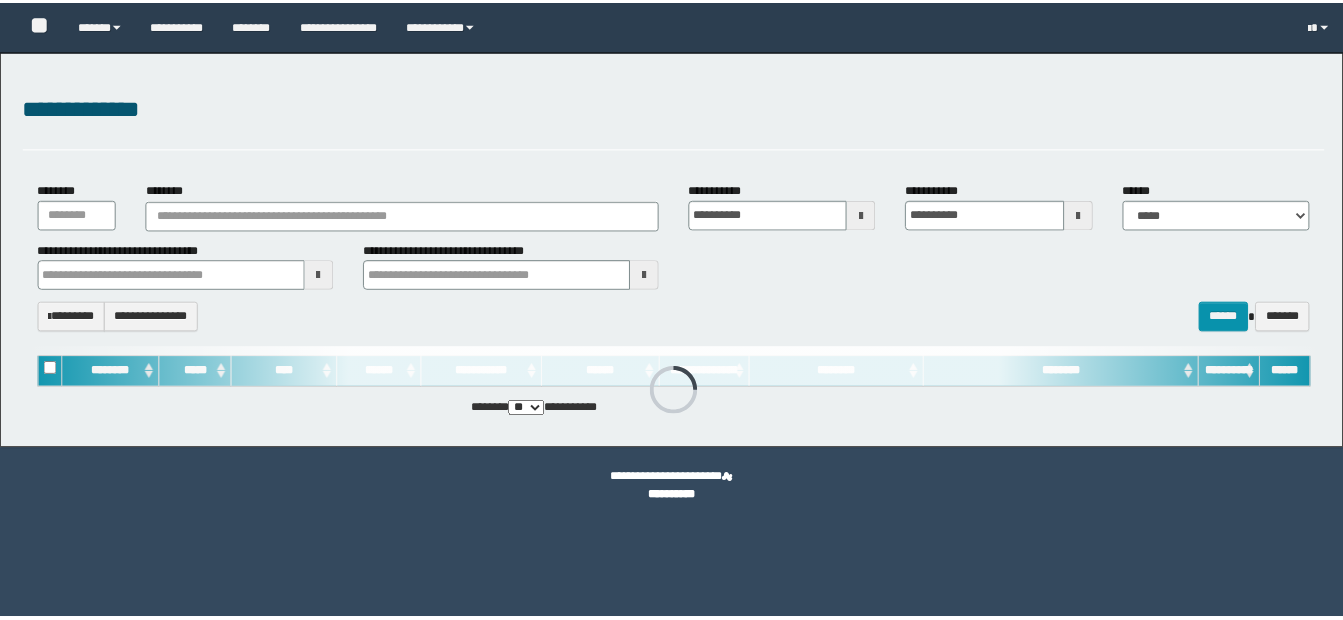 scroll, scrollTop: 0, scrollLeft: 0, axis: both 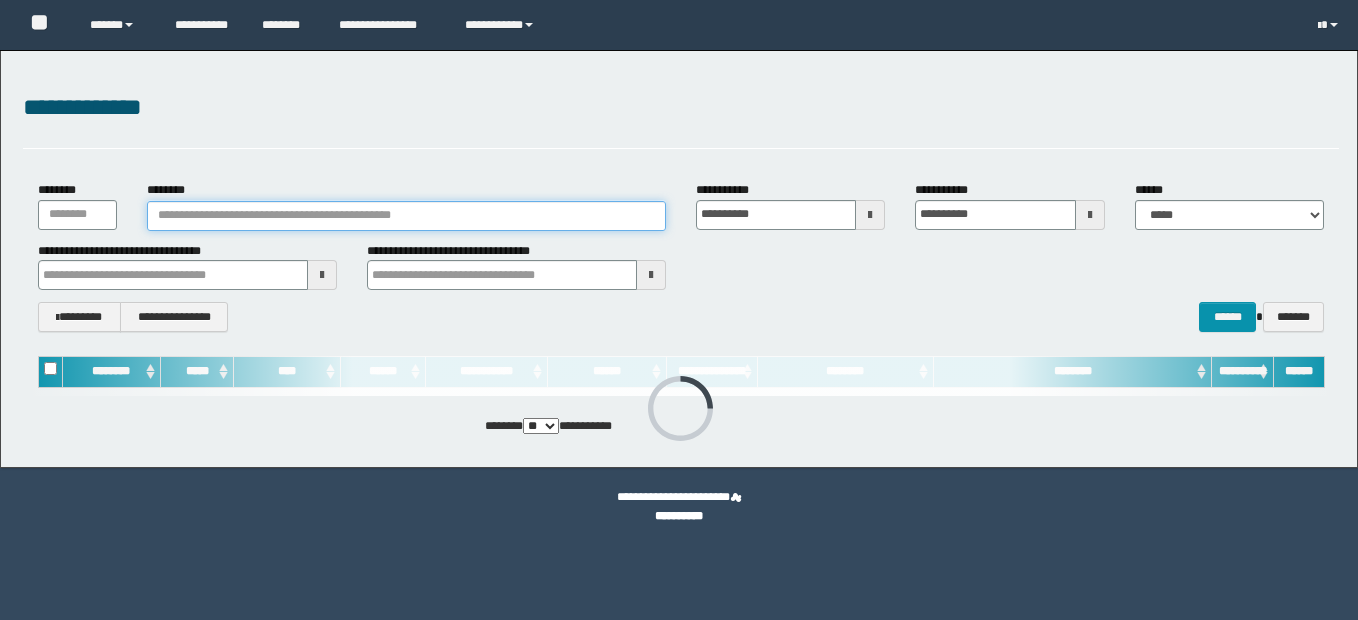 click on "********" at bounding box center [406, 216] 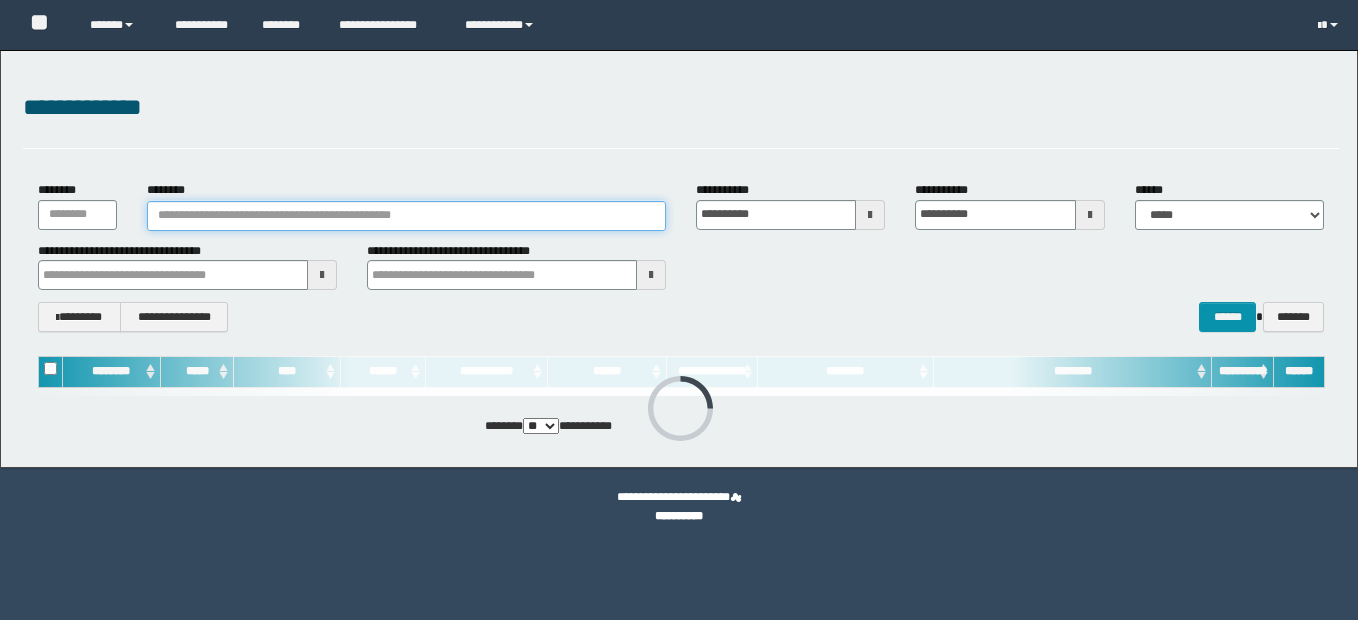 paste on "**********" 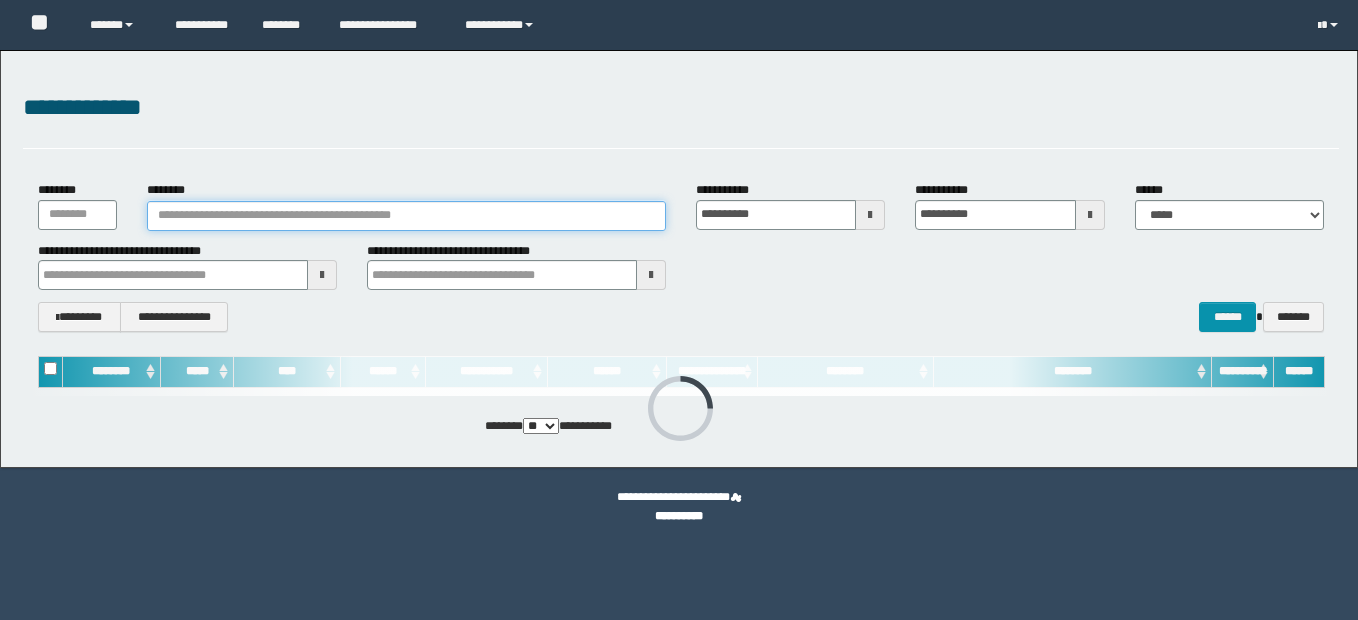 type on "**********" 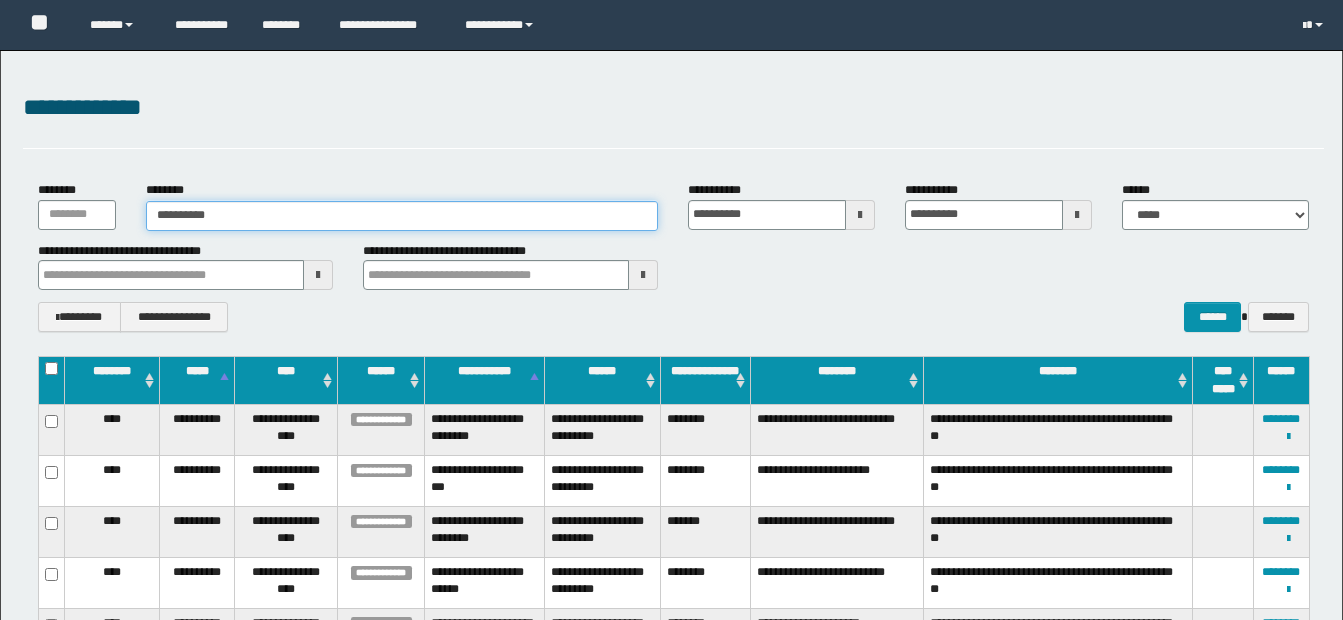 type on "**********" 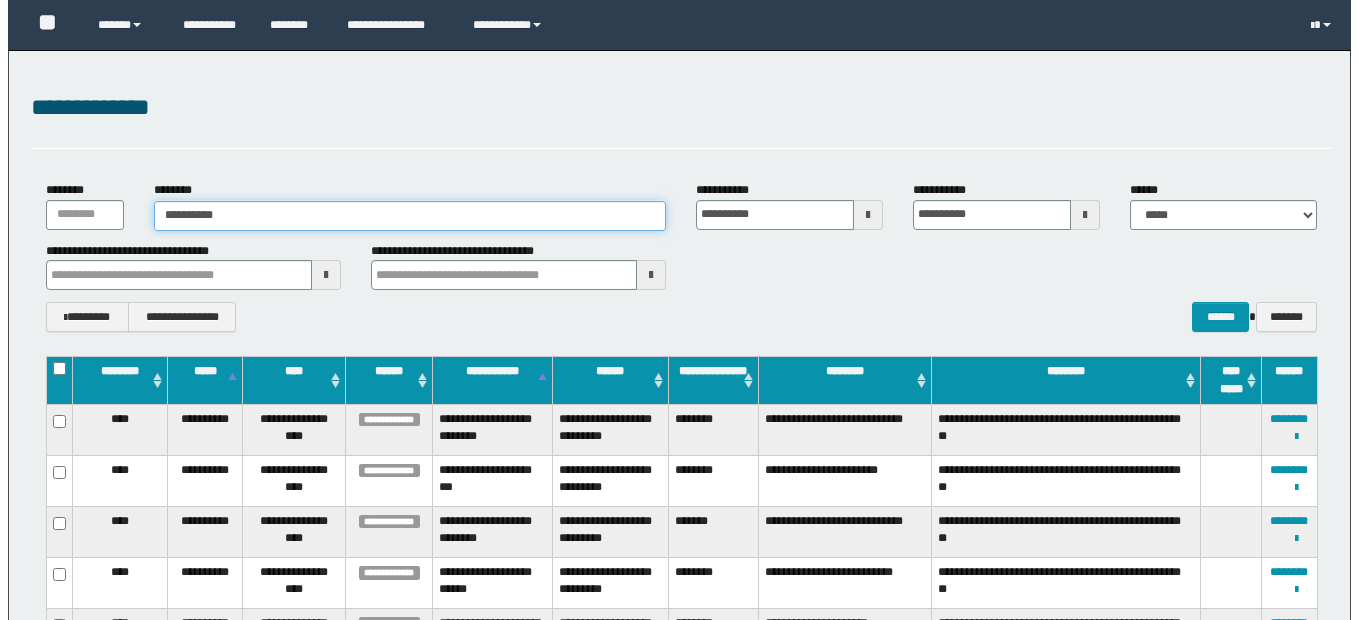 scroll, scrollTop: 0, scrollLeft: 0, axis: both 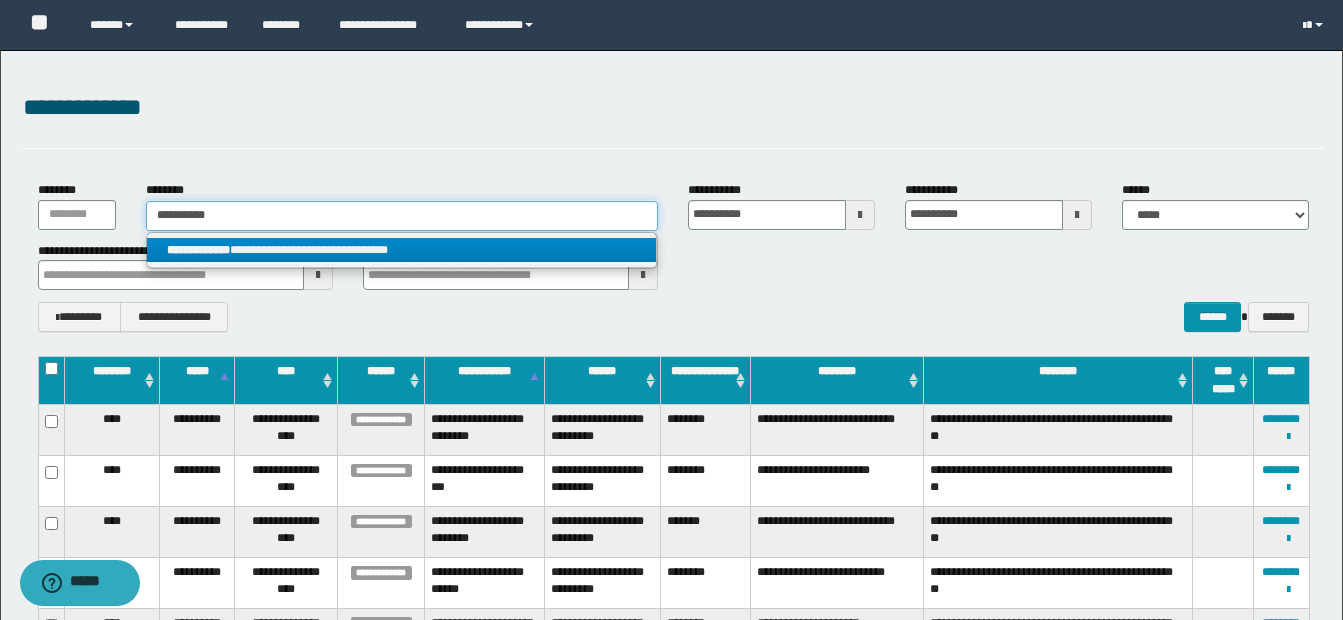 type on "**********" 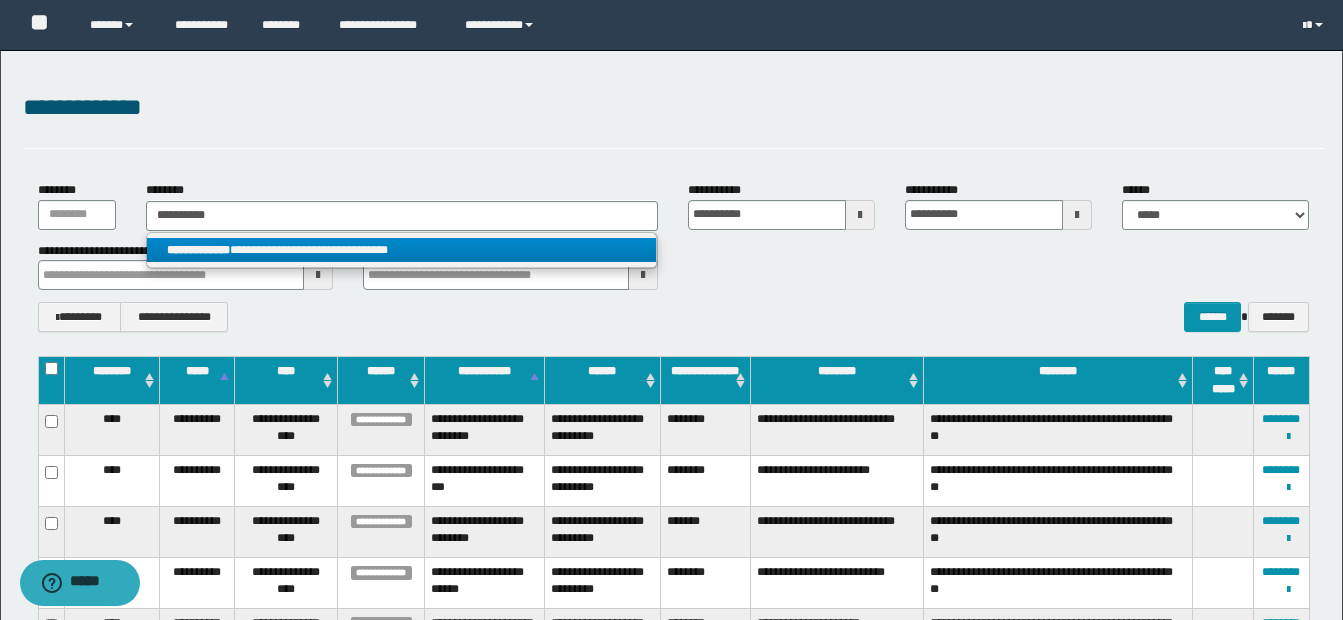 click on "**********" at bounding box center (401, 250) 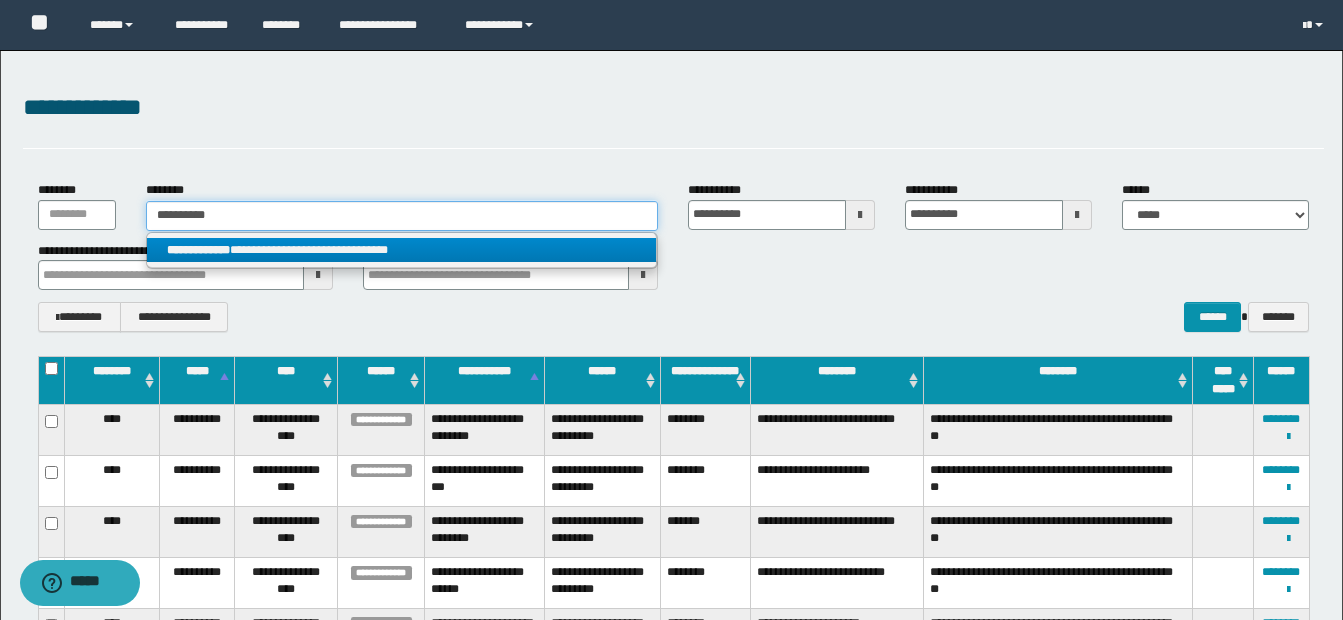 type 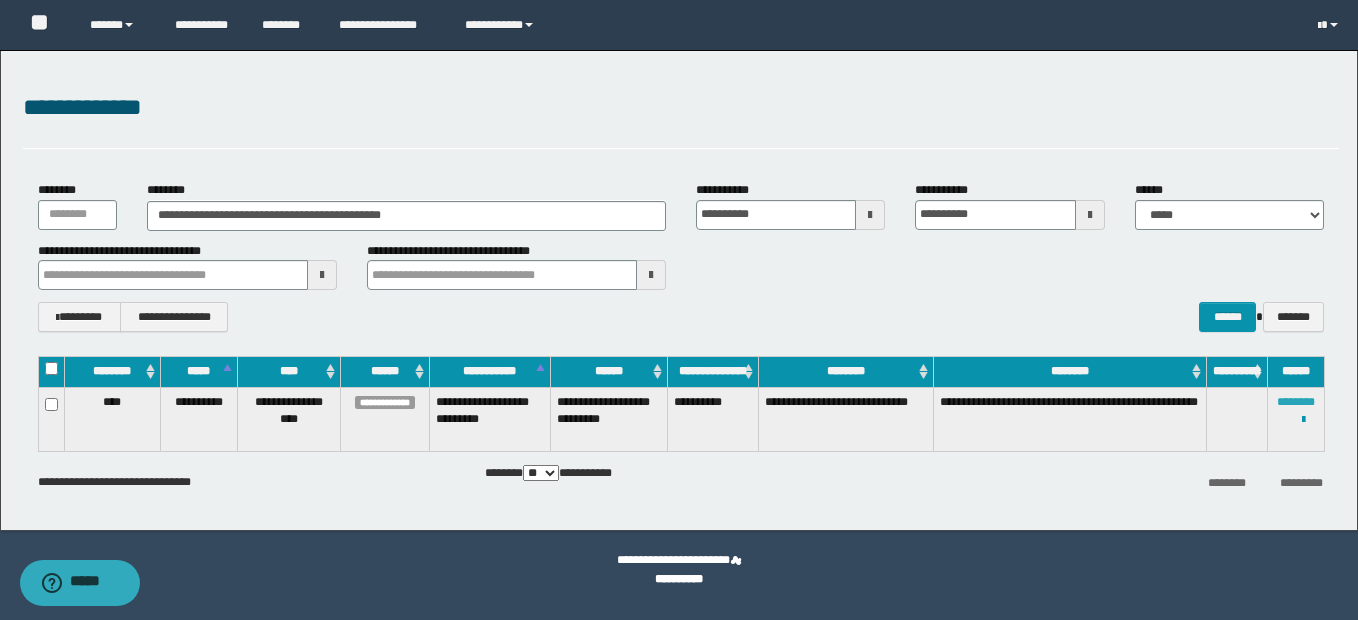 click on "********" at bounding box center [1296, 402] 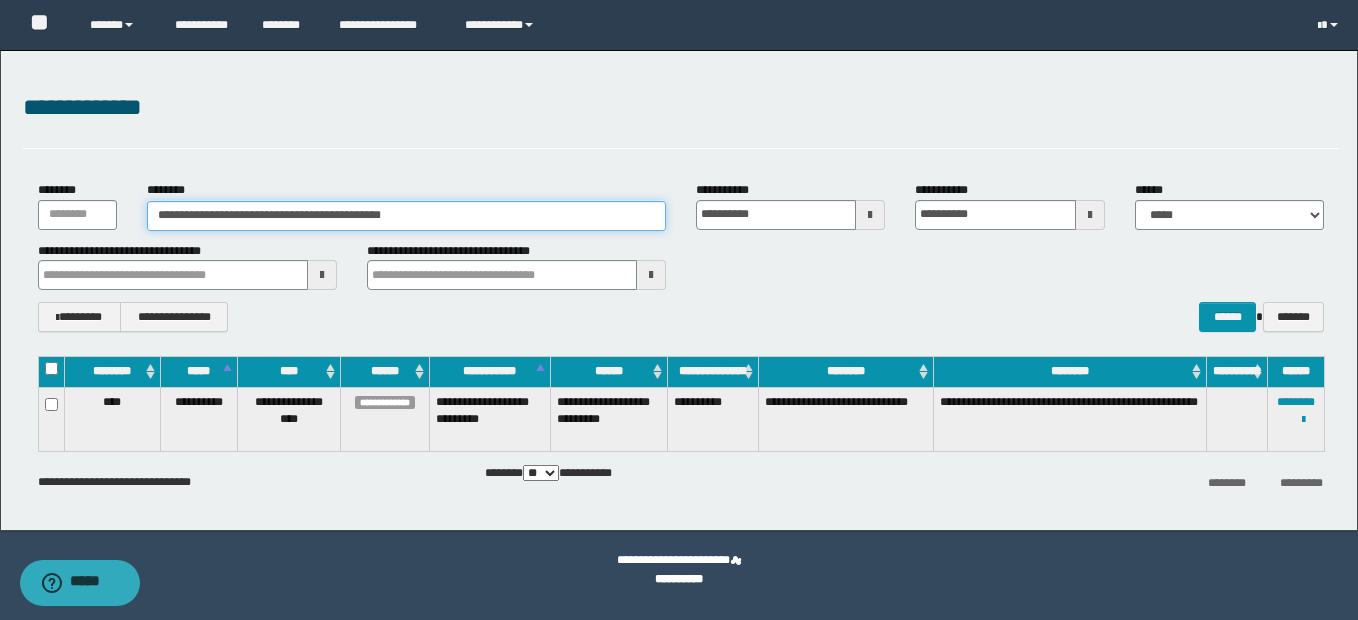 drag, startPoint x: 156, startPoint y: 217, endPoint x: 476, endPoint y: 225, distance: 320.09998 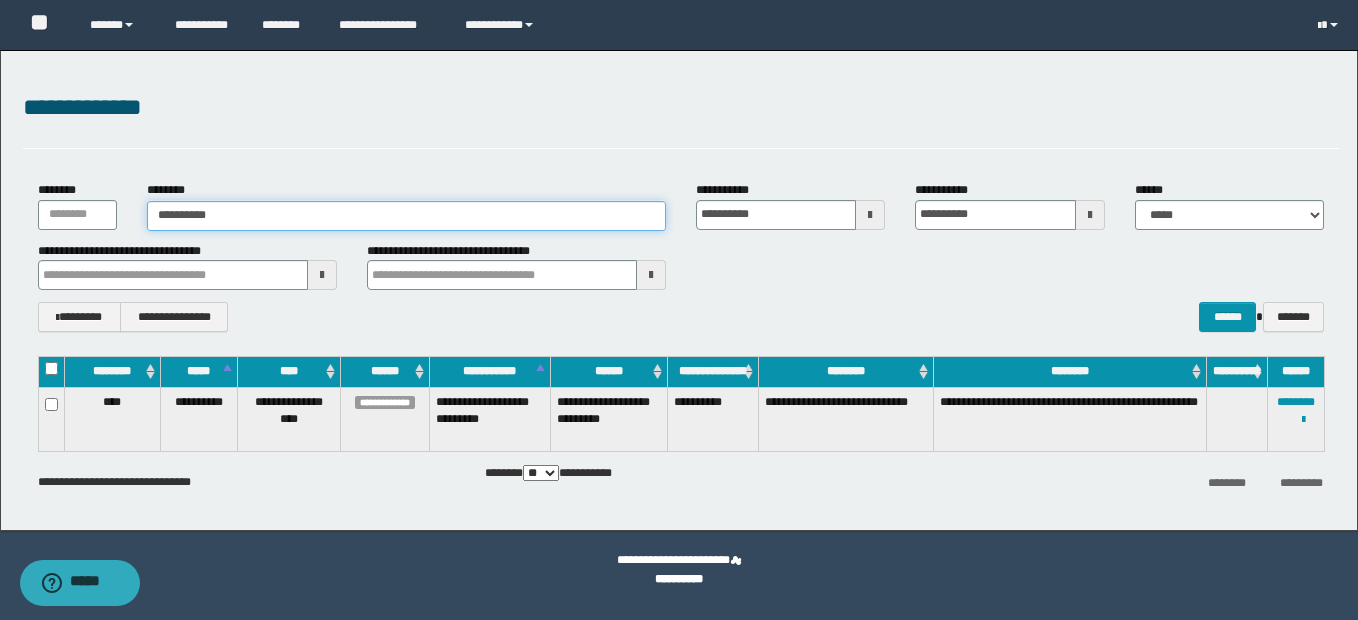 type on "**********" 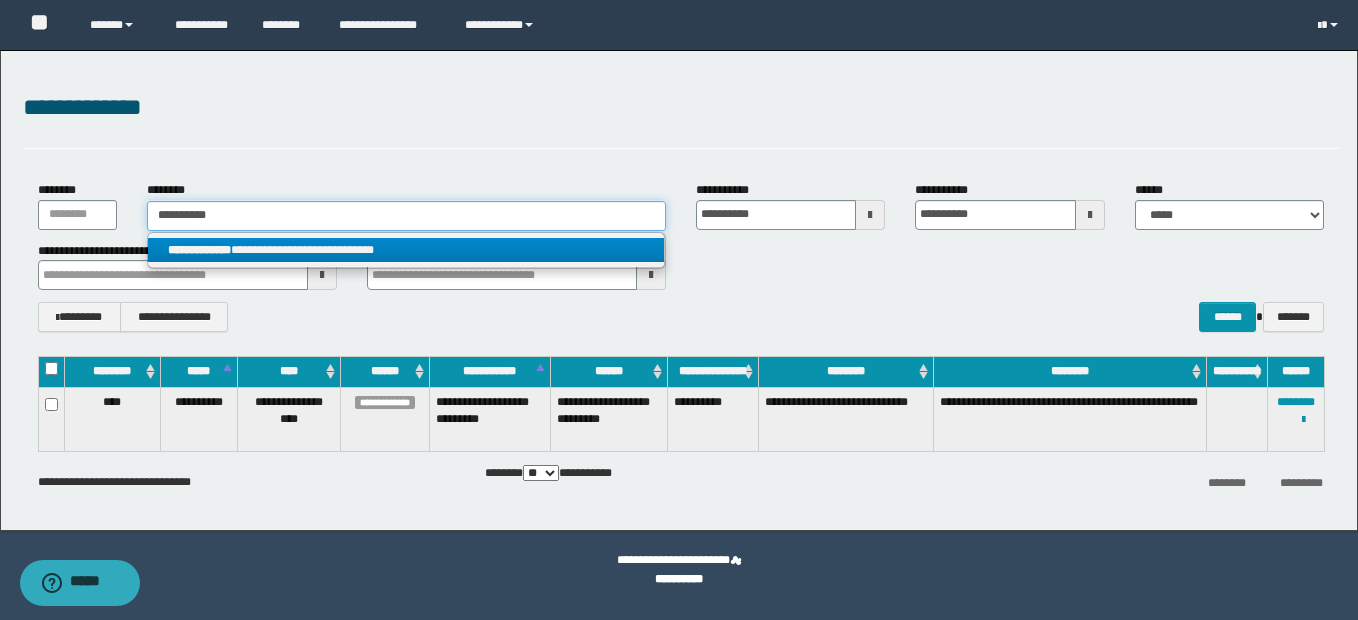 type on "**********" 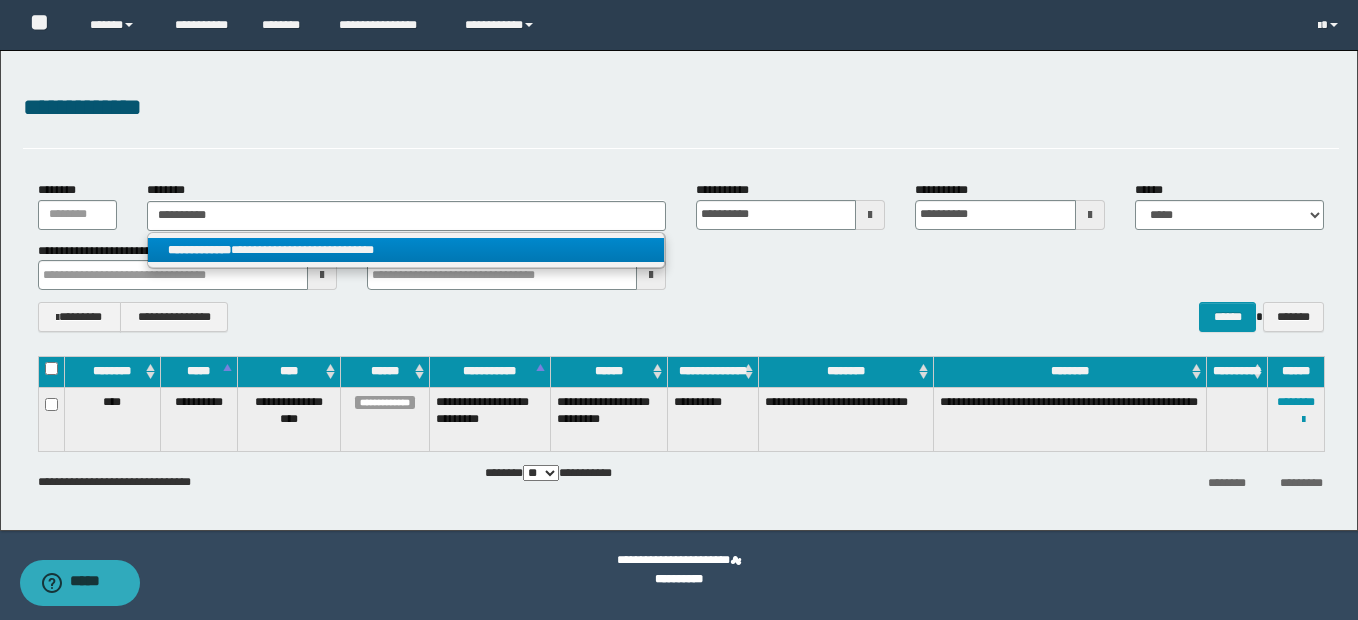 click on "**********" at bounding box center (406, 250) 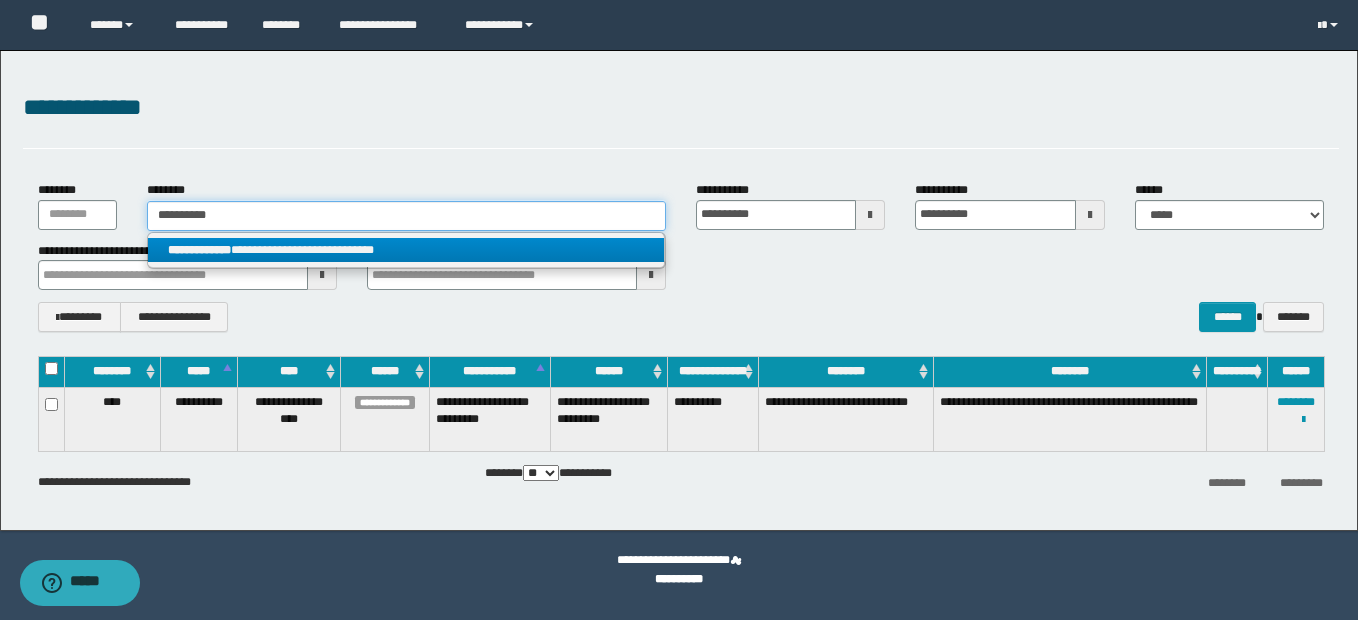type 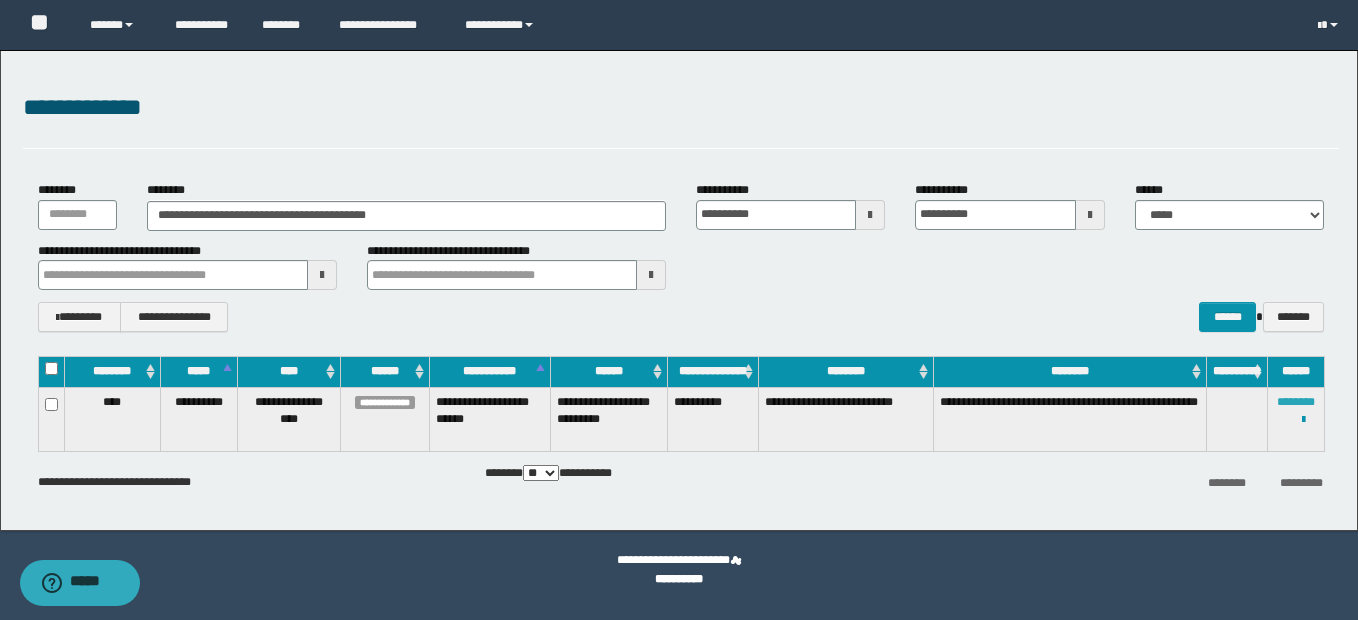 click on "********" at bounding box center [1296, 402] 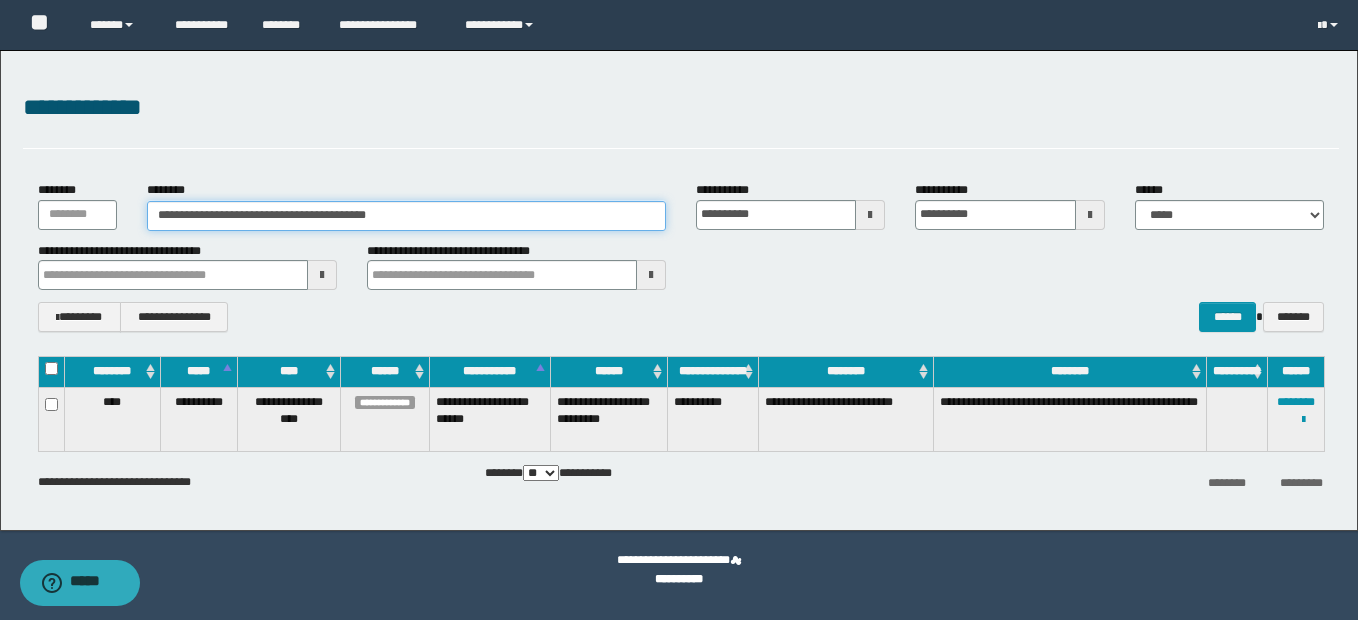 drag, startPoint x: 154, startPoint y: 217, endPoint x: 473, endPoint y: 237, distance: 319.62634 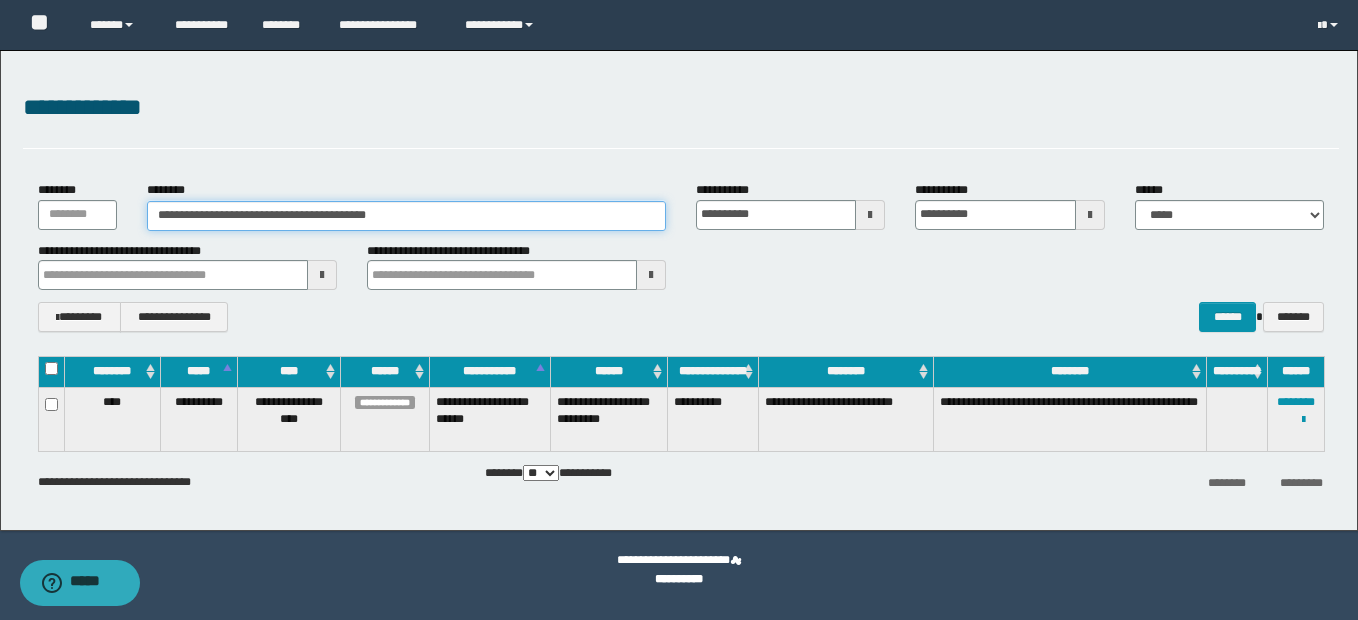 paste 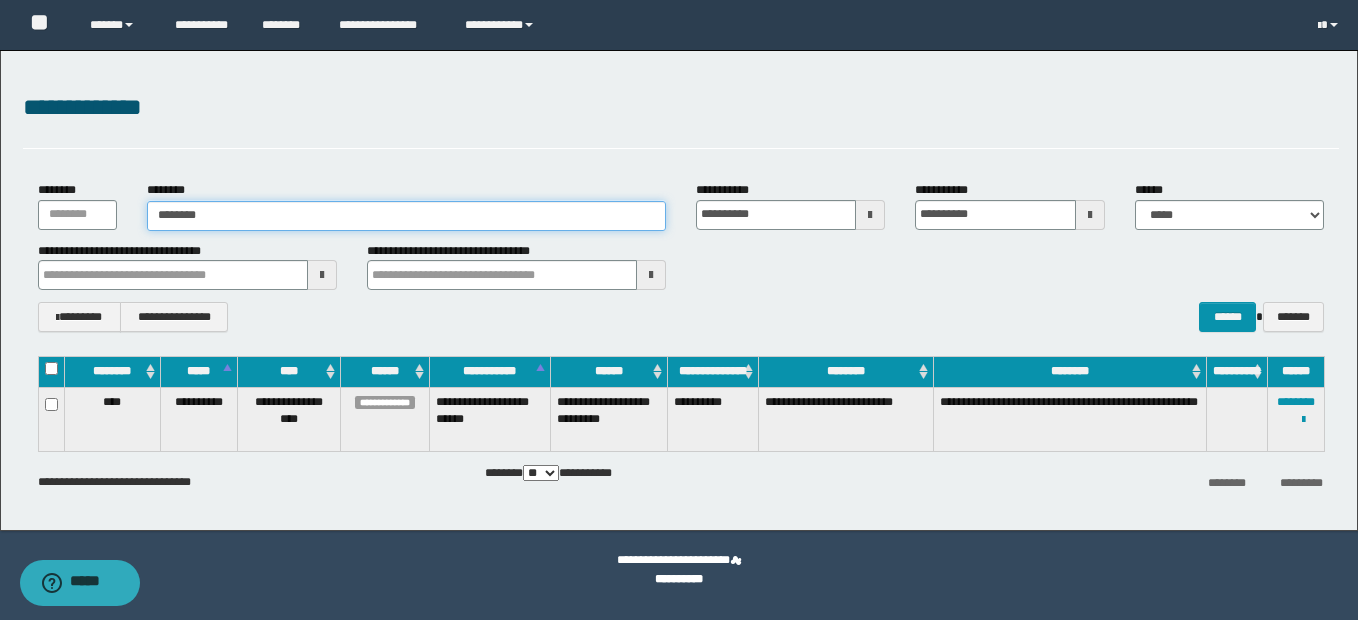 type on "********" 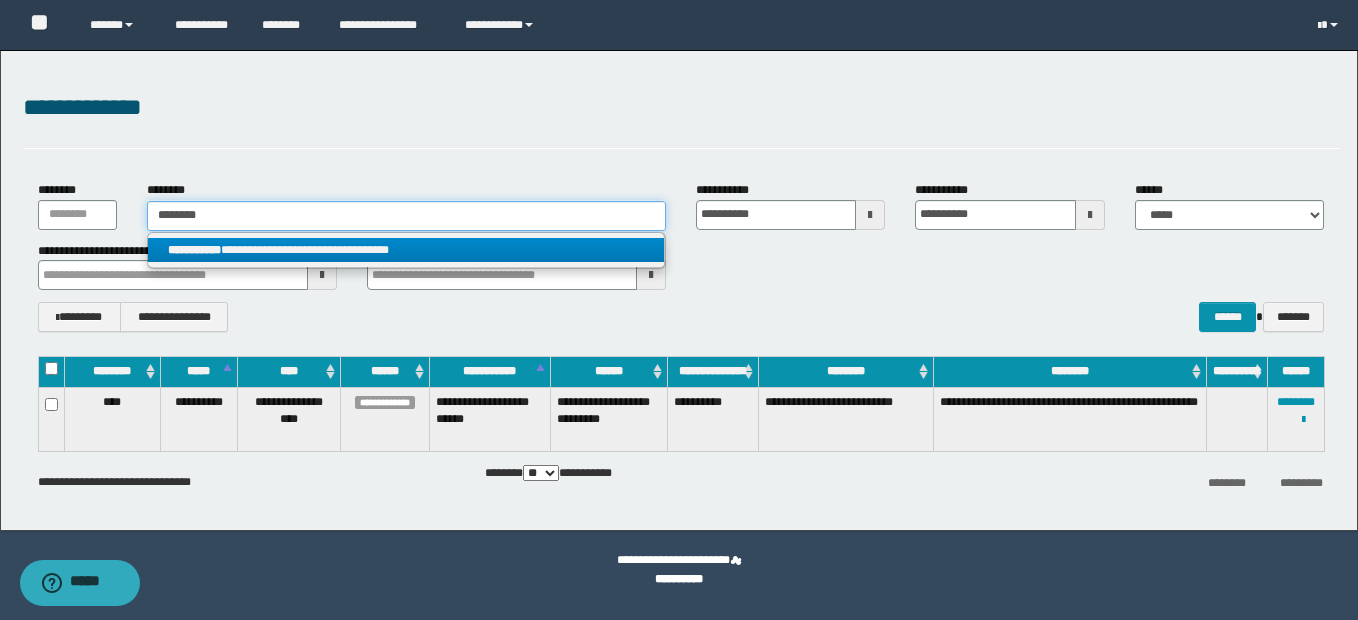 type on "********" 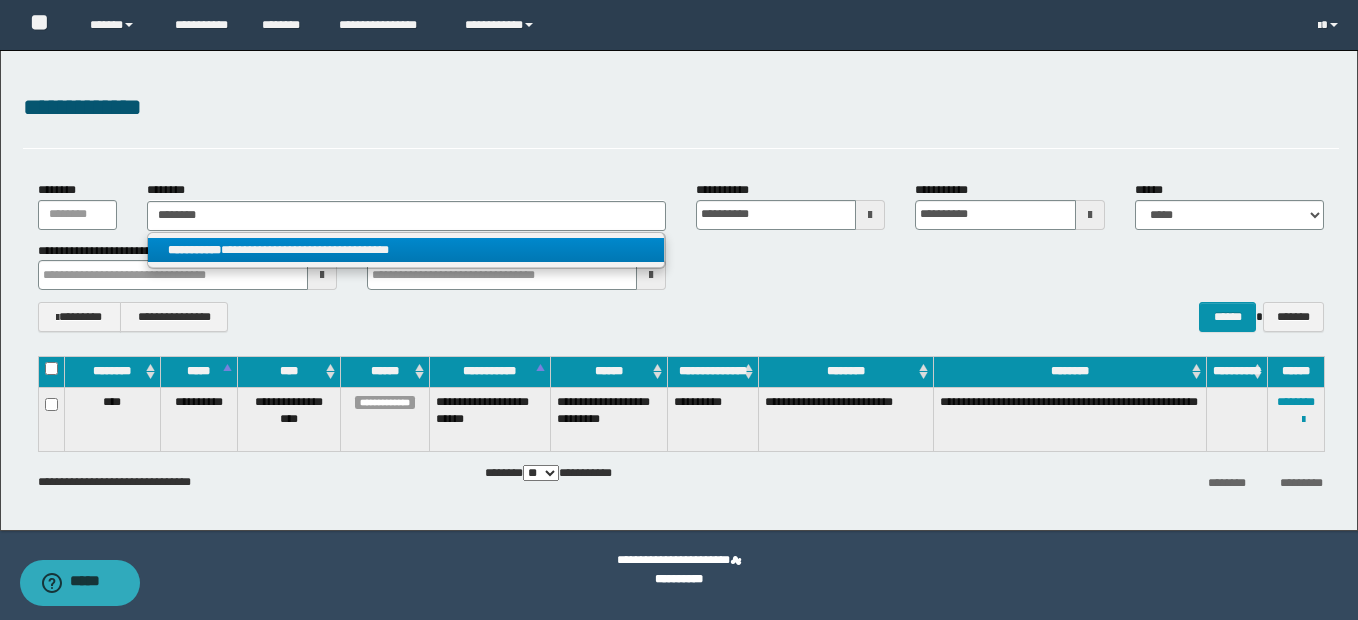 click on "**********" at bounding box center [406, 250] 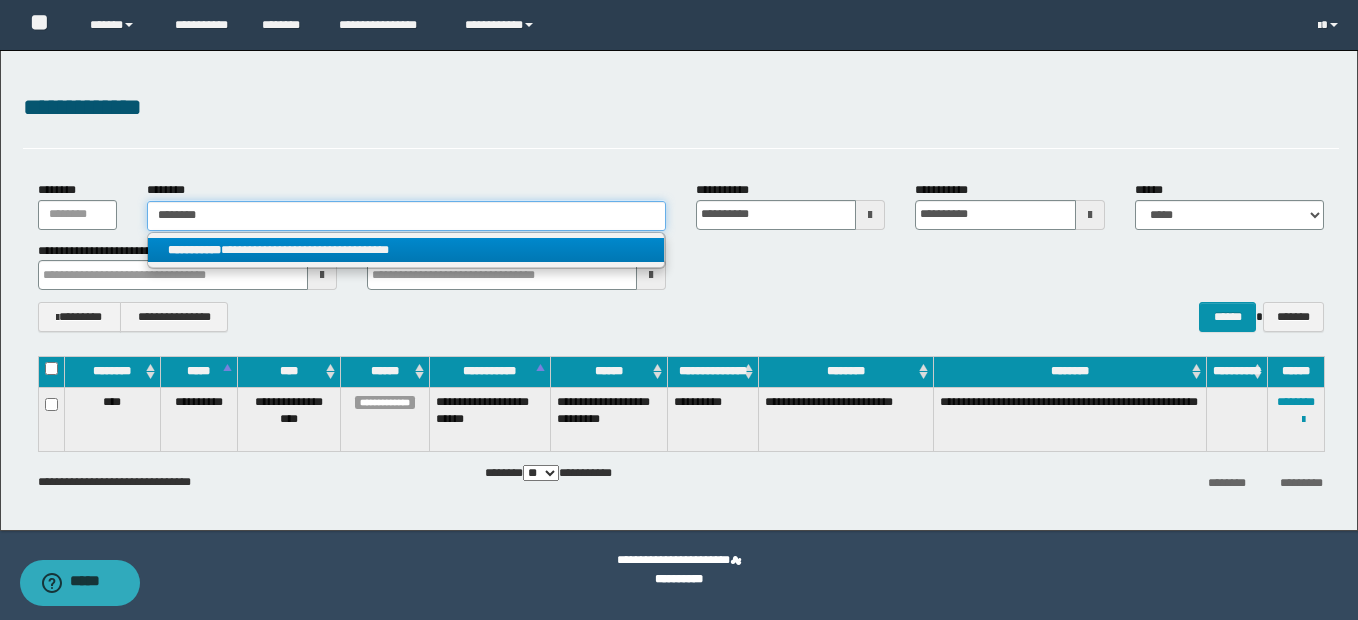 type 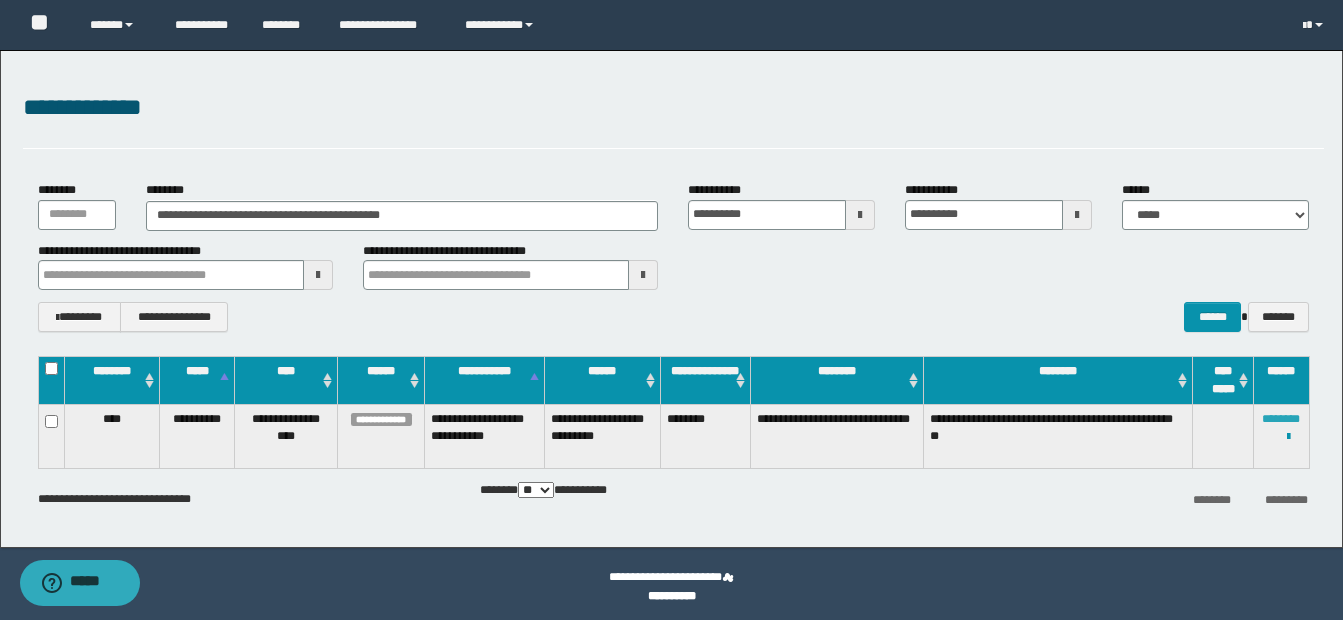 click on "********" at bounding box center (1281, 419) 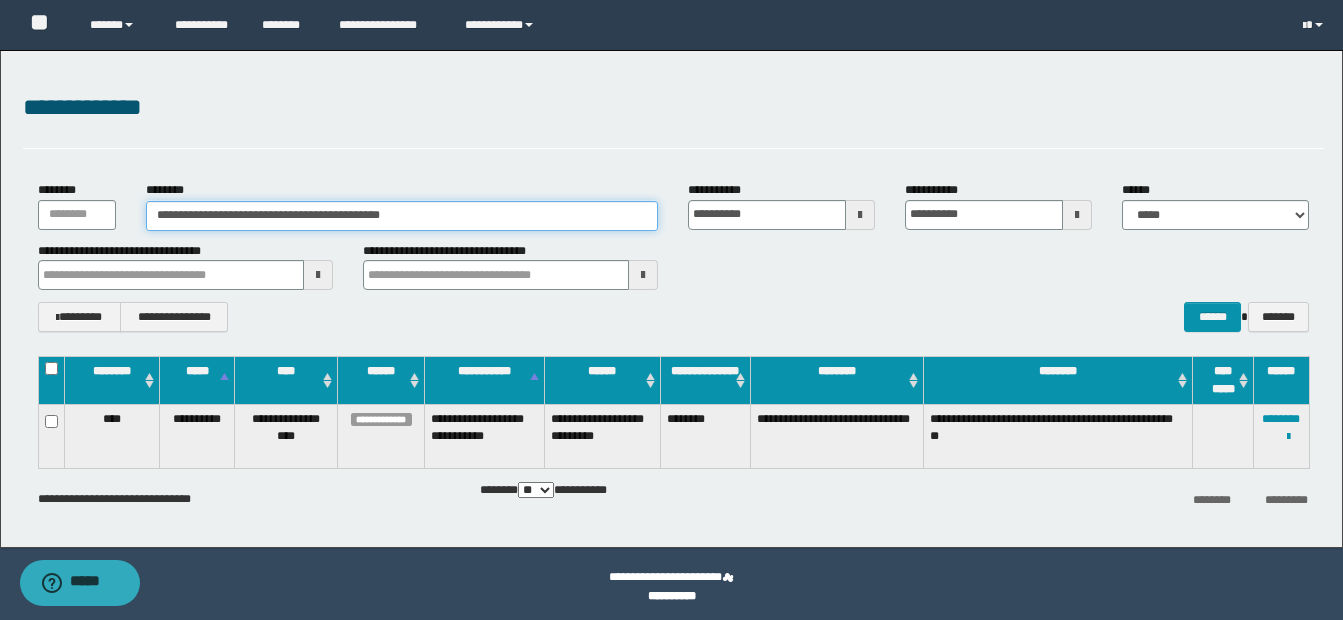 drag, startPoint x: 152, startPoint y: 218, endPoint x: 459, endPoint y: 227, distance: 307.1319 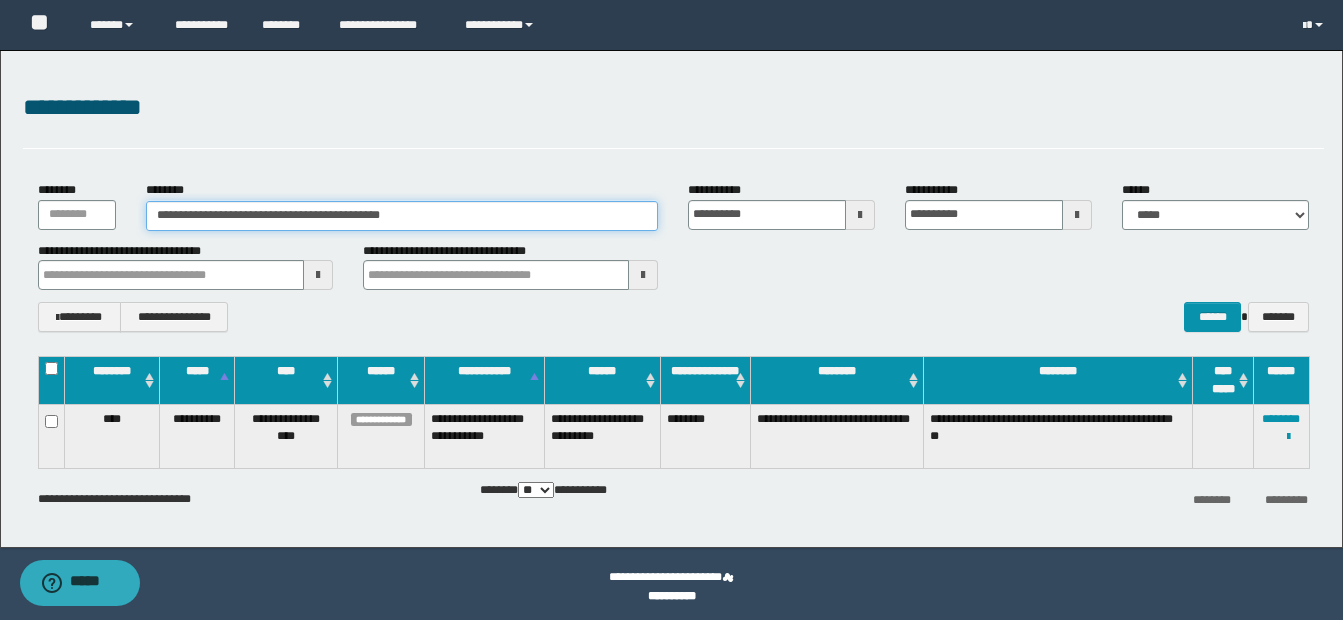 paste 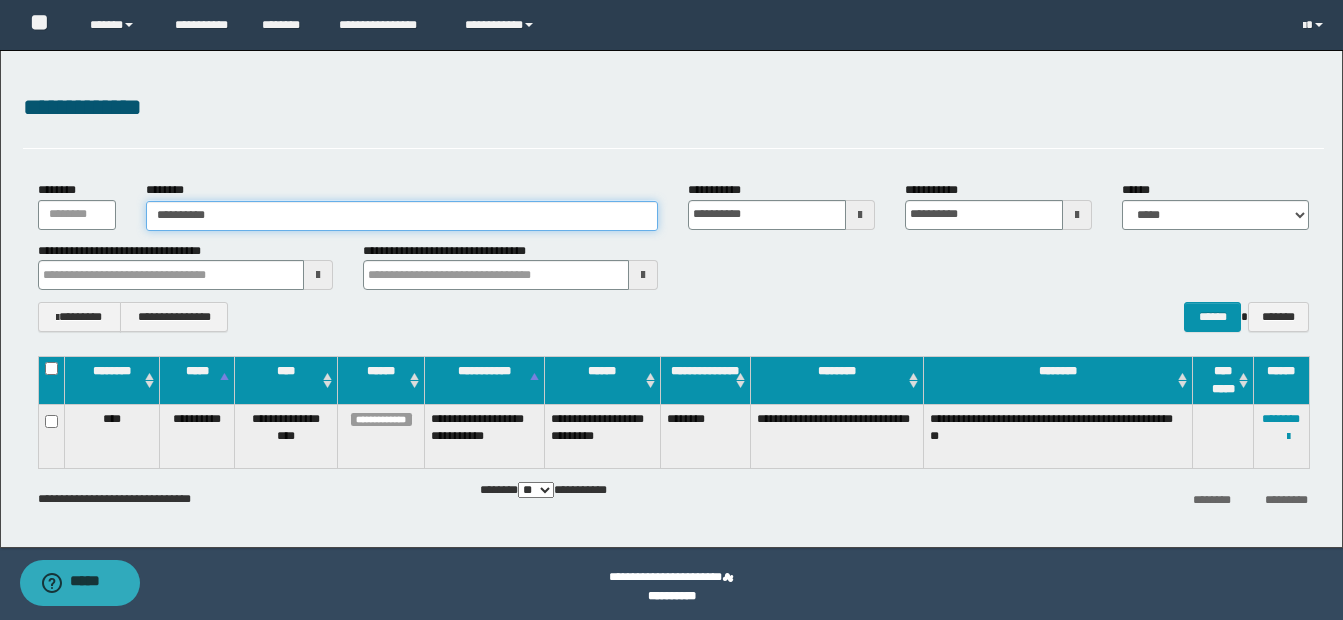 type on "**********" 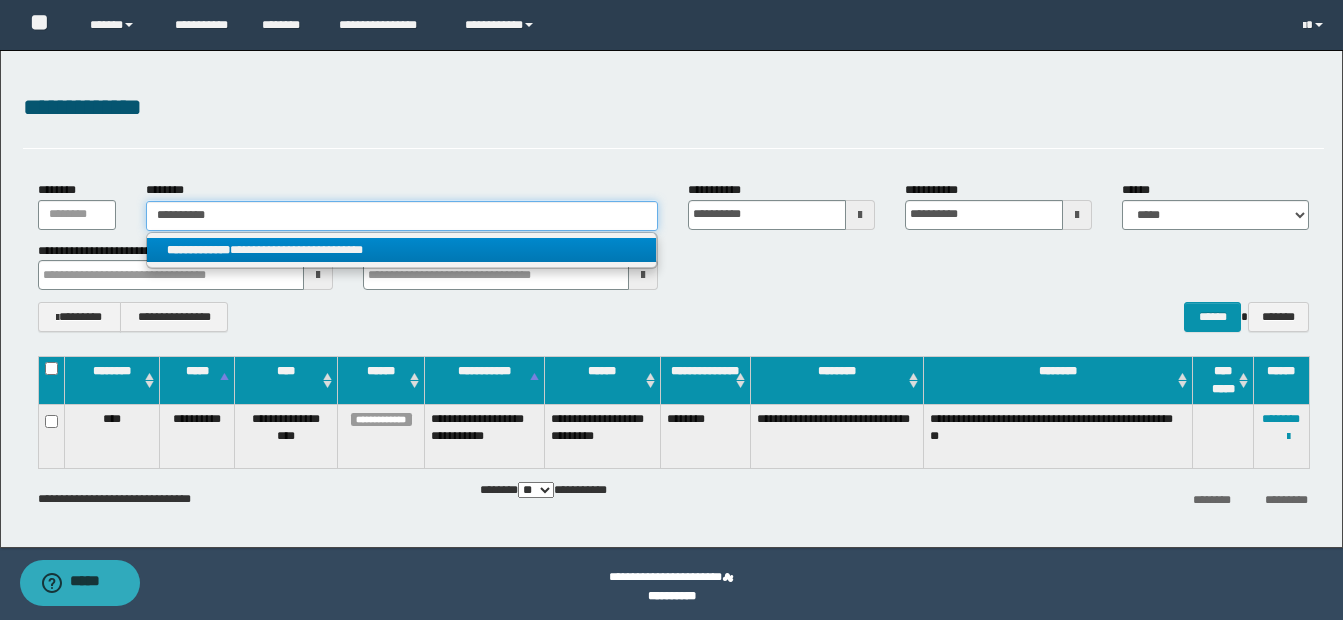 type on "**********" 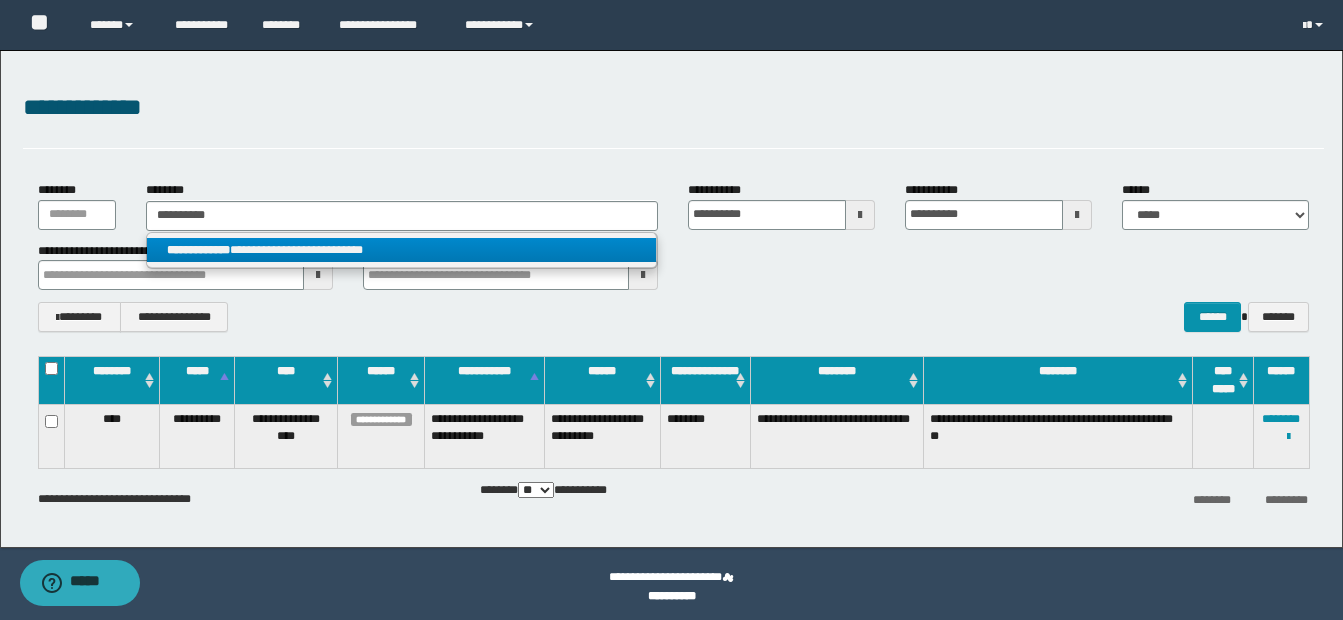 click on "**********" at bounding box center (401, 250) 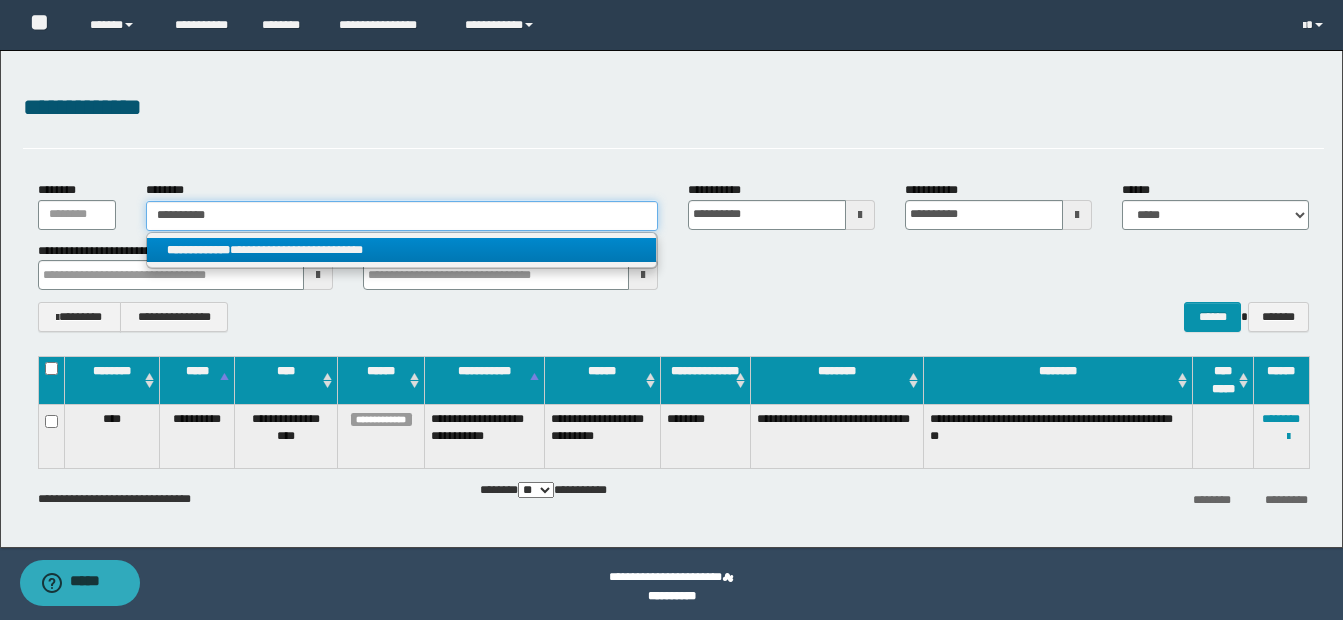 type 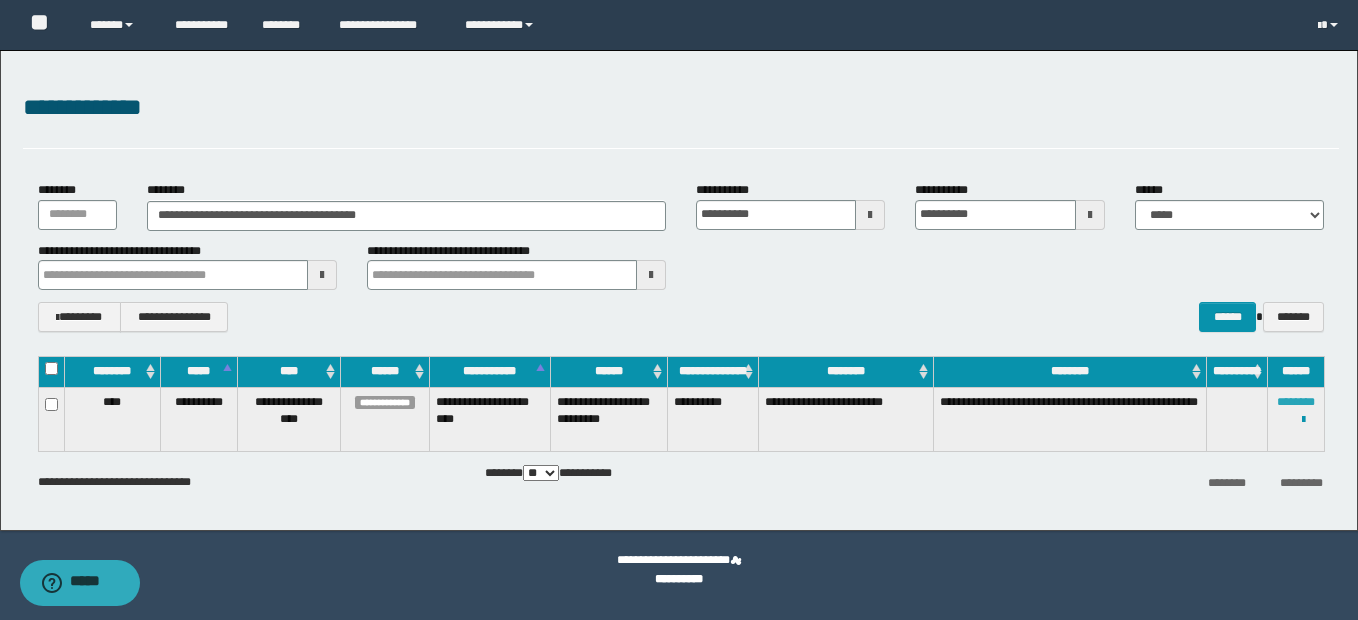 click on "********" at bounding box center [1296, 402] 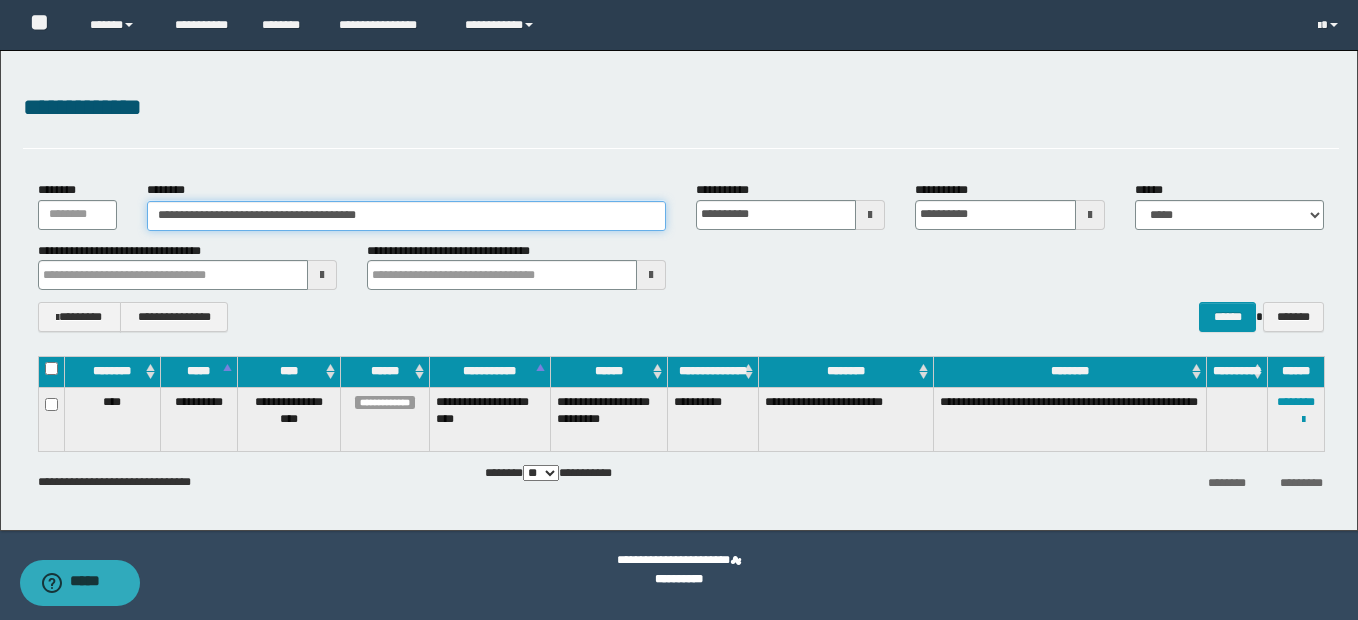 drag, startPoint x: 159, startPoint y: 212, endPoint x: 454, endPoint y: 221, distance: 295.13727 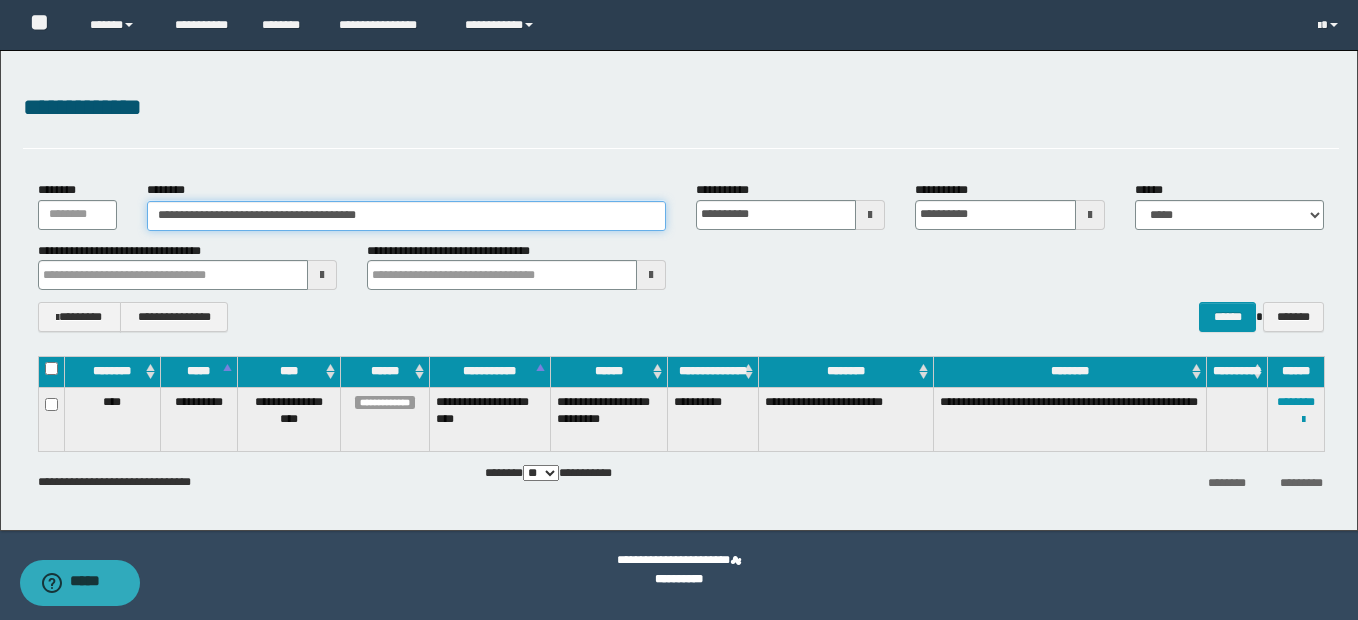 paste 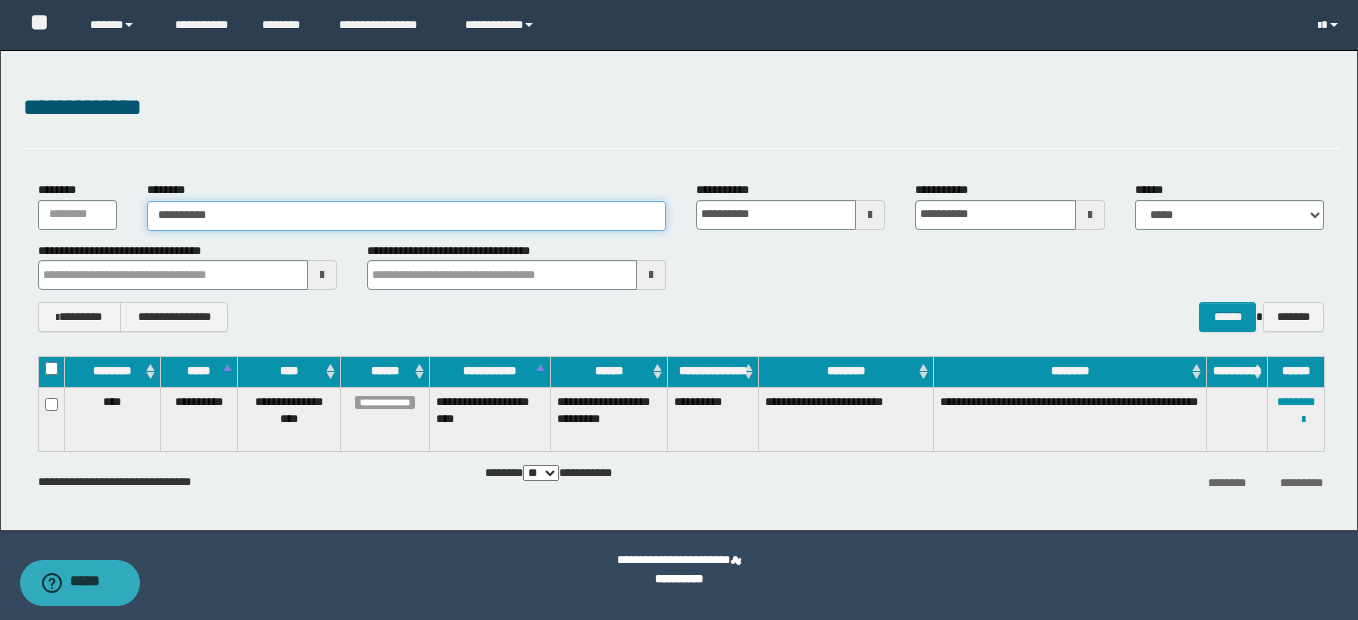 type on "**********" 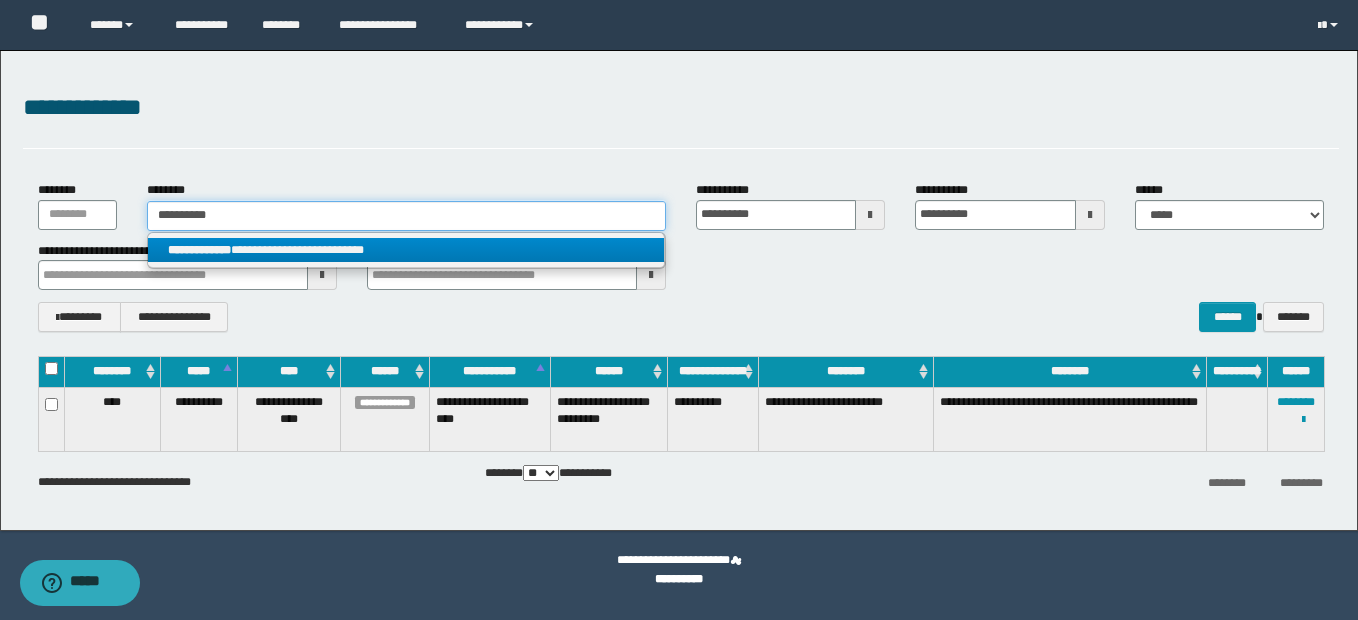 type on "**********" 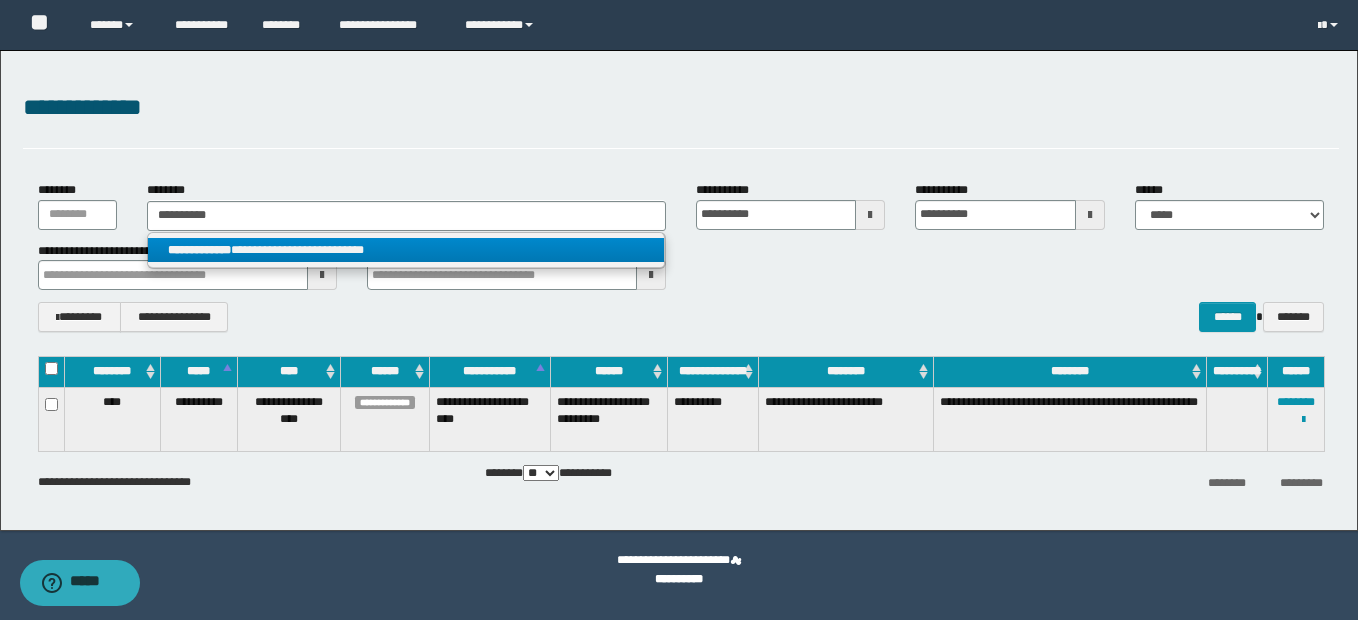 click on "**********" at bounding box center (406, 250) 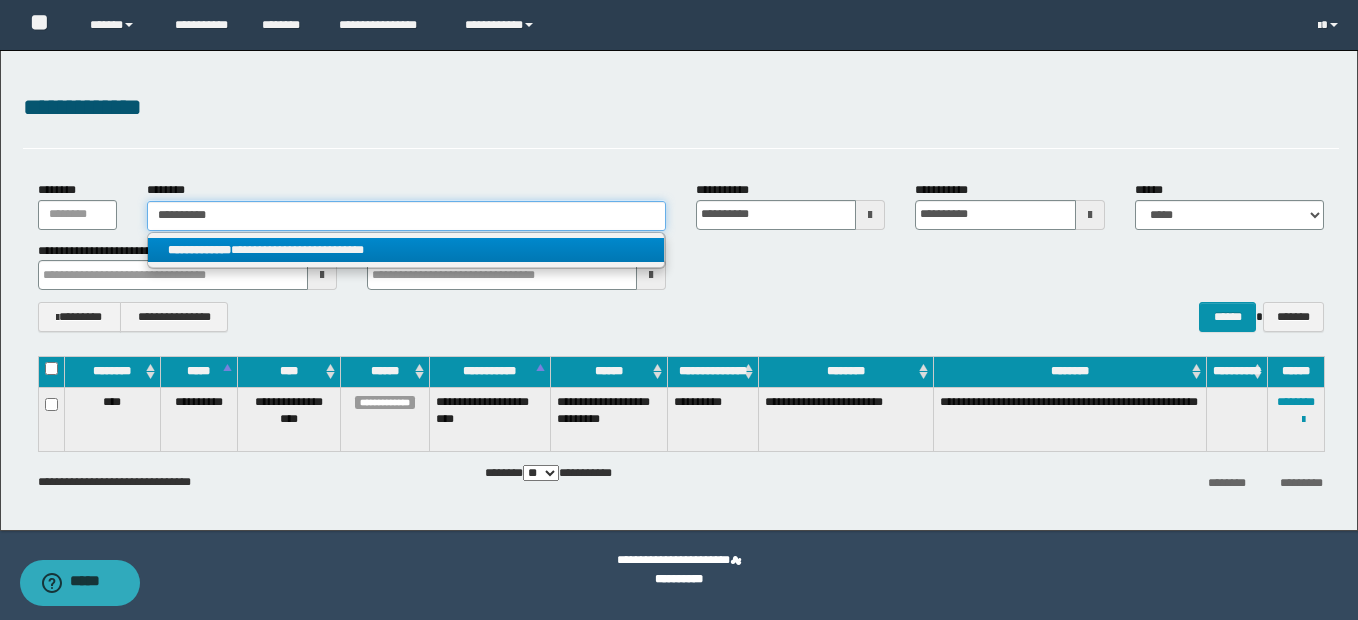 type 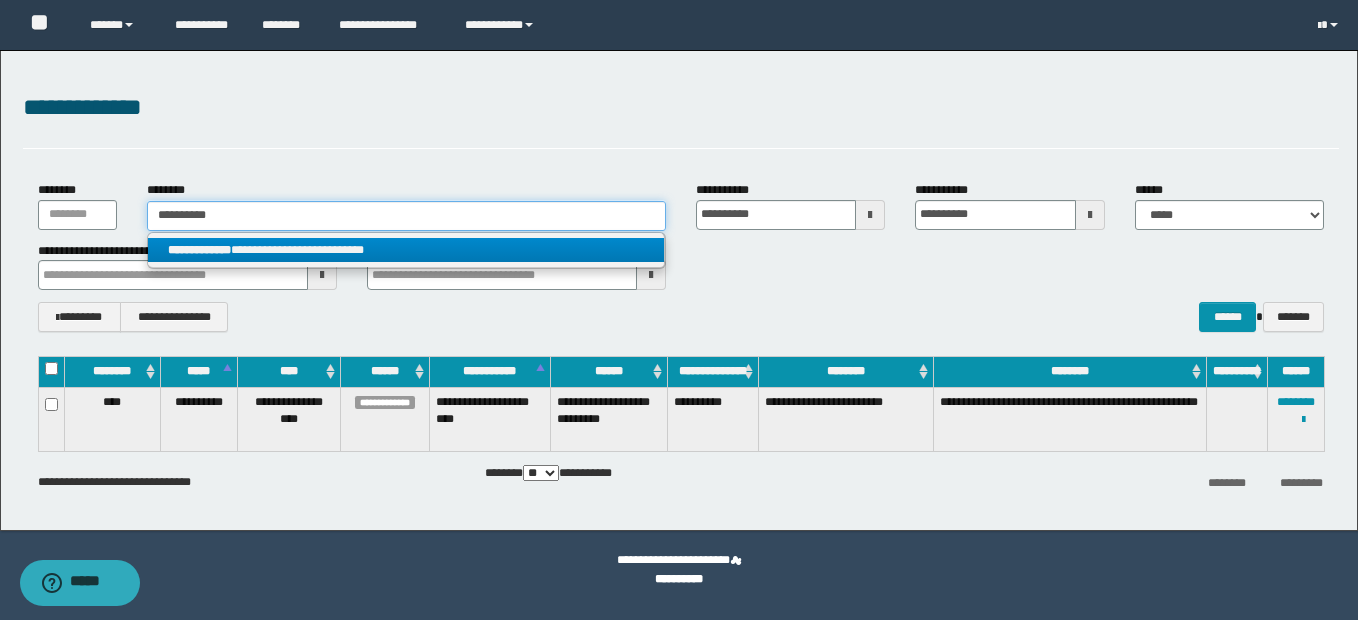 type on "**********" 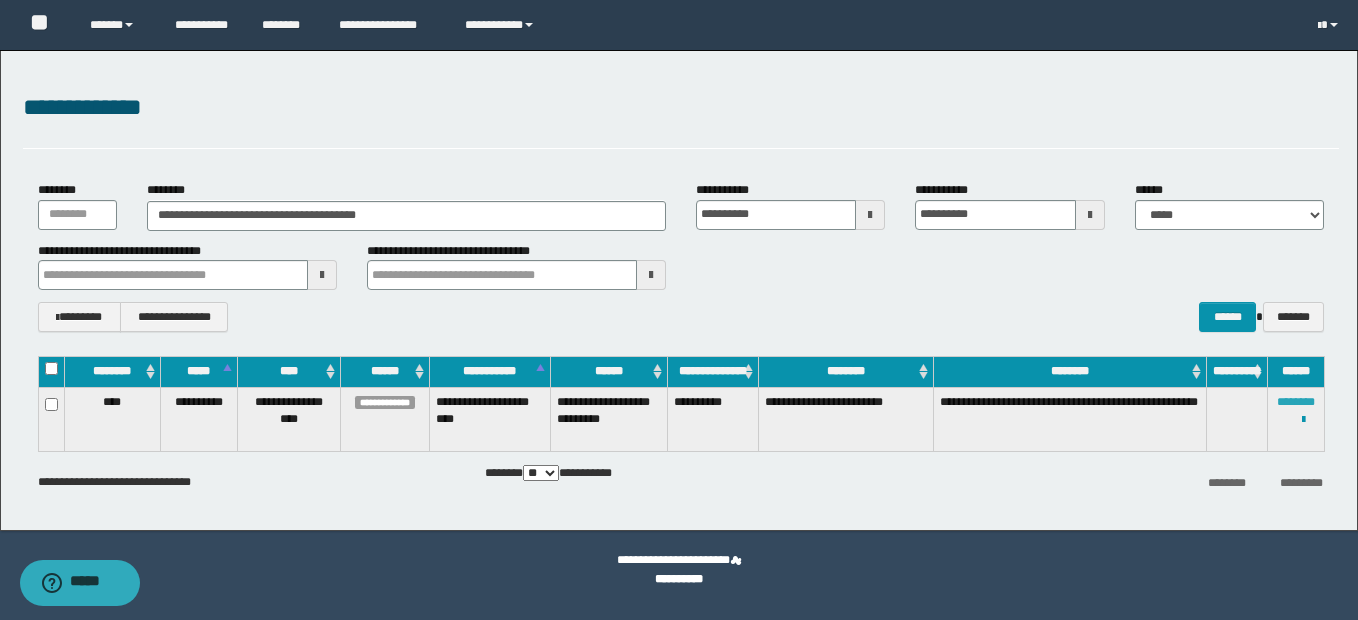 click on "********" at bounding box center [1296, 402] 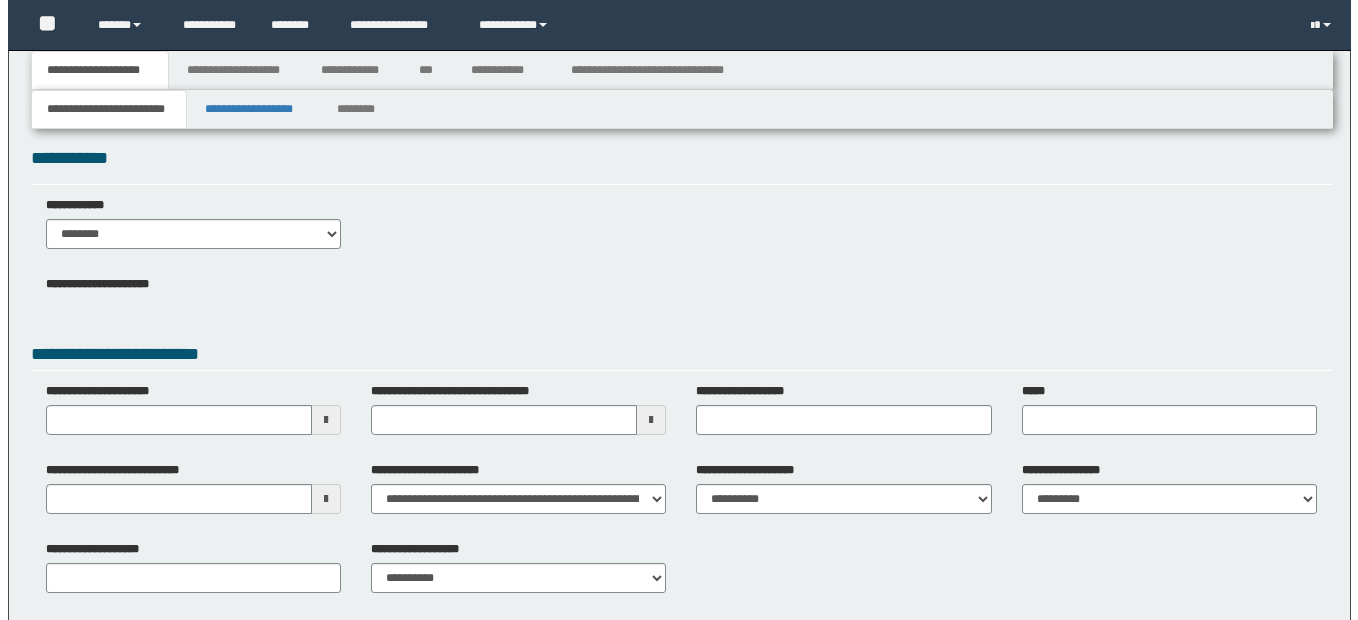 scroll, scrollTop: 0, scrollLeft: 0, axis: both 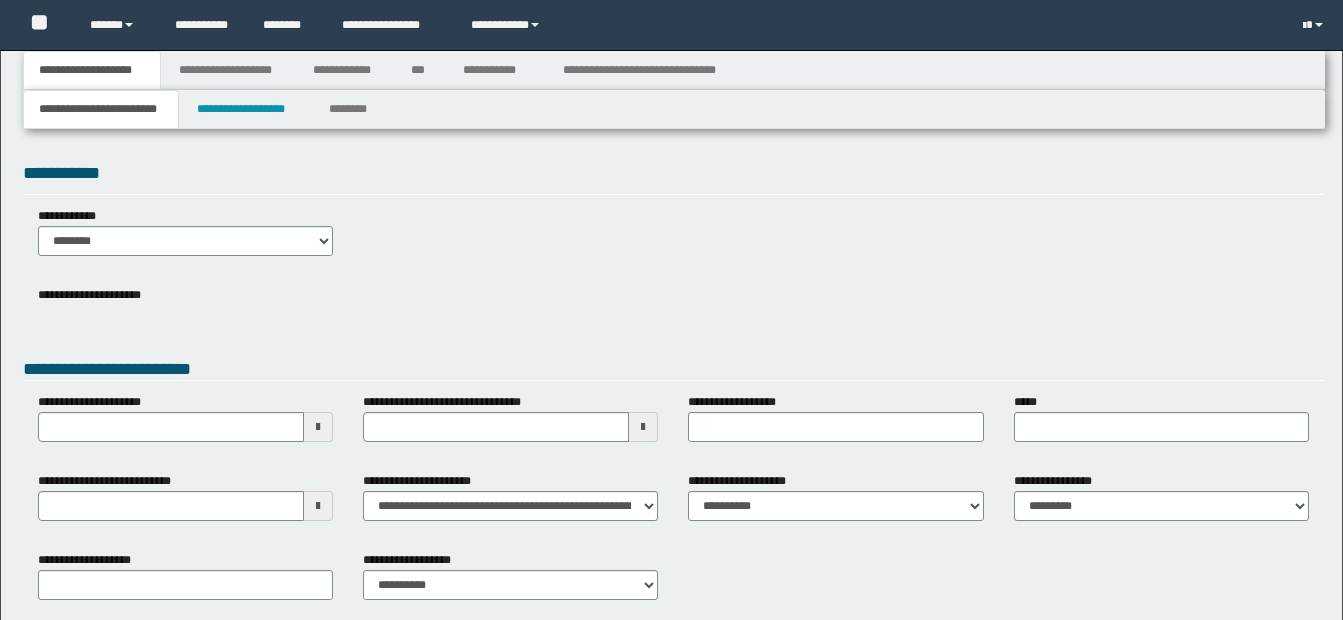 type 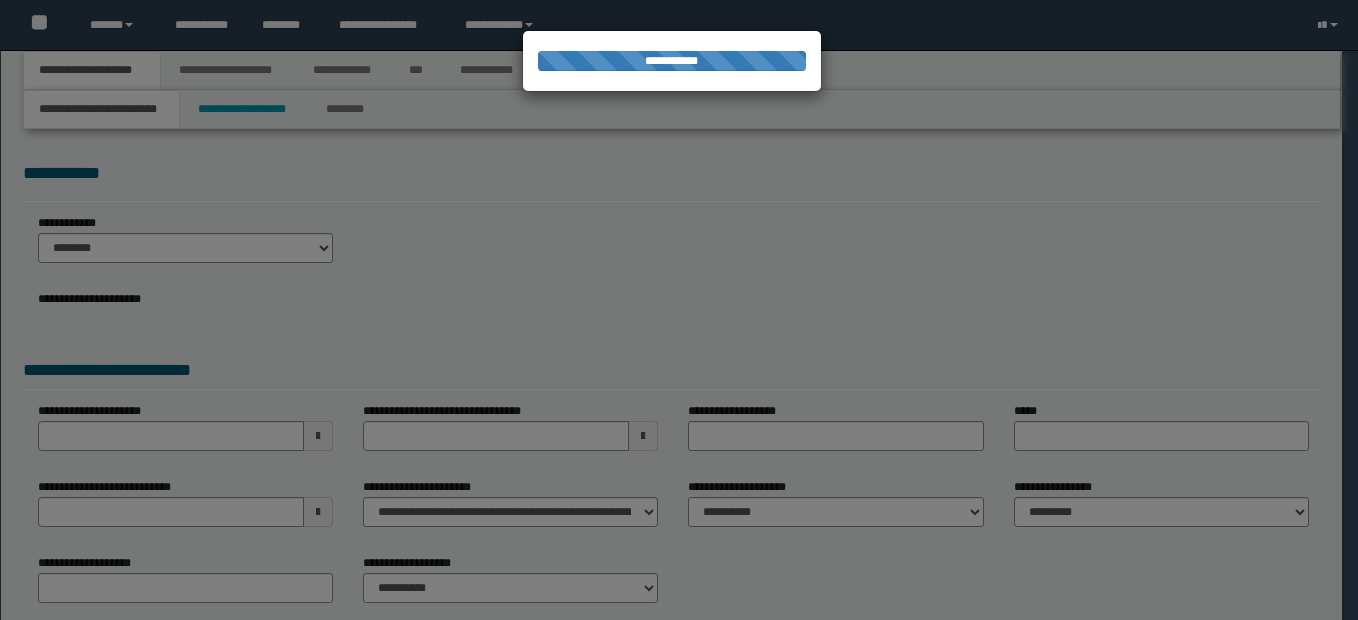 scroll, scrollTop: 0, scrollLeft: 0, axis: both 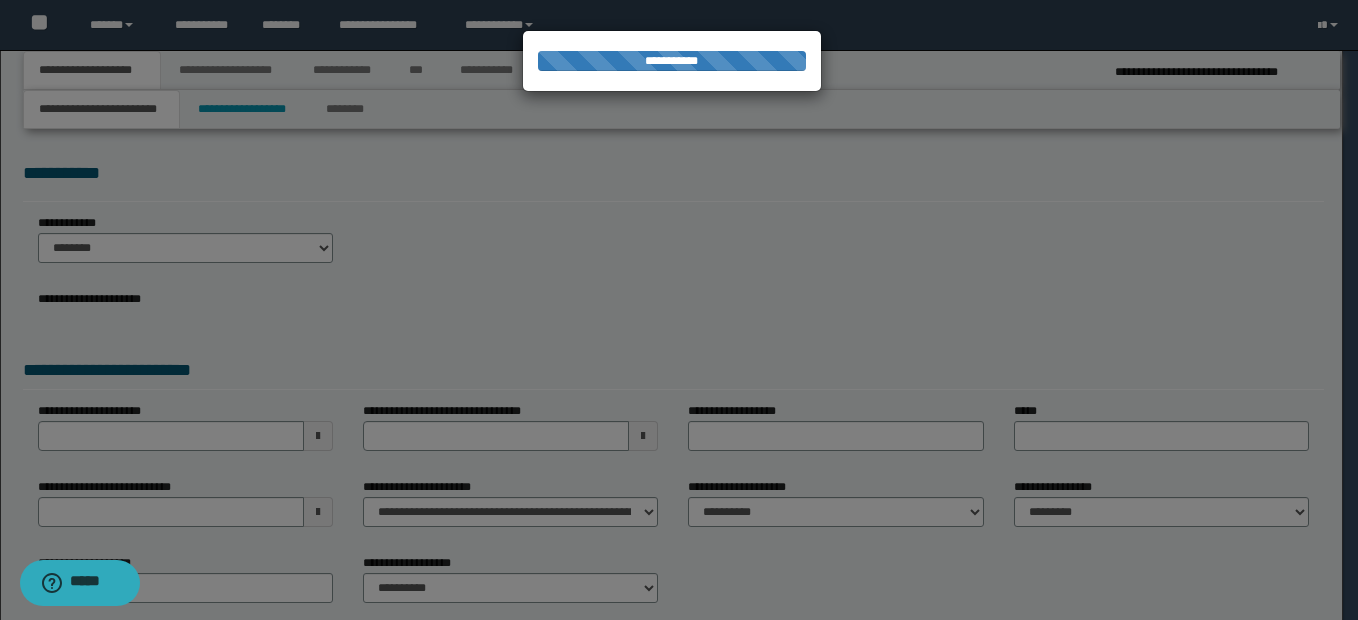 type on "**********" 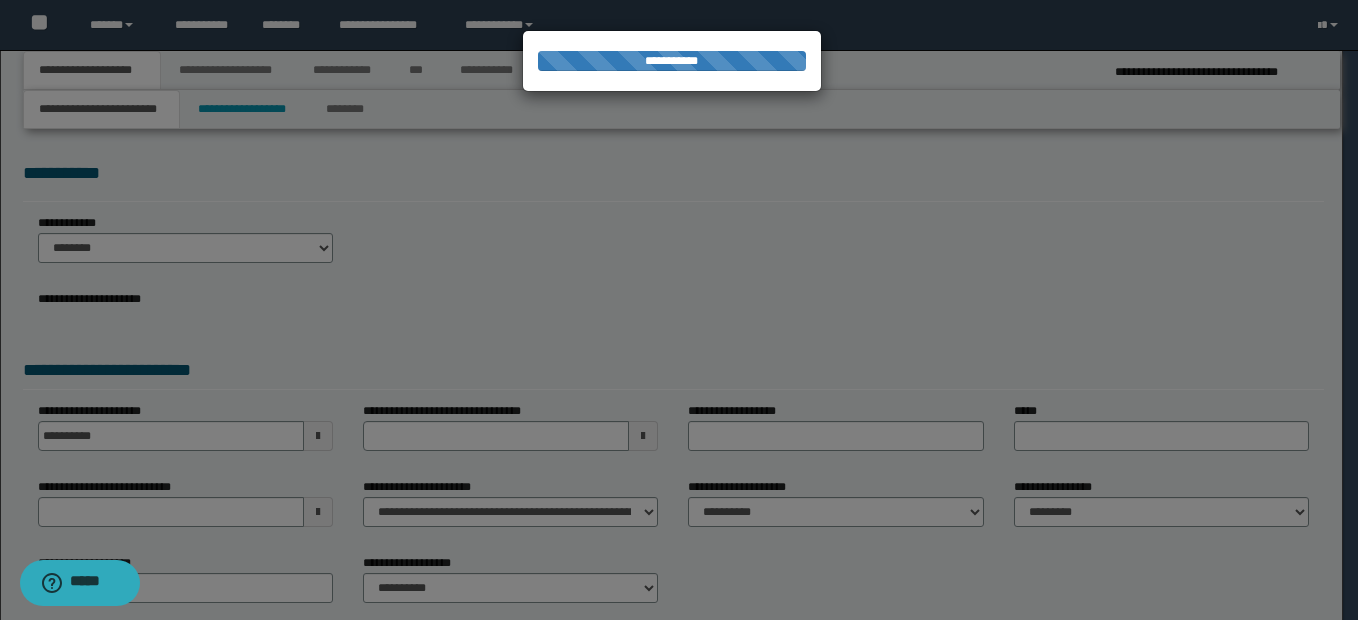select on "*" 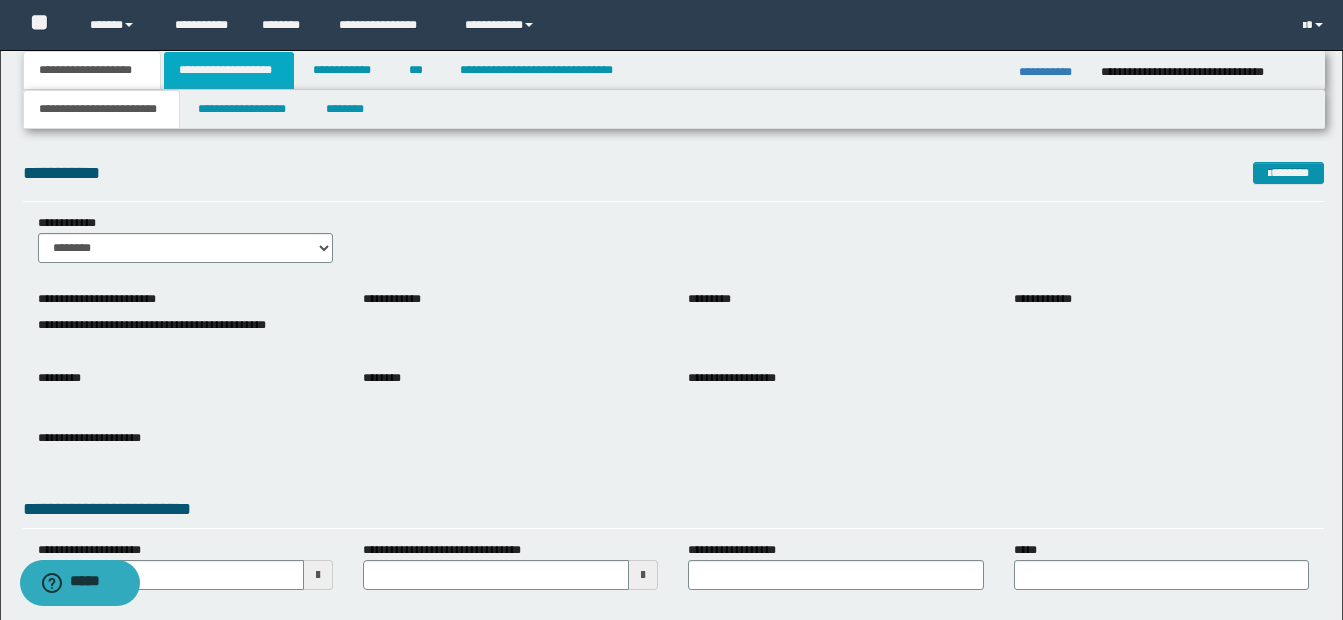 click on "**********" at bounding box center (229, 70) 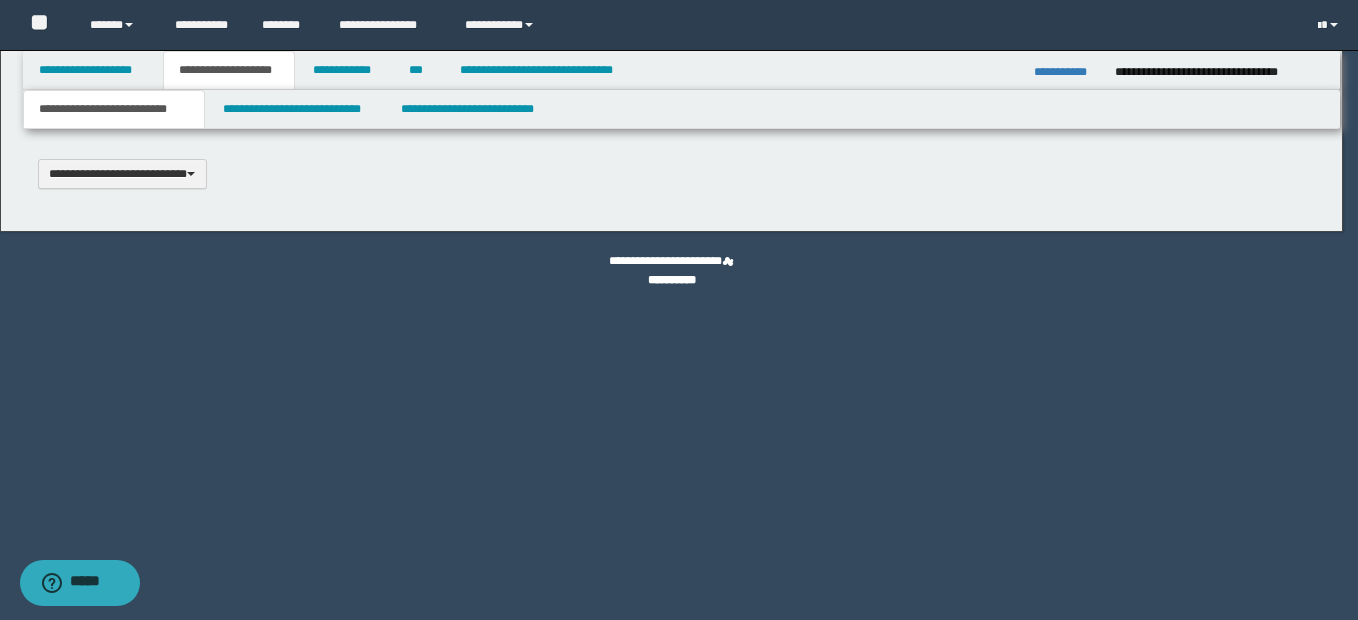 type 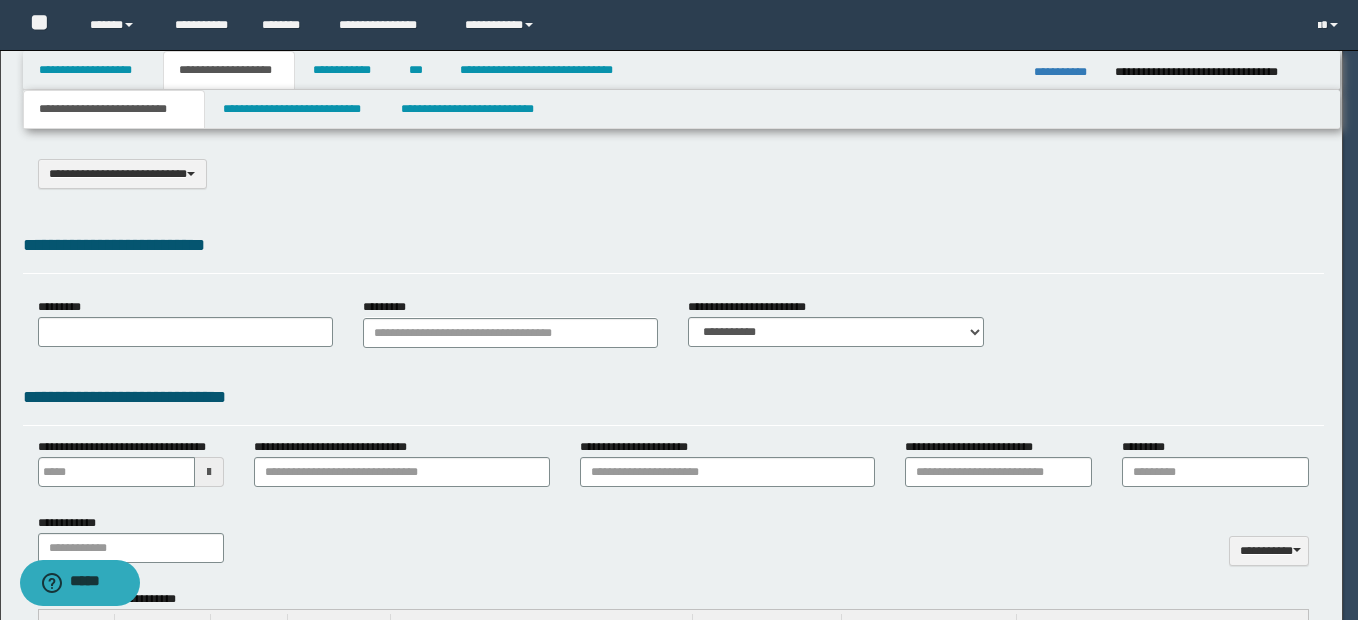 select on "*" 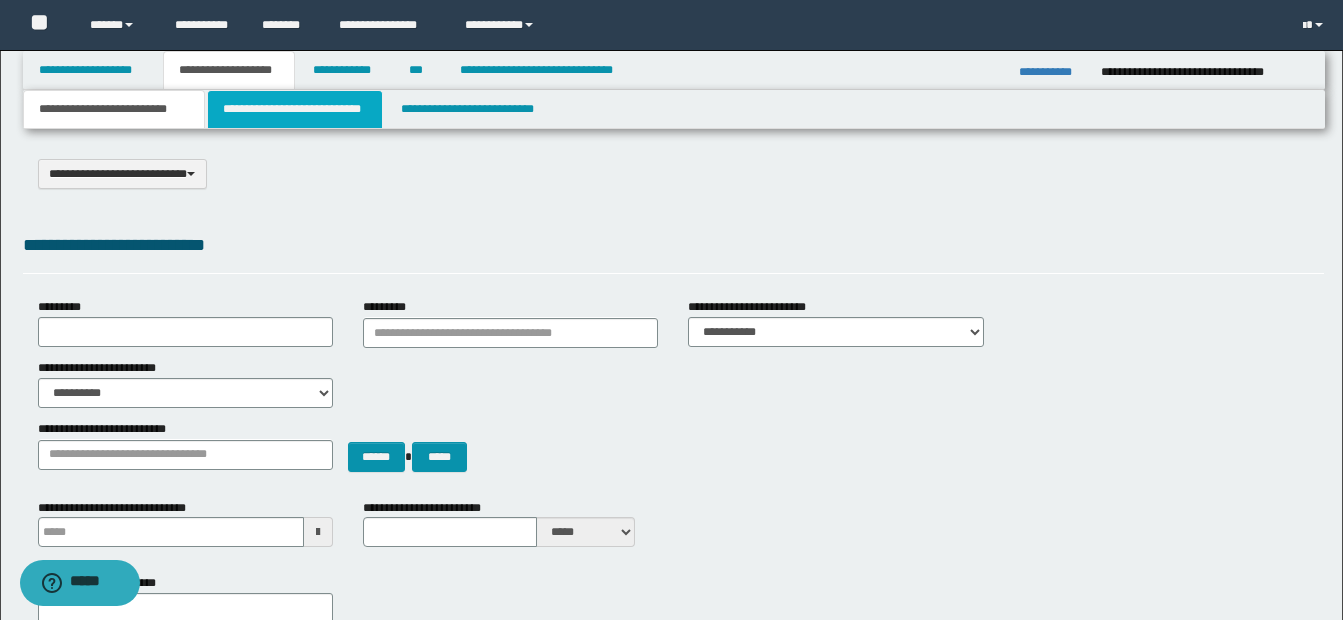 click on "**********" at bounding box center (295, 109) 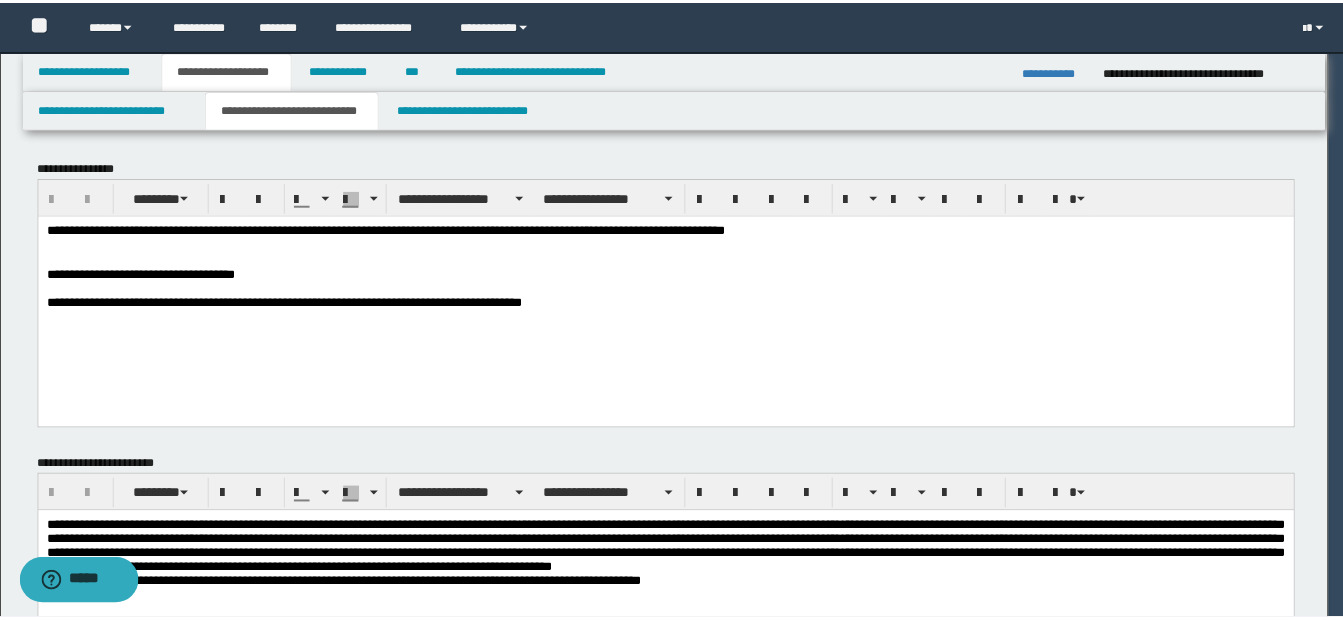 scroll, scrollTop: 0, scrollLeft: 0, axis: both 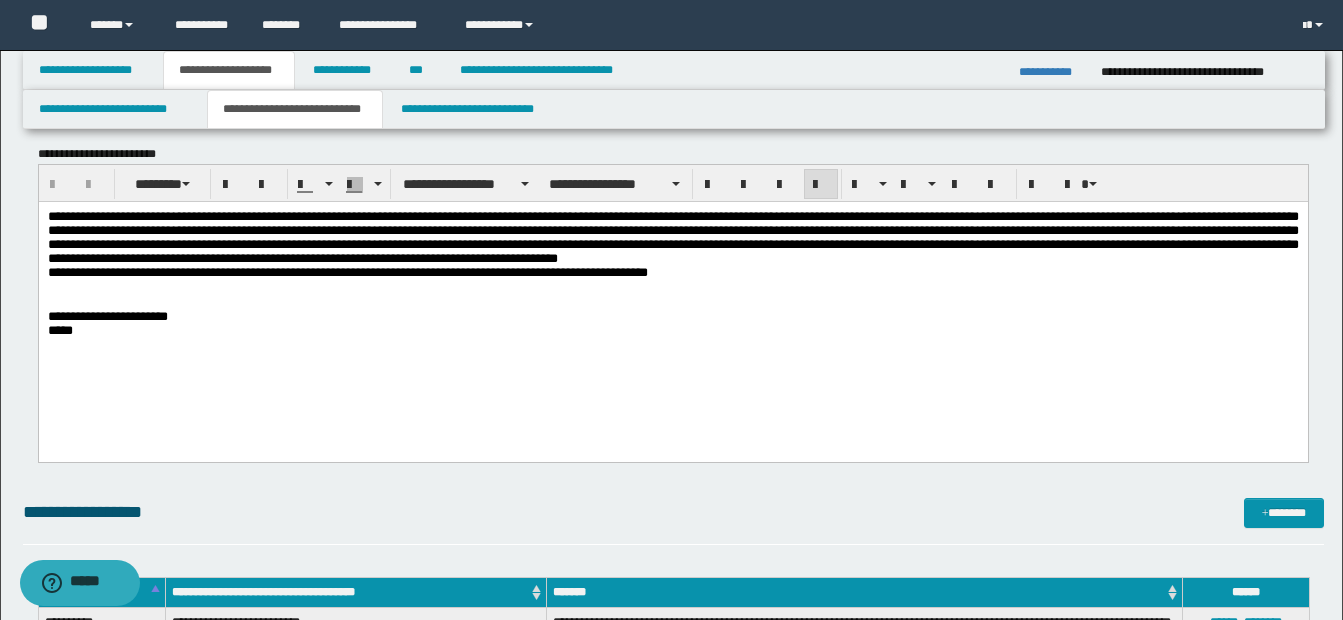 drag, startPoint x: 734, startPoint y: 217, endPoint x: 836, endPoint y: 267, distance: 113.59577 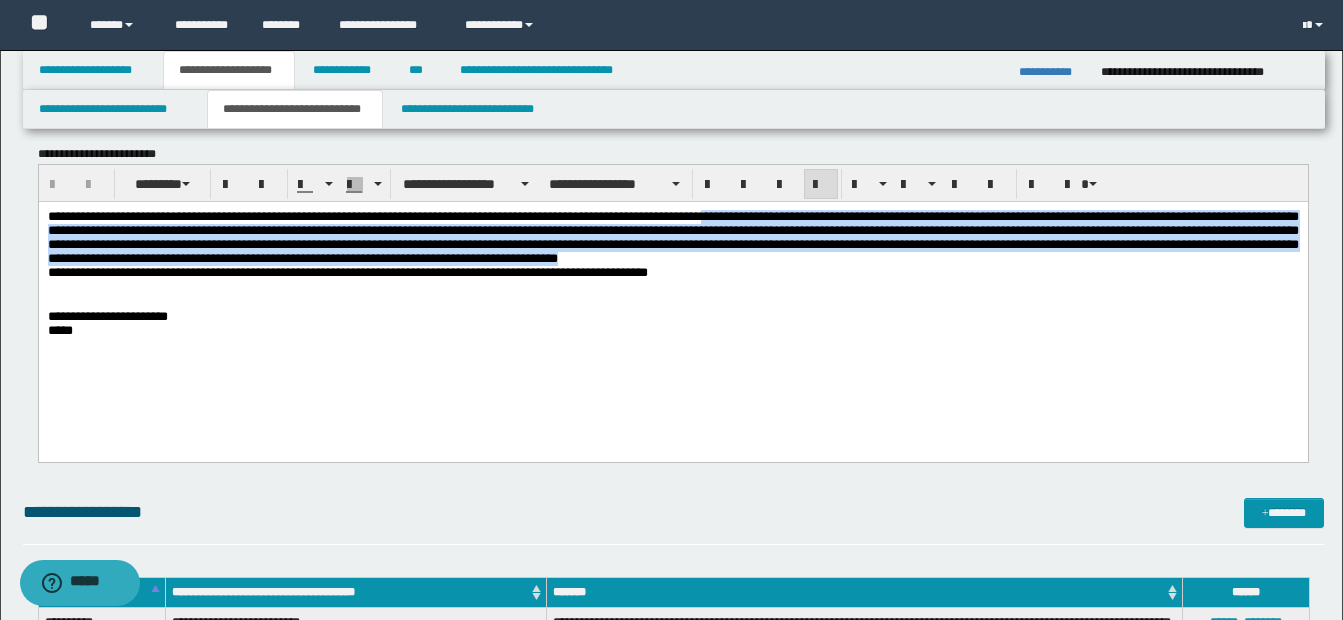 drag, startPoint x: 737, startPoint y: 216, endPoint x: 884, endPoint y: 270, distance: 156.6046 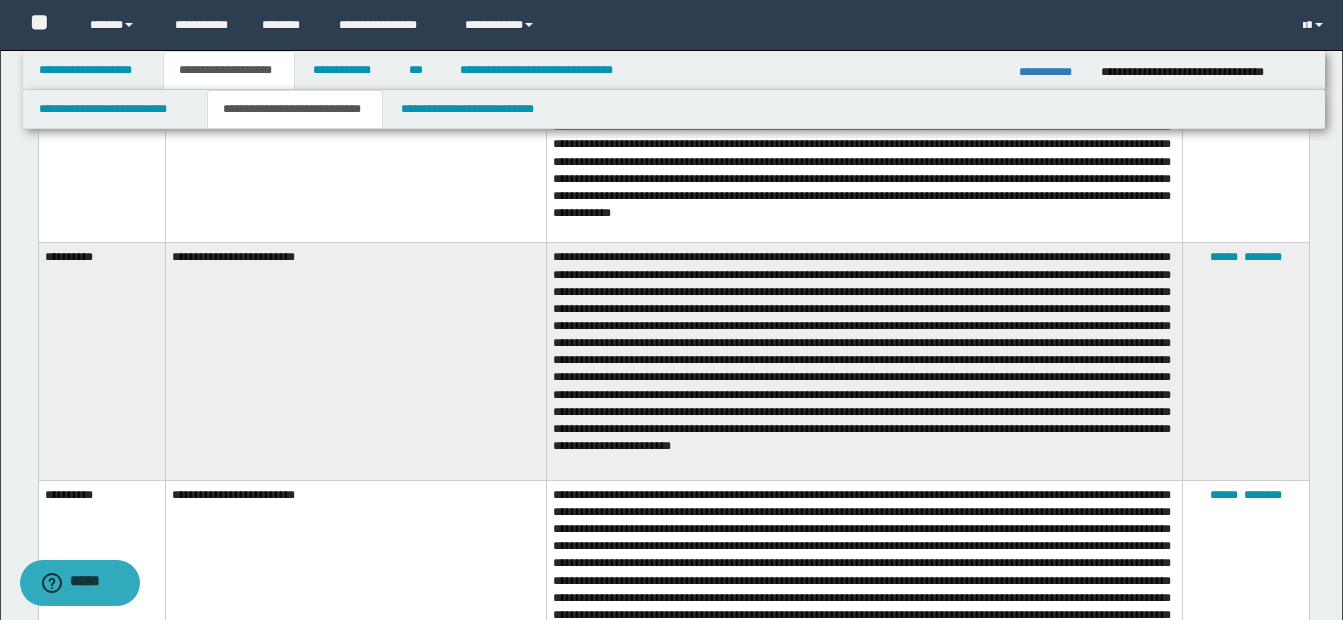 scroll, scrollTop: 1416, scrollLeft: 0, axis: vertical 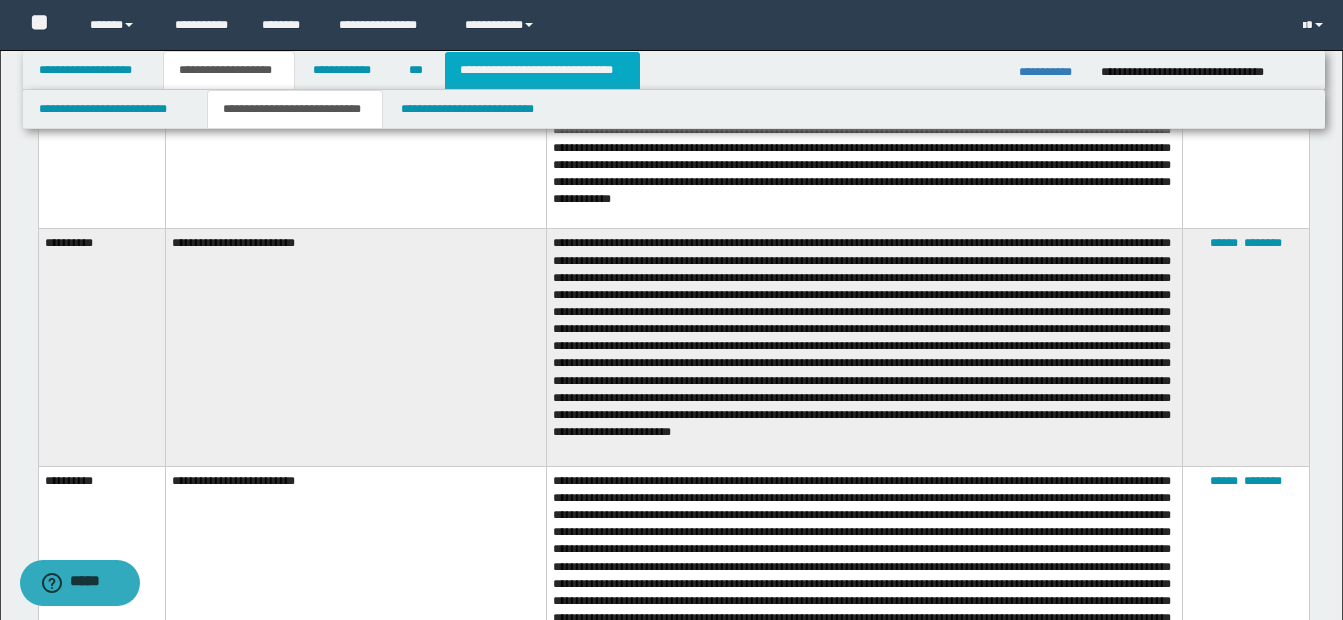 click on "**********" at bounding box center [542, 70] 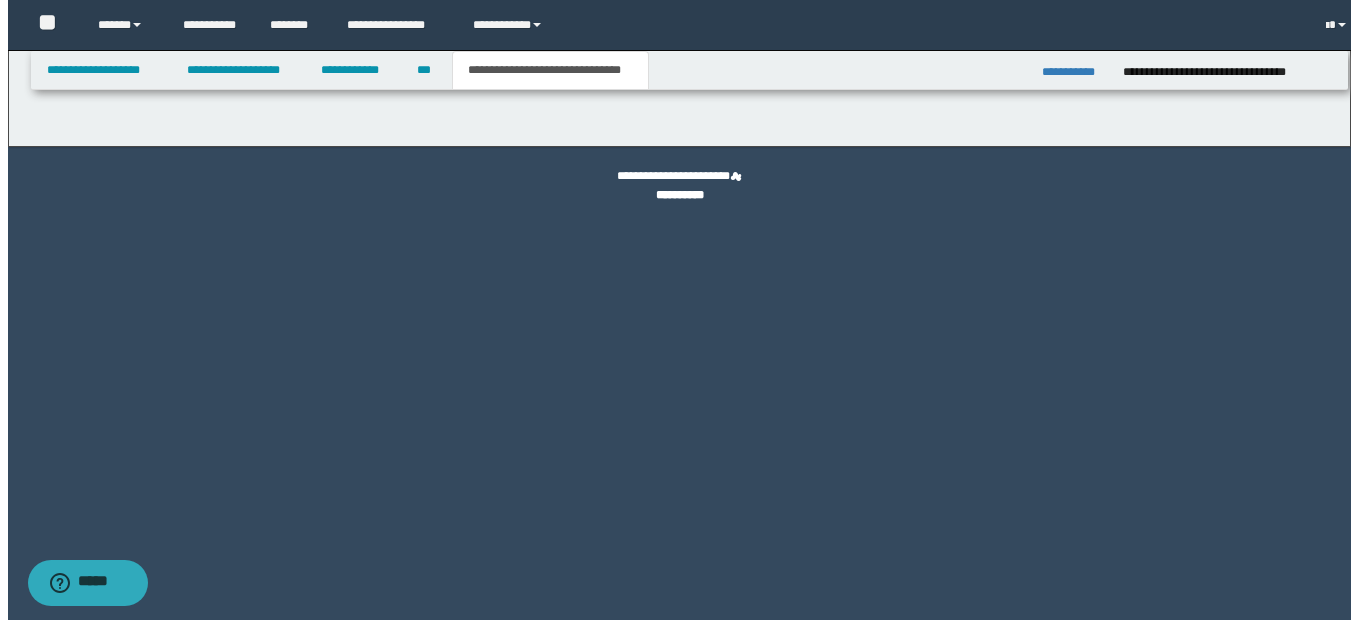 scroll, scrollTop: 0, scrollLeft: 0, axis: both 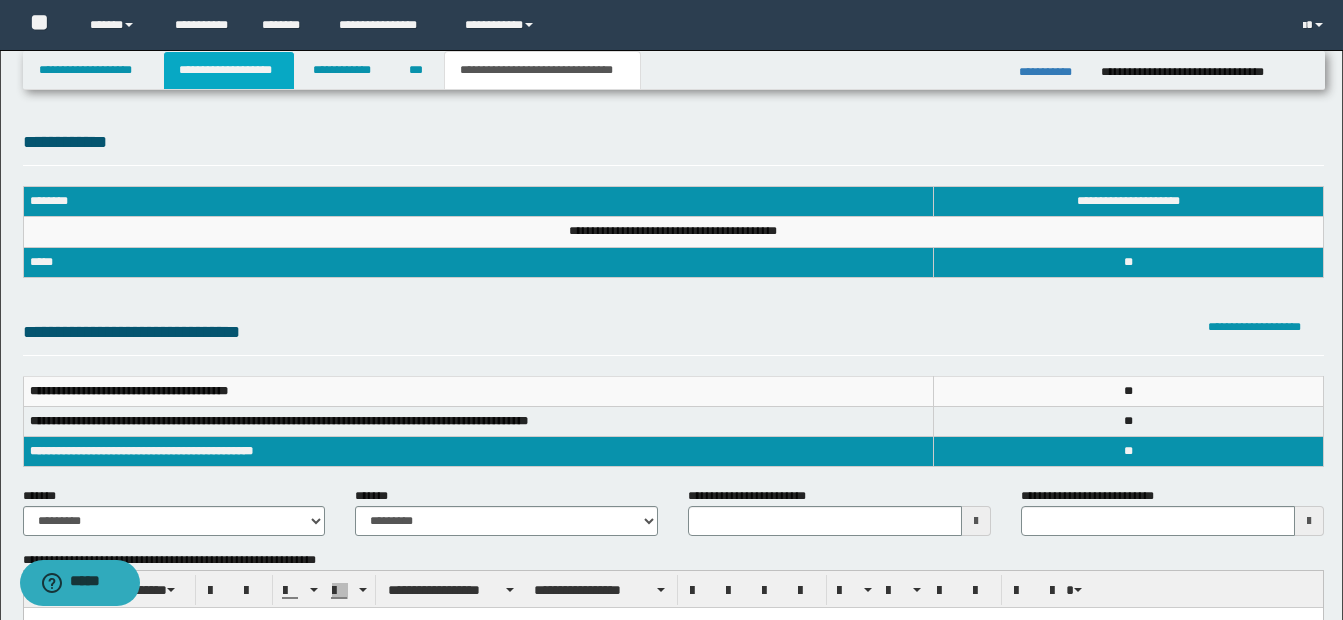 click on "**********" at bounding box center (229, 70) 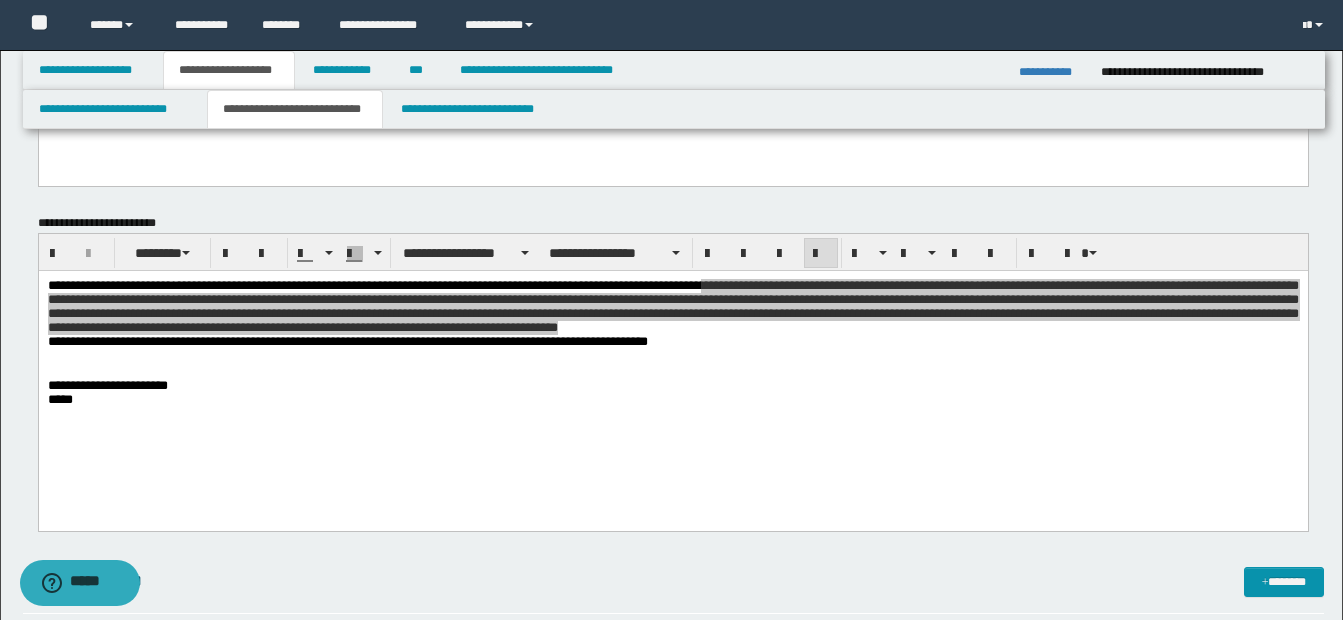 scroll, scrollTop: 304, scrollLeft: 0, axis: vertical 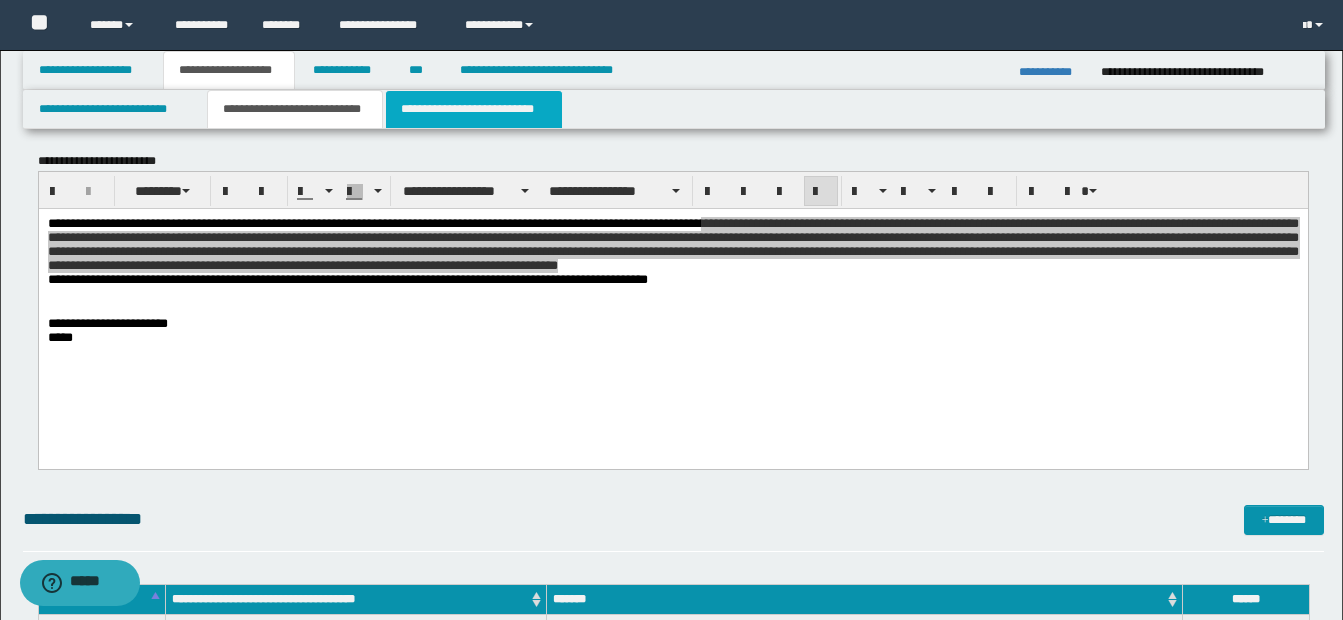 click on "**********" at bounding box center (474, 109) 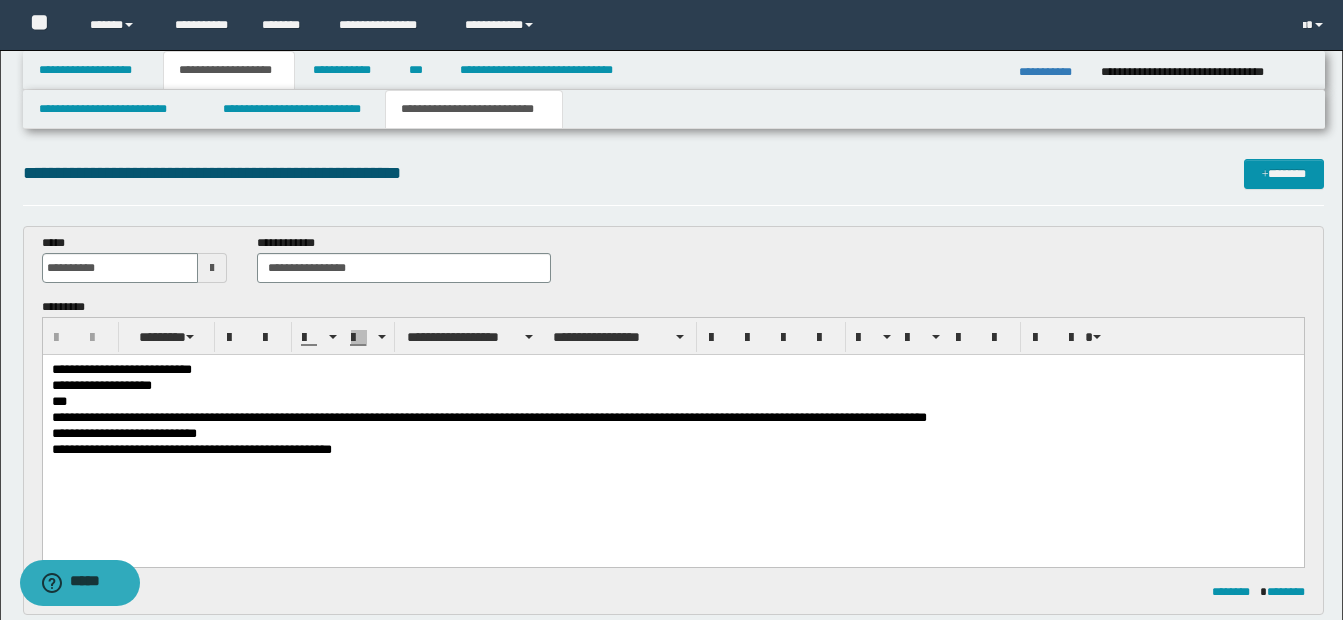 scroll, scrollTop: 0, scrollLeft: 0, axis: both 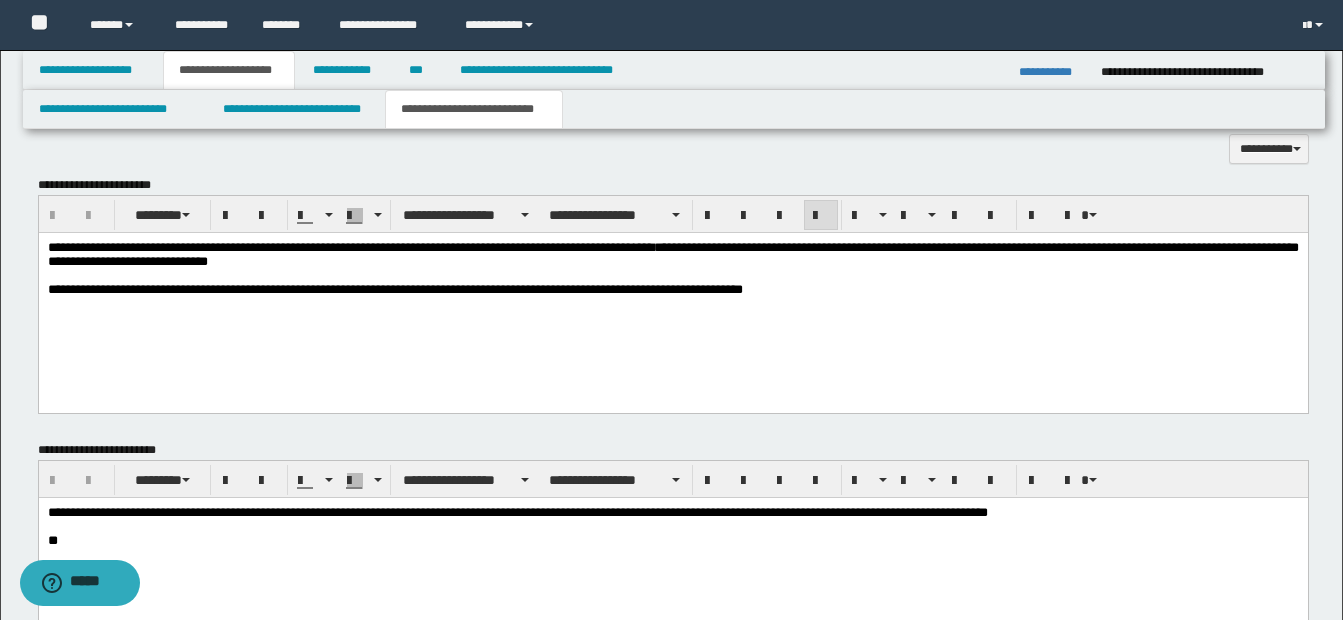 click on "**********" at bounding box center (672, 255) 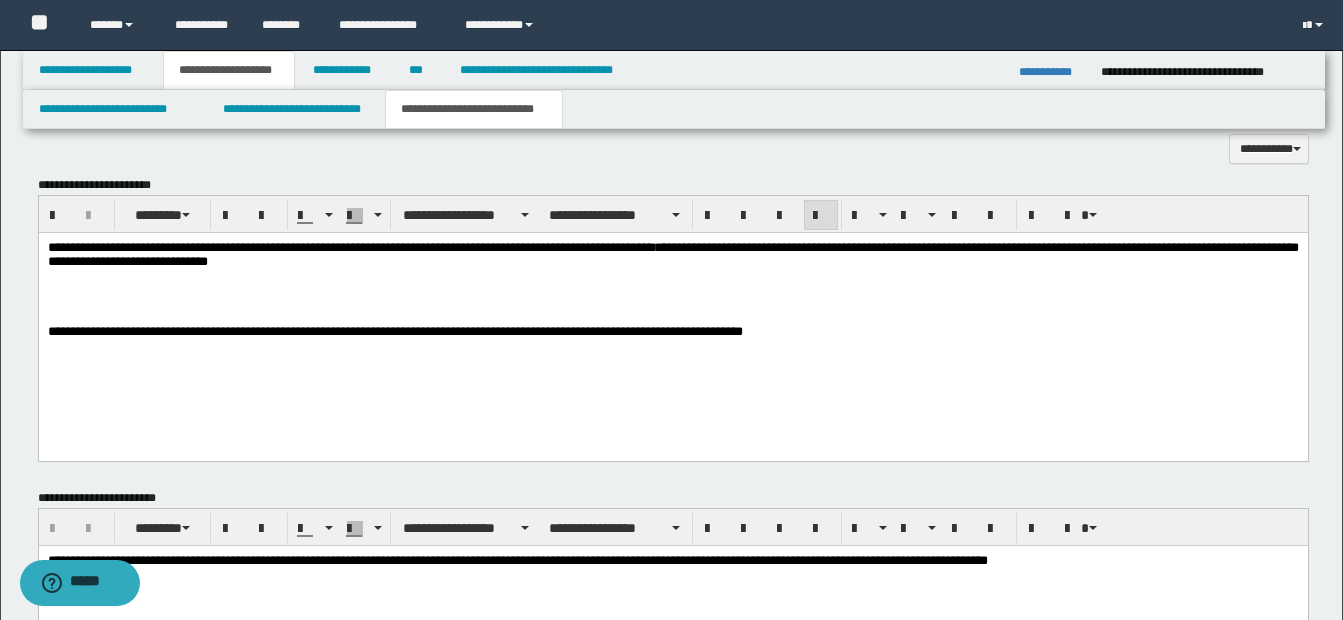 click at bounding box center (672, 290) 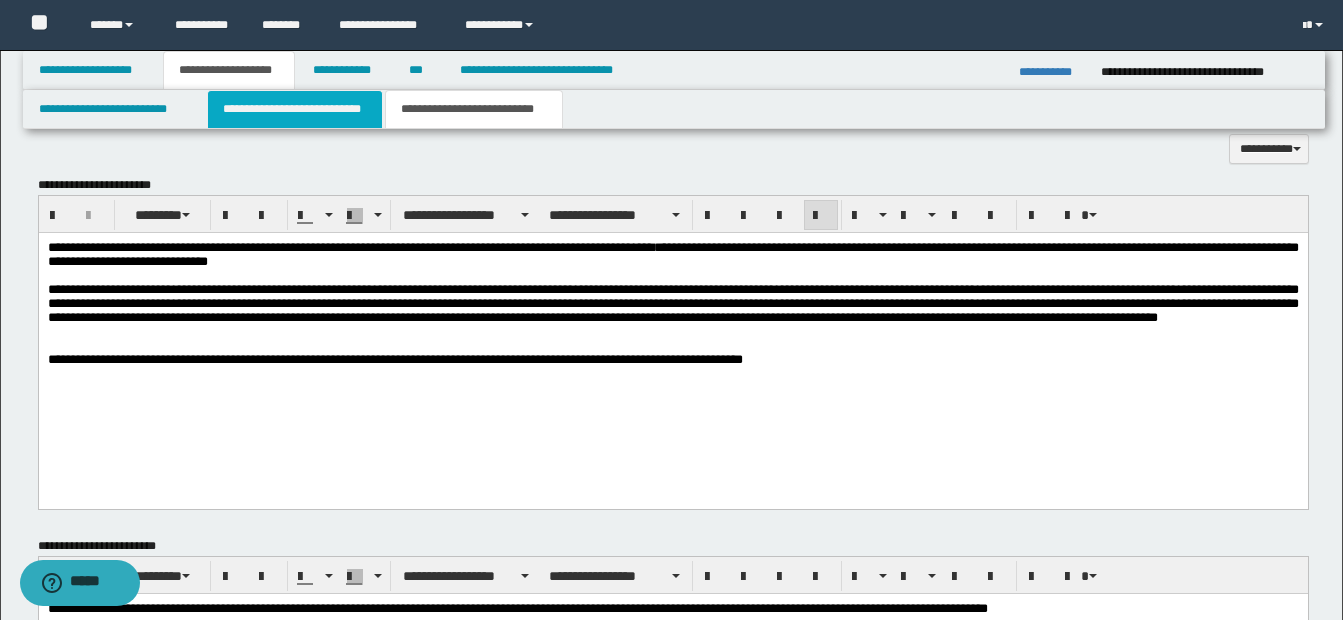 click on "**********" at bounding box center [295, 109] 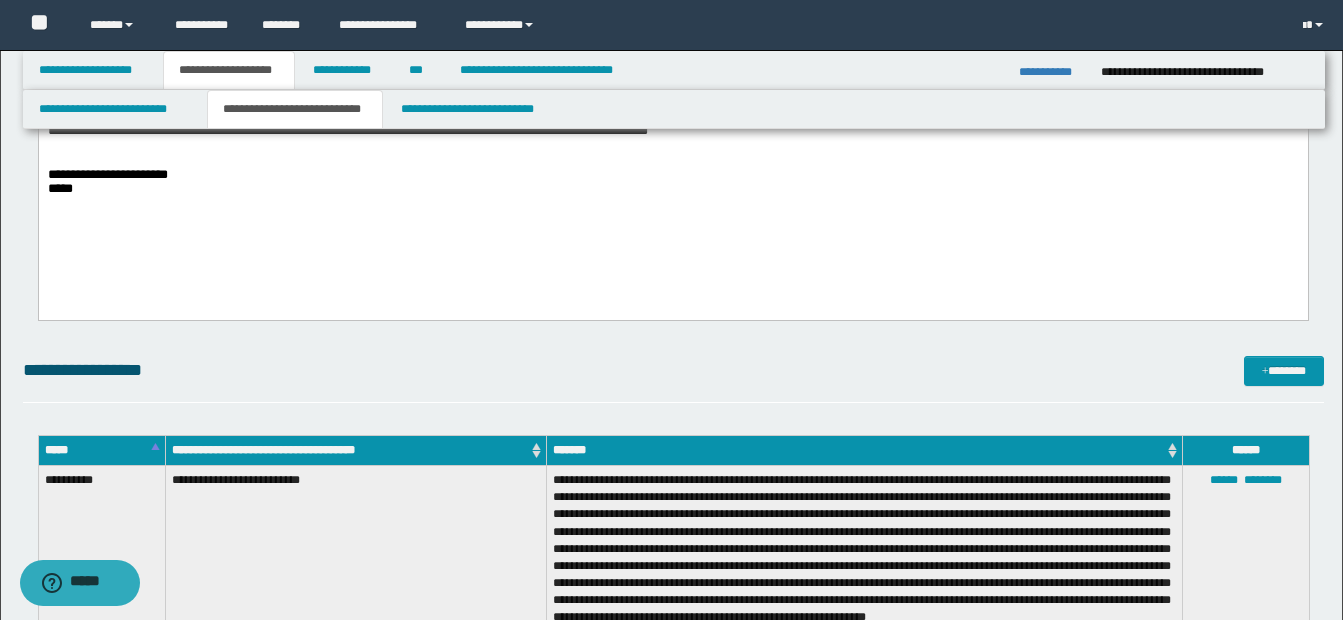 scroll, scrollTop: 0, scrollLeft: 0, axis: both 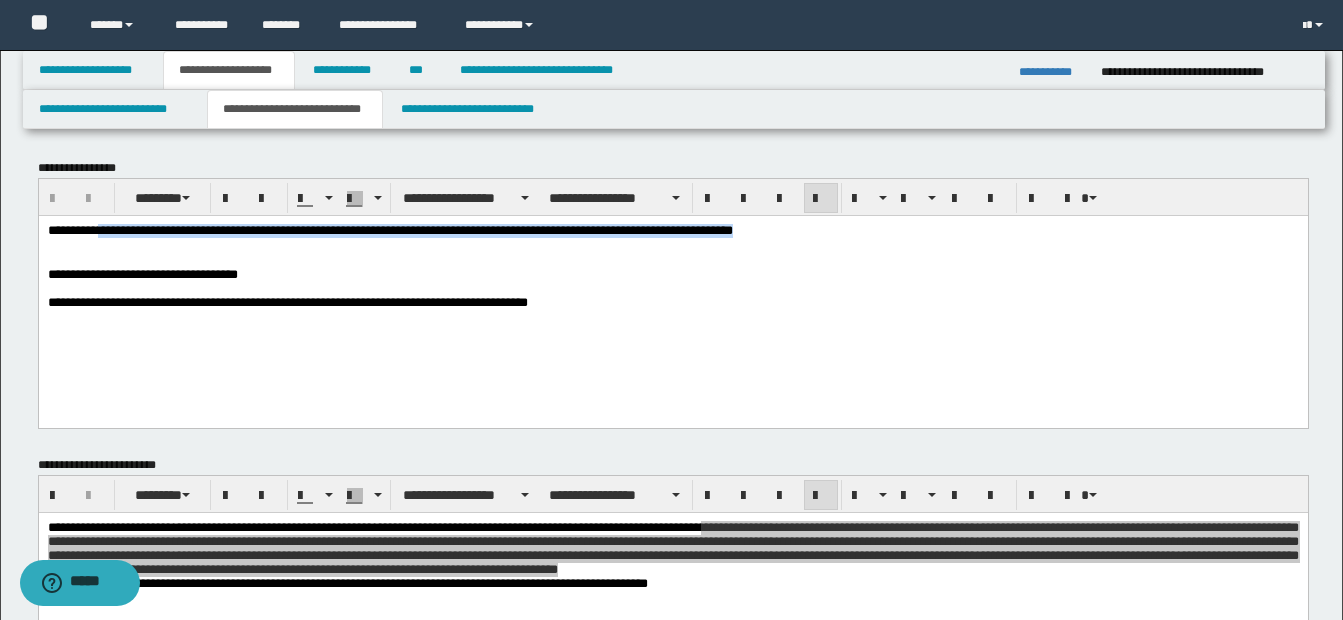 drag, startPoint x: 102, startPoint y: 232, endPoint x: 814, endPoint y: 235, distance: 712.00635 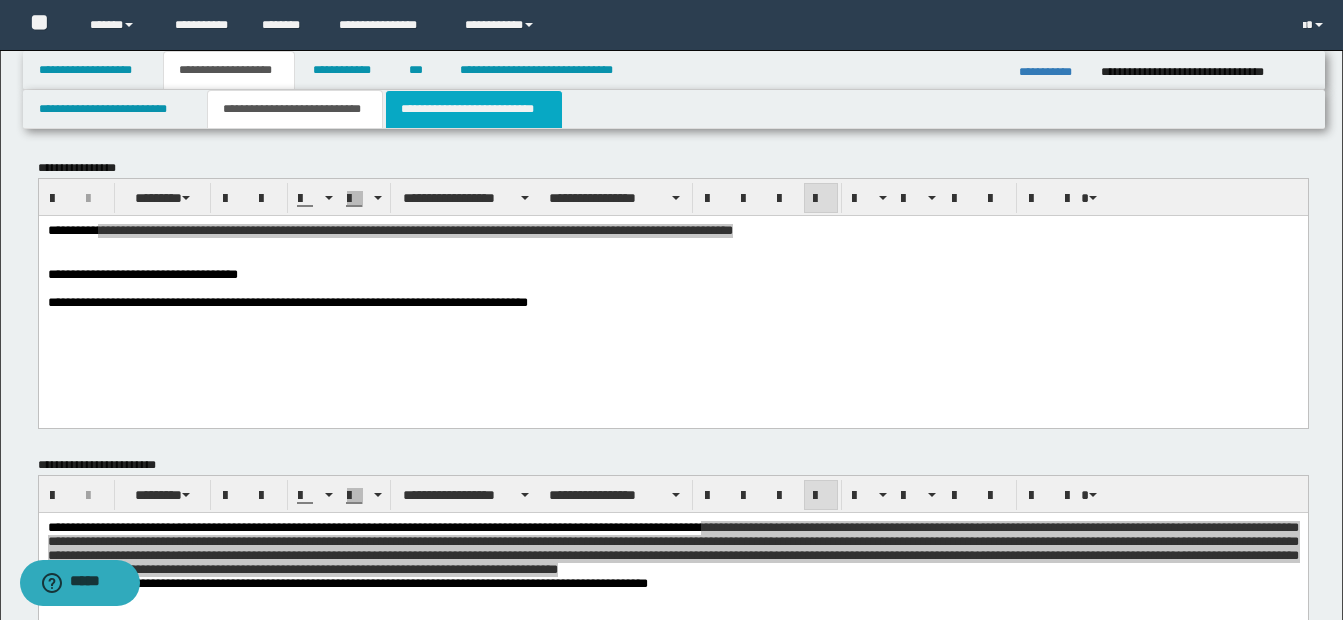 click on "**********" at bounding box center (474, 109) 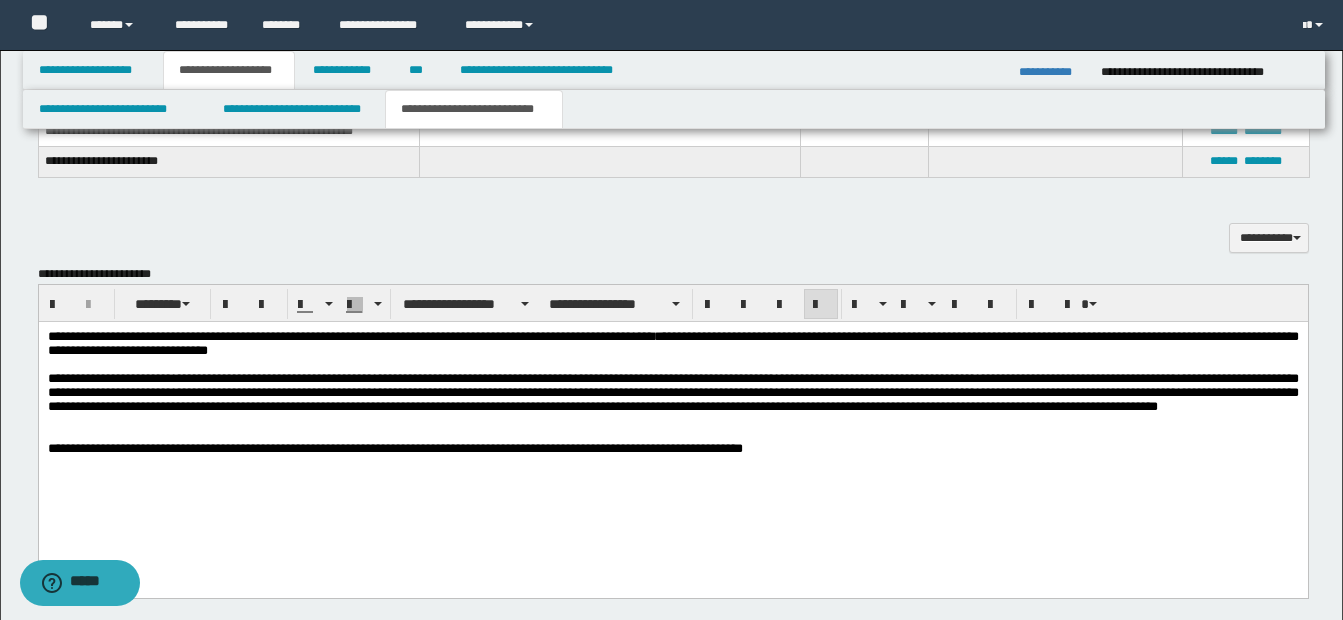 scroll, scrollTop: 1059, scrollLeft: 0, axis: vertical 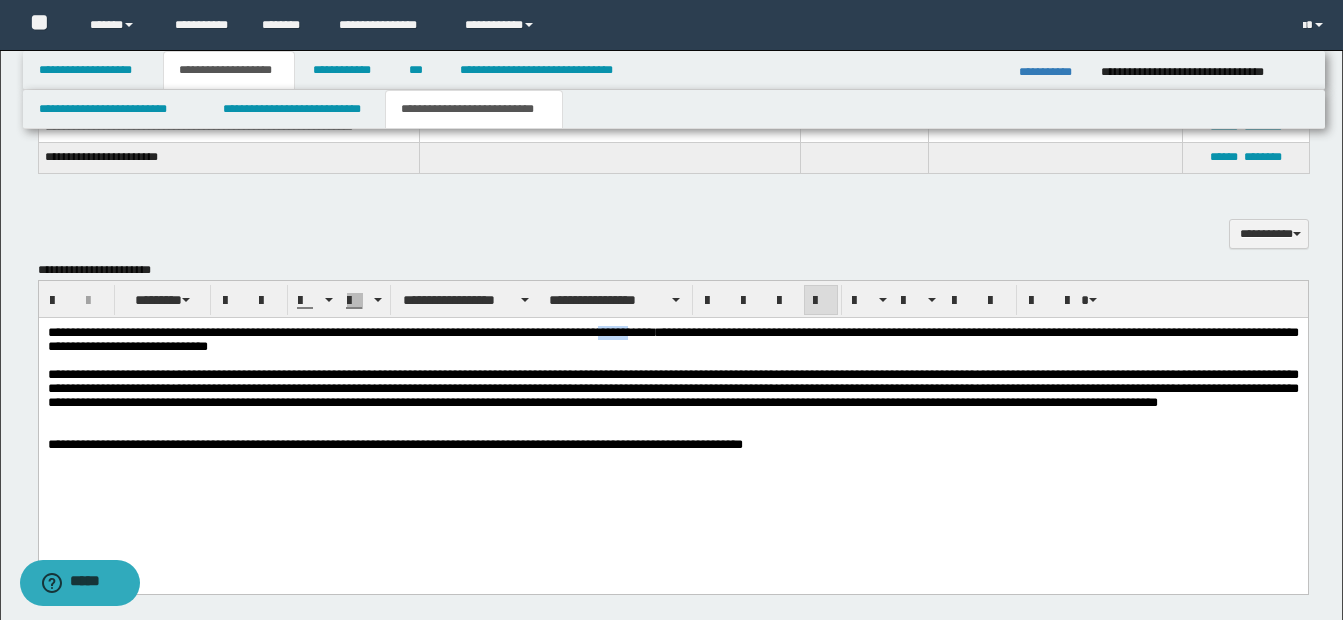 drag, startPoint x: 639, startPoint y: 334, endPoint x: 679, endPoint y: 333, distance: 40.012497 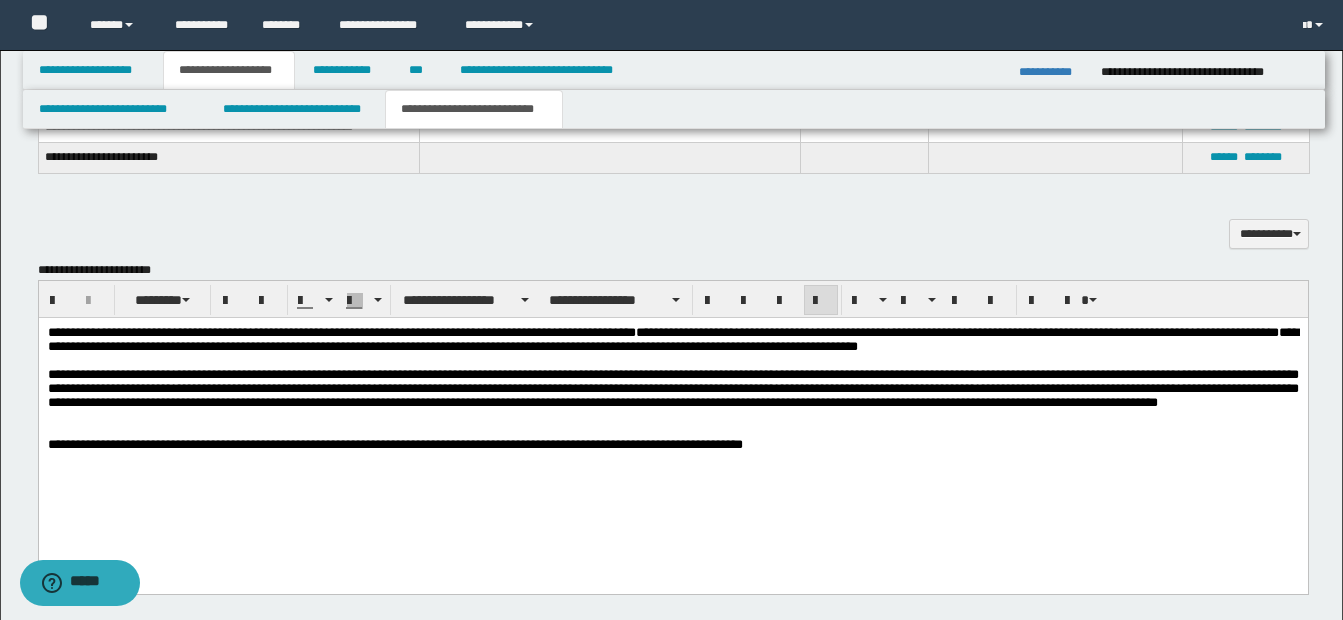 click at bounding box center (610, 158) 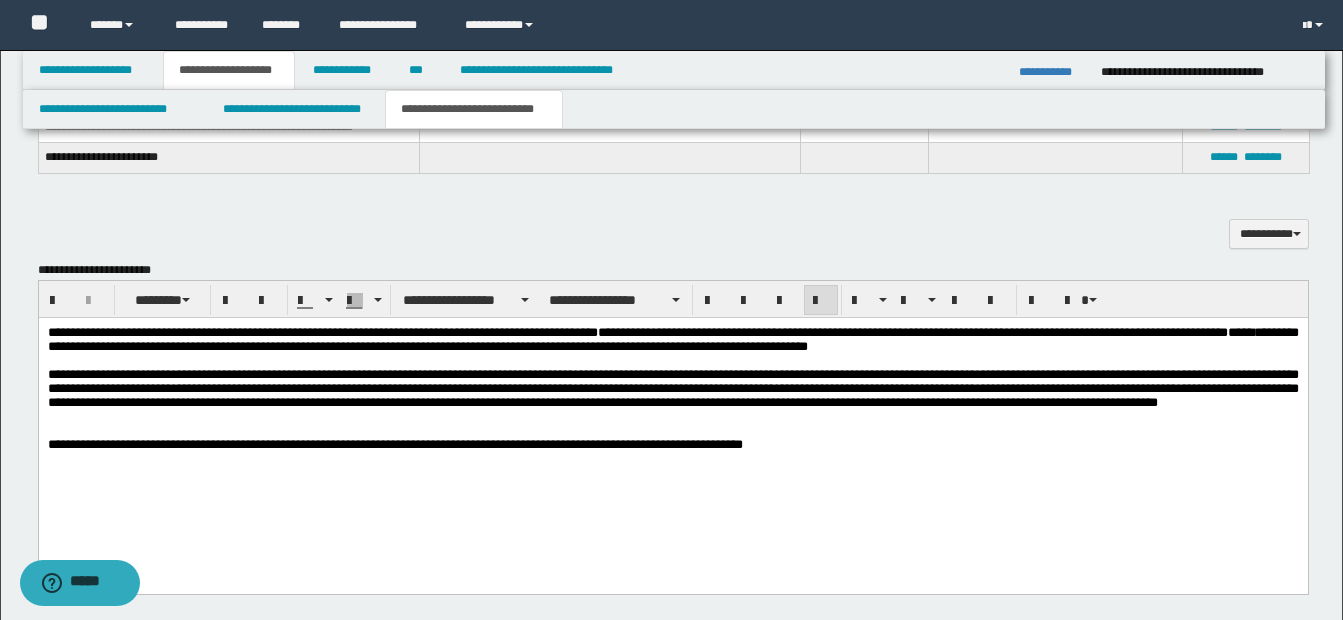 click on "**********" at bounding box center [672, 414] 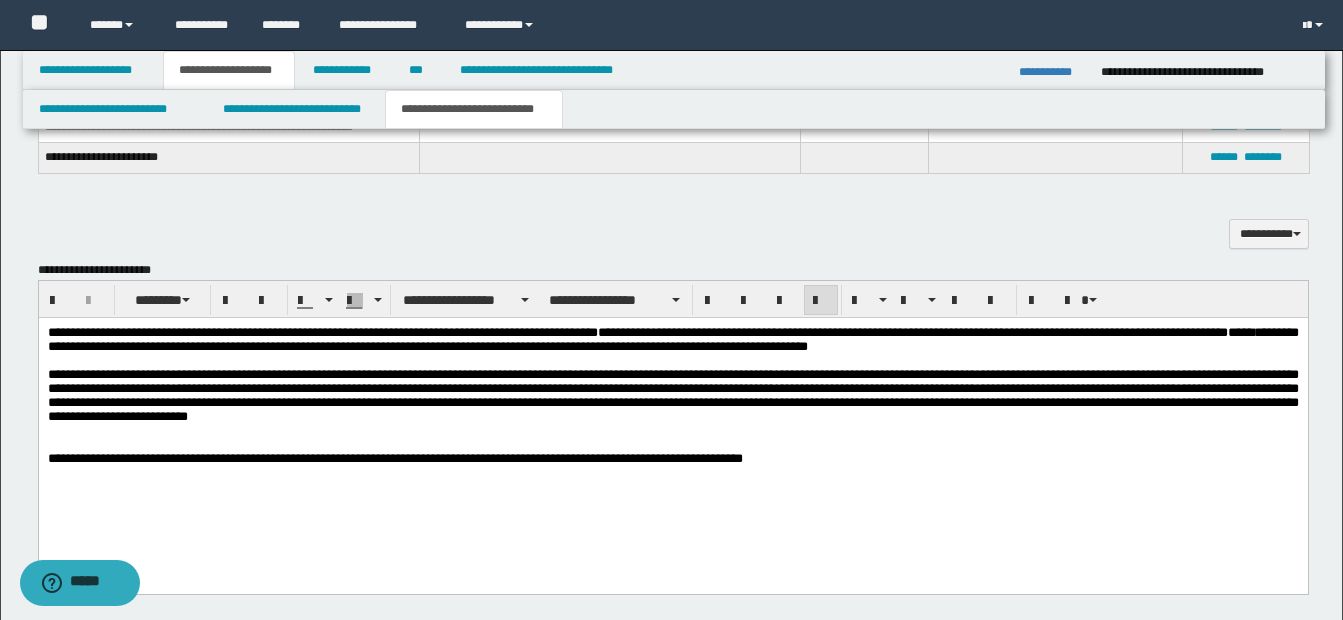 click on "**********" at bounding box center (672, 395) 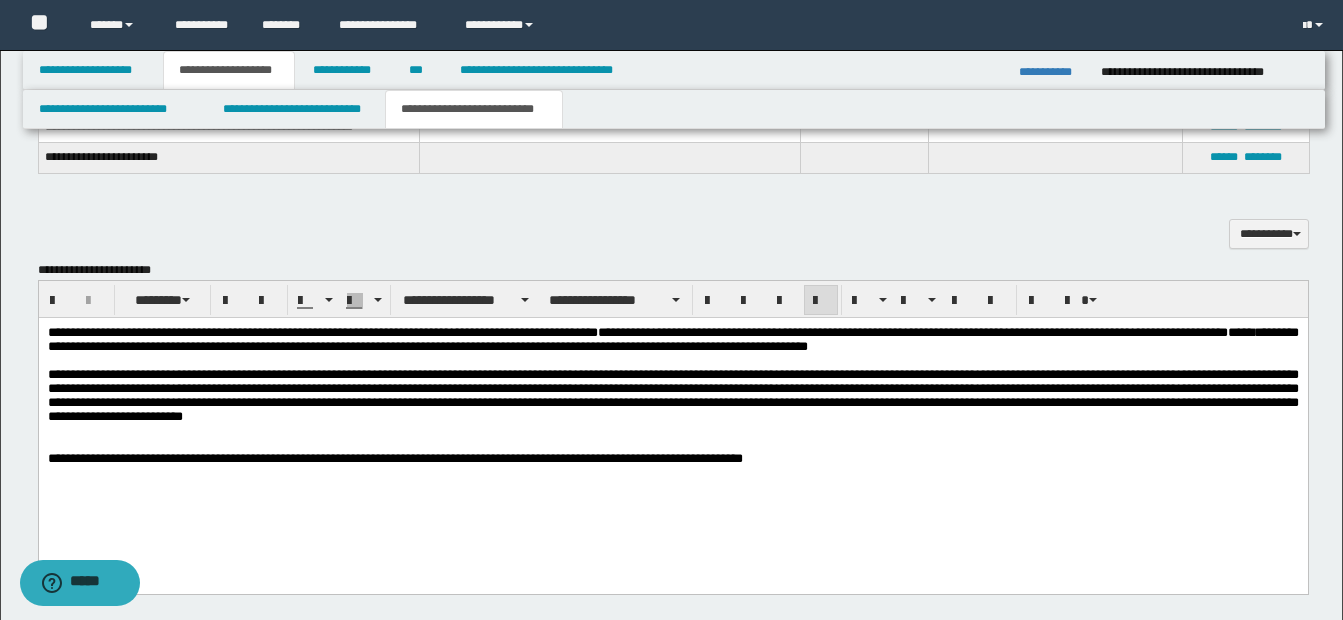 click on "**********" at bounding box center [672, 395] 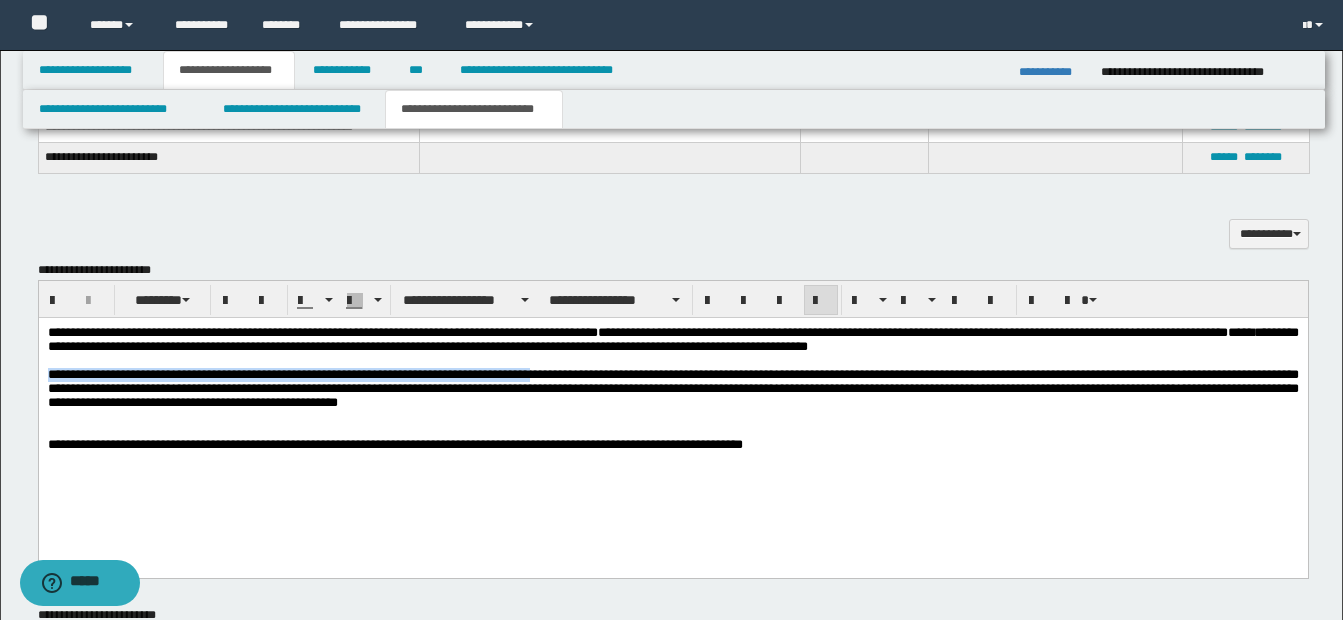 drag, startPoint x: 48, startPoint y: 380, endPoint x: 579, endPoint y: 381, distance: 531.0009 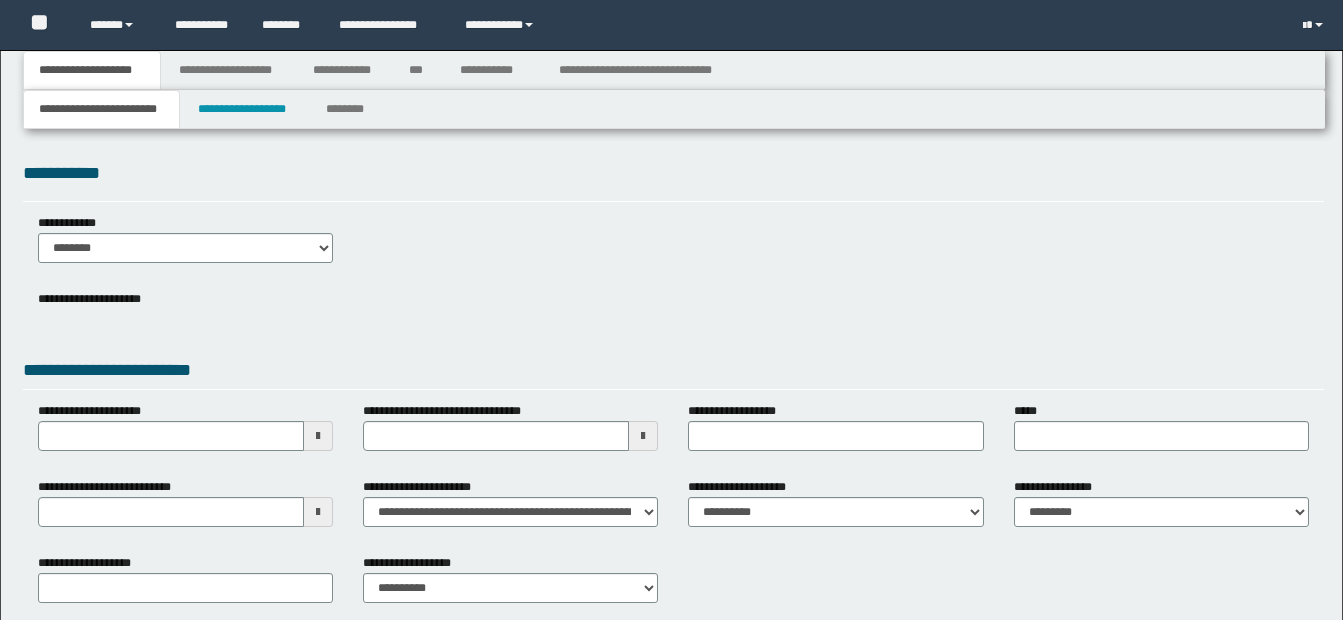 type 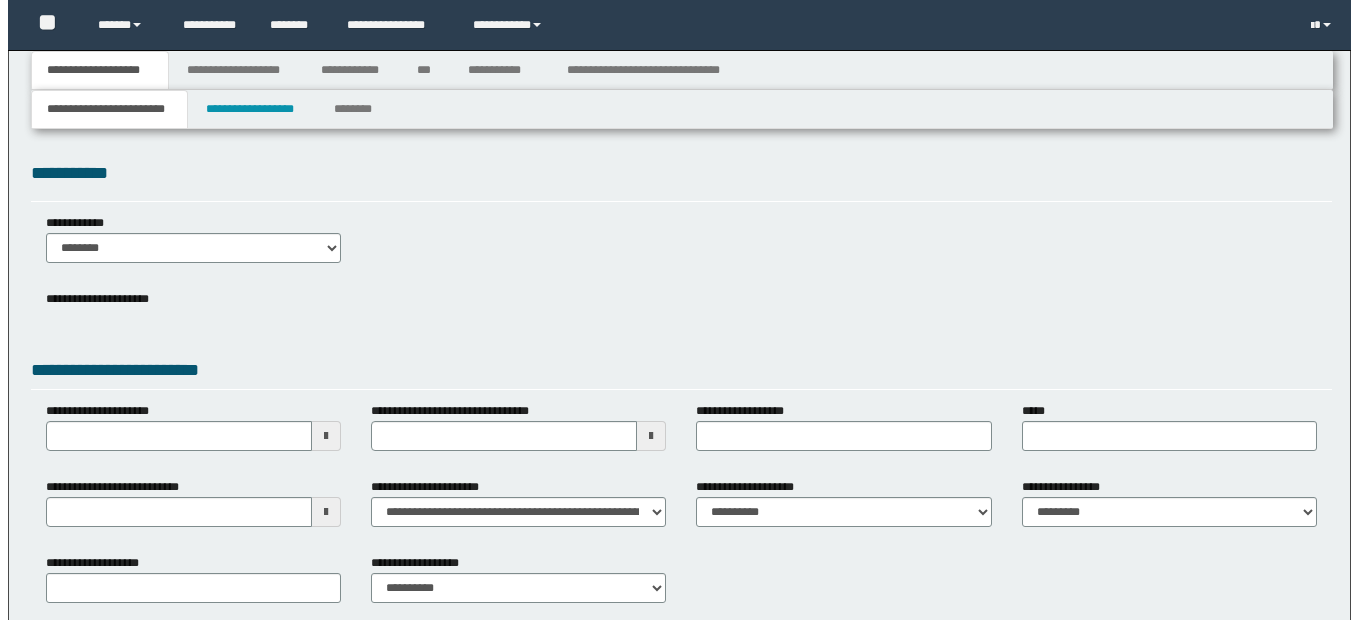 scroll, scrollTop: 0, scrollLeft: 0, axis: both 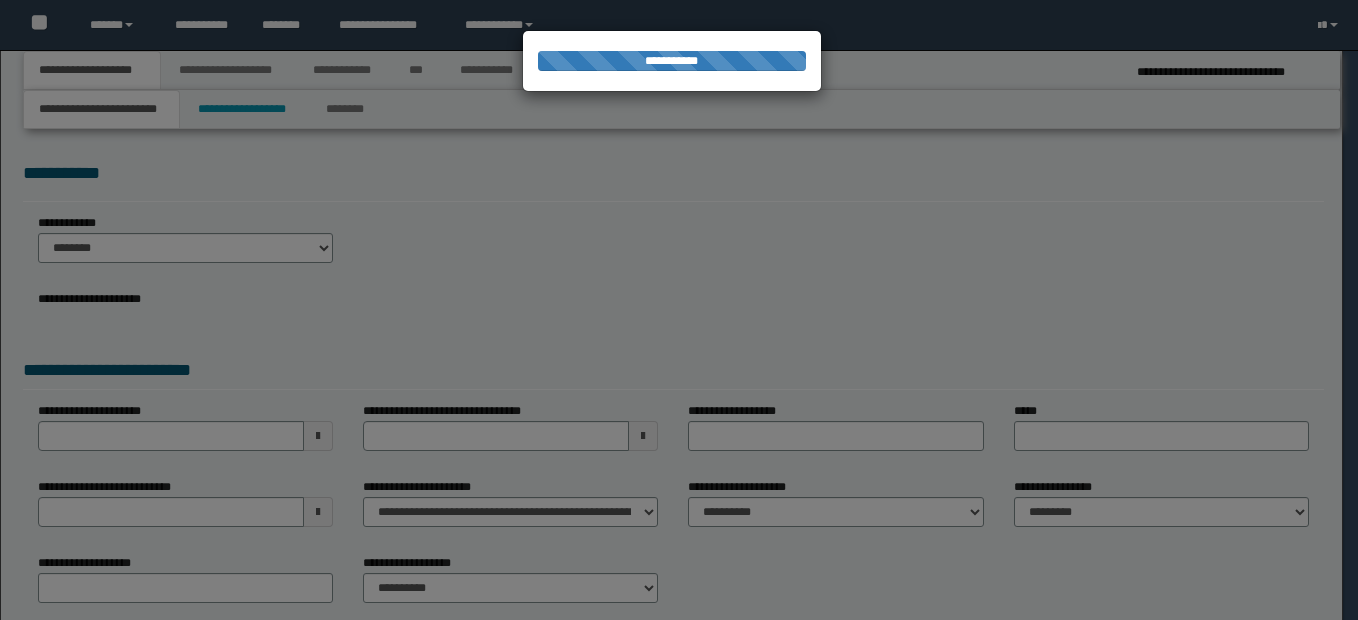 type on "**********" 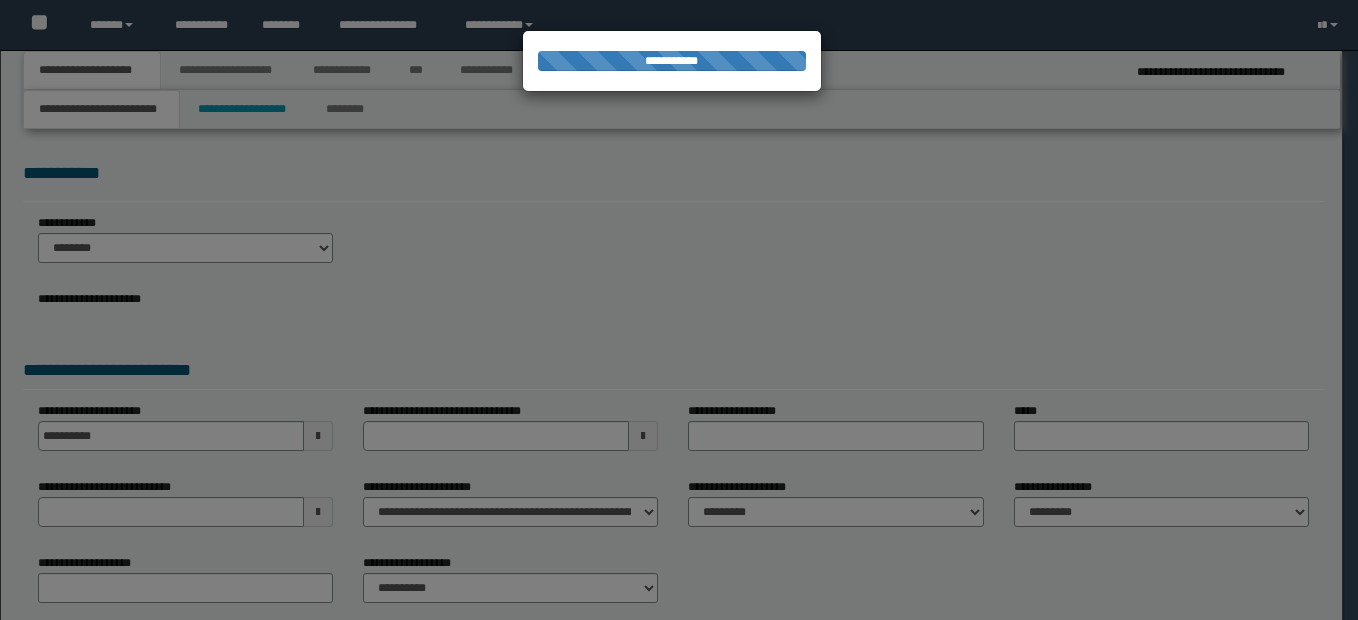 scroll, scrollTop: 0, scrollLeft: 0, axis: both 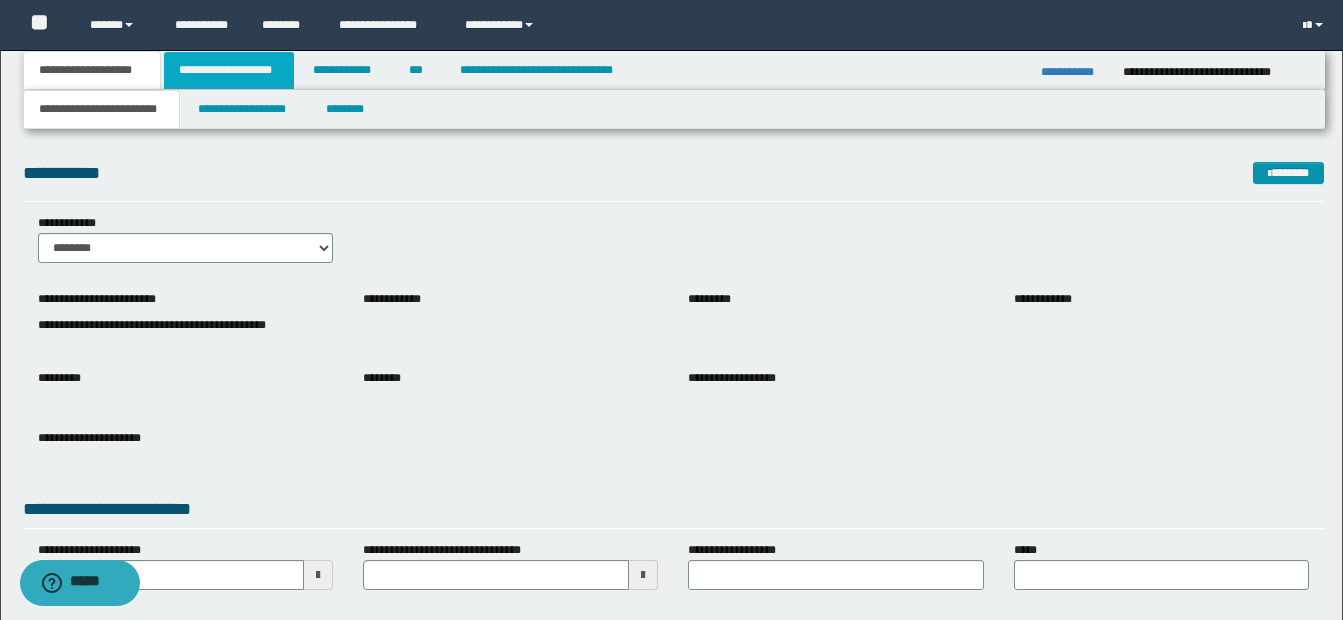 click on "**********" at bounding box center [229, 70] 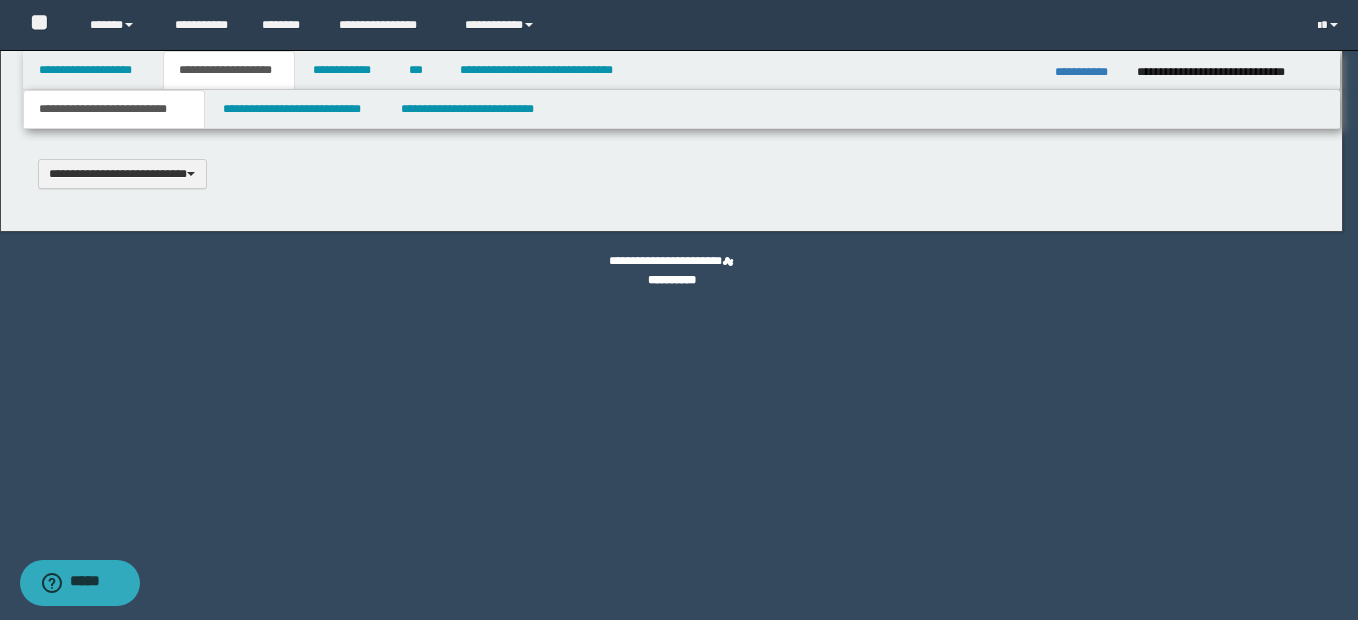 type 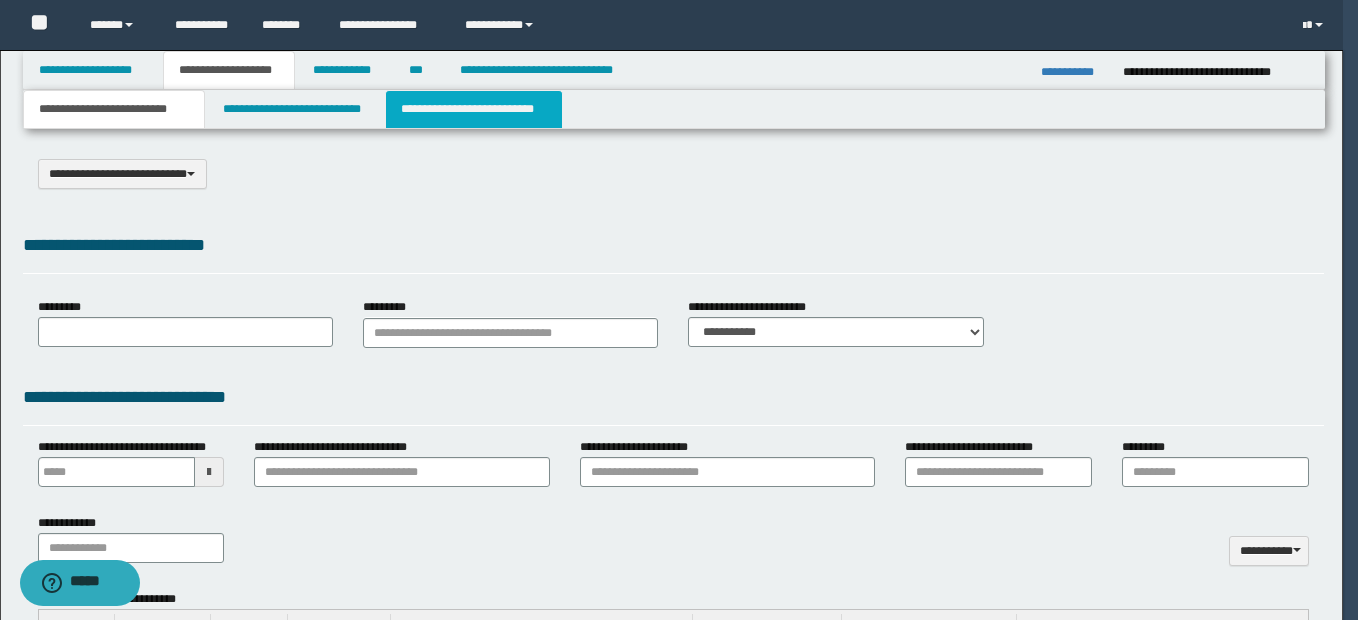 select on "*" 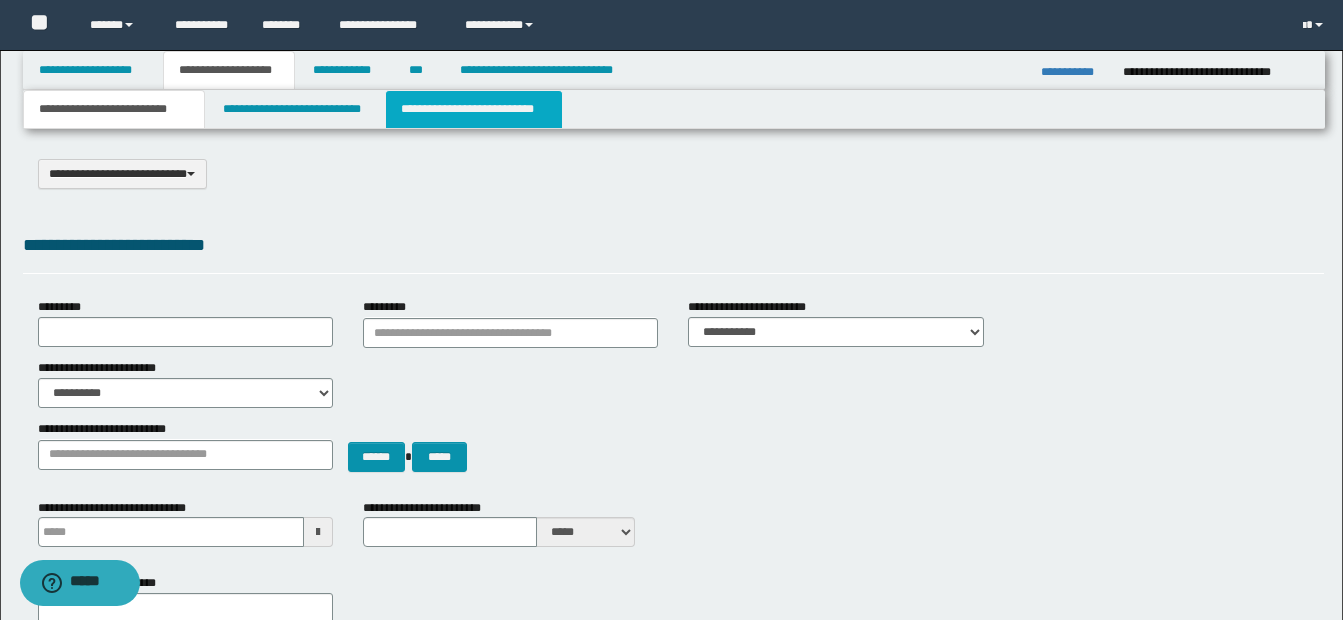 click on "**********" at bounding box center (474, 109) 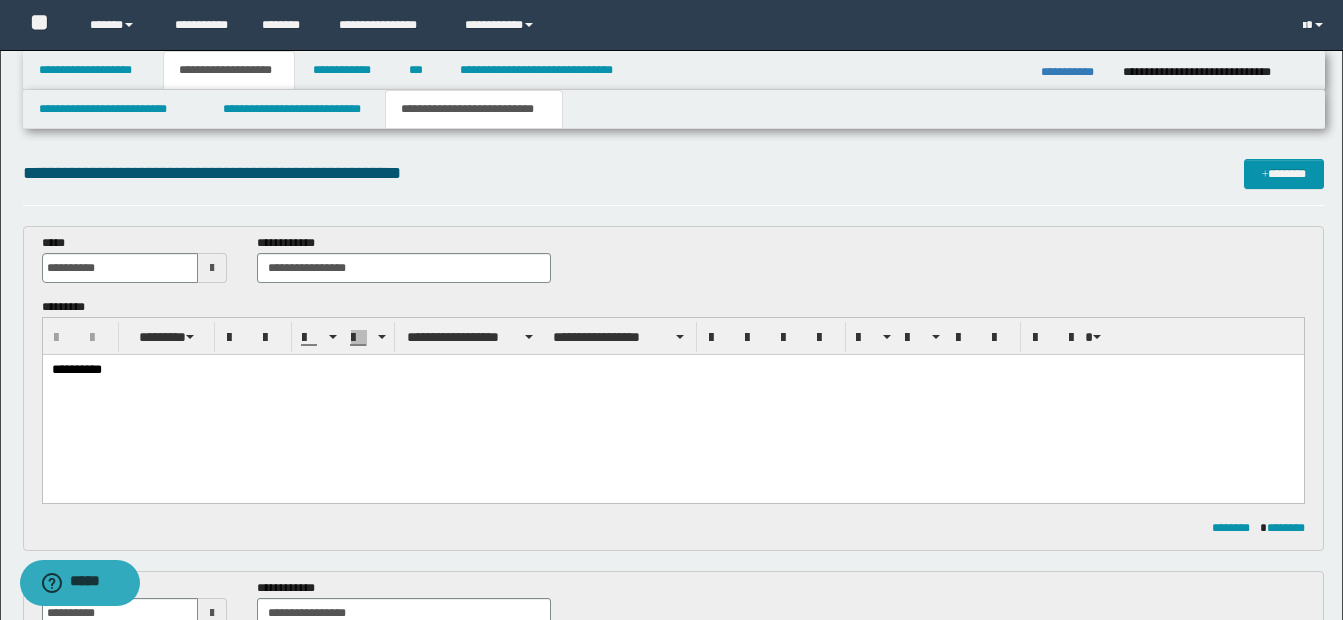 scroll, scrollTop: 0, scrollLeft: 0, axis: both 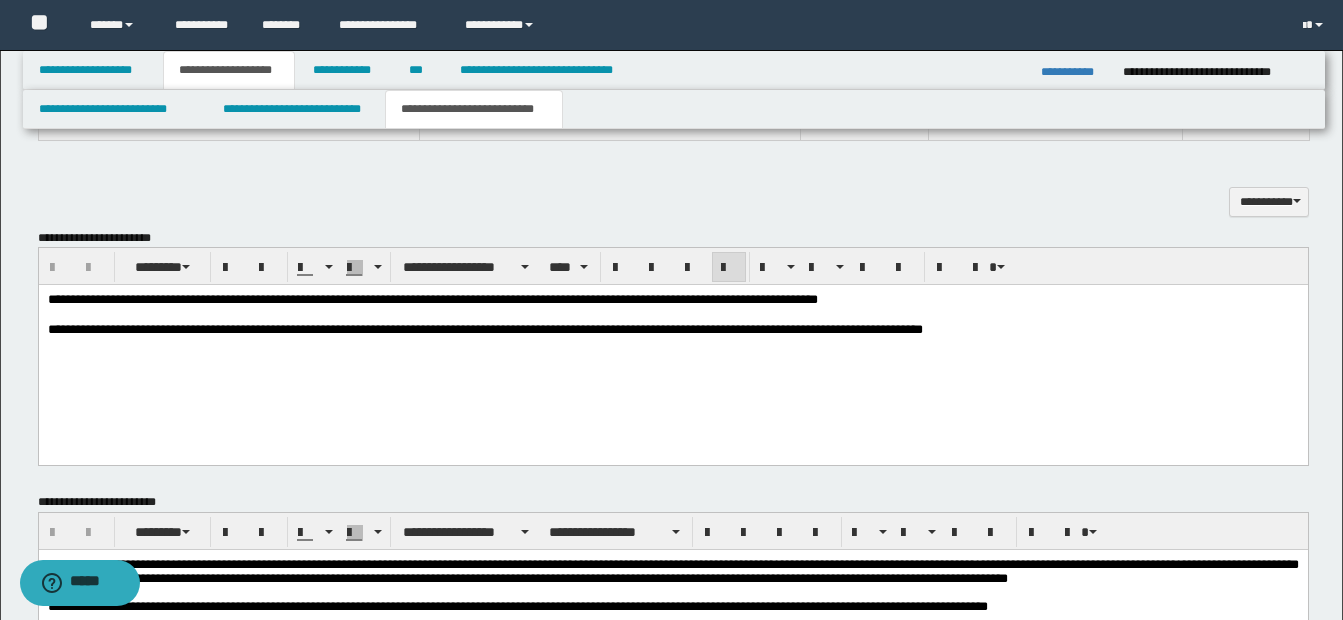 click on "**********" at bounding box center [672, 300] 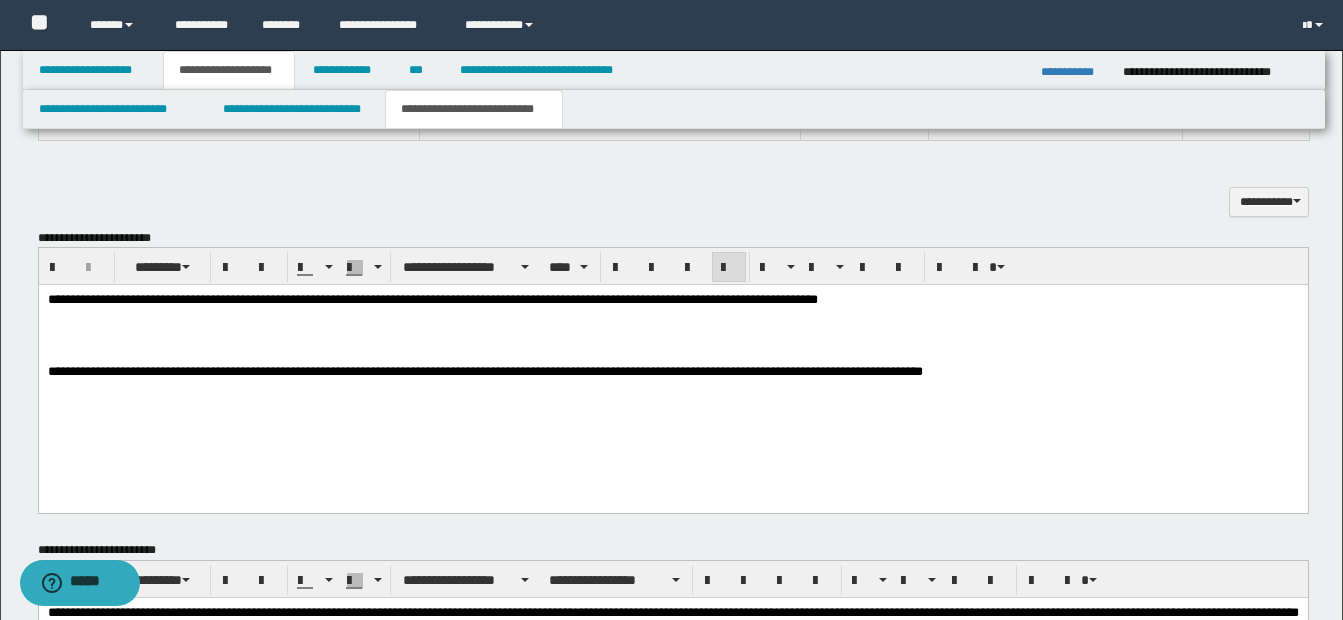 paste 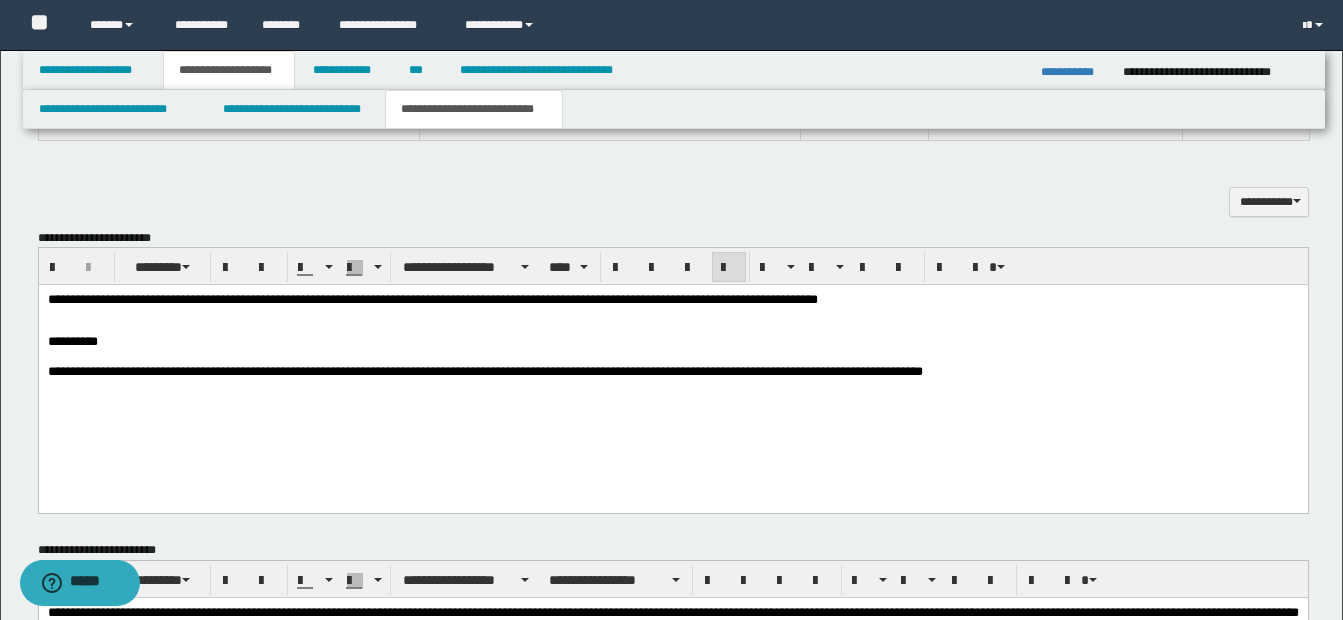 type 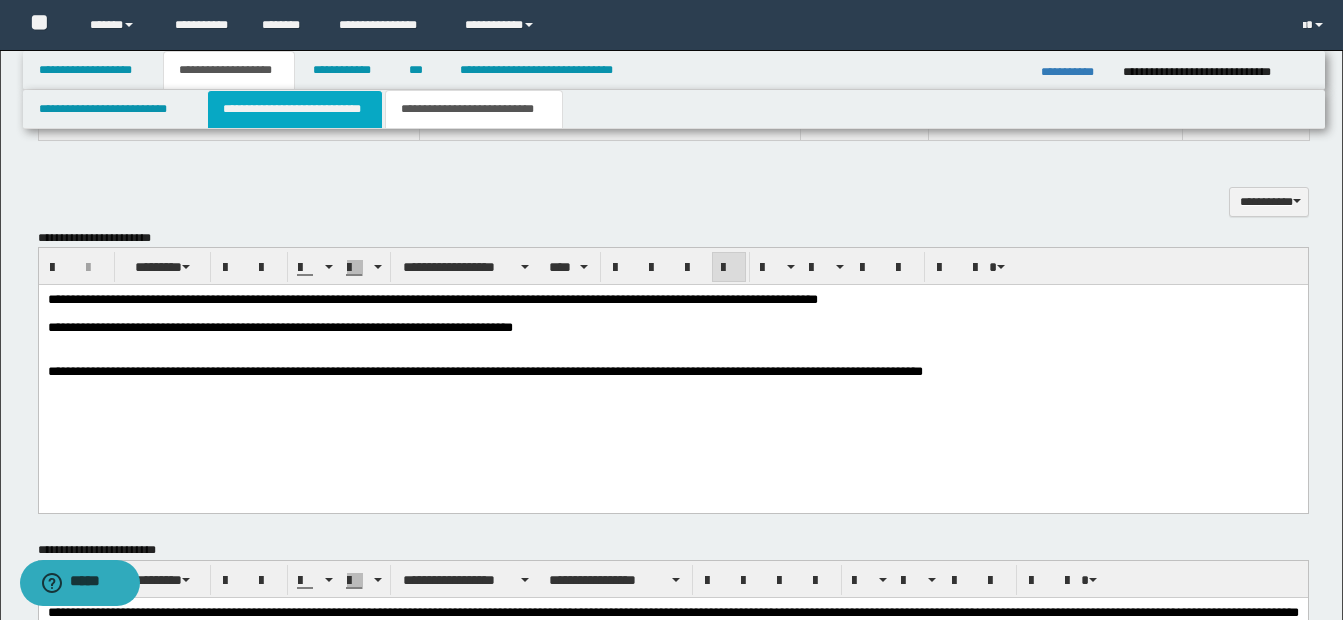 click on "**********" at bounding box center [295, 109] 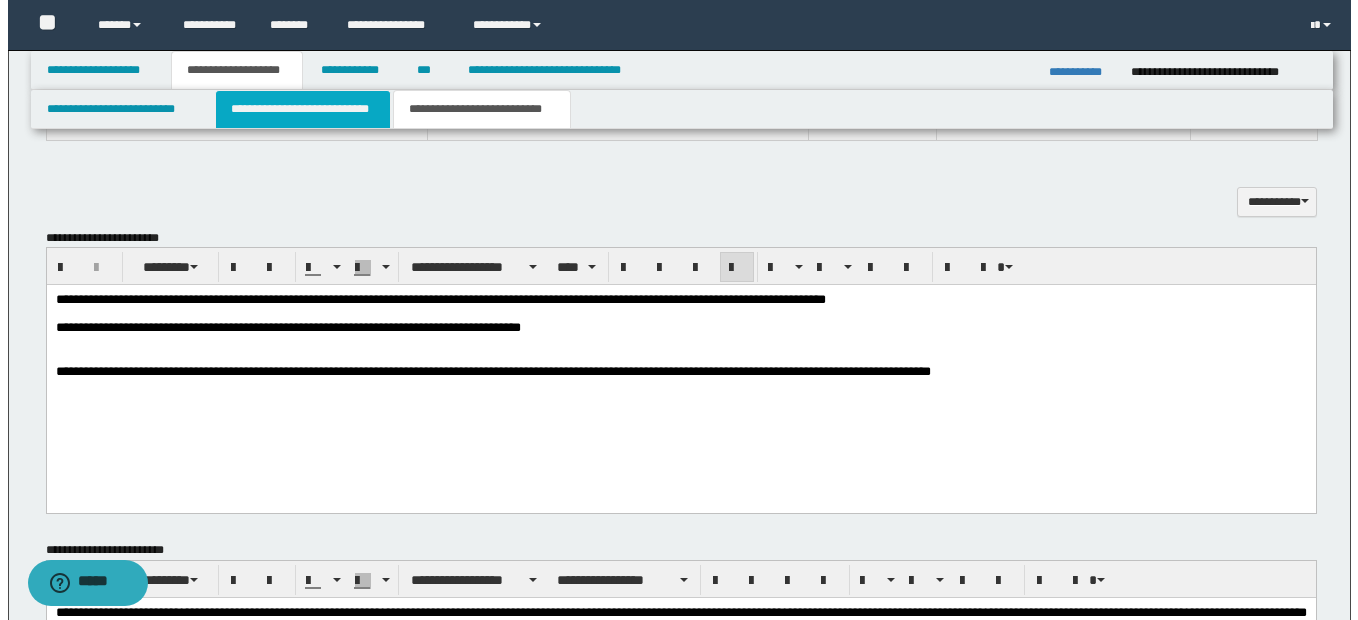 scroll, scrollTop: 0, scrollLeft: 0, axis: both 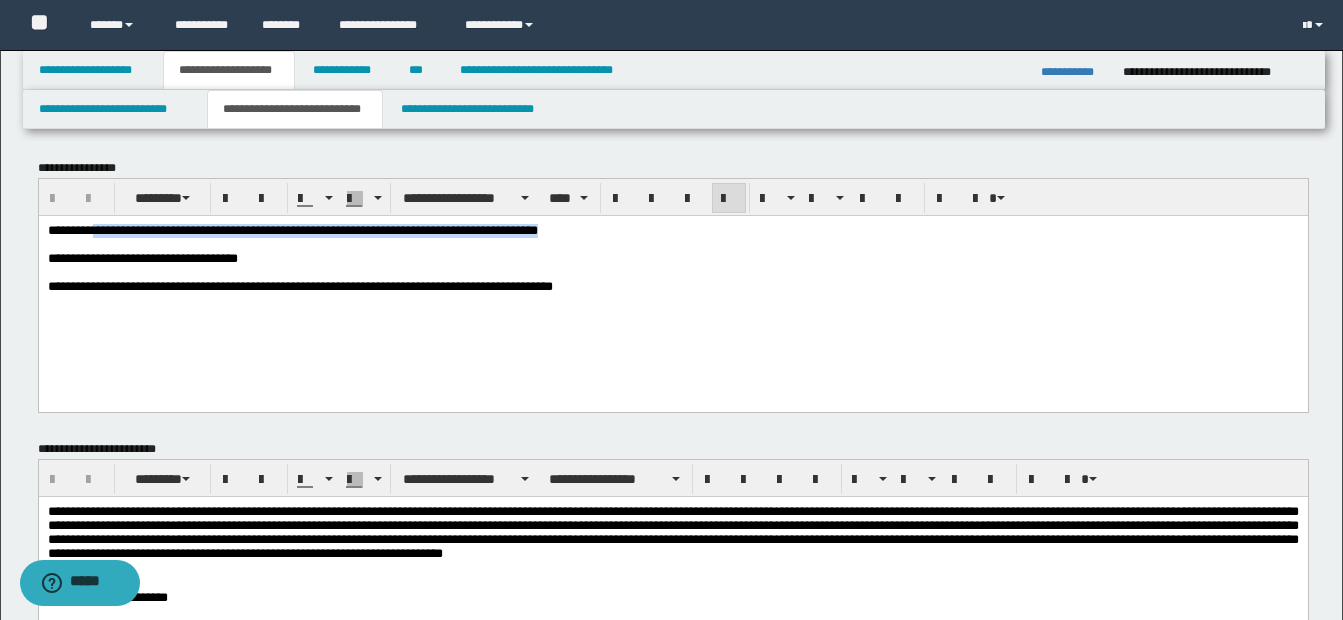 drag, startPoint x: 94, startPoint y: 230, endPoint x: 611, endPoint y: 236, distance: 517.0348 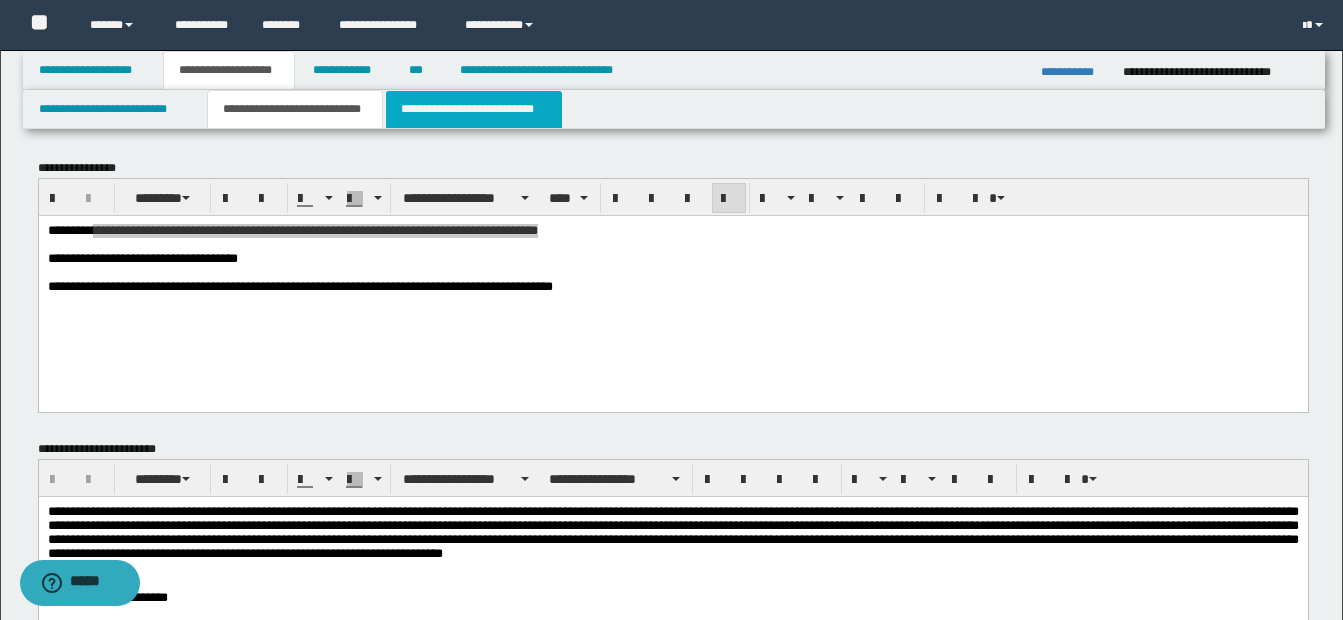 click on "**********" at bounding box center (474, 109) 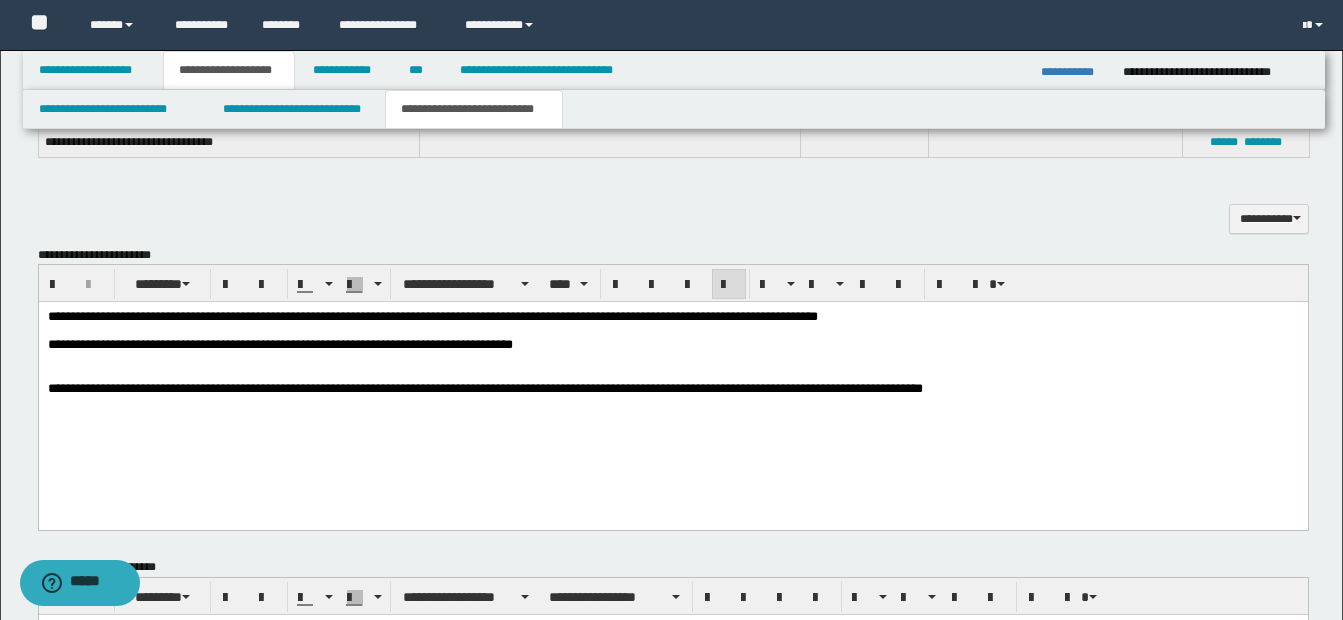 scroll, scrollTop: 1299, scrollLeft: 0, axis: vertical 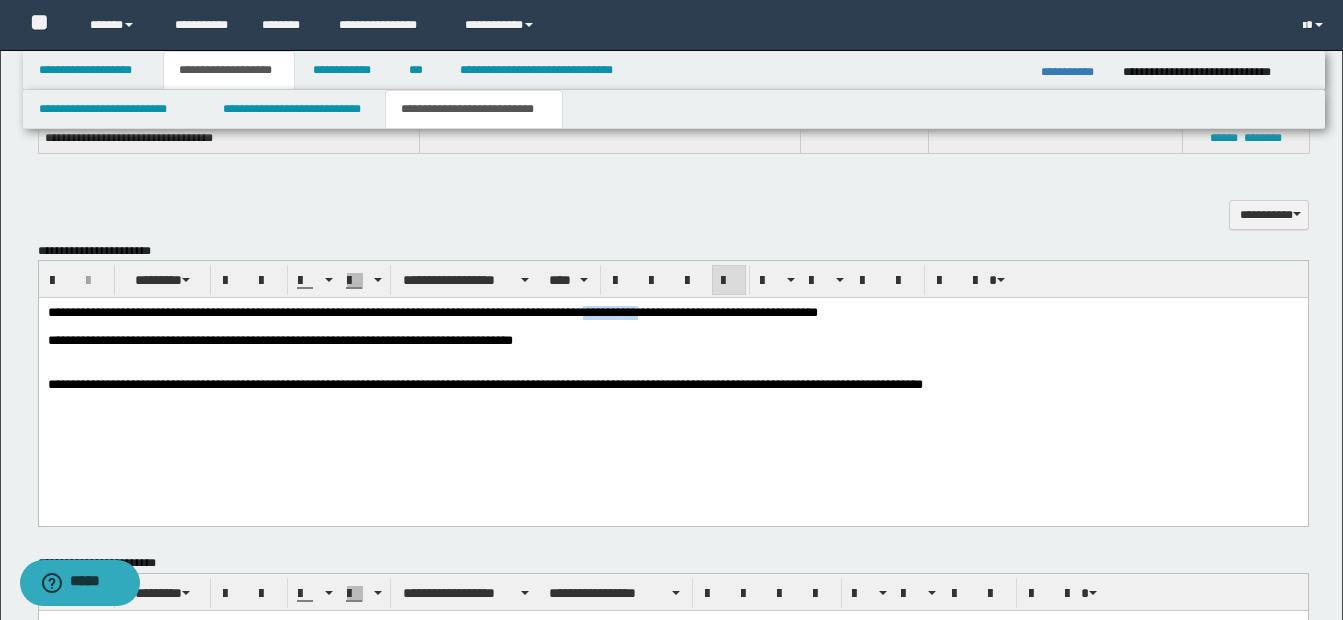 drag, startPoint x: 613, startPoint y: 310, endPoint x: 670, endPoint y: 316, distance: 57.31492 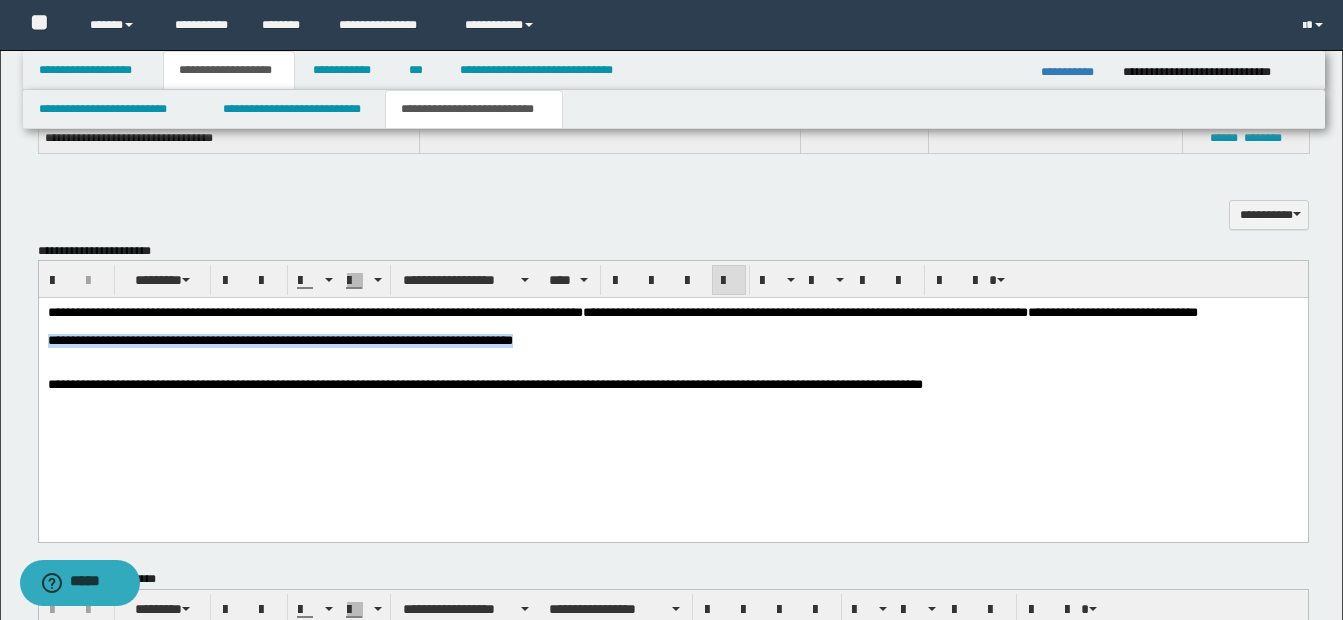 drag, startPoint x: 45, startPoint y: 360, endPoint x: 568, endPoint y: 374, distance: 523.1873 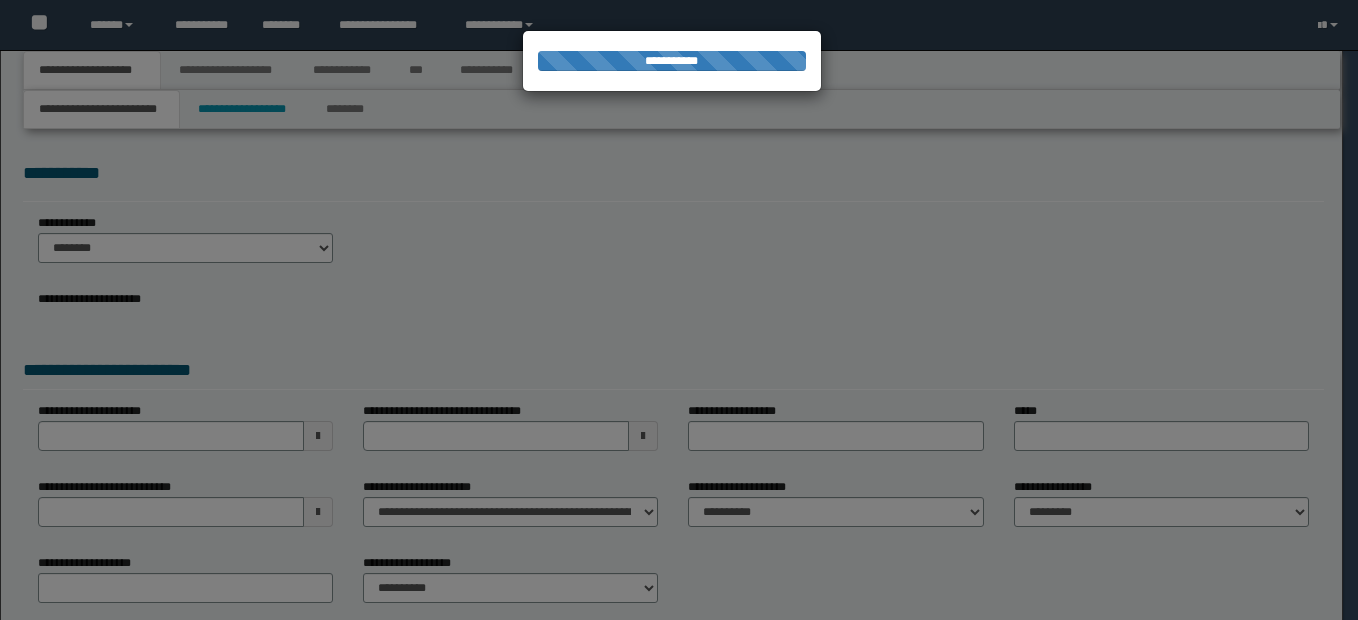 scroll, scrollTop: 0, scrollLeft: 0, axis: both 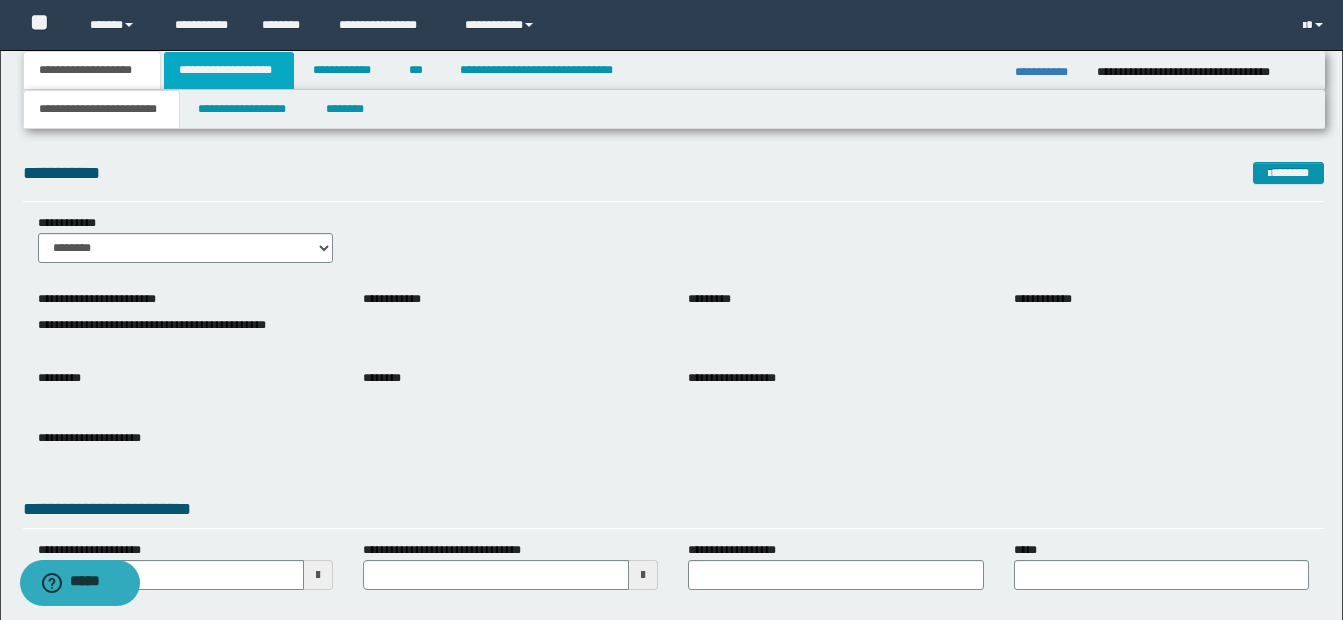click on "**********" at bounding box center (229, 70) 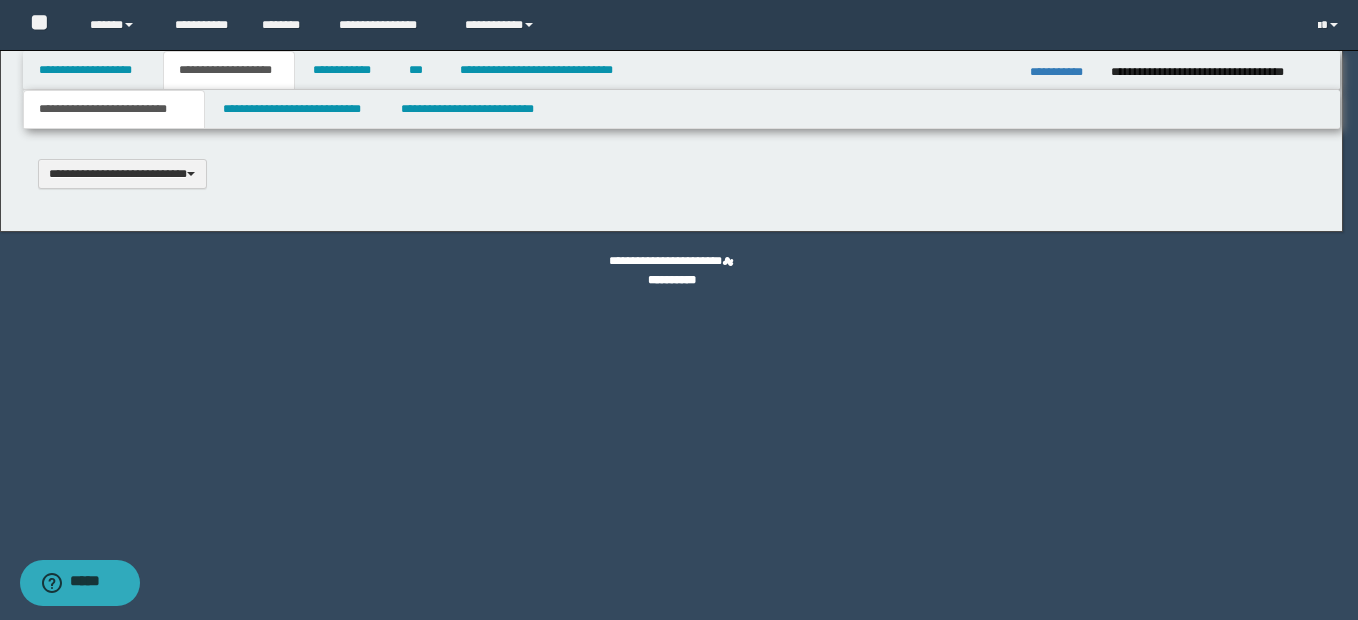 type 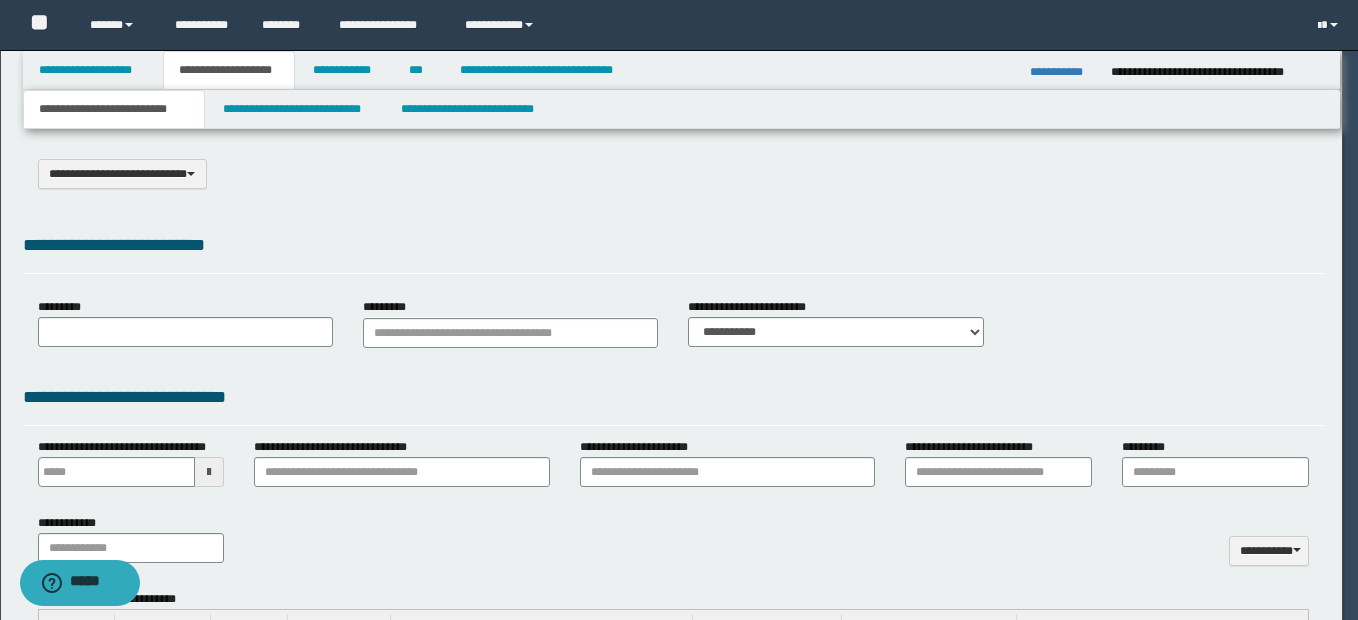 scroll, scrollTop: 0, scrollLeft: 0, axis: both 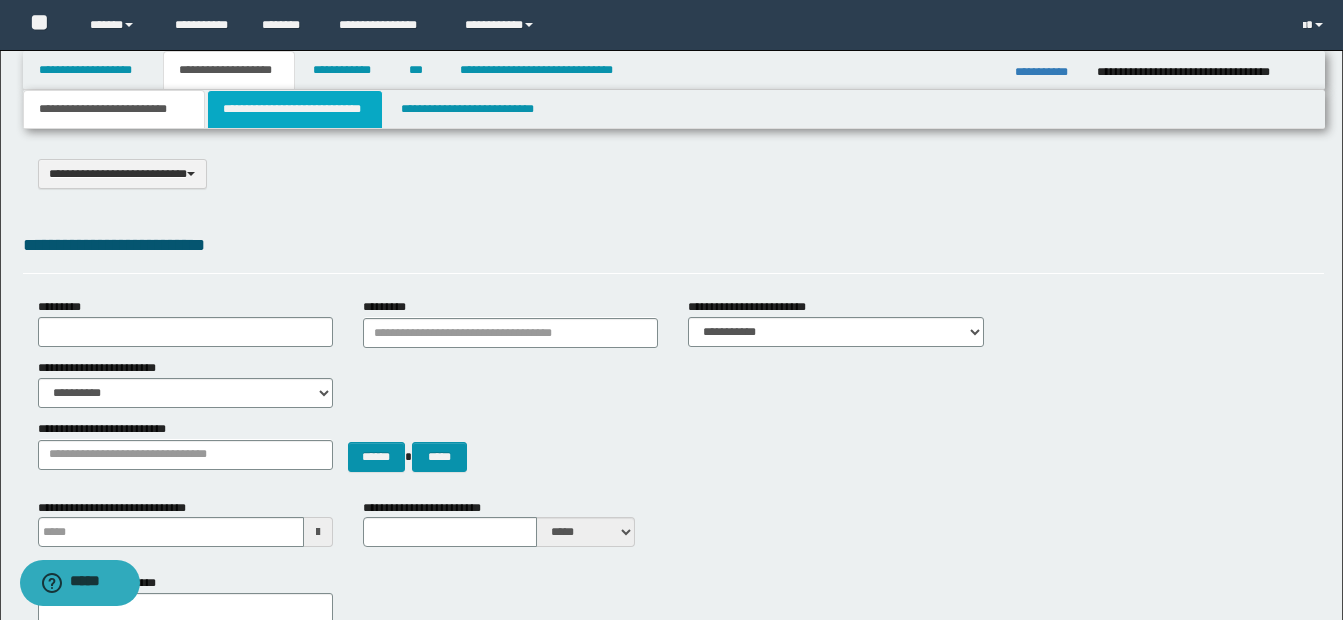 click on "**********" at bounding box center (295, 109) 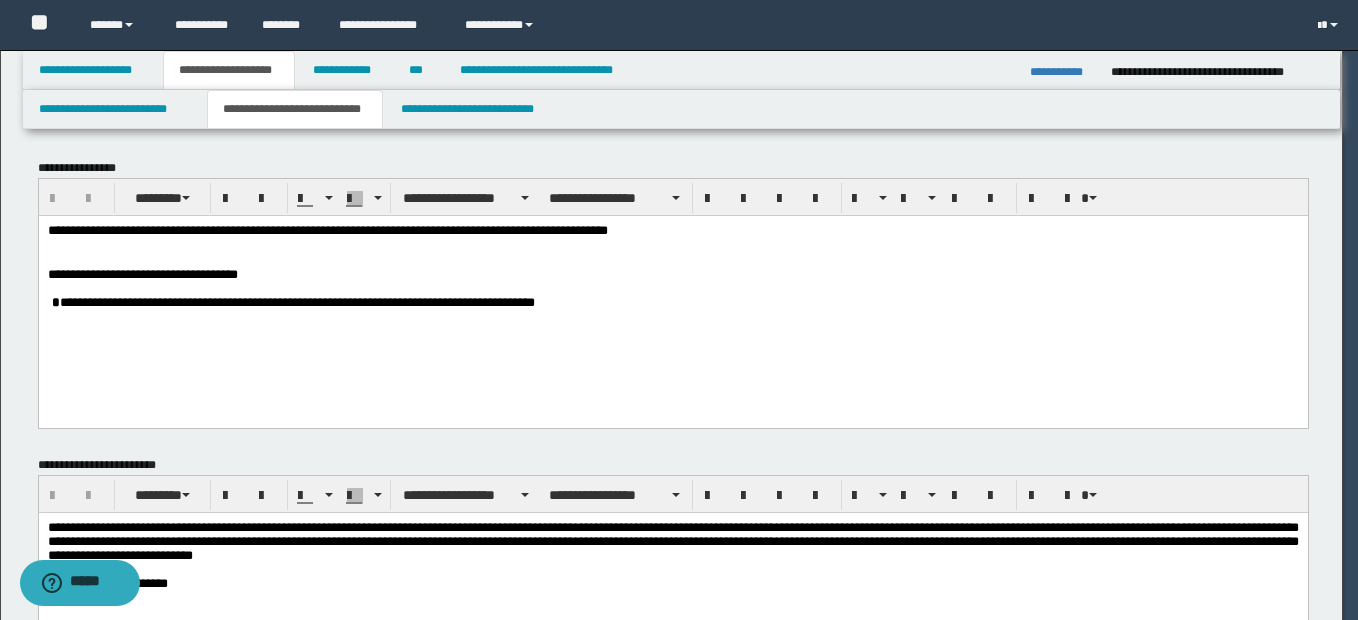 scroll, scrollTop: 0, scrollLeft: 0, axis: both 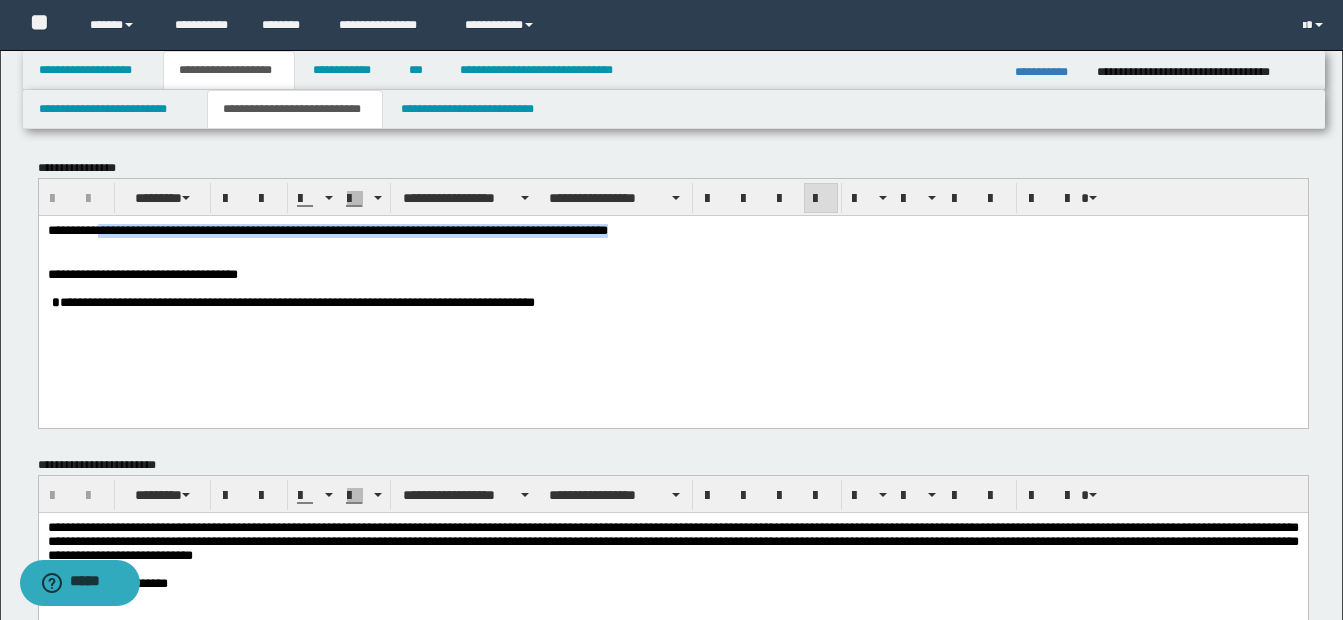 drag, startPoint x: 101, startPoint y: 230, endPoint x: 663, endPoint y: 228, distance: 562.00354 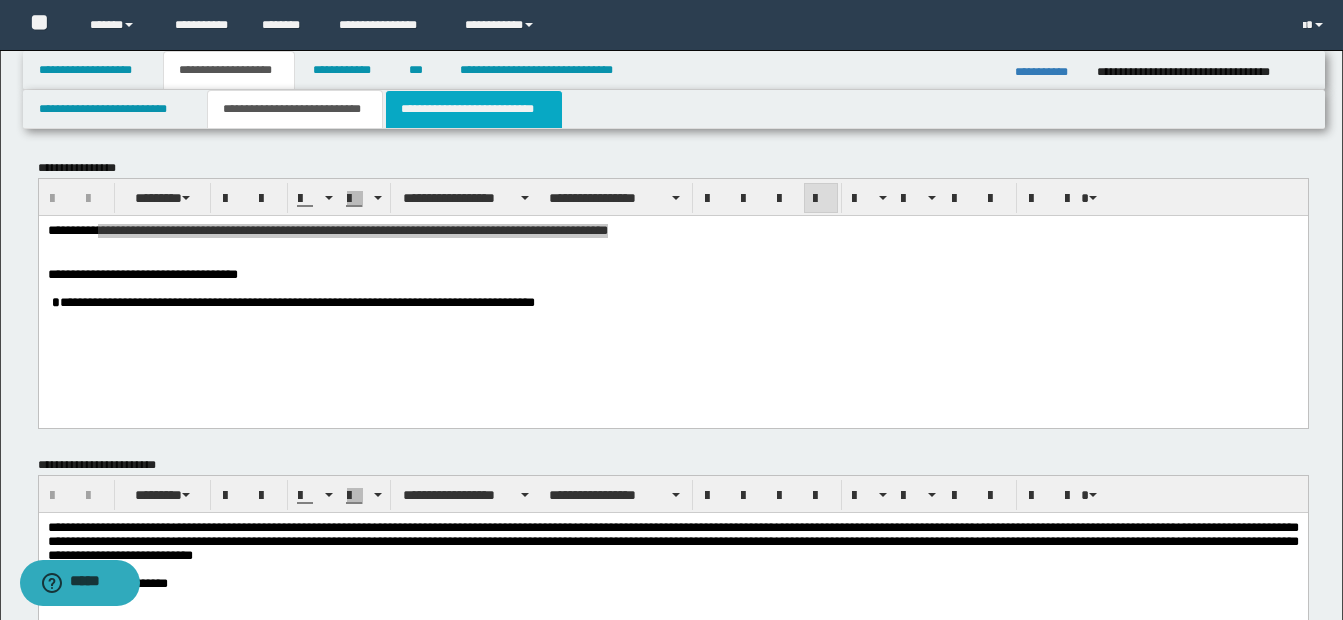 click on "**********" at bounding box center (474, 109) 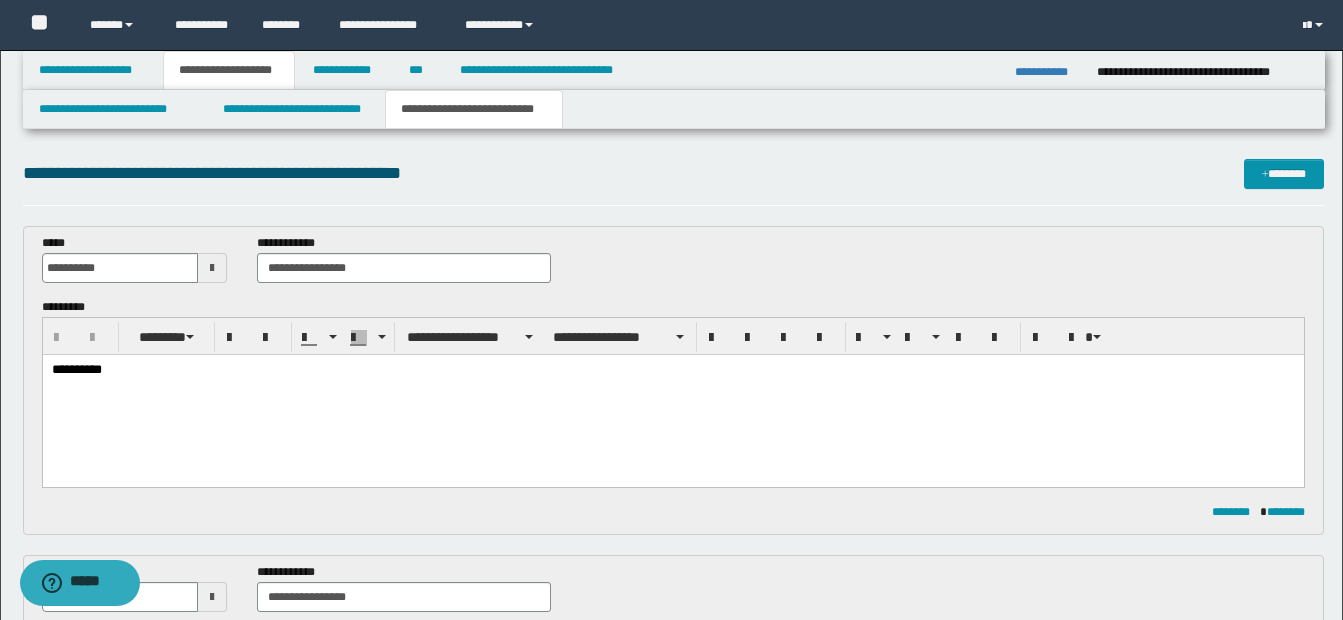 scroll, scrollTop: 0, scrollLeft: 0, axis: both 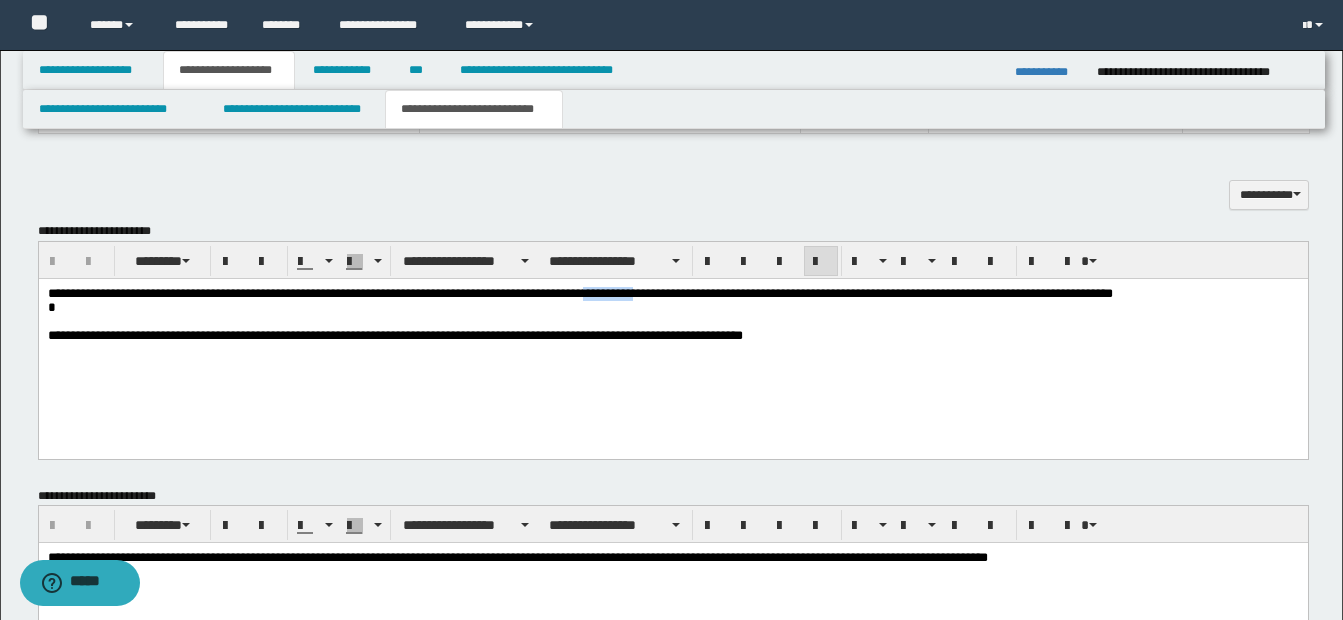 drag, startPoint x: 611, startPoint y: 292, endPoint x: 667, endPoint y: 295, distance: 56.0803 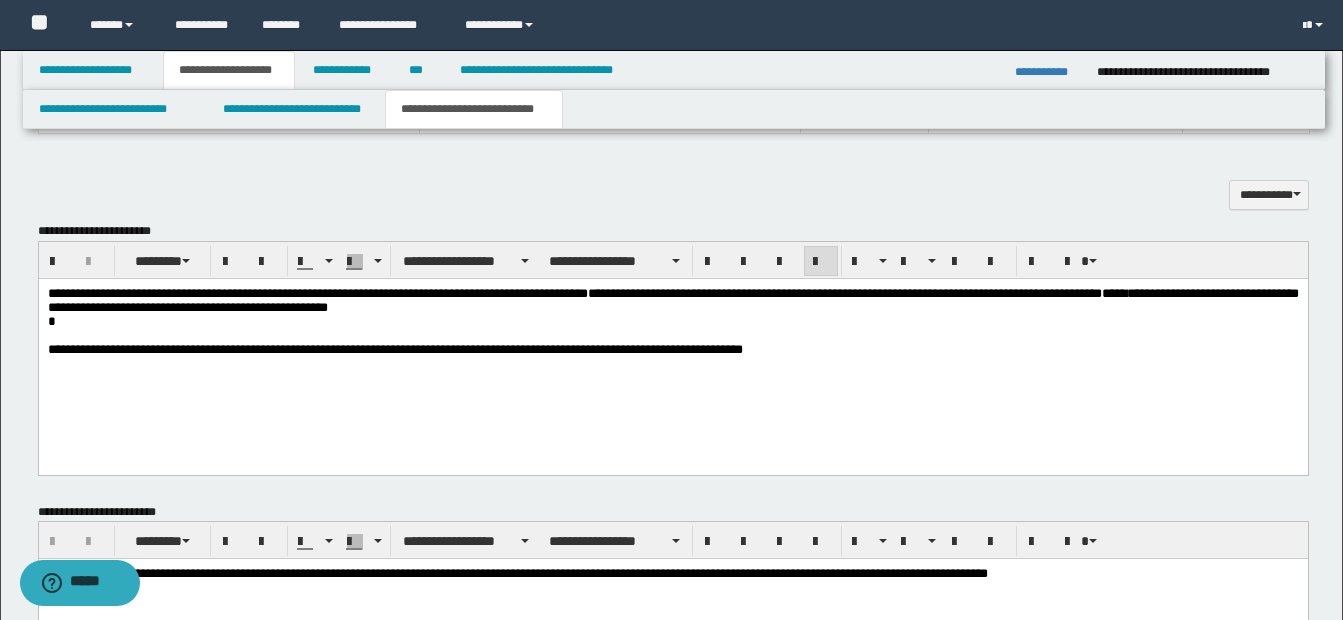 click at bounding box center (141, 334) 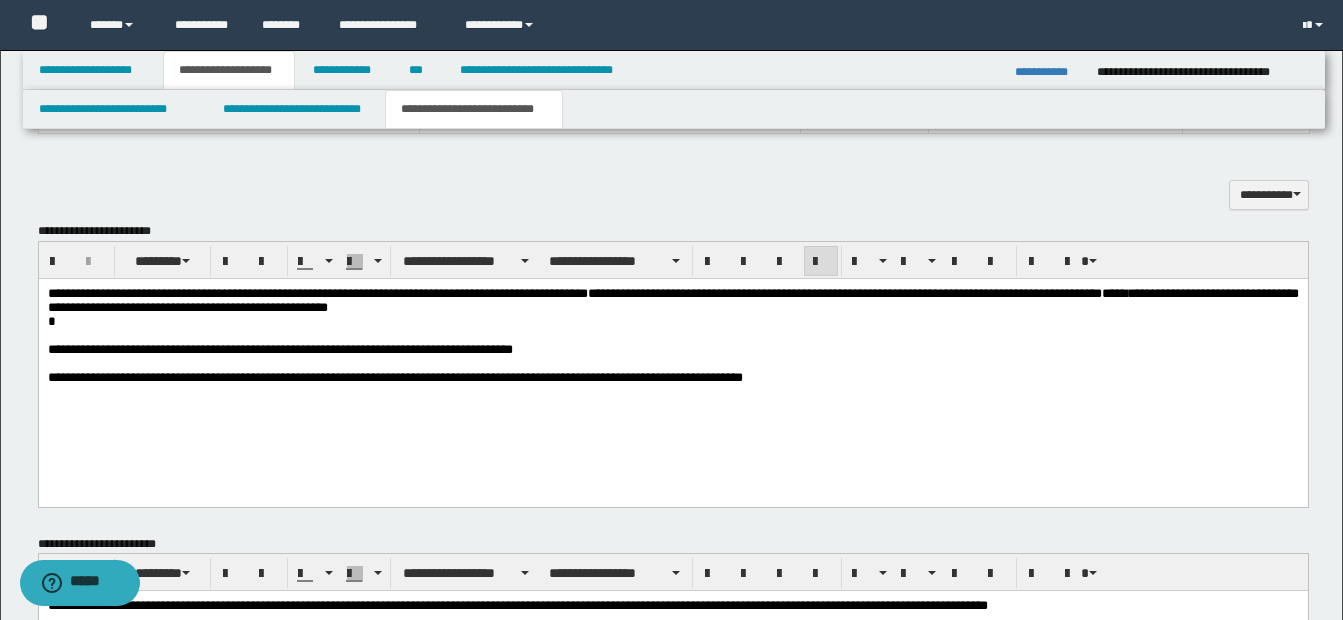 click on "**********" at bounding box center (672, 307) 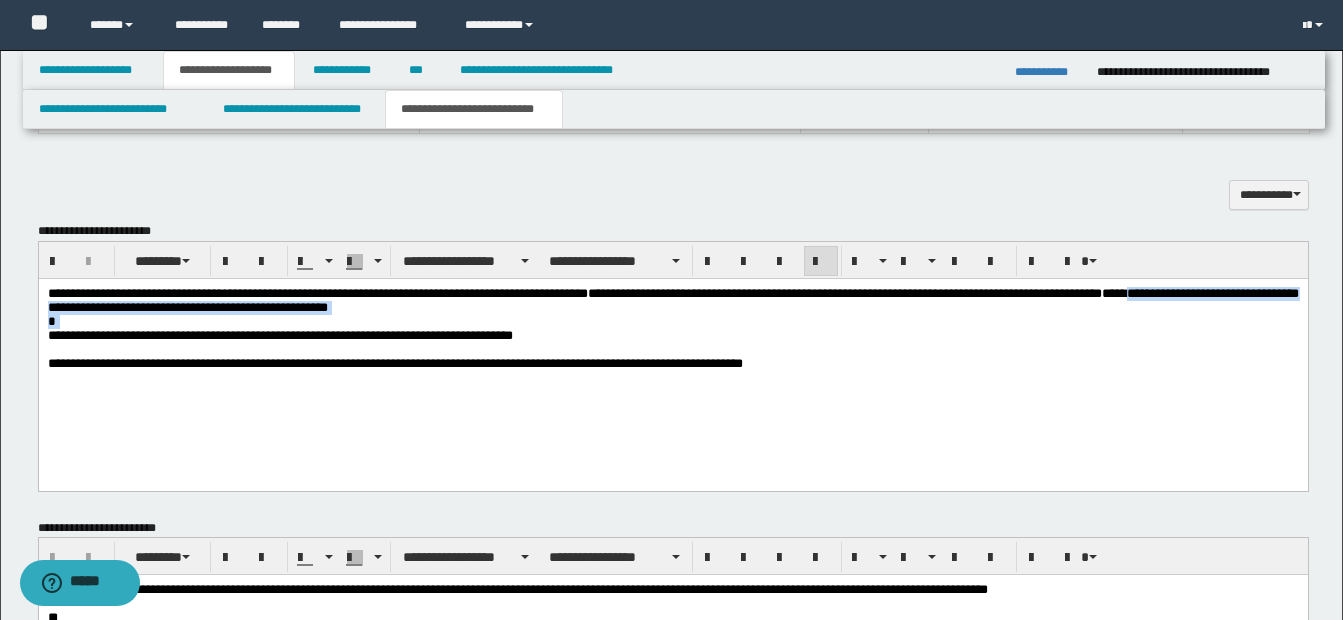 drag, startPoint x: 48, startPoint y: 338, endPoint x: 480, endPoint y: 316, distance: 432.5598 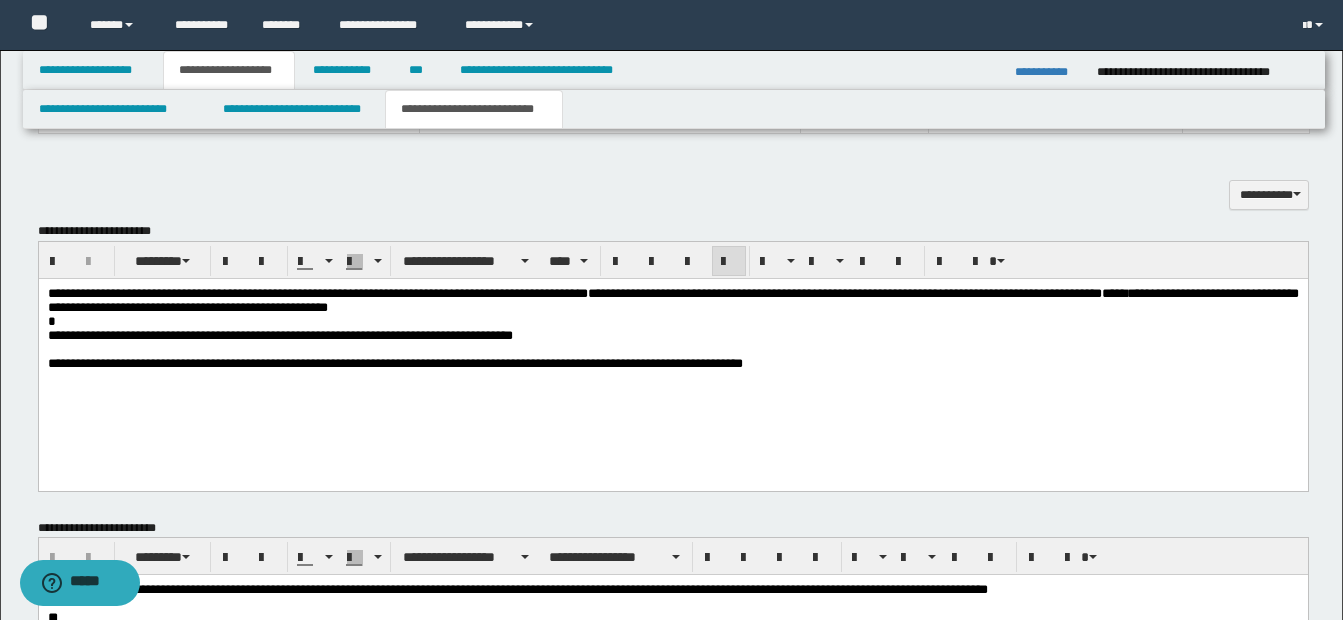 click on "**********" at bounding box center [279, 334] 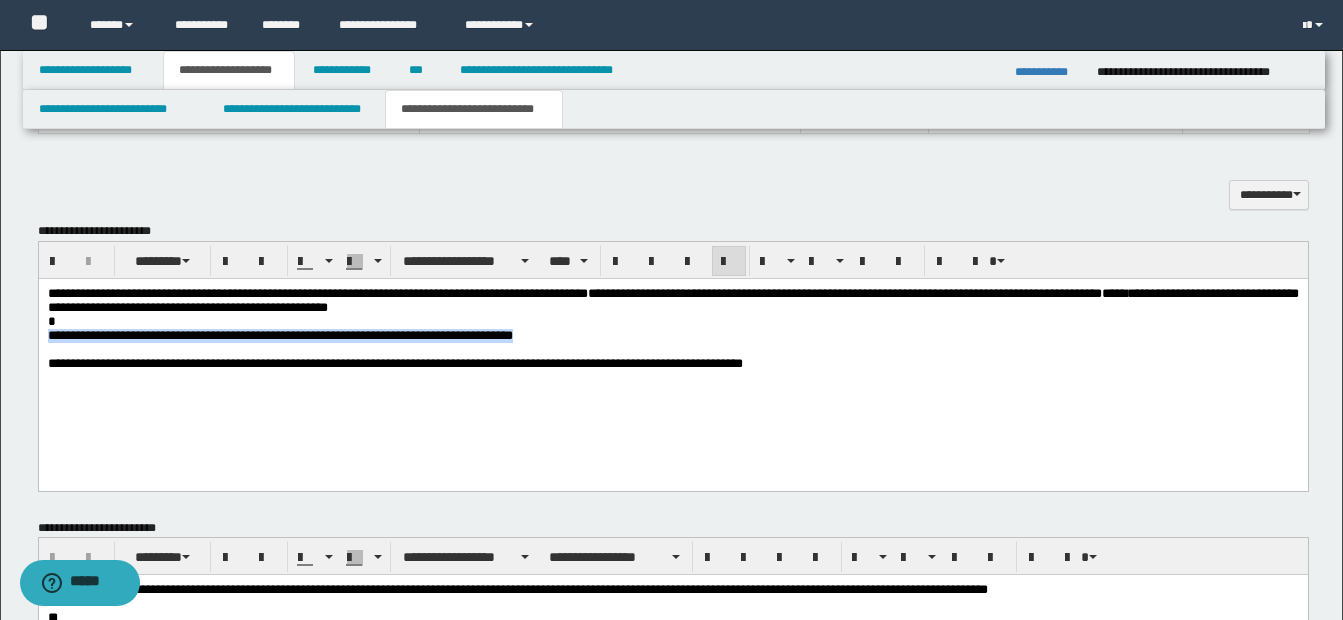 drag, startPoint x: 45, startPoint y: 340, endPoint x: 581, endPoint y: 346, distance: 536.03357 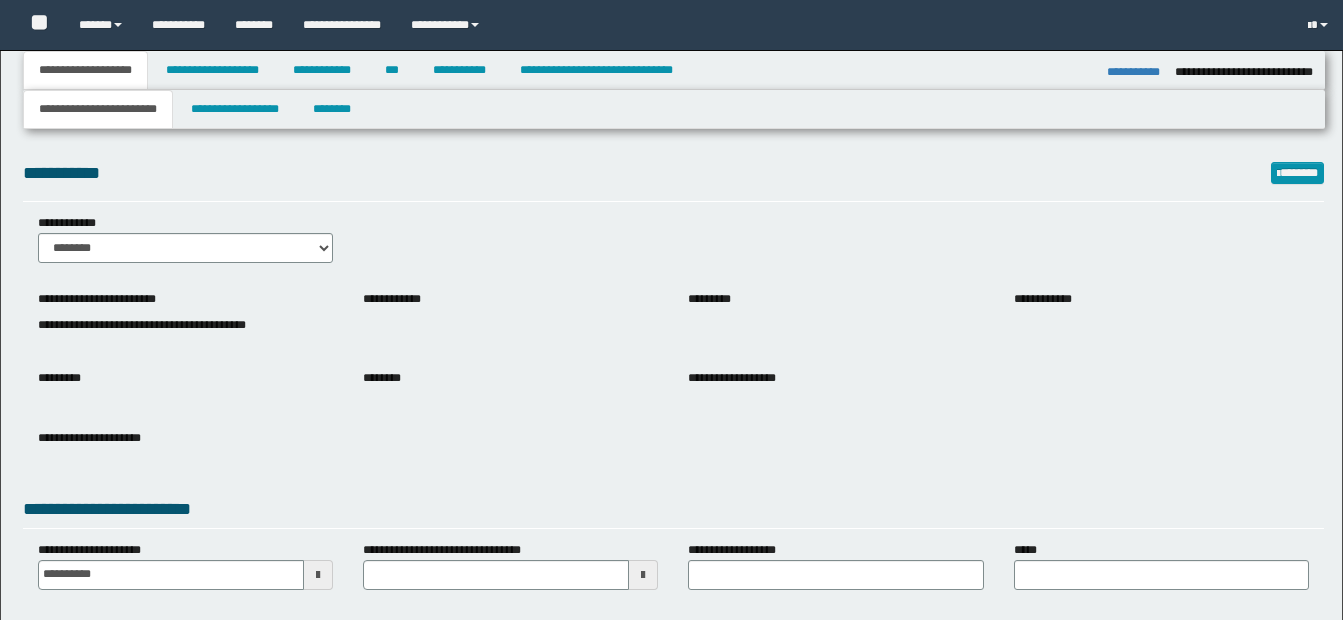 select on "*" 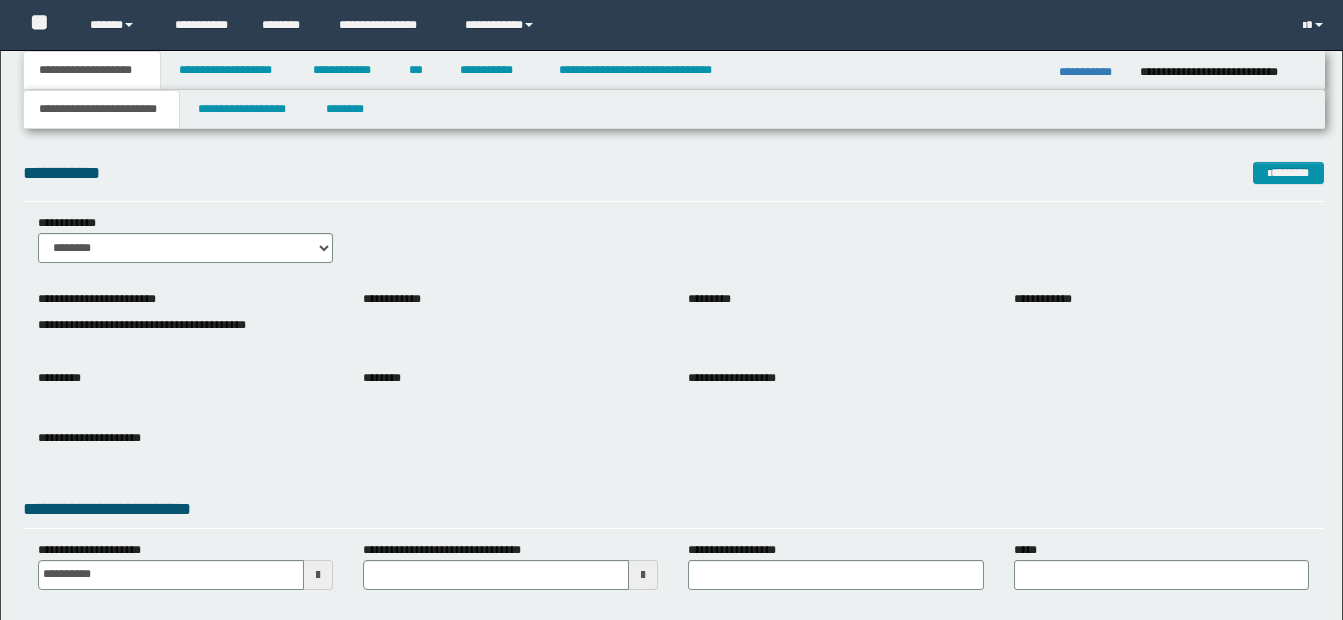 scroll, scrollTop: 0, scrollLeft: 0, axis: both 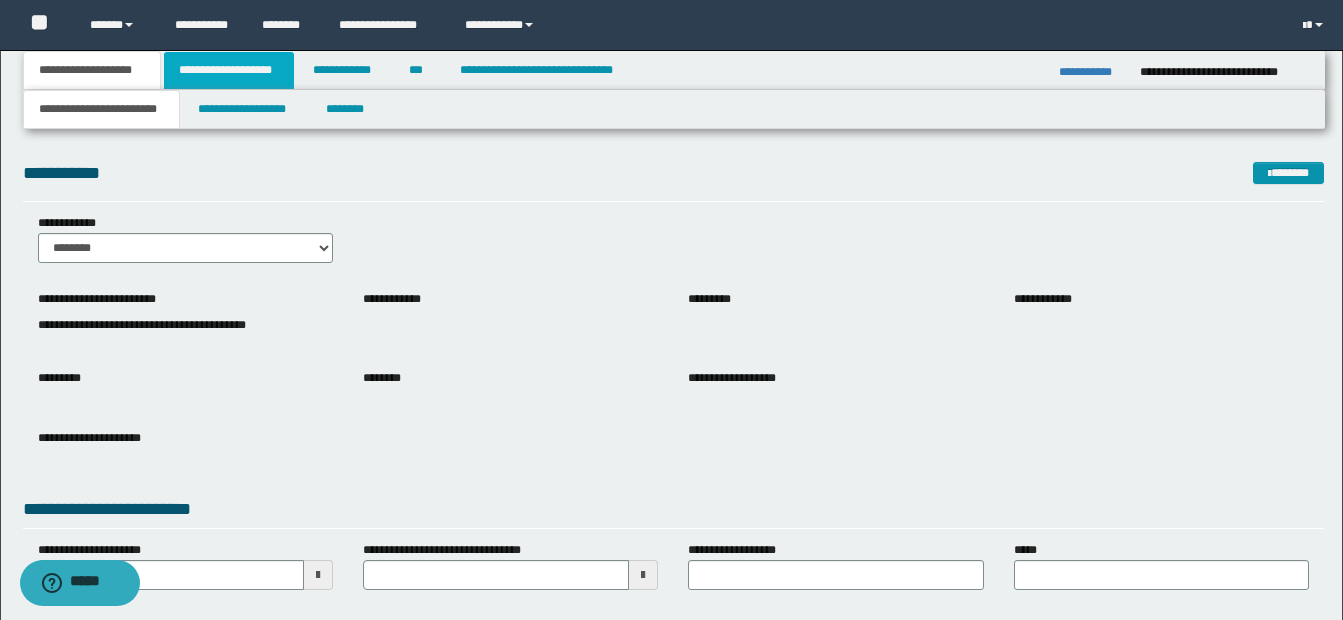 click on "**********" at bounding box center [229, 70] 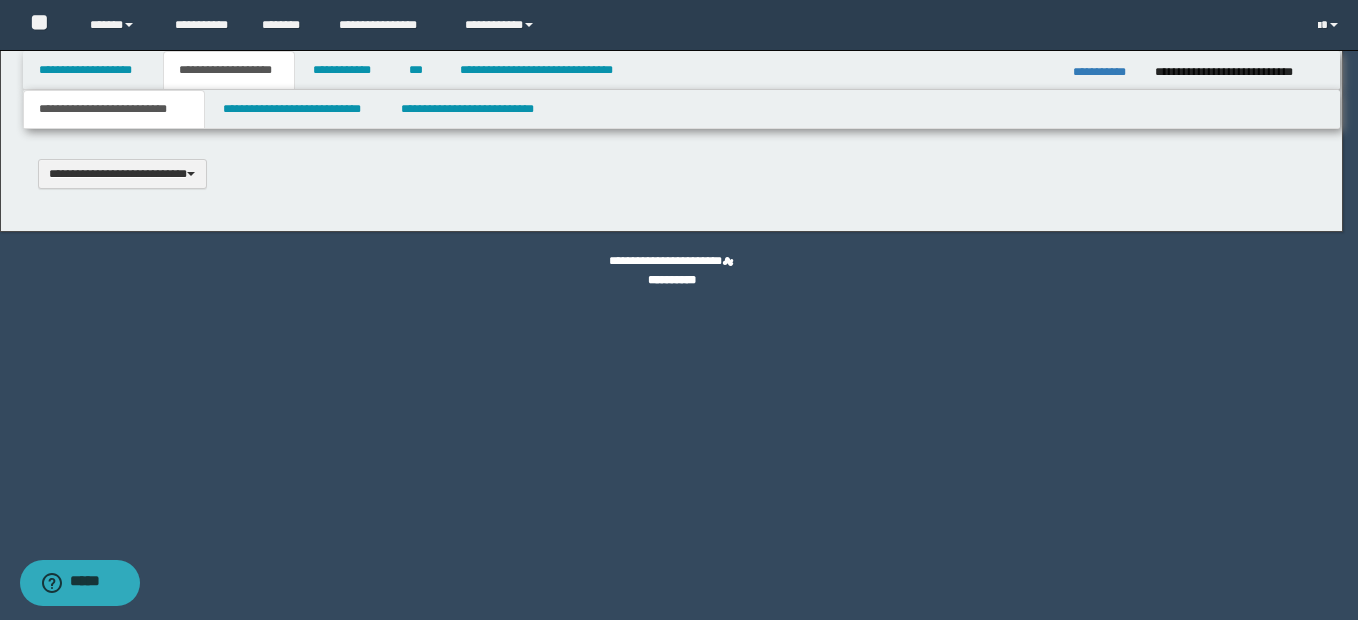 scroll, scrollTop: 0, scrollLeft: 0, axis: both 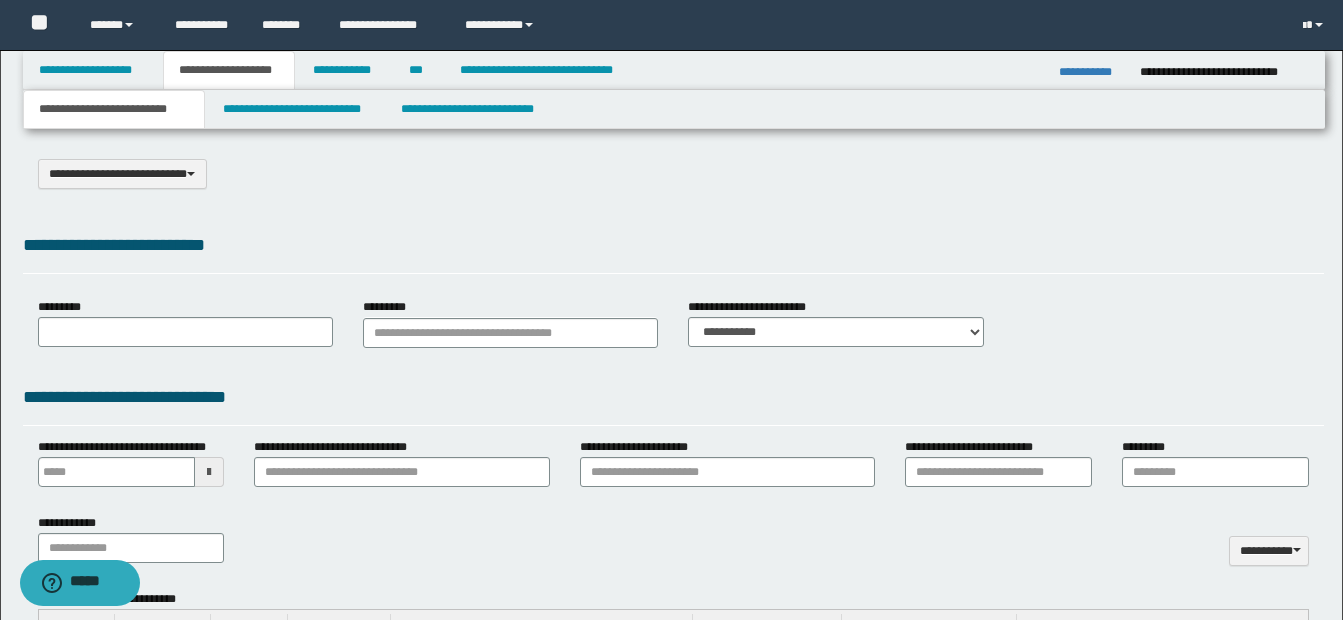 select on "*" 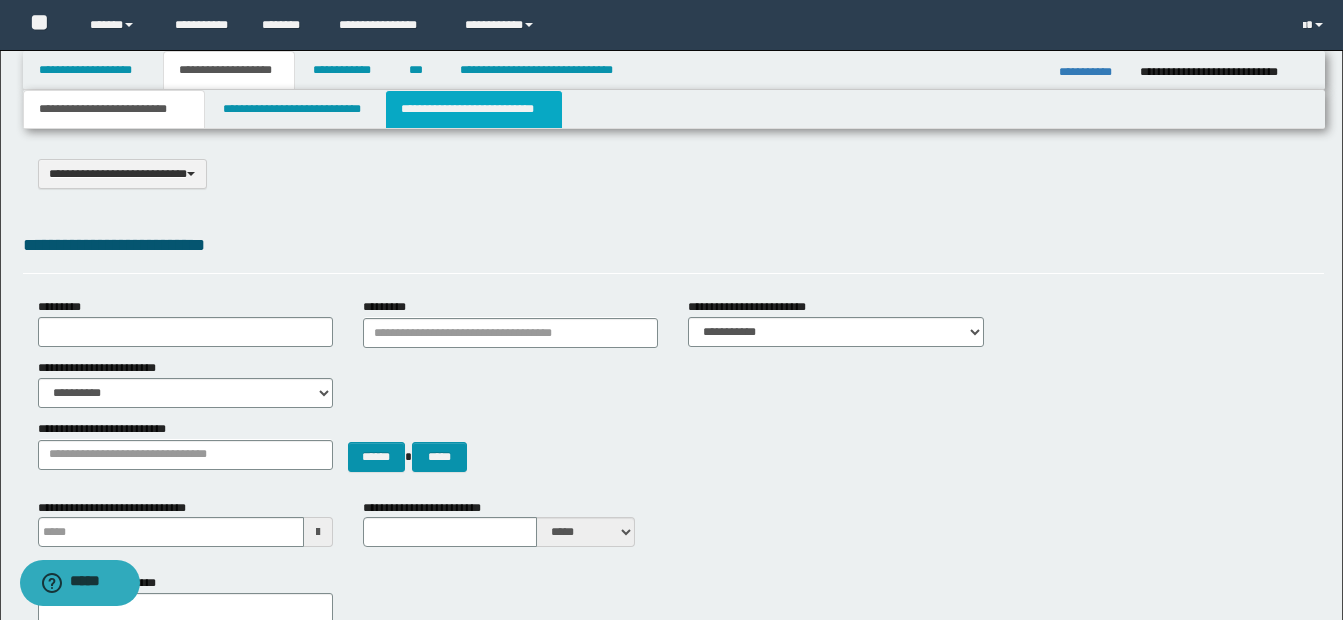 click on "**********" at bounding box center (474, 109) 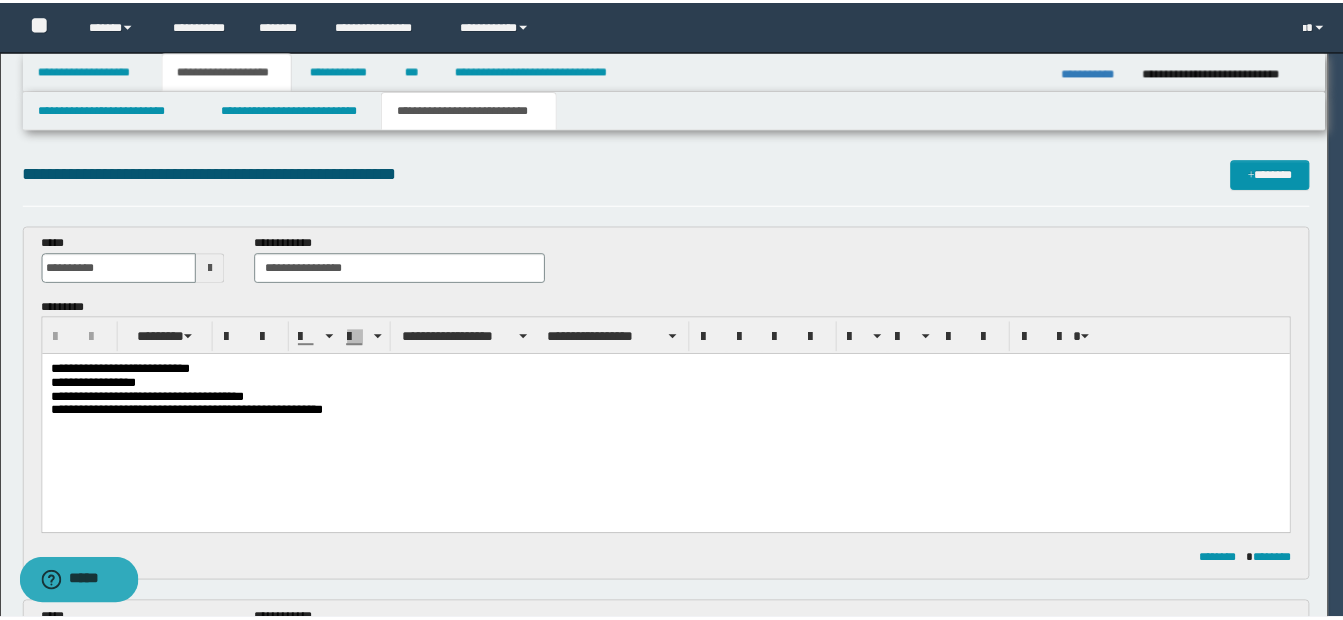 scroll, scrollTop: 0, scrollLeft: 0, axis: both 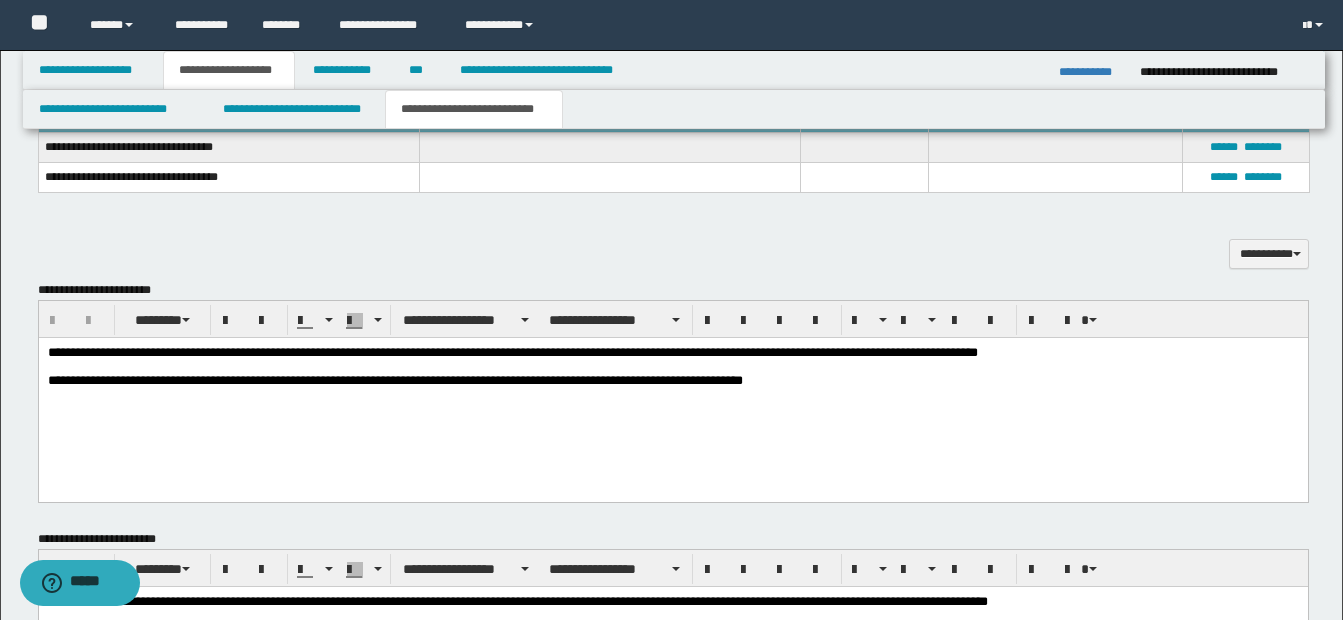click at bounding box center (672, 366) 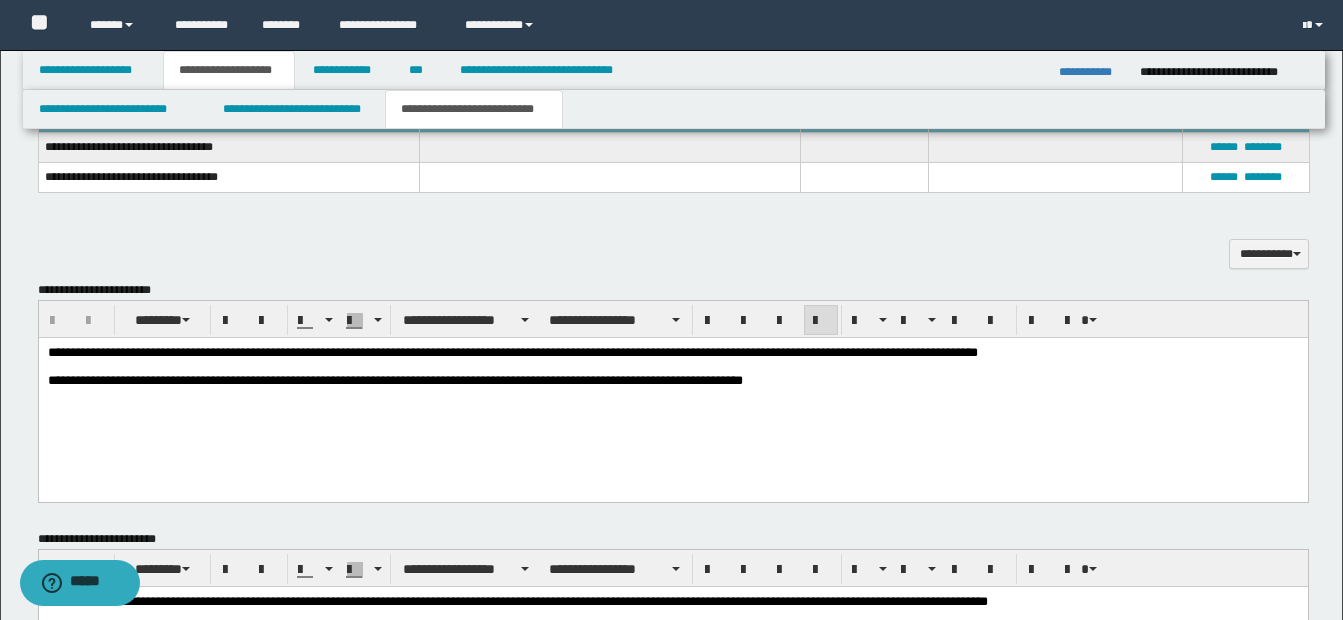 click on "**********" at bounding box center (672, 352) 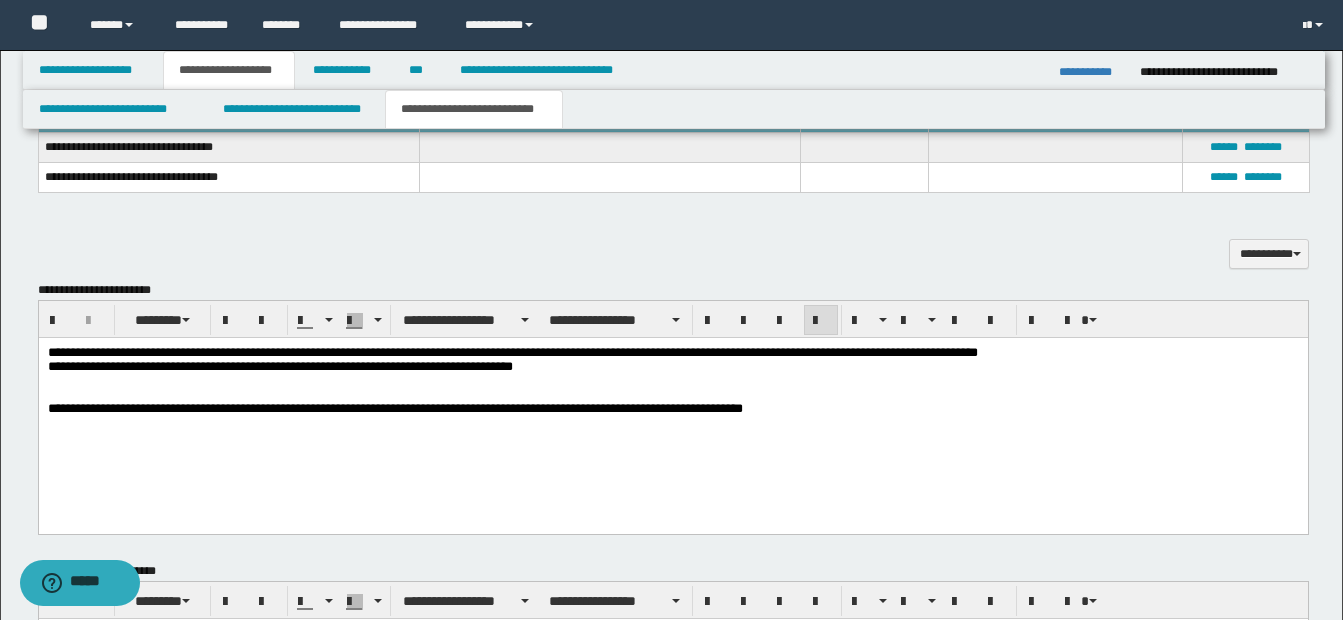 click on "**********" at bounding box center [279, 365] 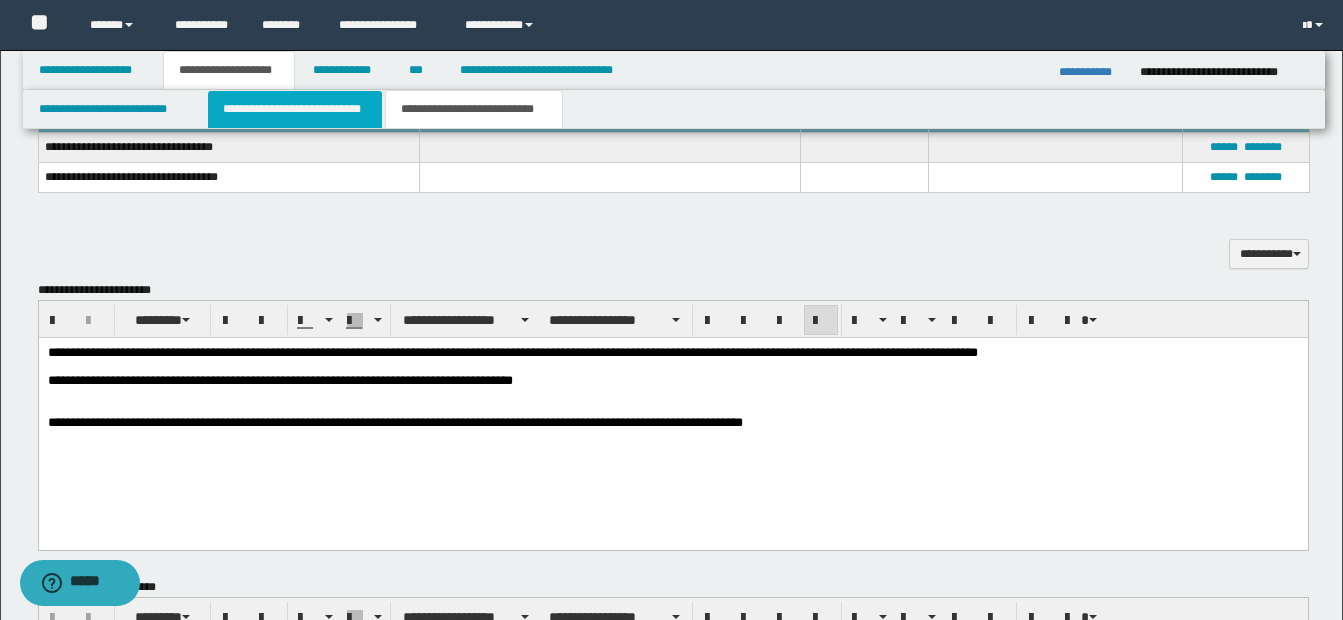 click on "**********" at bounding box center (295, 109) 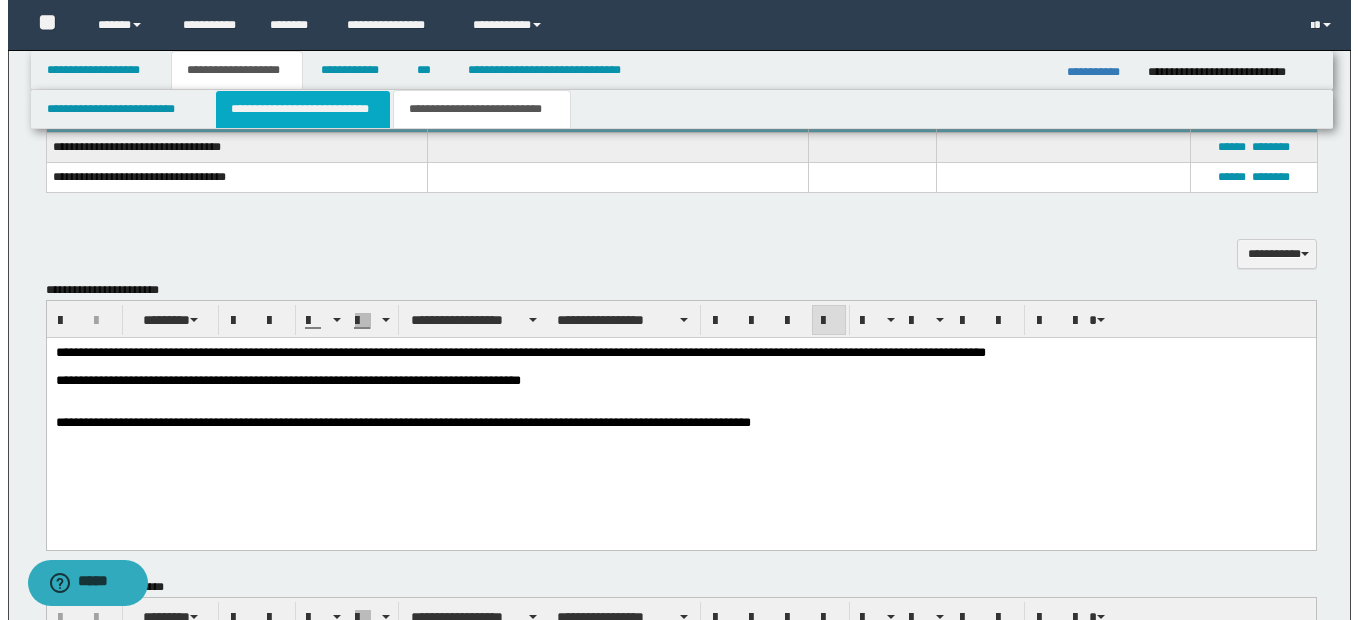 scroll, scrollTop: 0, scrollLeft: 0, axis: both 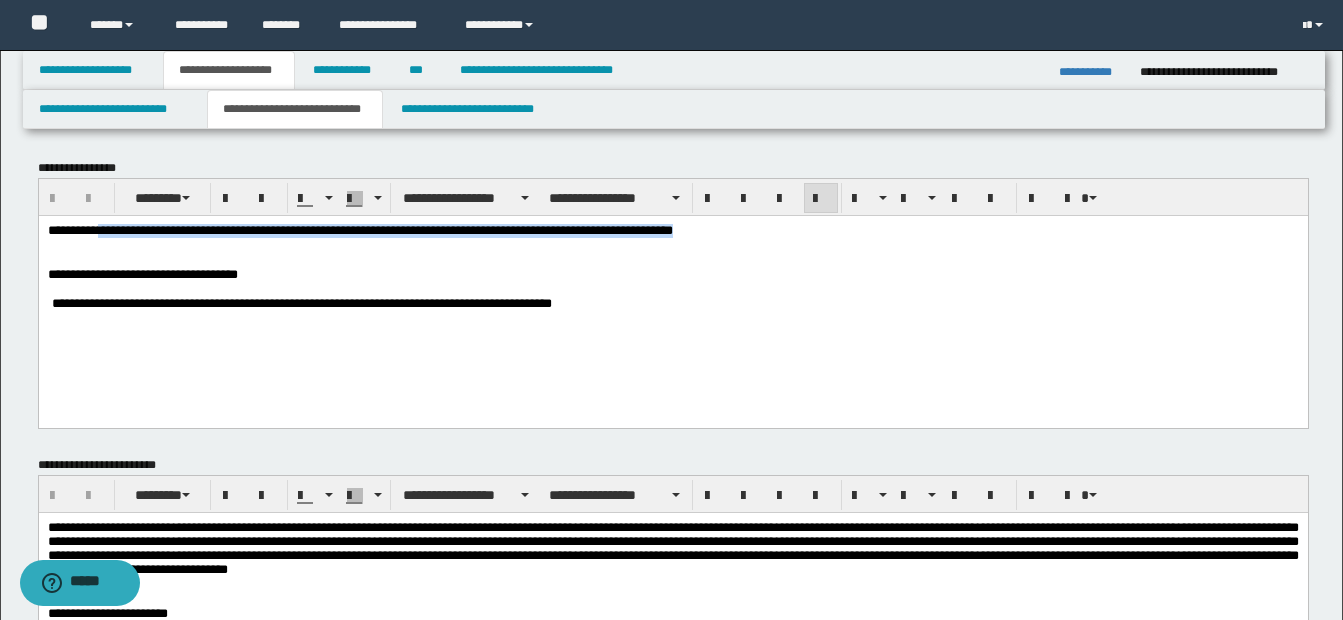 drag, startPoint x: 102, startPoint y: 232, endPoint x: 774, endPoint y: 228, distance: 672.0119 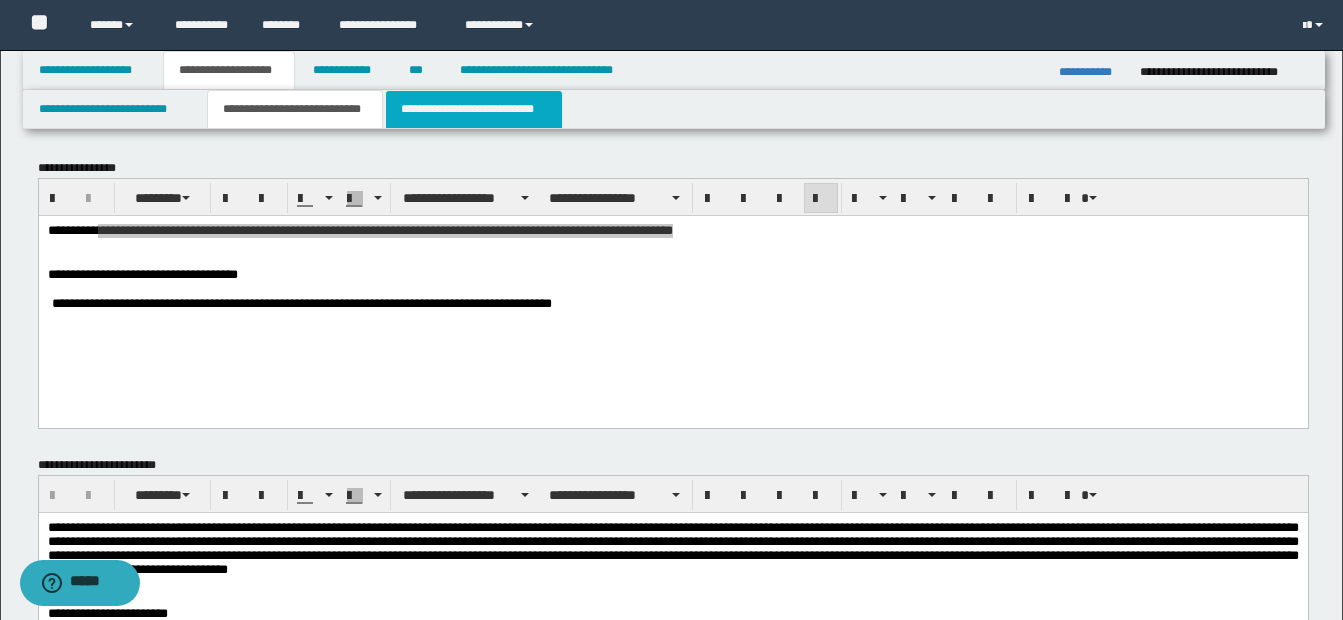 click on "**********" at bounding box center [474, 109] 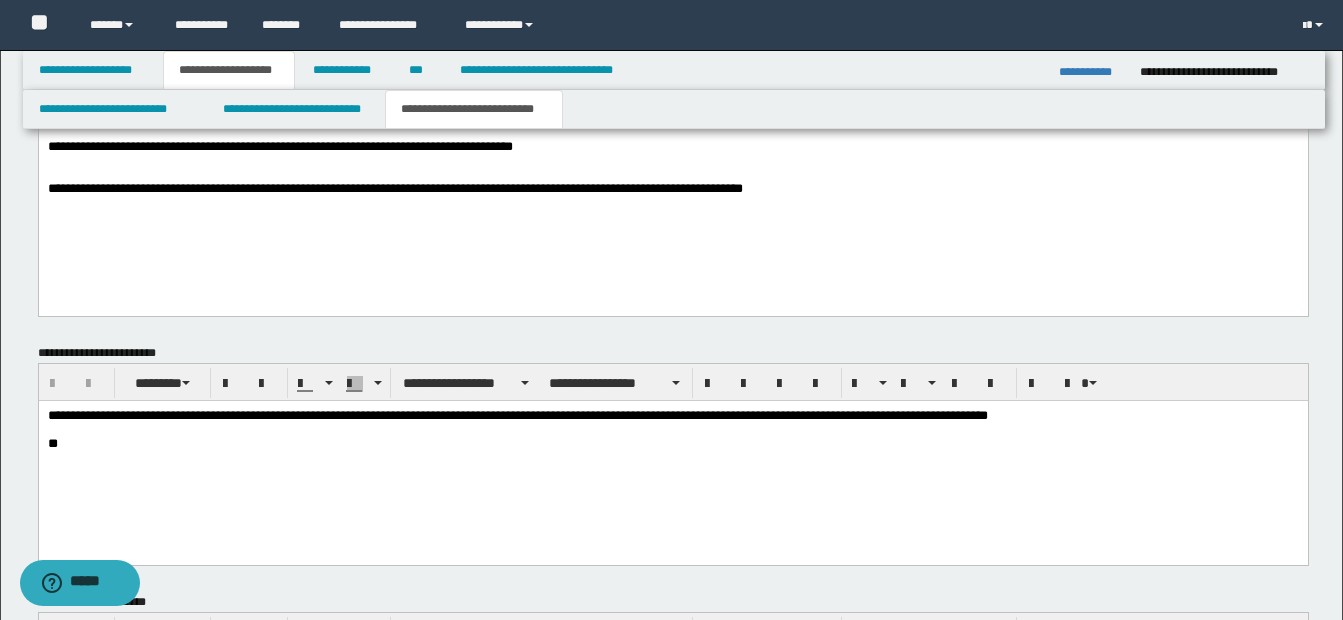 scroll, scrollTop: 1193, scrollLeft: 0, axis: vertical 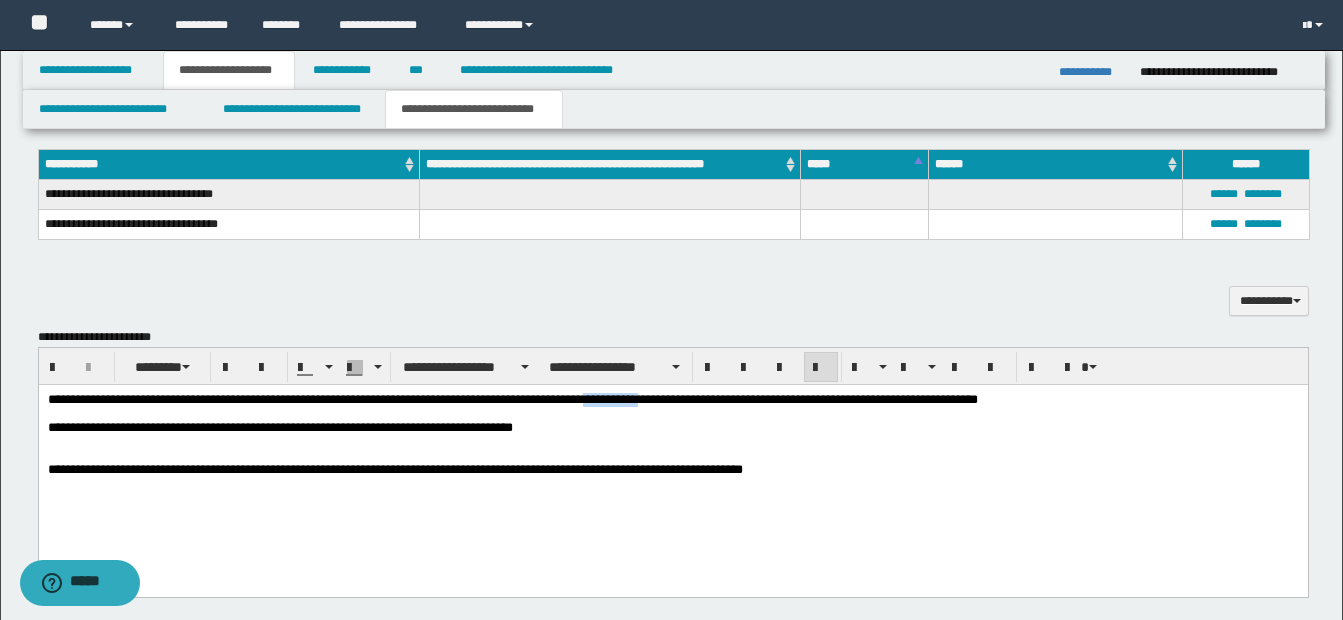drag, startPoint x: 613, startPoint y: 399, endPoint x: 672, endPoint y: 399, distance: 59 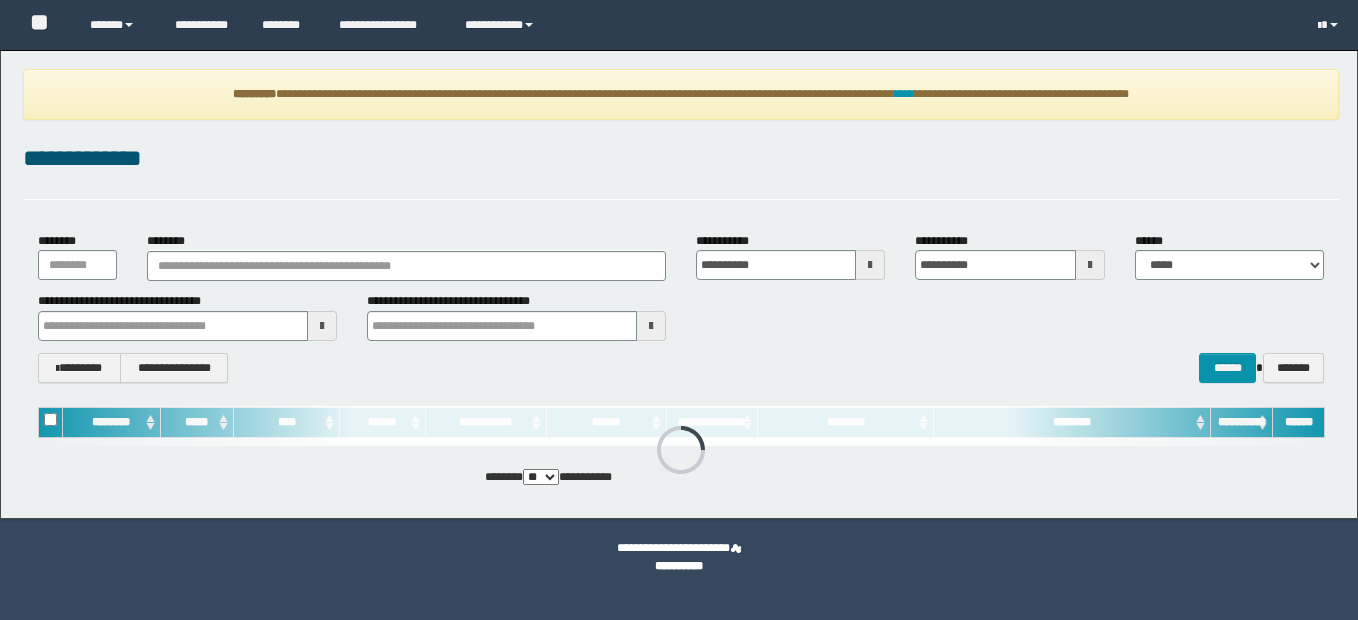scroll, scrollTop: 0, scrollLeft: 0, axis: both 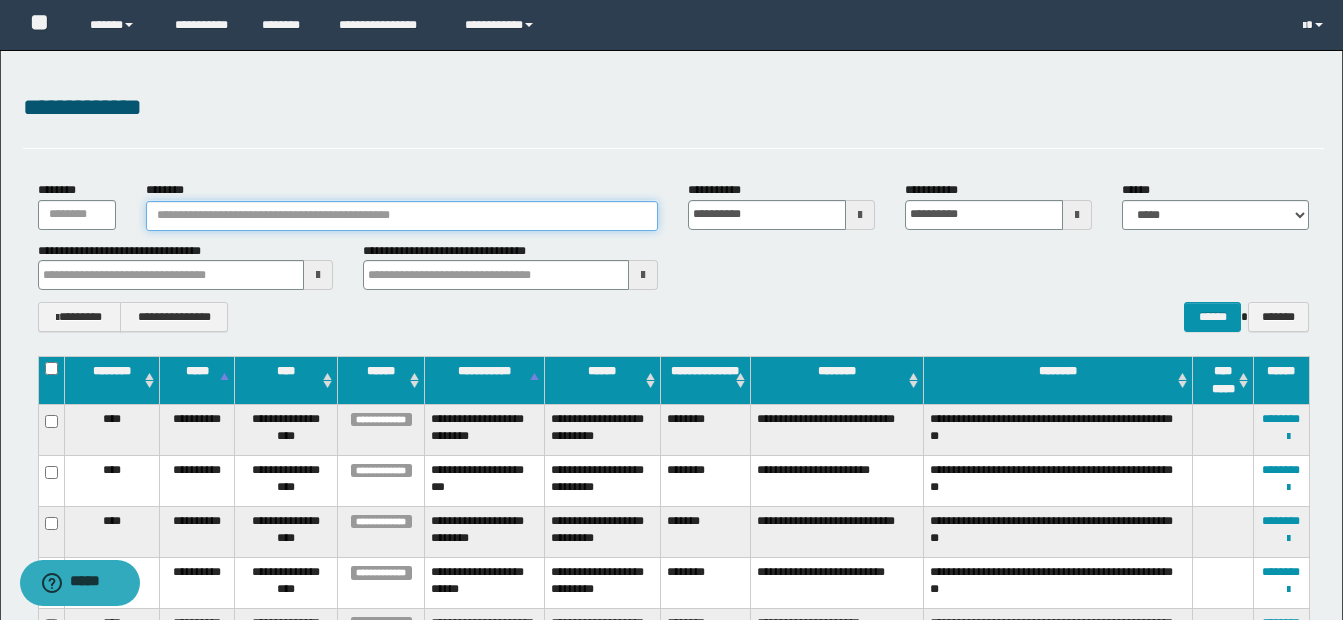 click on "********" at bounding box center [402, 216] 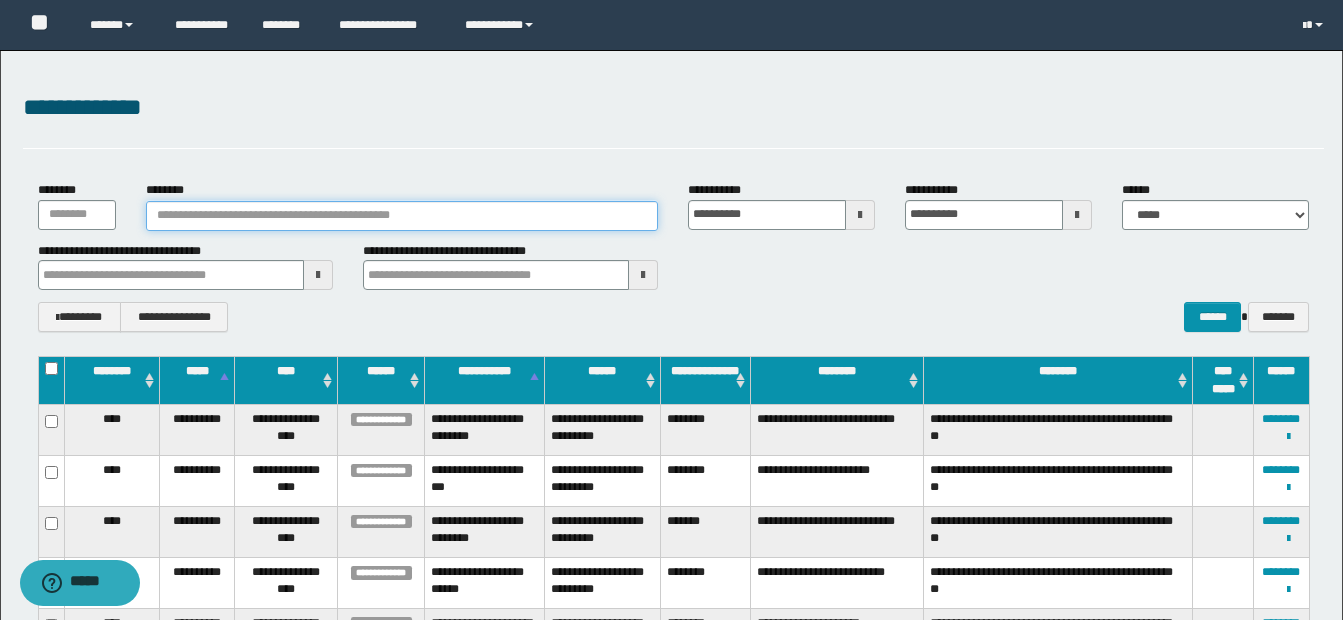 paste on "*******" 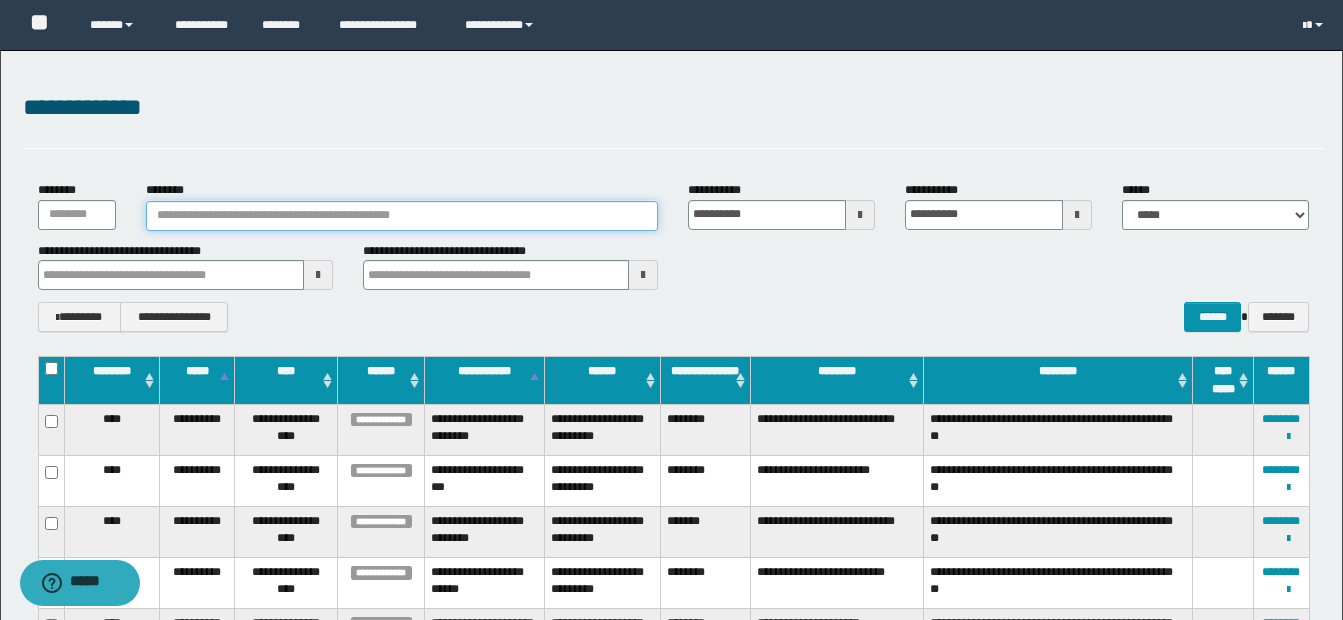 type on "*******" 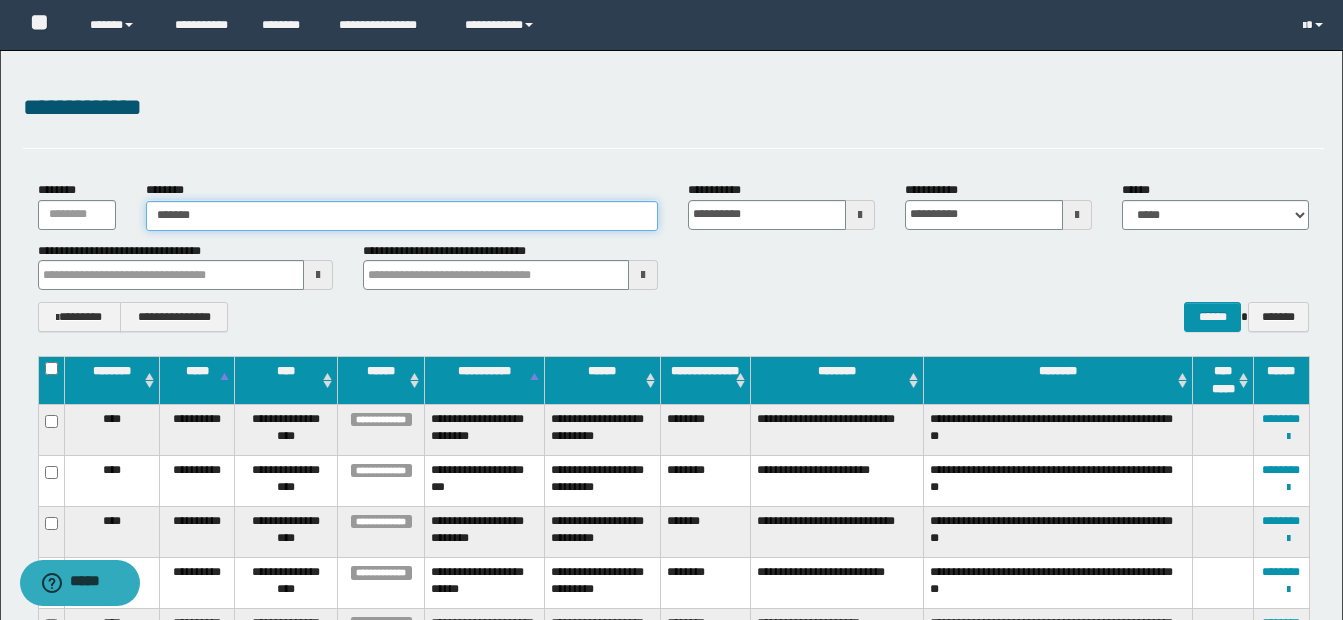 type on "*******" 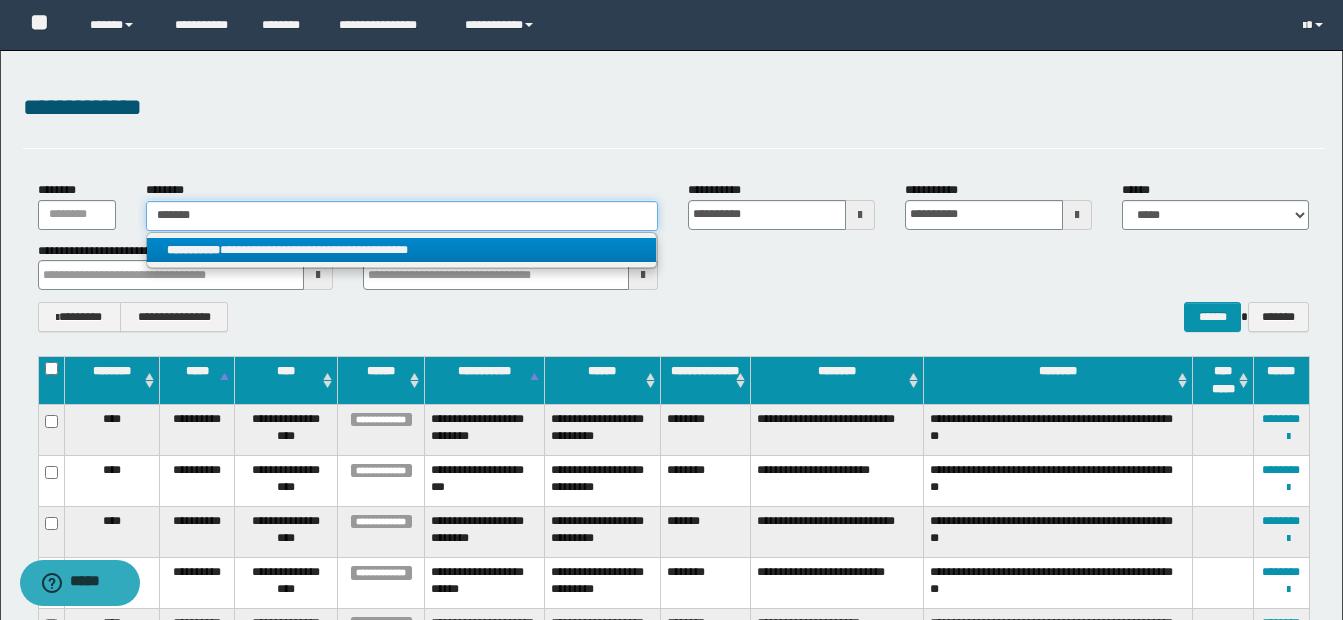 type on "*******" 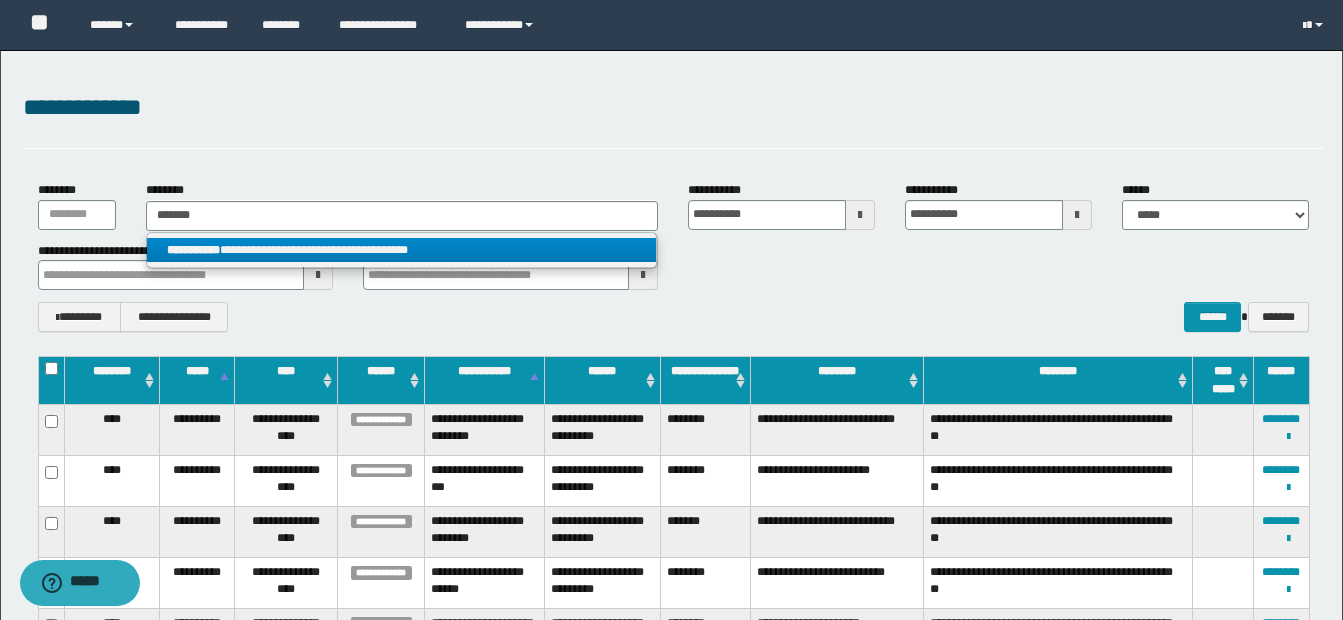 click on "**********" at bounding box center [401, 250] 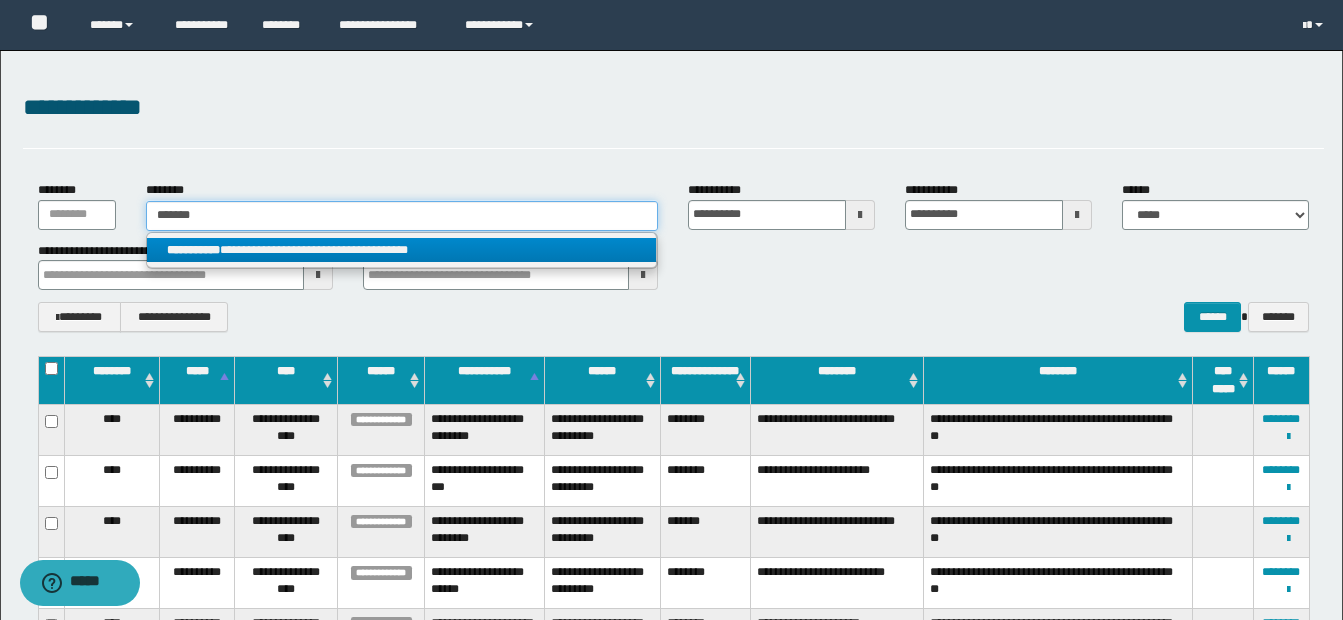 type 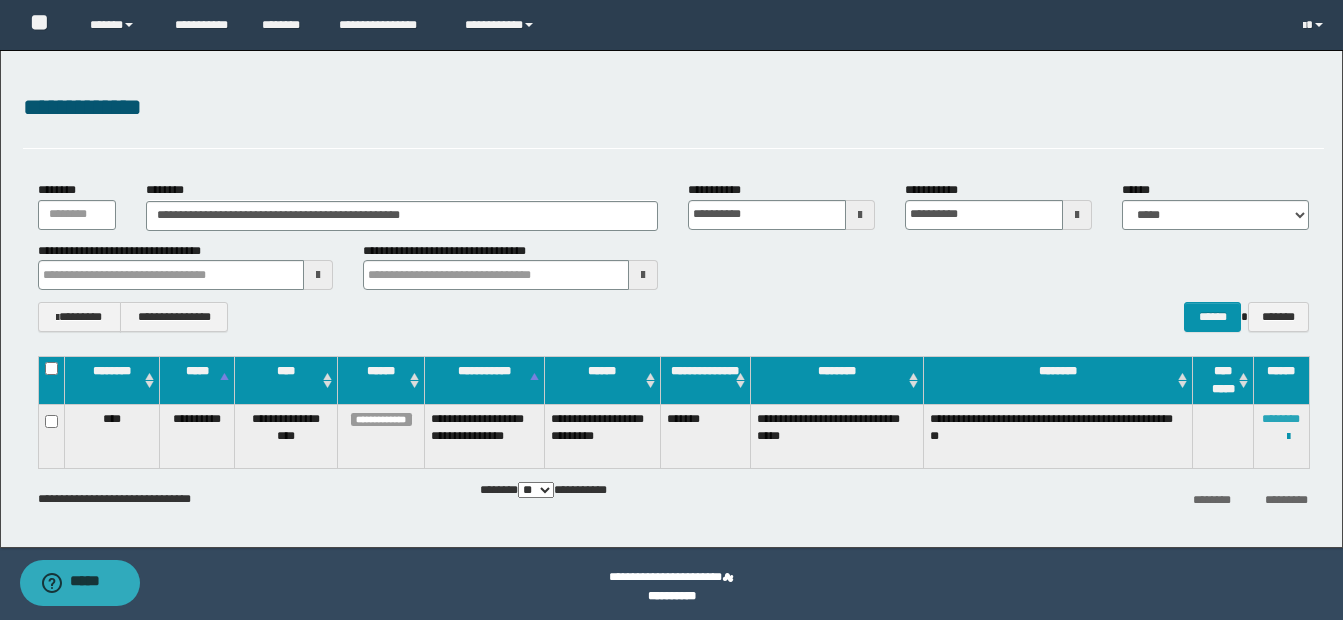 click on "********" at bounding box center [1281, 419] 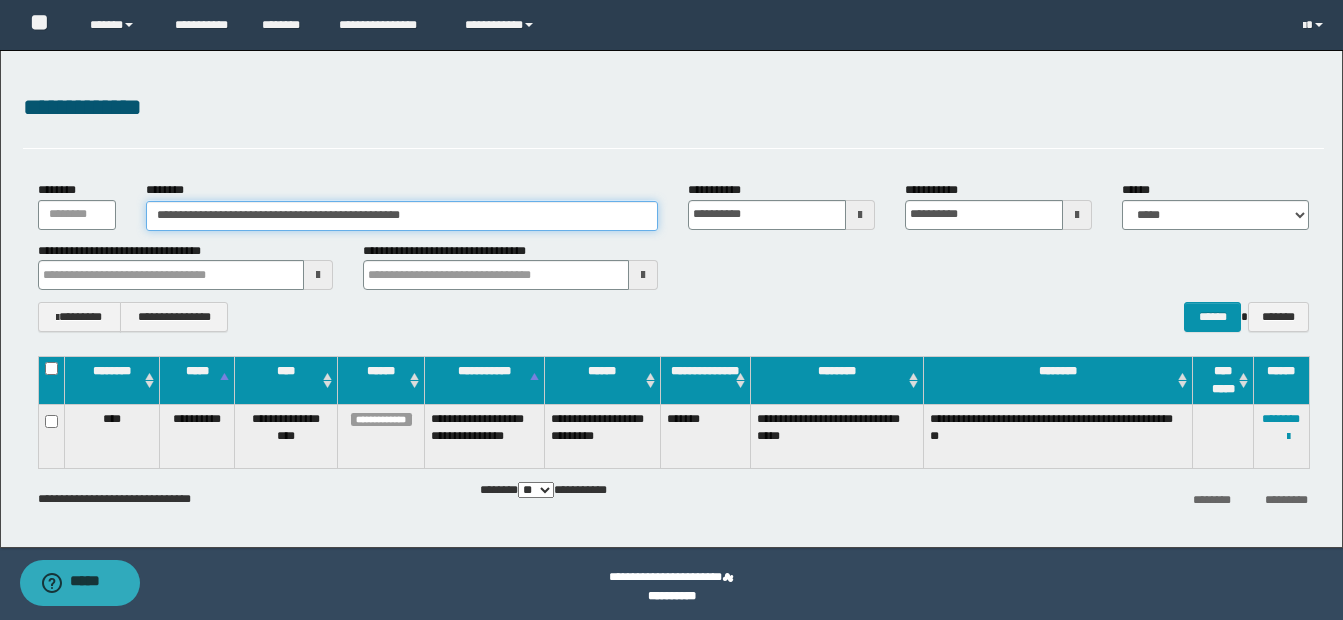 drag, startPoint x: 156, startPoint y: 216, endPoint x: 506, endPoint y: 226, distance: 350.14282 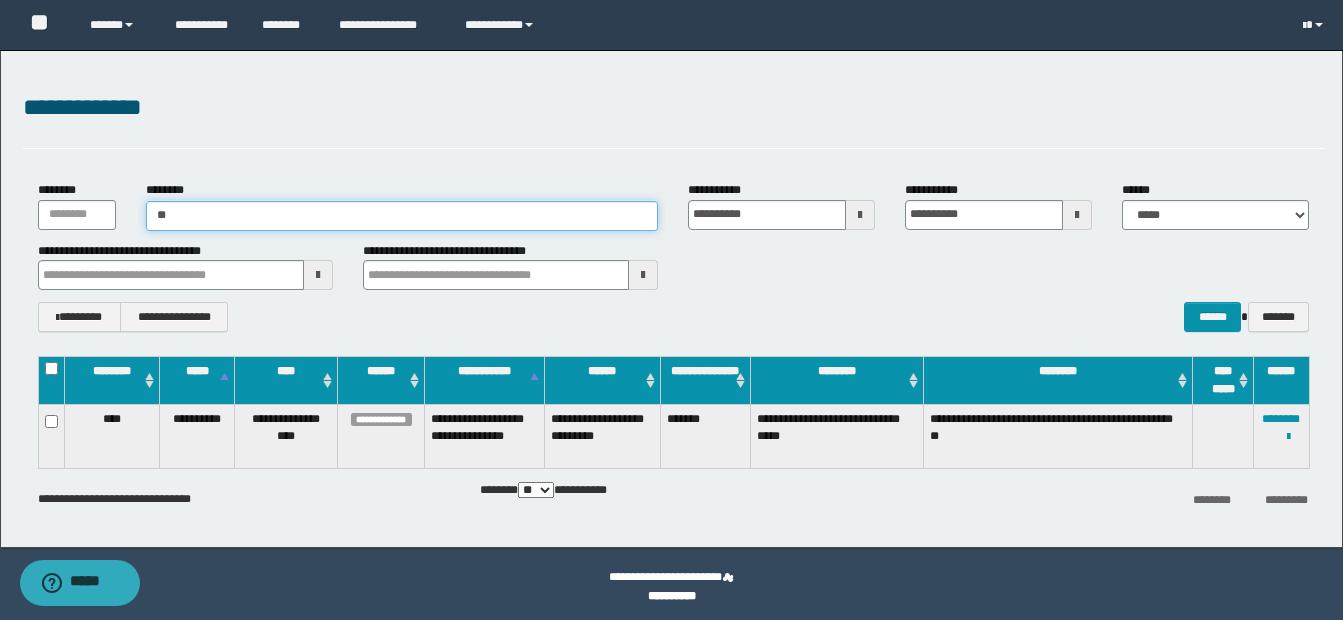 type on "**" 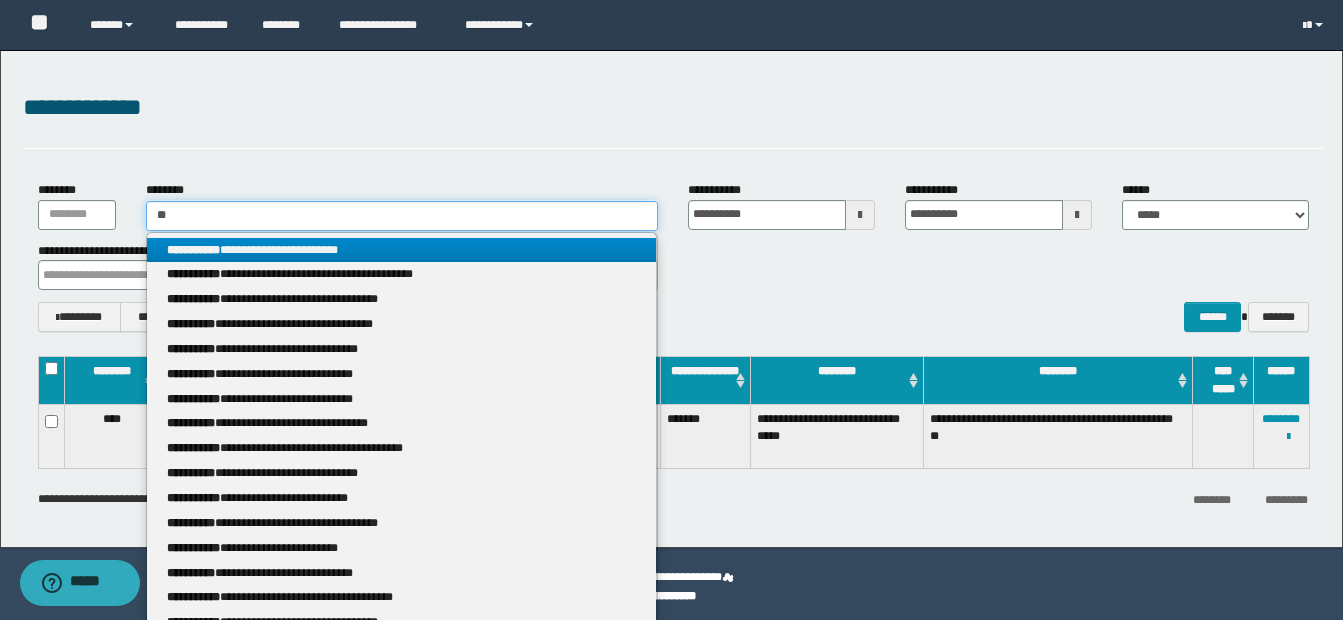 click on "**" at bounding box center (402, 216) 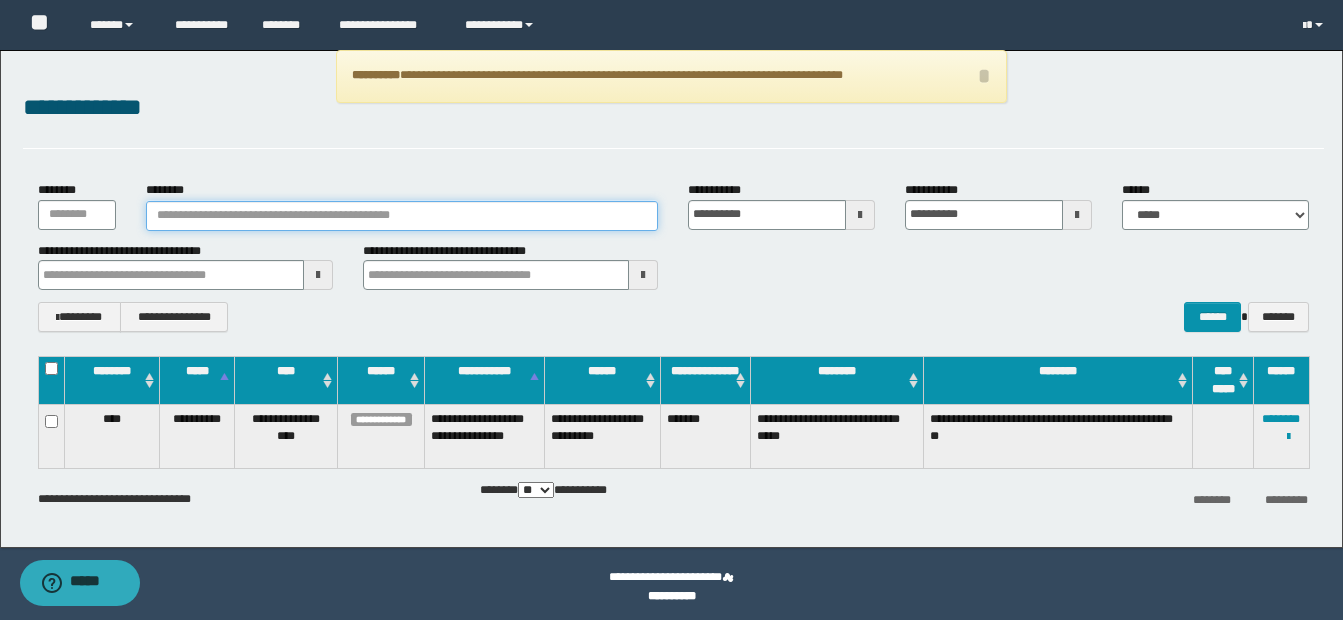 click on "********" at bounding box center [402, 216] 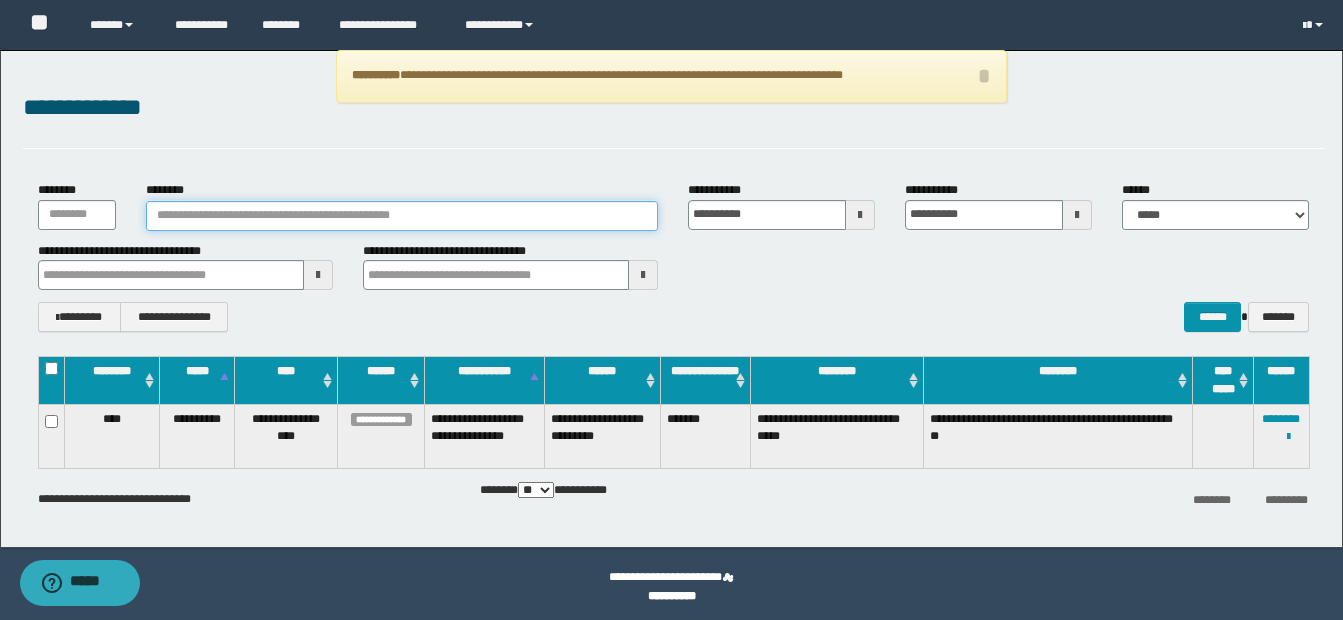 paste on "**********" 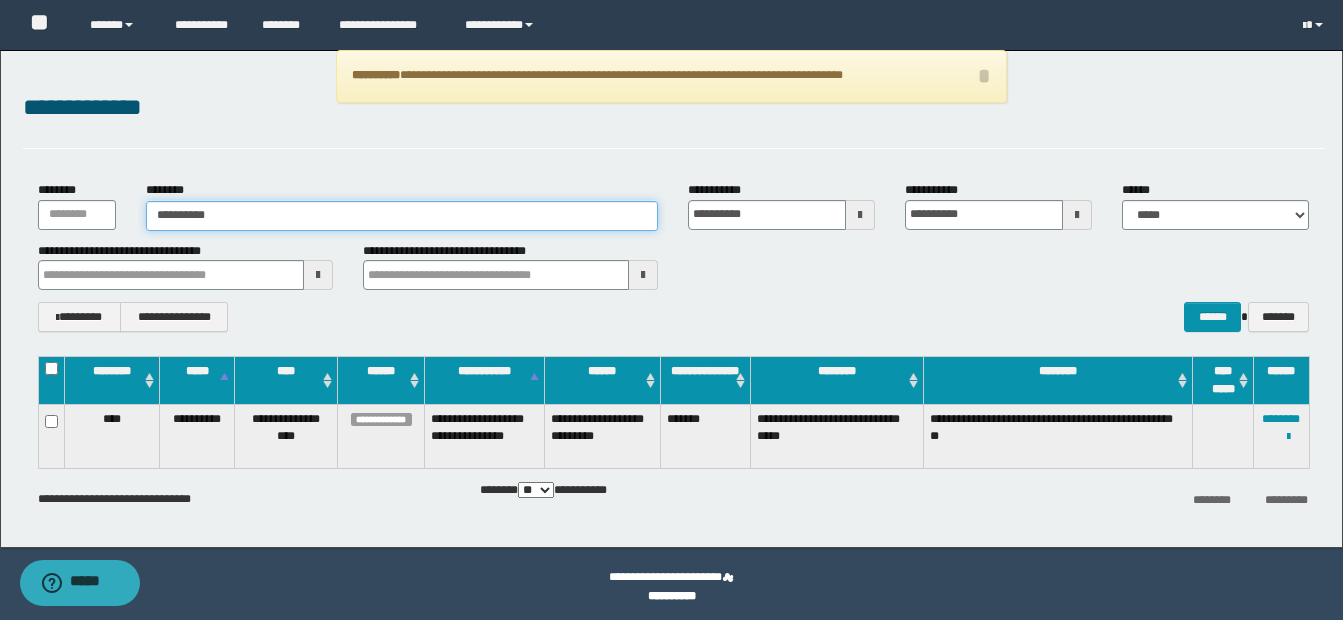 type on "**********" 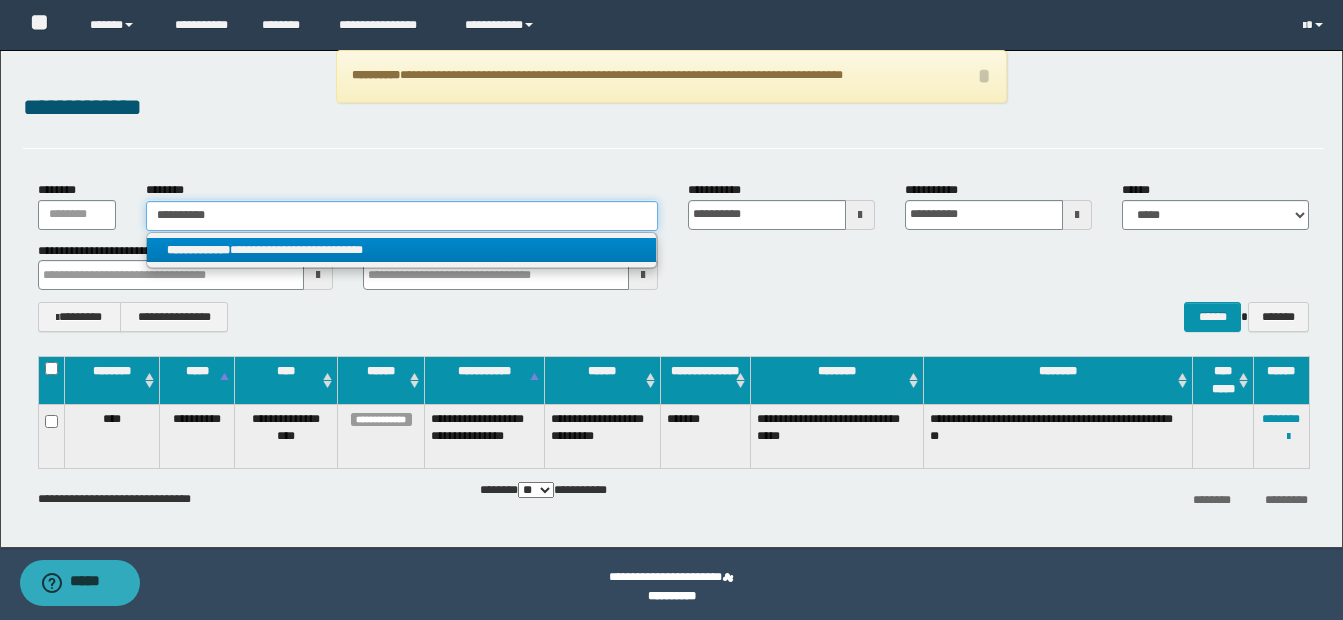 type on "**********" 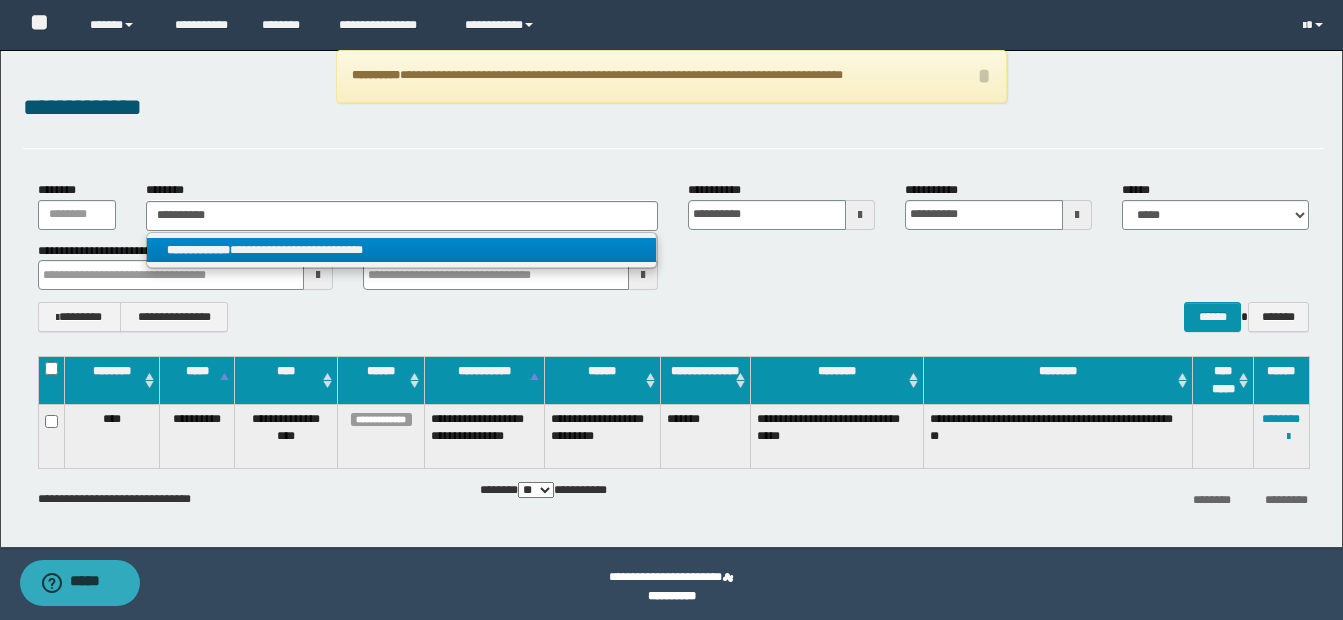 click on "**********" at bounding box center (401, 250) 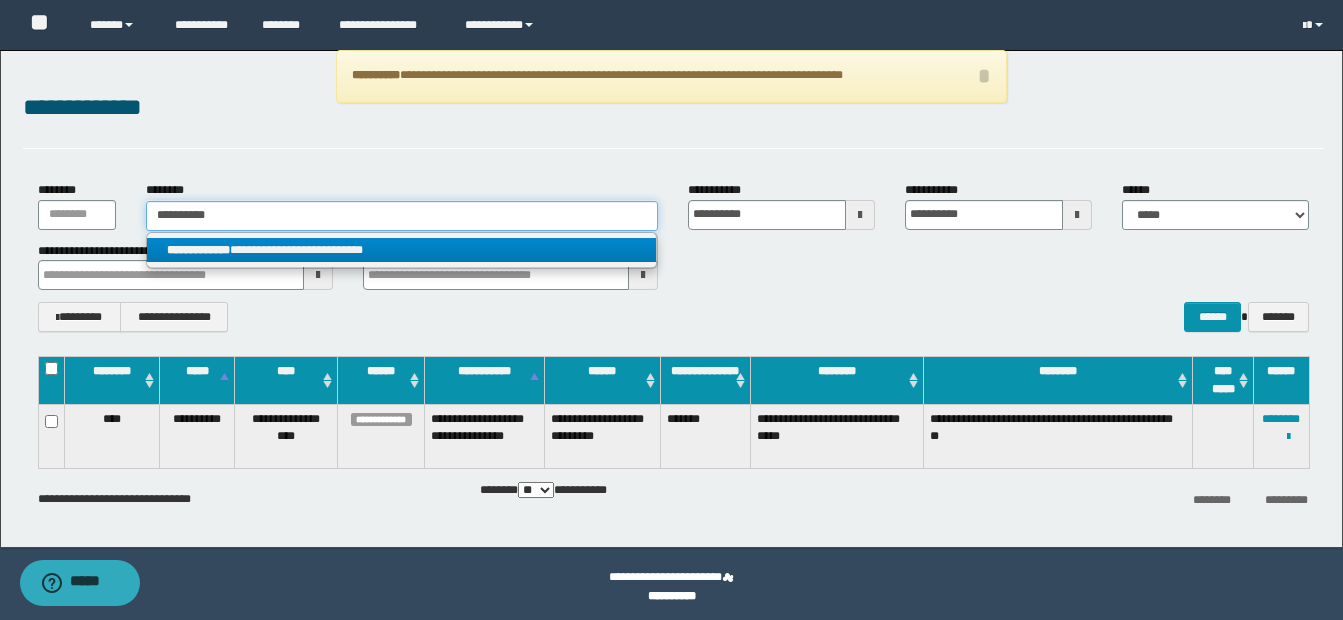 type 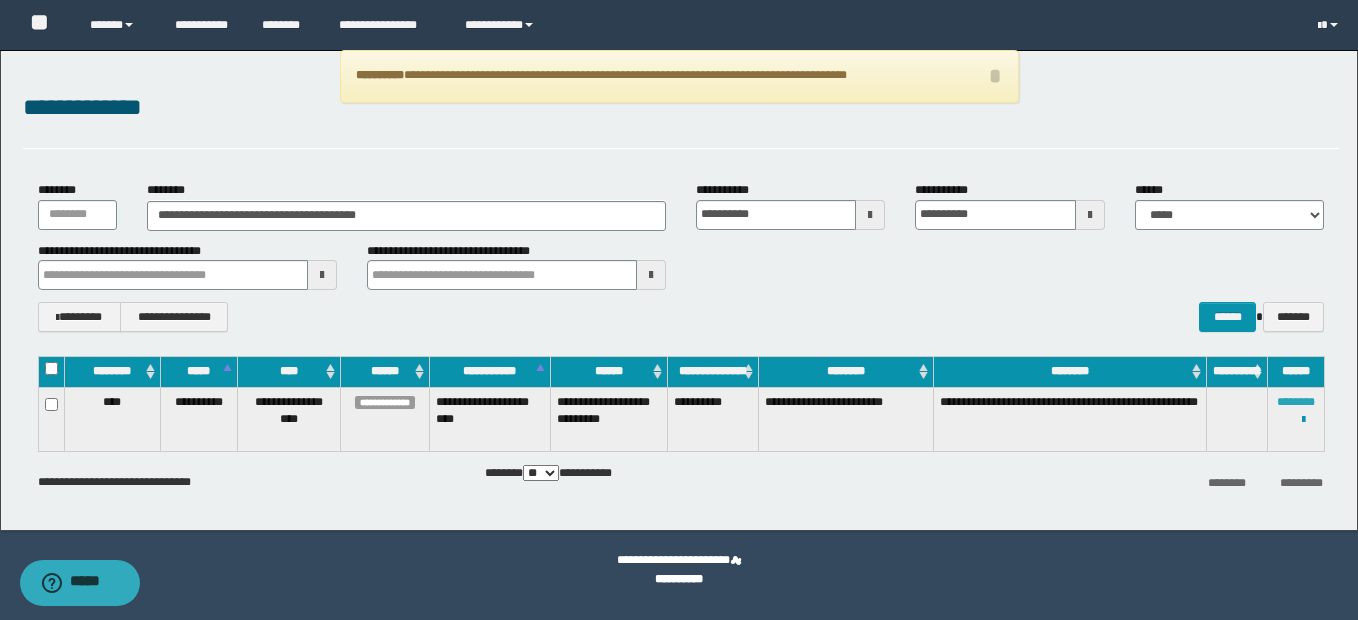 click on "********" at bounding box center (1296, 402) 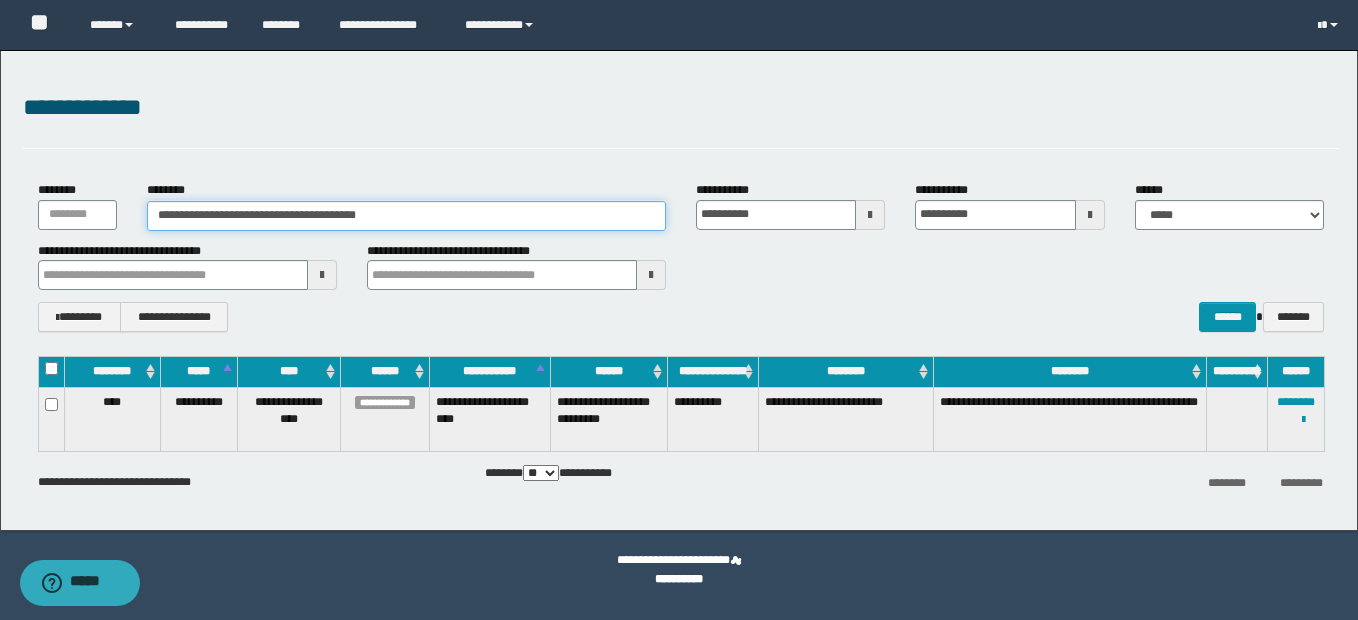 drag, startPoint x: 157, startPoint y: 215, endPoint x: 484, endPoint y: 202, distance: 327.2583 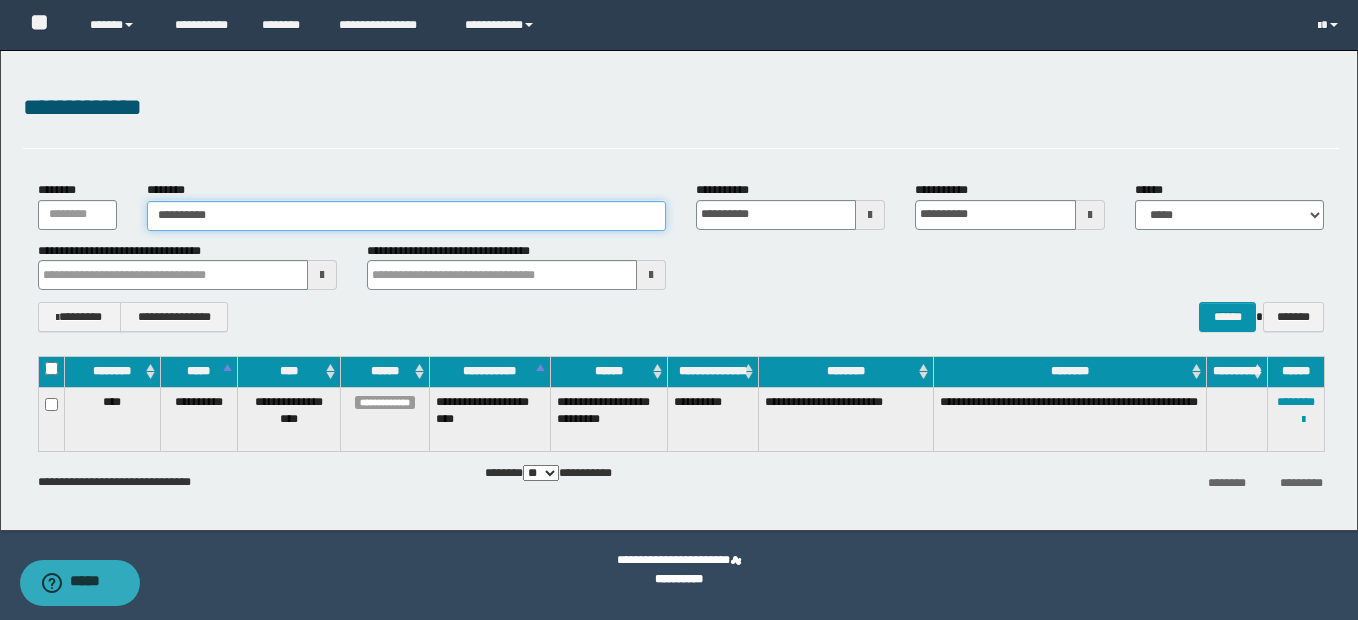 type on "**********" 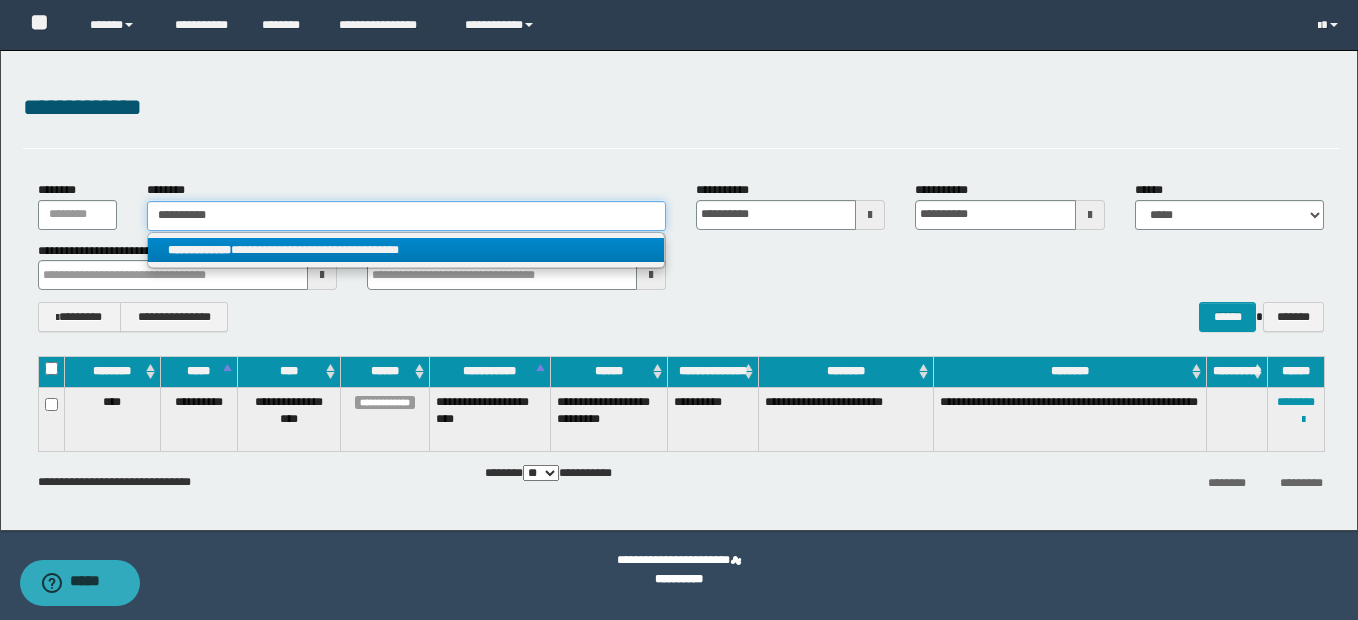 type on "**********" 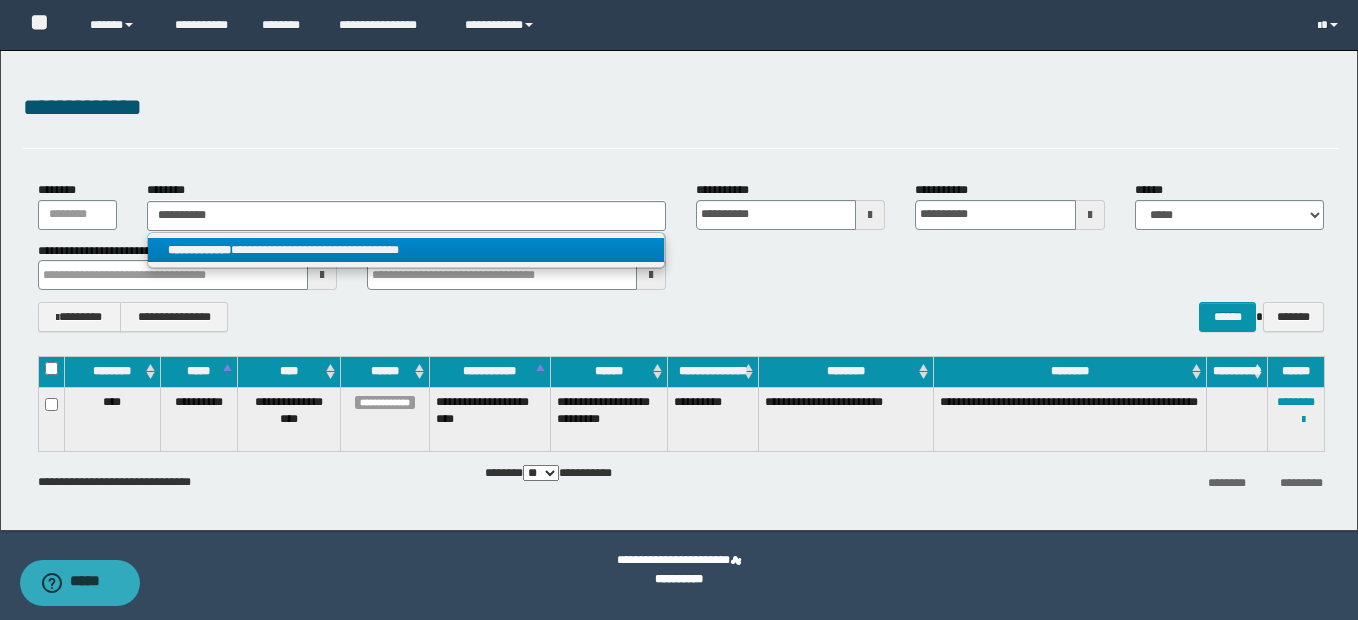 click on "**********" at bounding box center (406, 250) 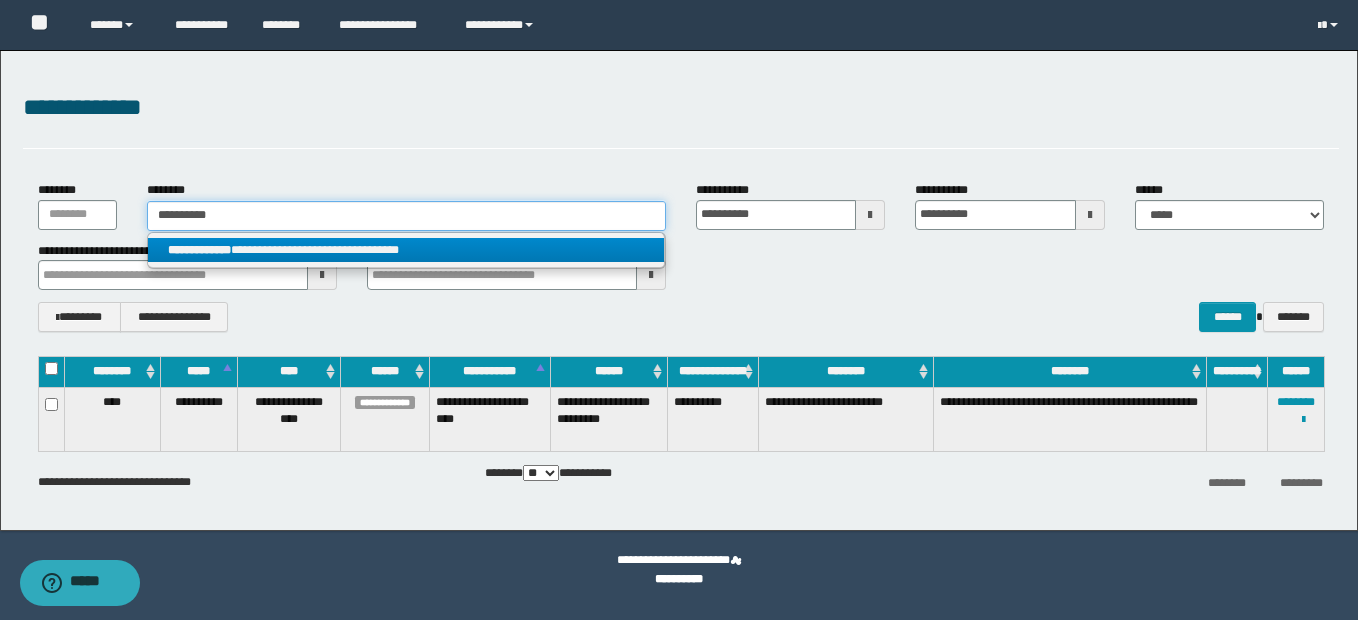 type 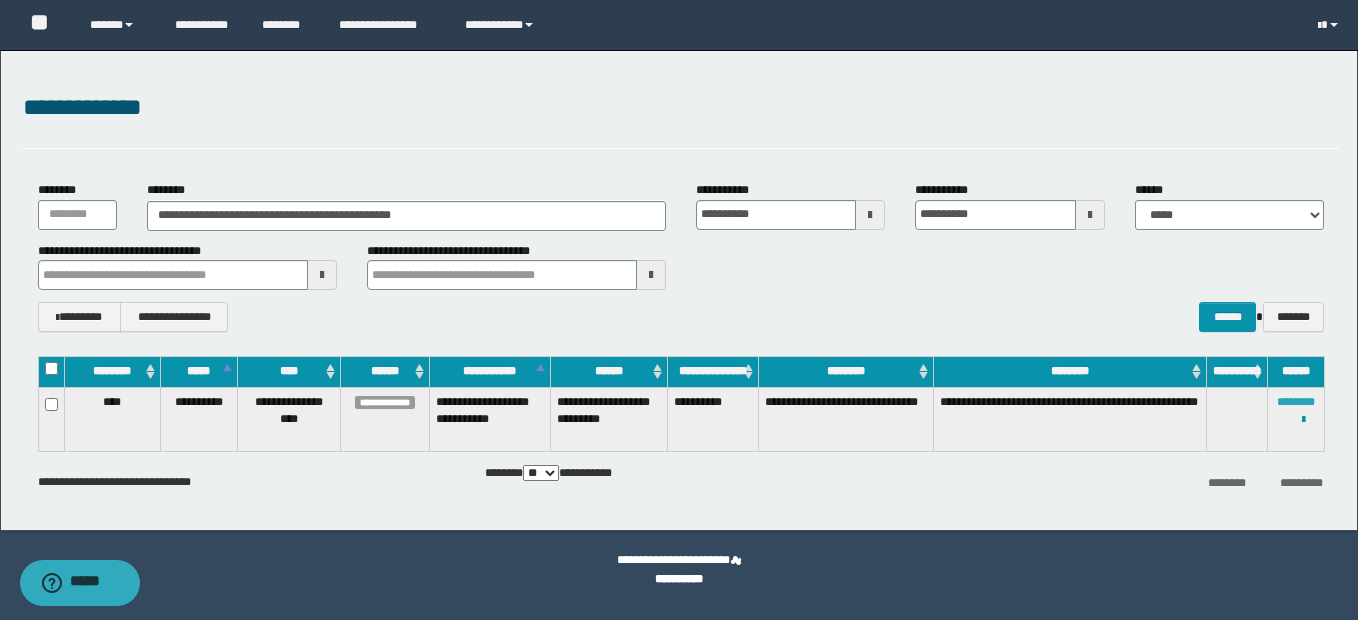 click on "********" at bounding box center [1296, 402] 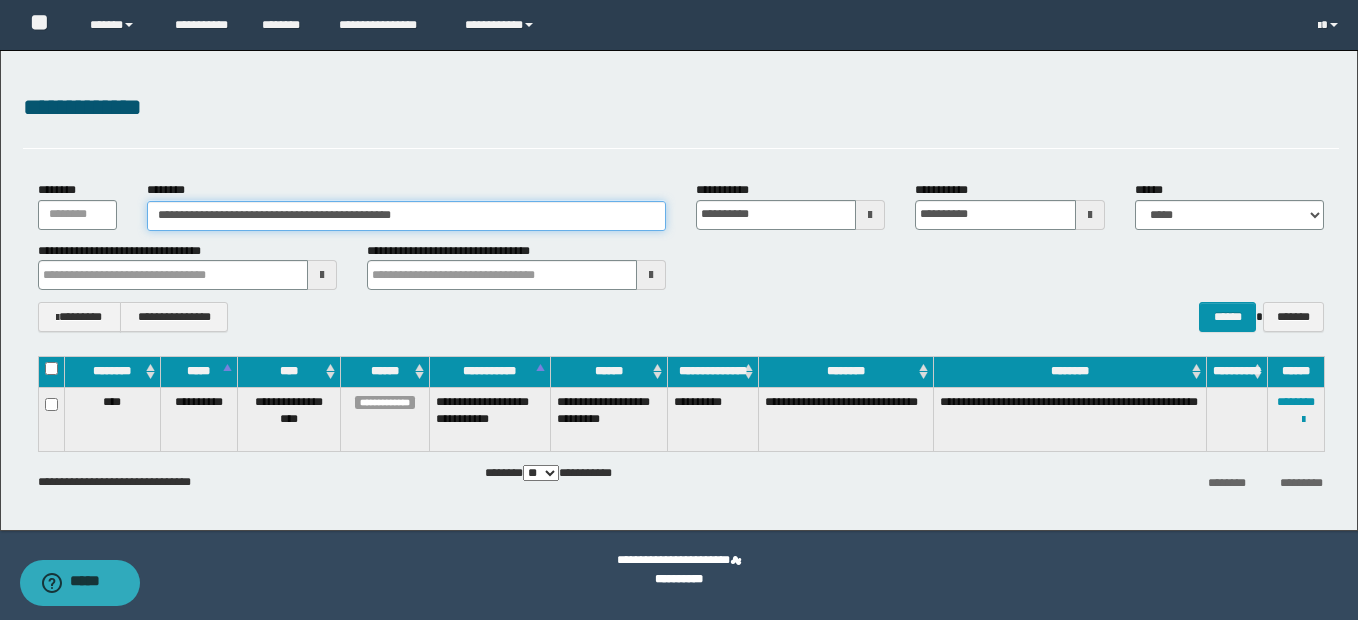 drag, startPoint x: 154, startPoint y: 207, endPoint x: 499, endPoint y: 227, distance: 345.57922 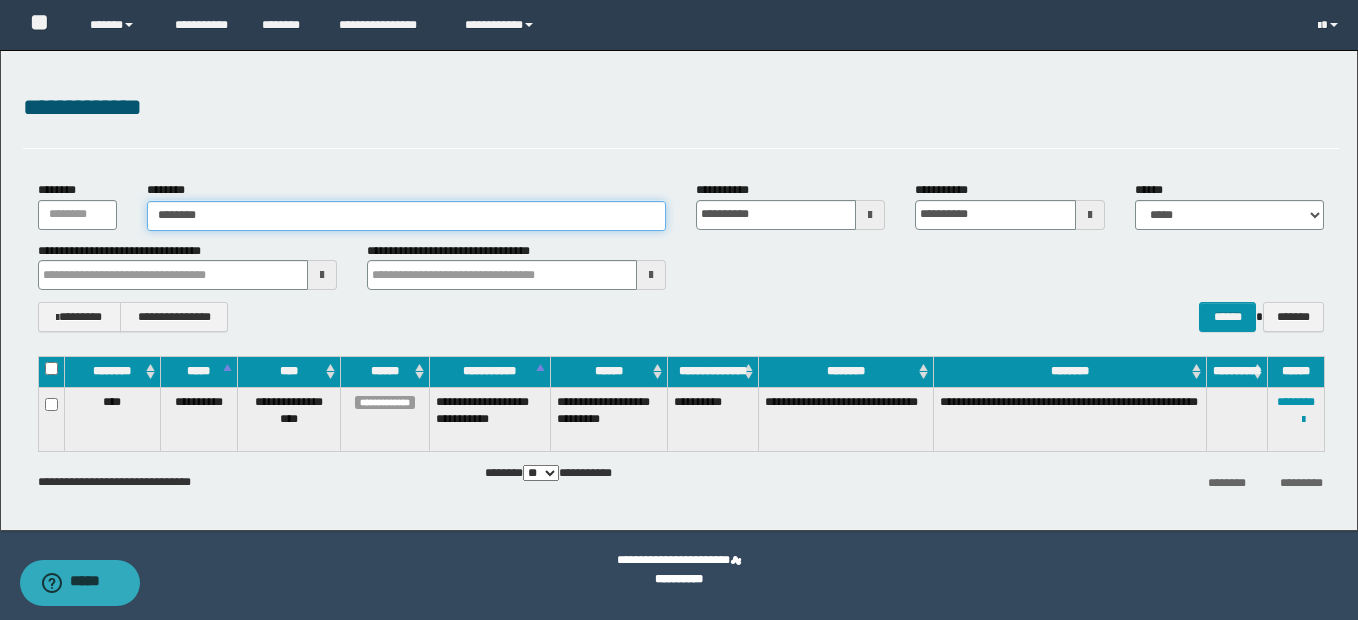 type on "********" 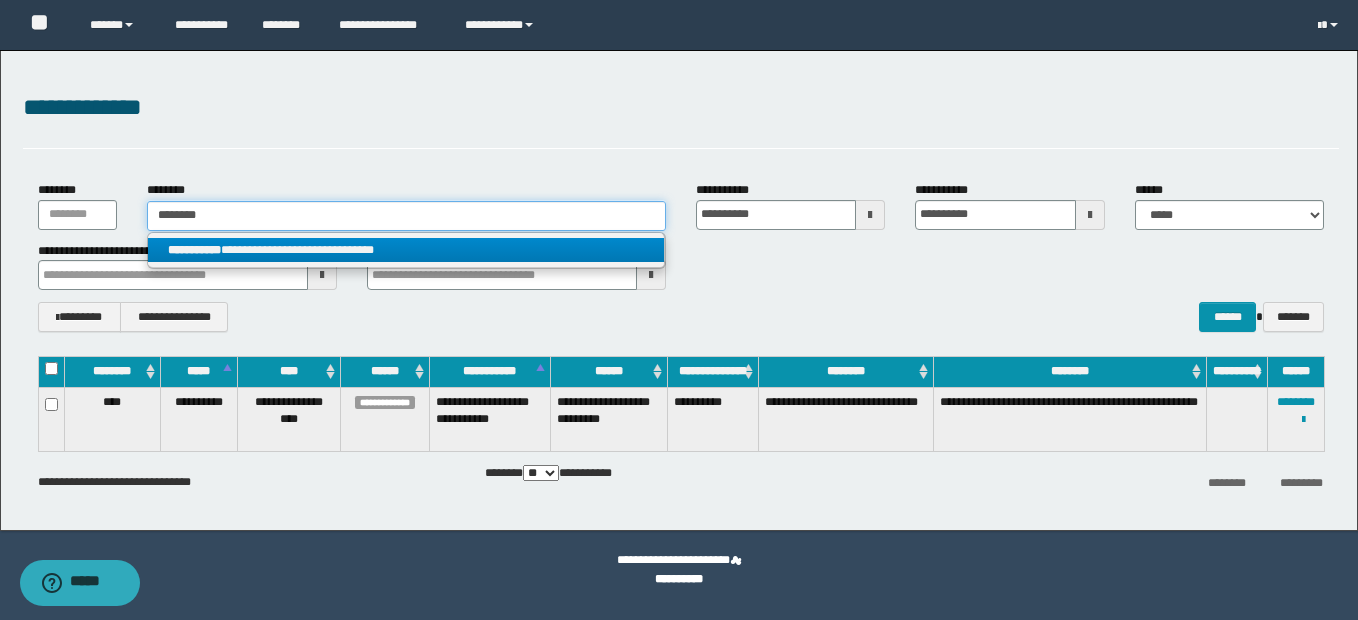 type on "********" 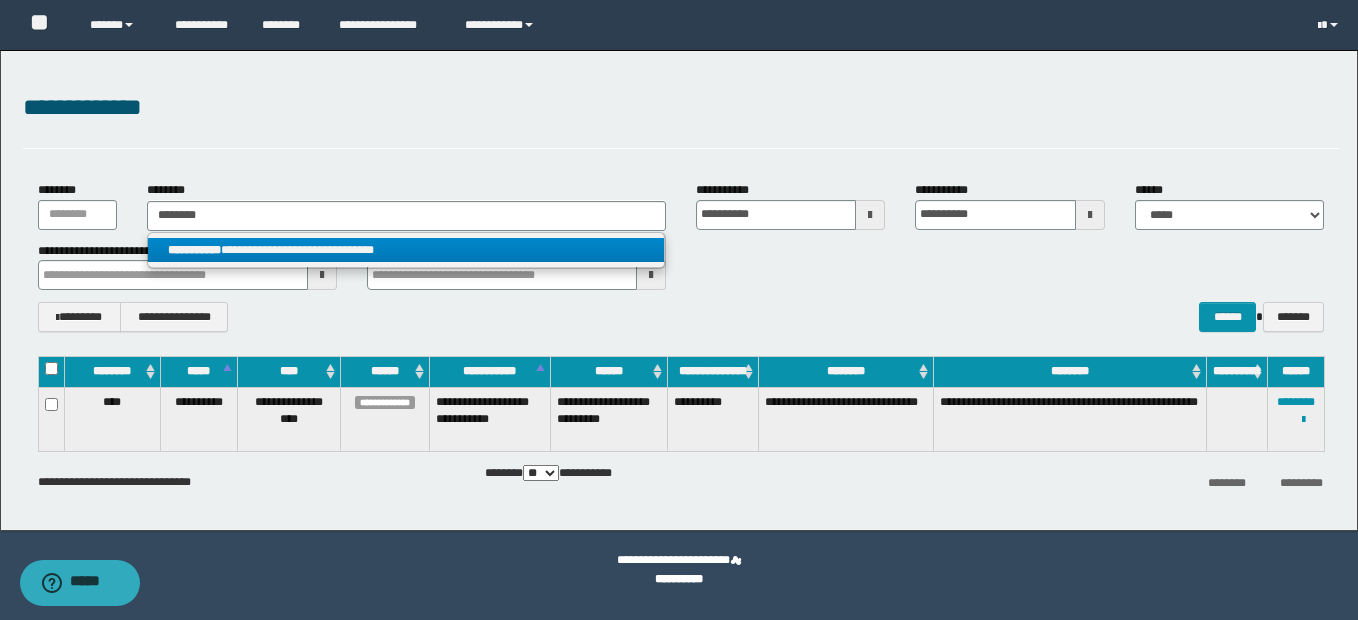 click on "**********" at bounding box center [406, 250] 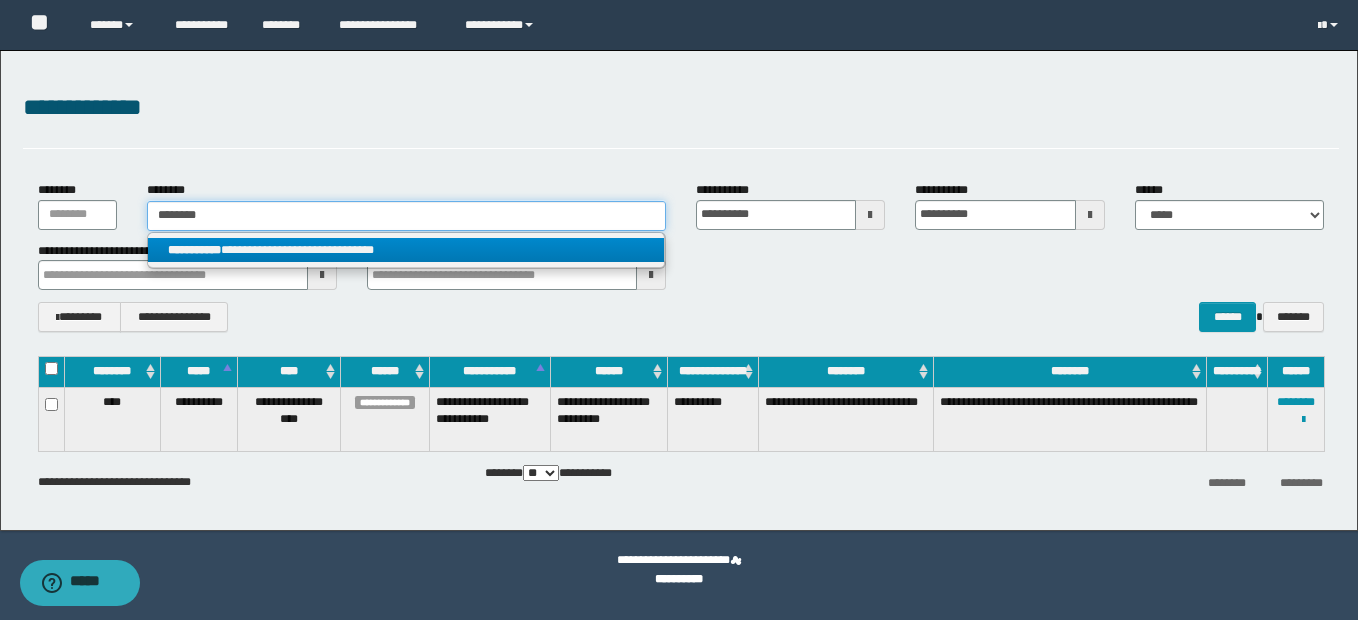 type 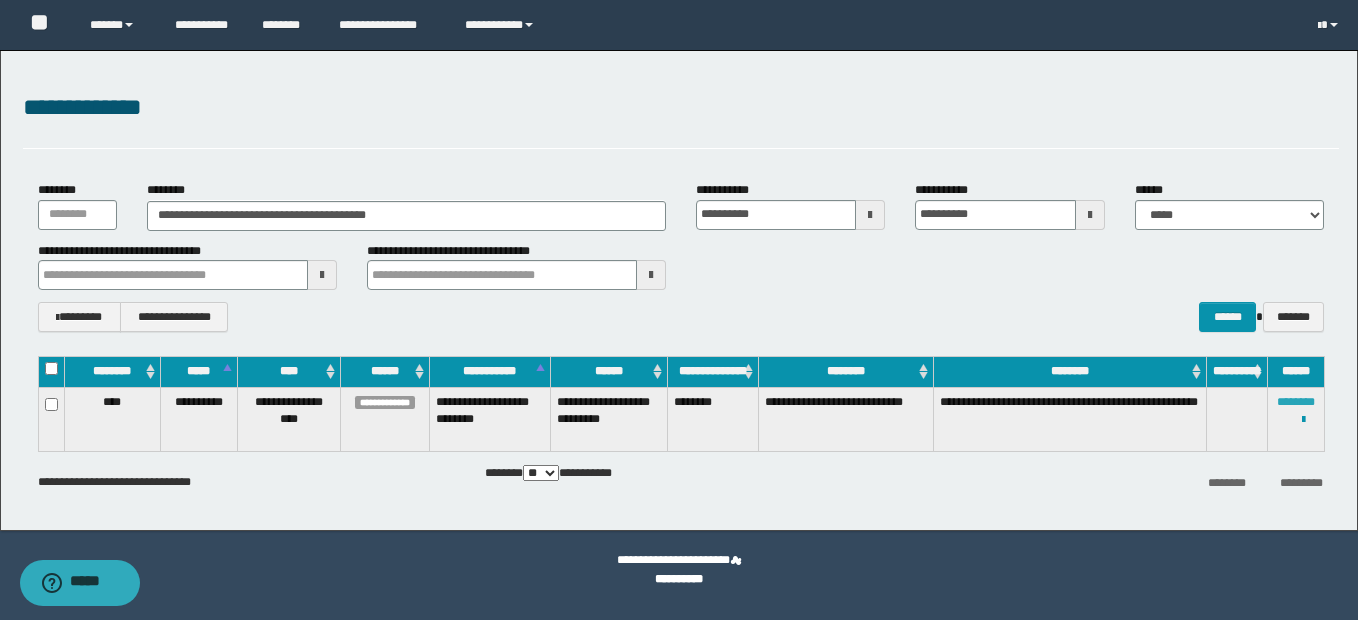 click on "********" at bounding box center [1296, 402] 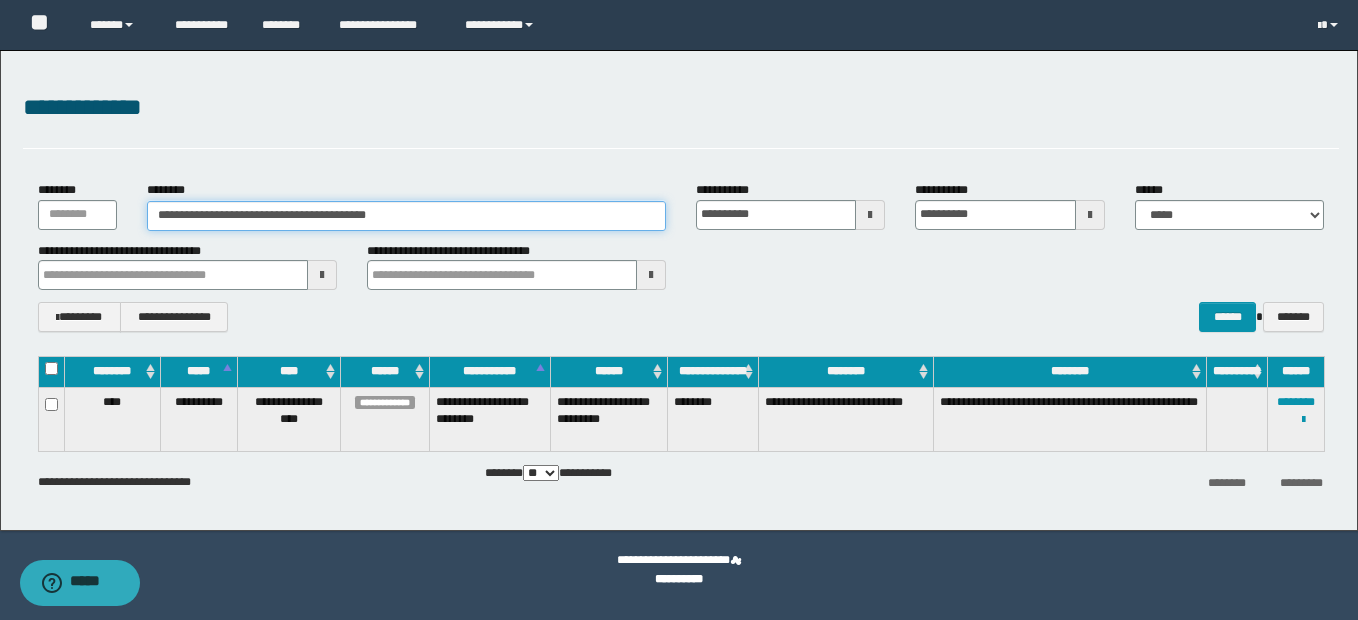 drag, startPoint x: 155, startPoint y: 217, endPoint x: 454, endPoint y: 219, distance: 299.00668 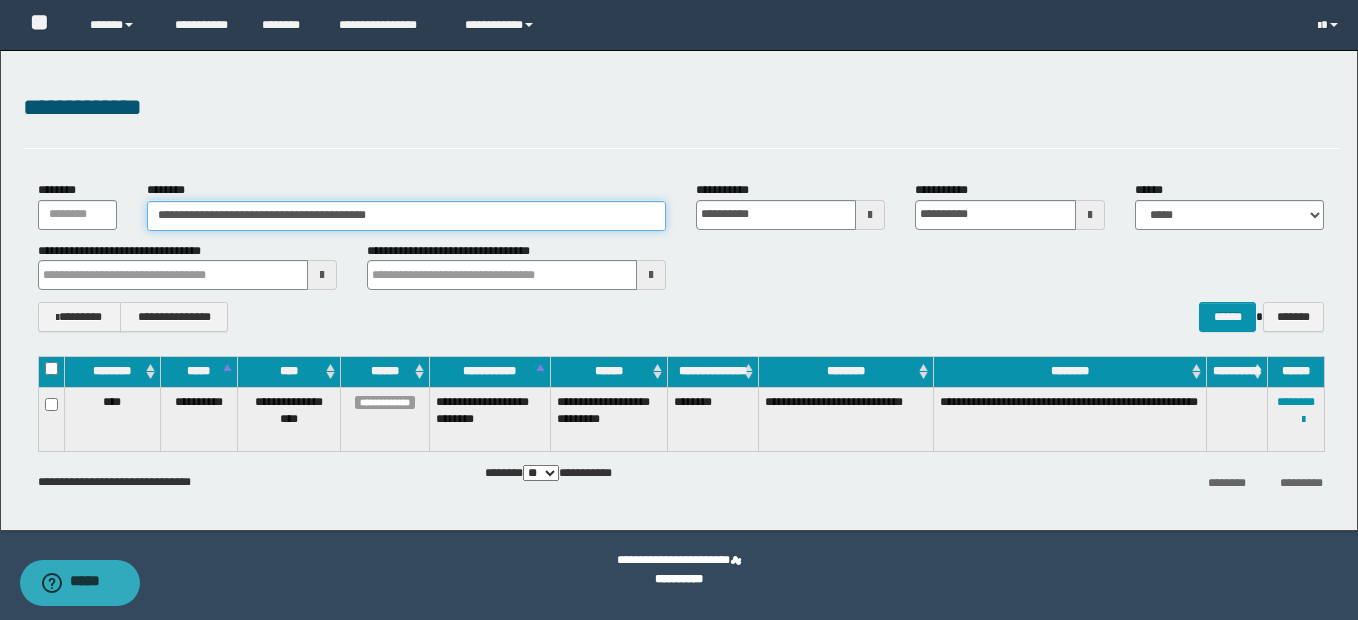 paste 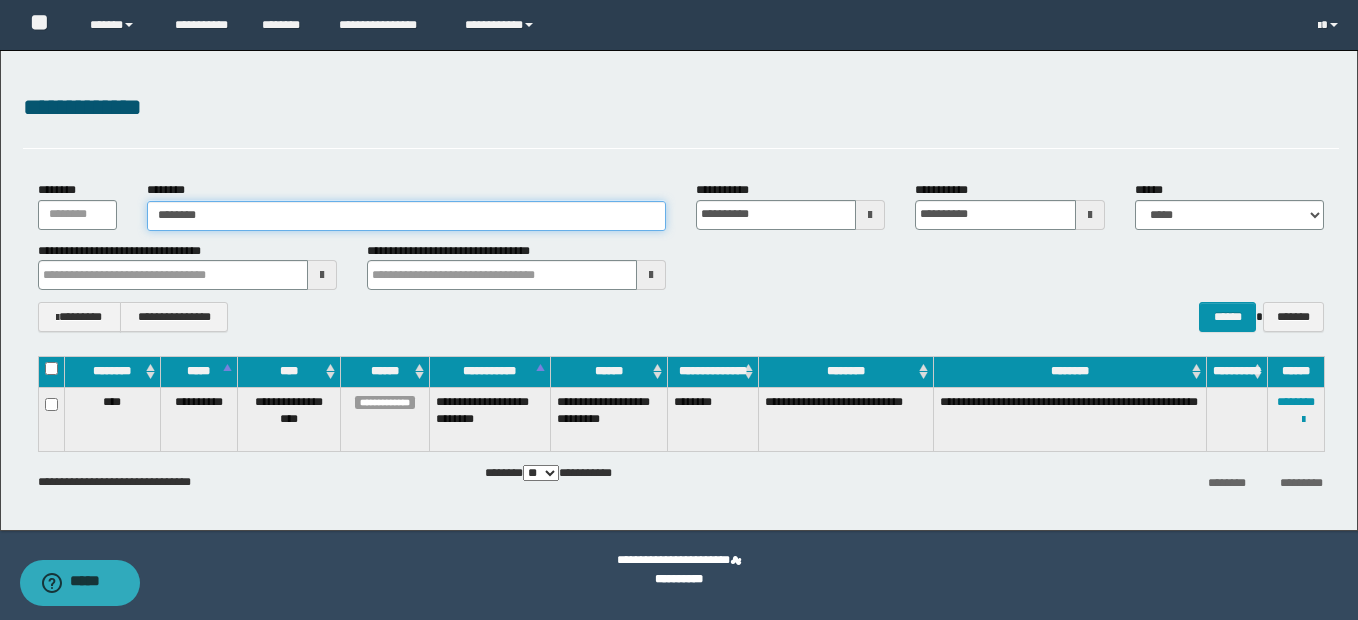 type on "********" 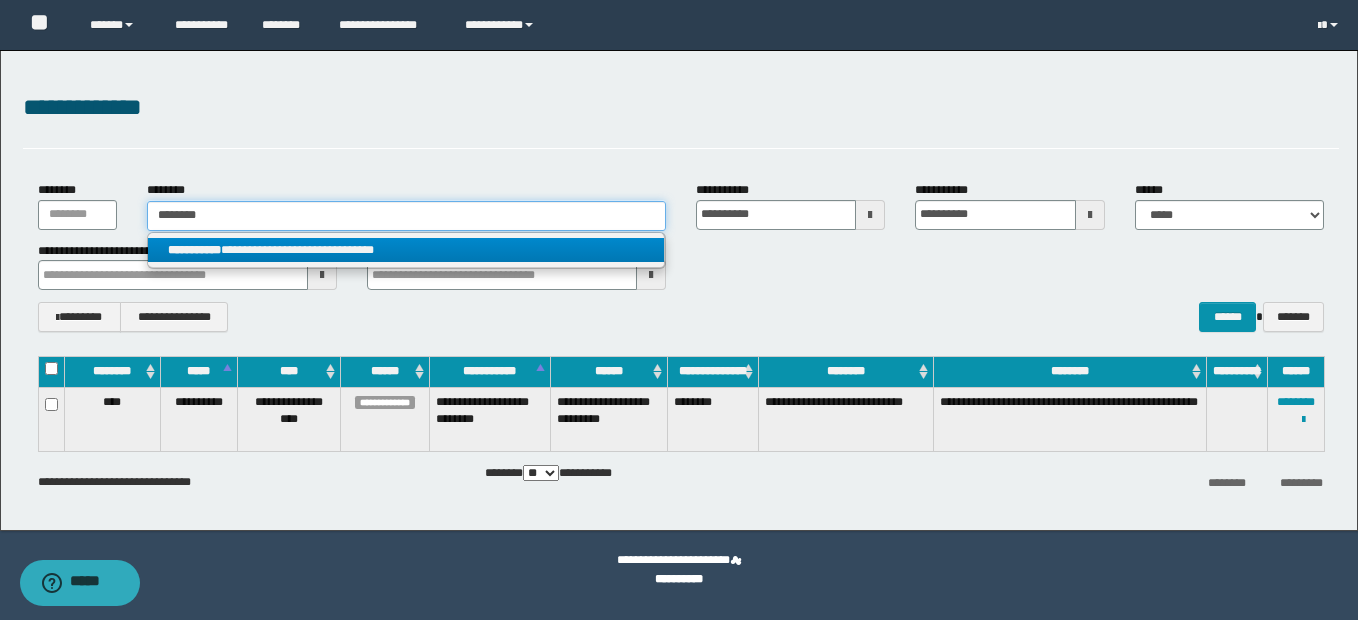 type on "********" 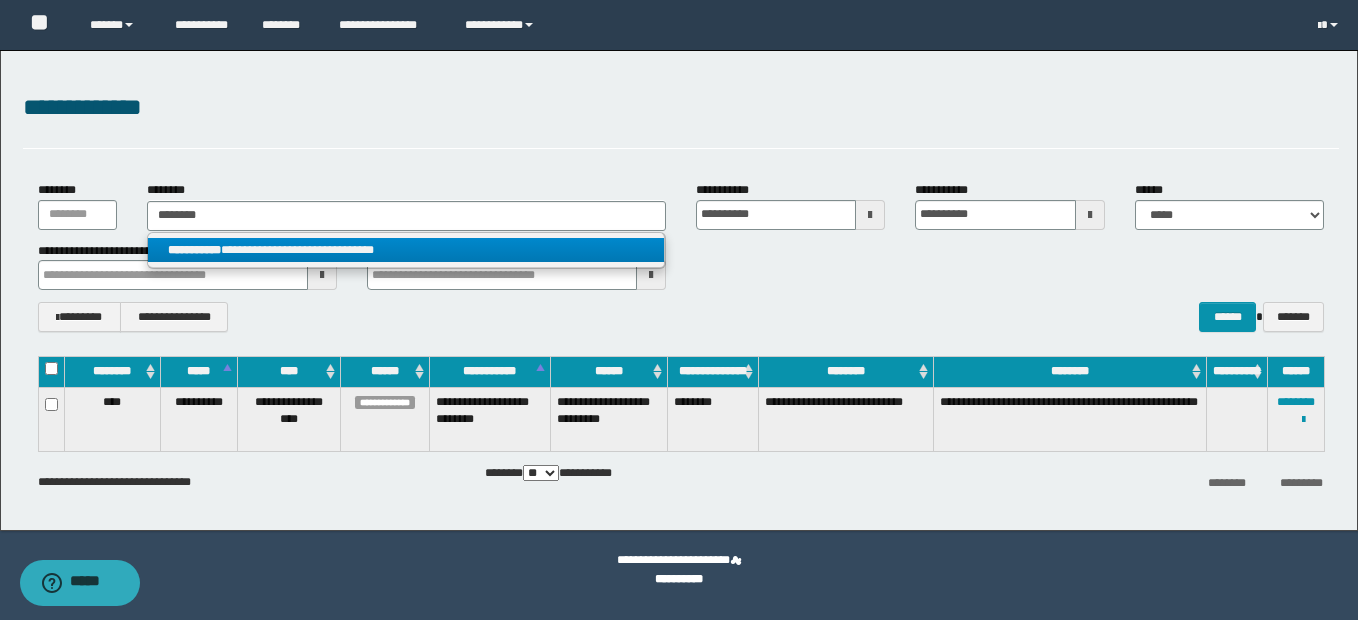click on "**********" at bounding box center (406, 250) 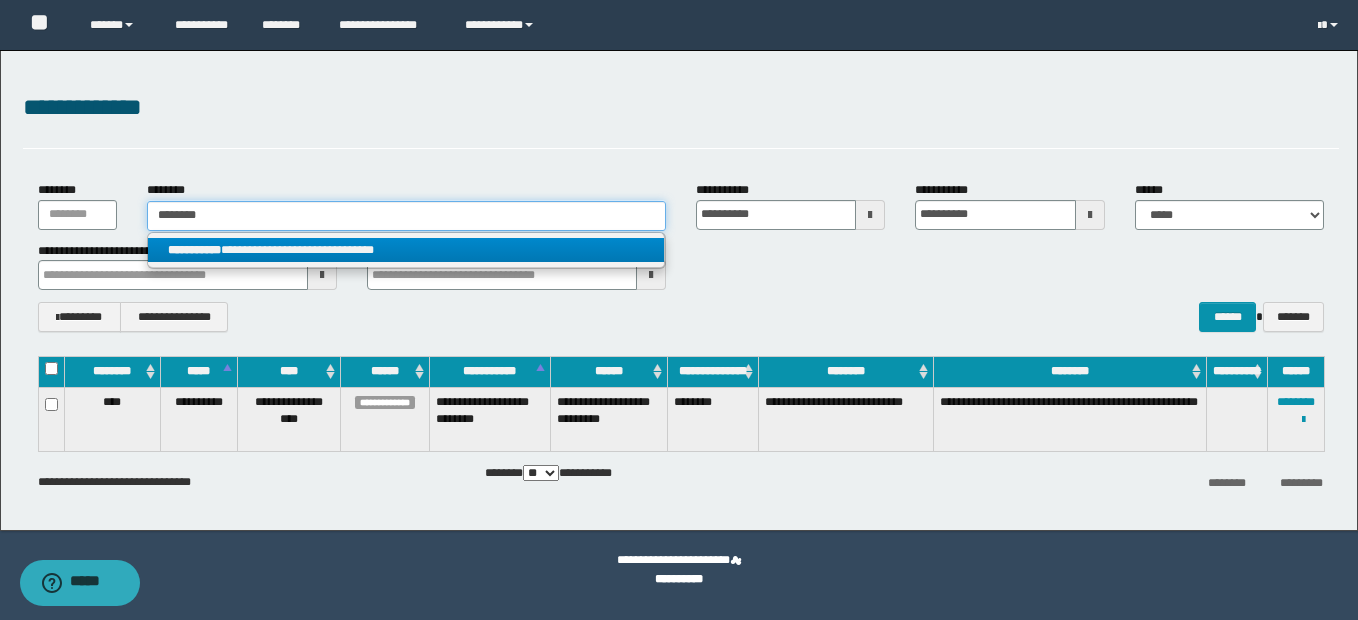type 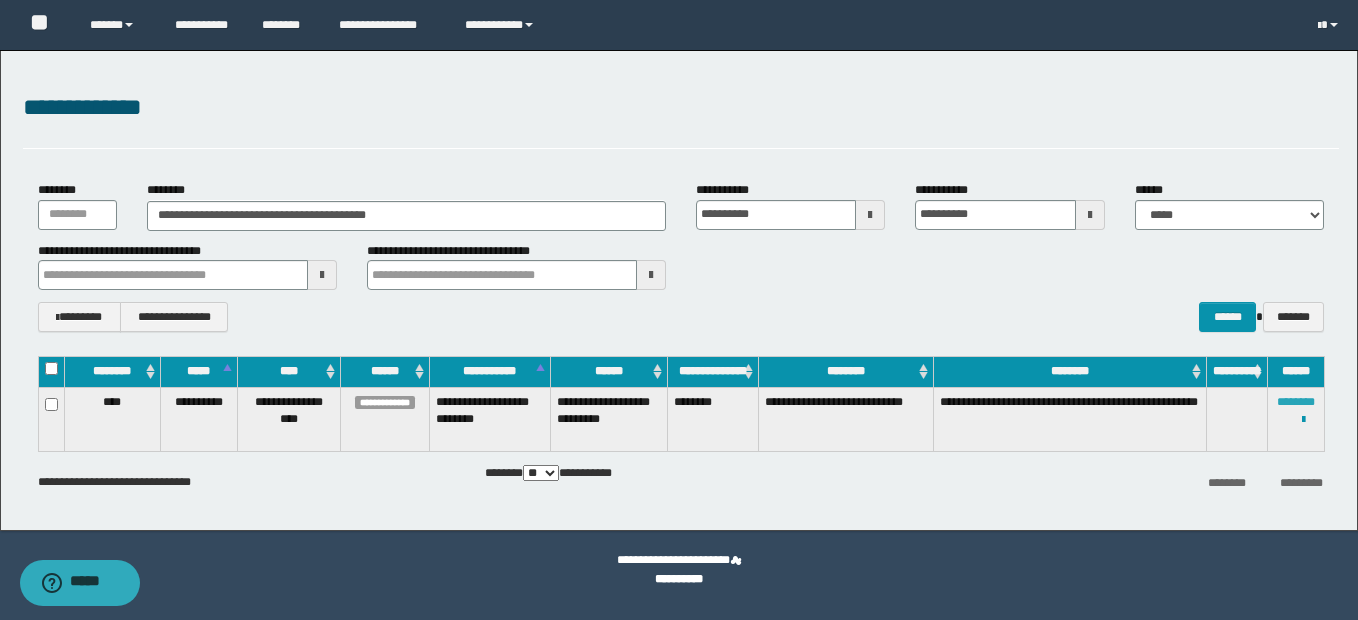 click on "********" at bounding box center [1296, 402] 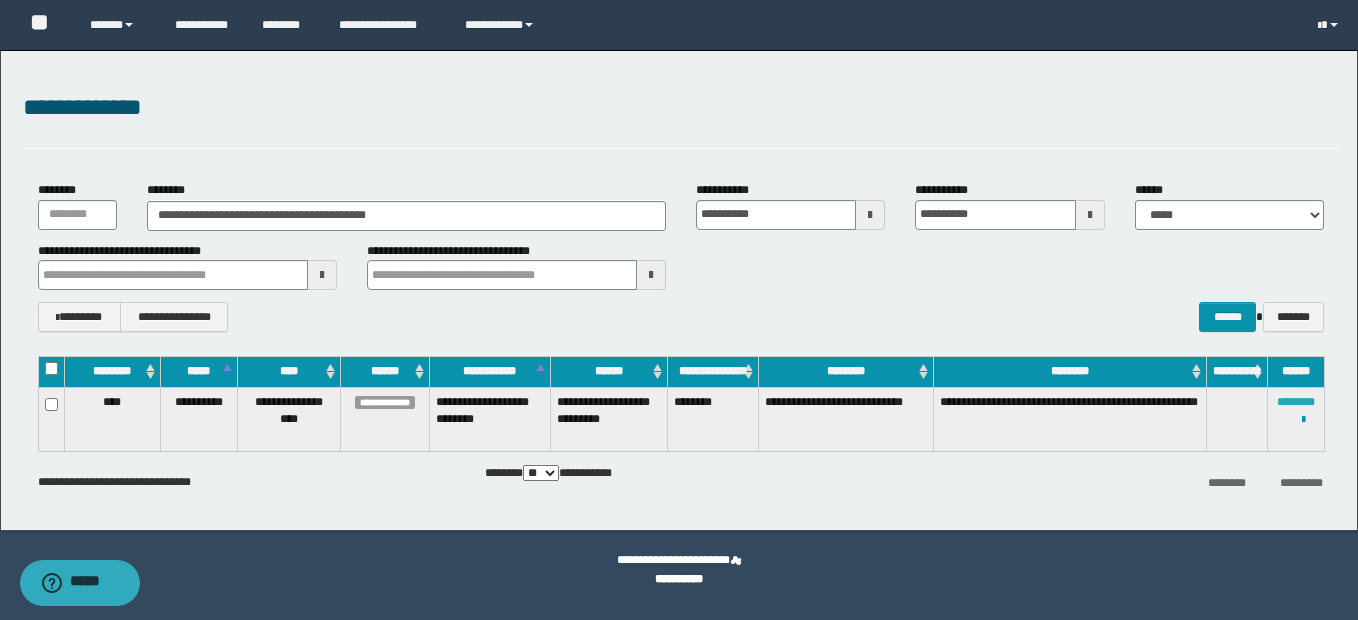 click on "********" at bounding box center [1296, 402] 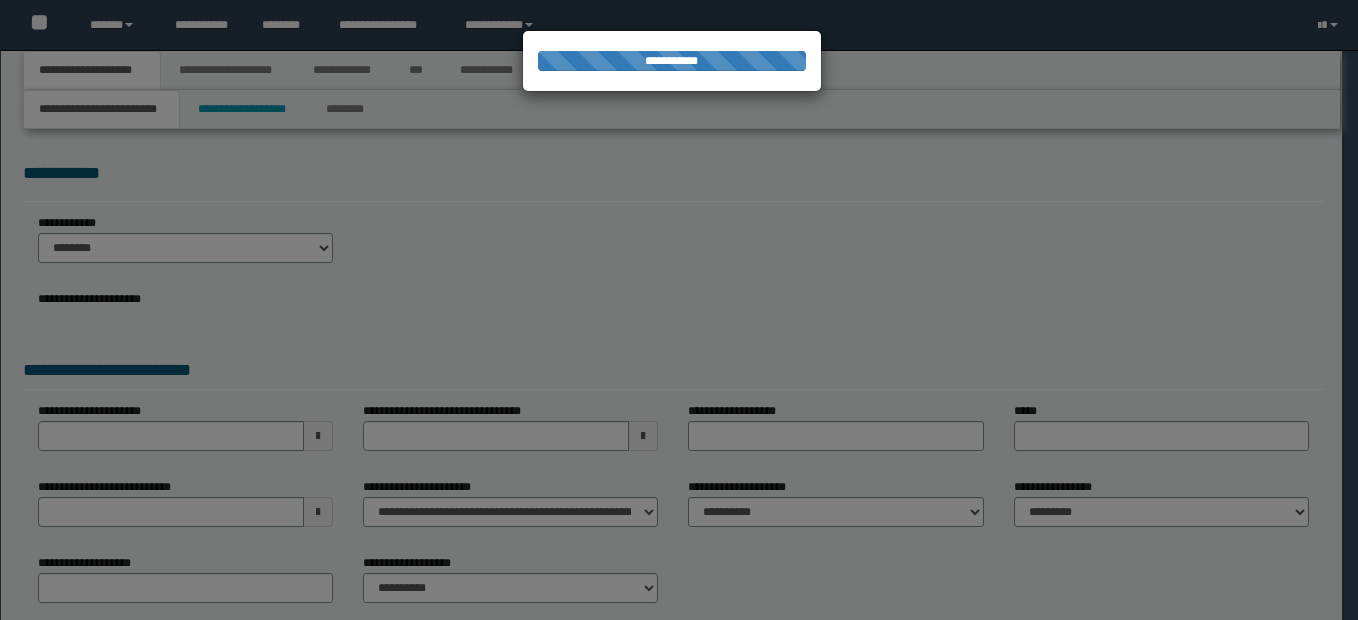 scroll, scrollTop: 0, scrollLeft: 0, axis: both 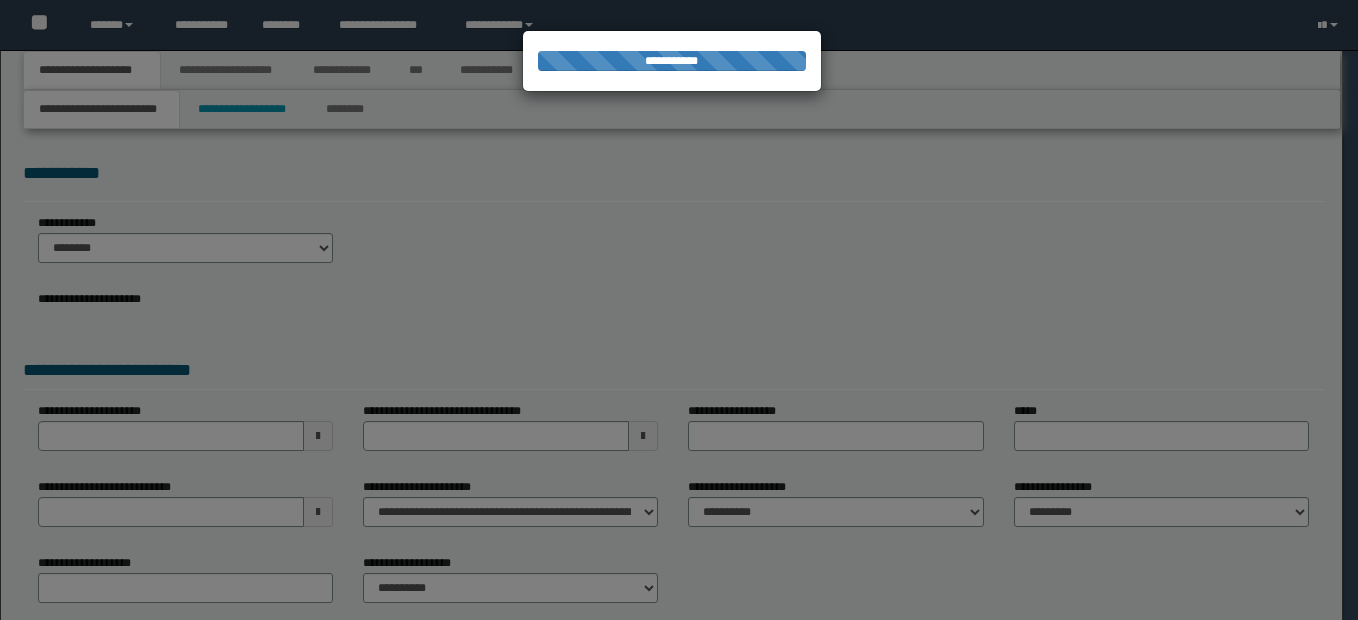 select on "*" 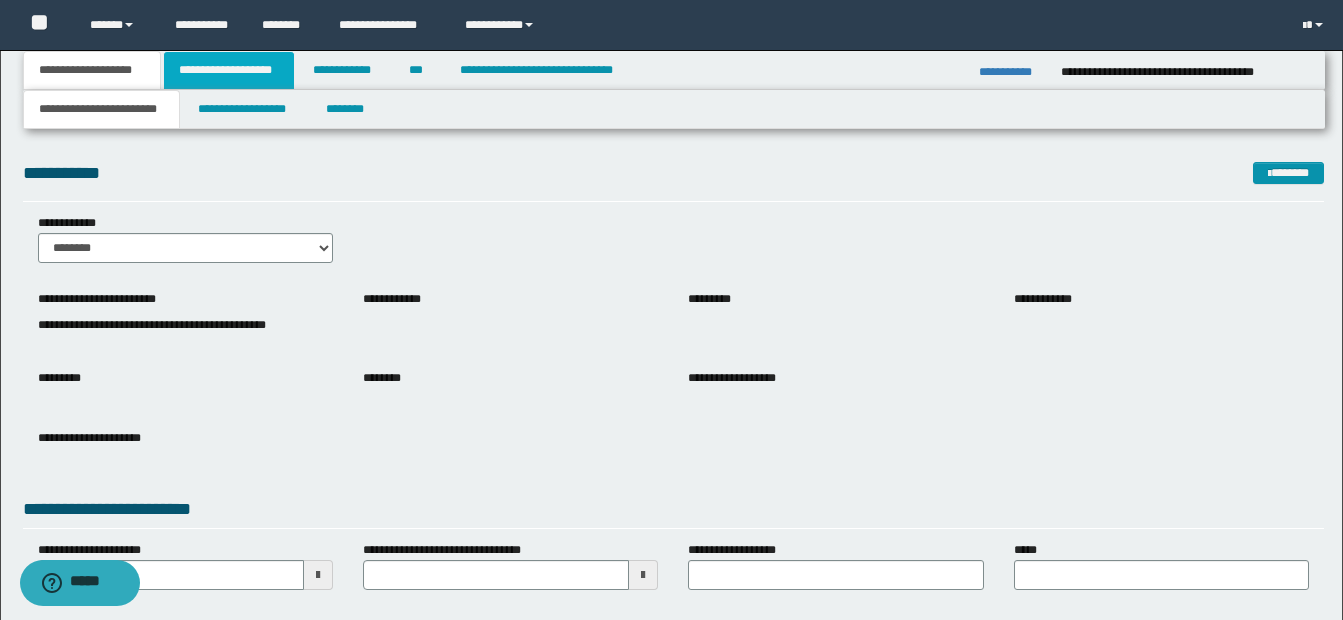 click on "**********" at bounding box center [229, 70] 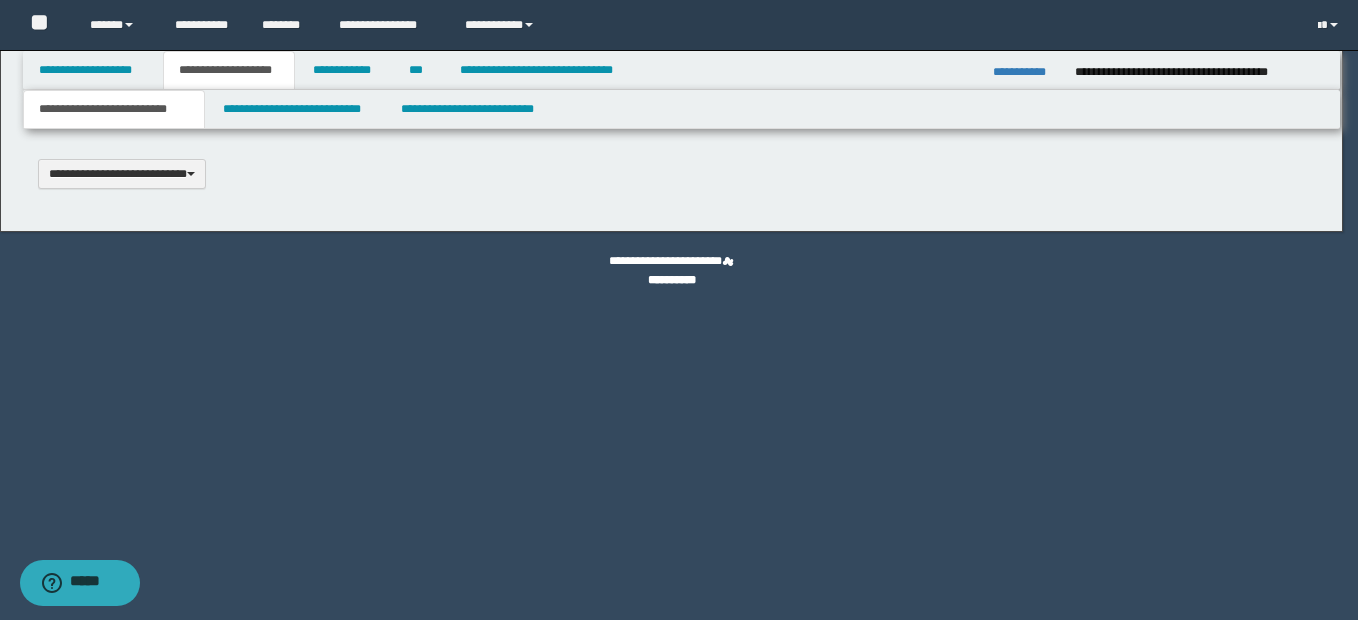 type 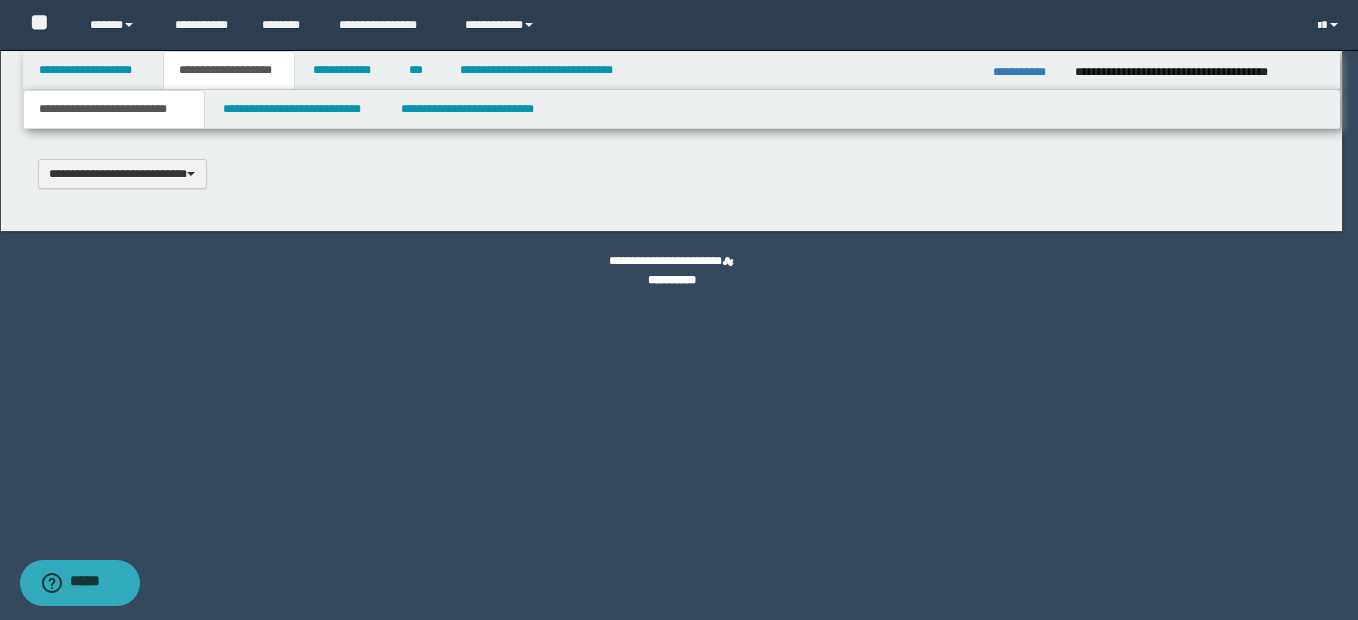 scroll, scrollTop: 0, scrollLeft: 0, axis: both 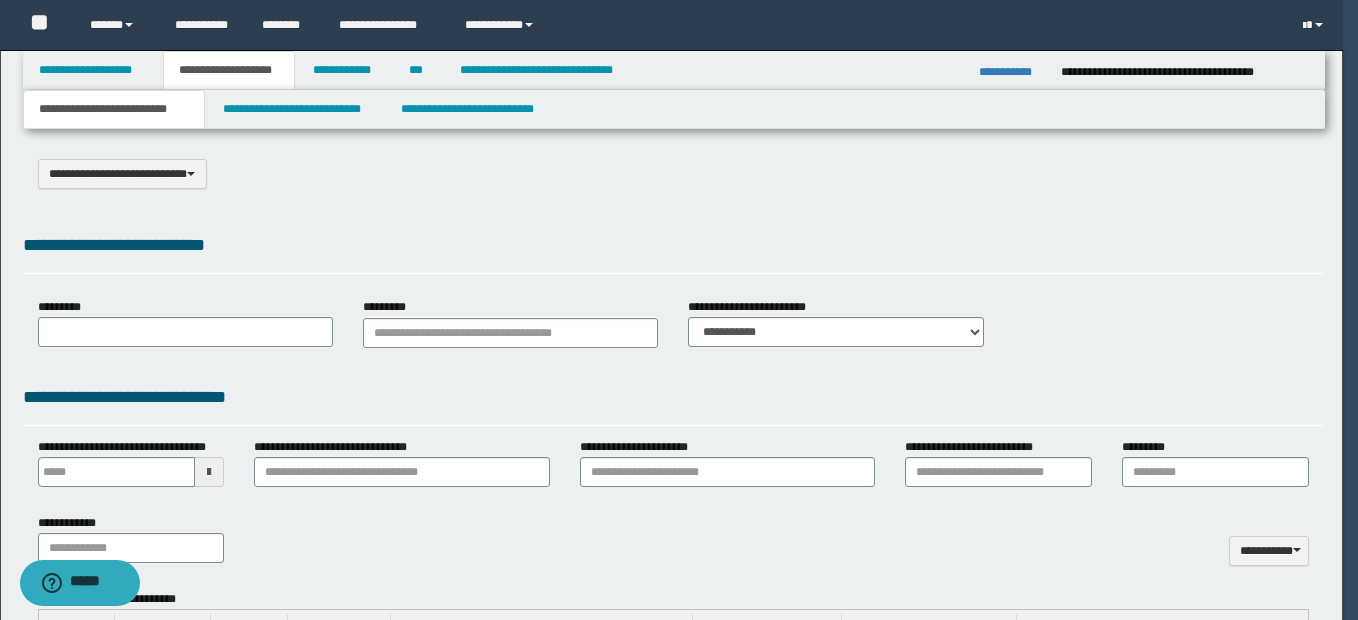 select on "*" 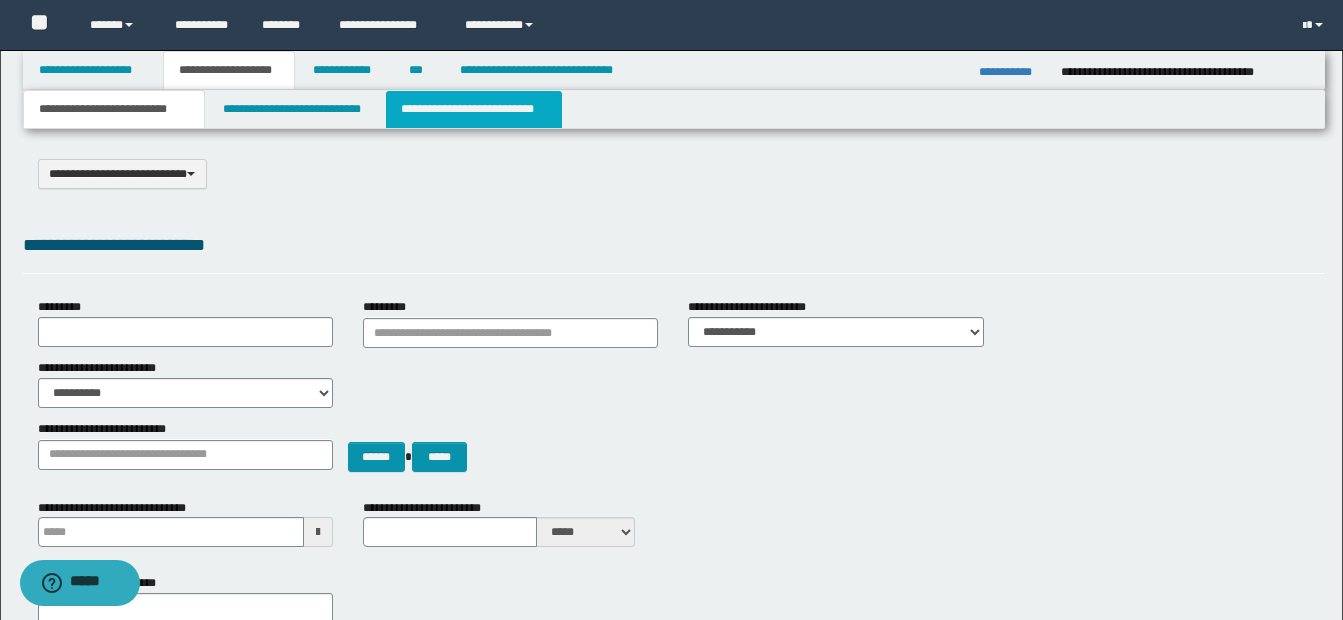 click on "**********" at bounding box center [474, 109] 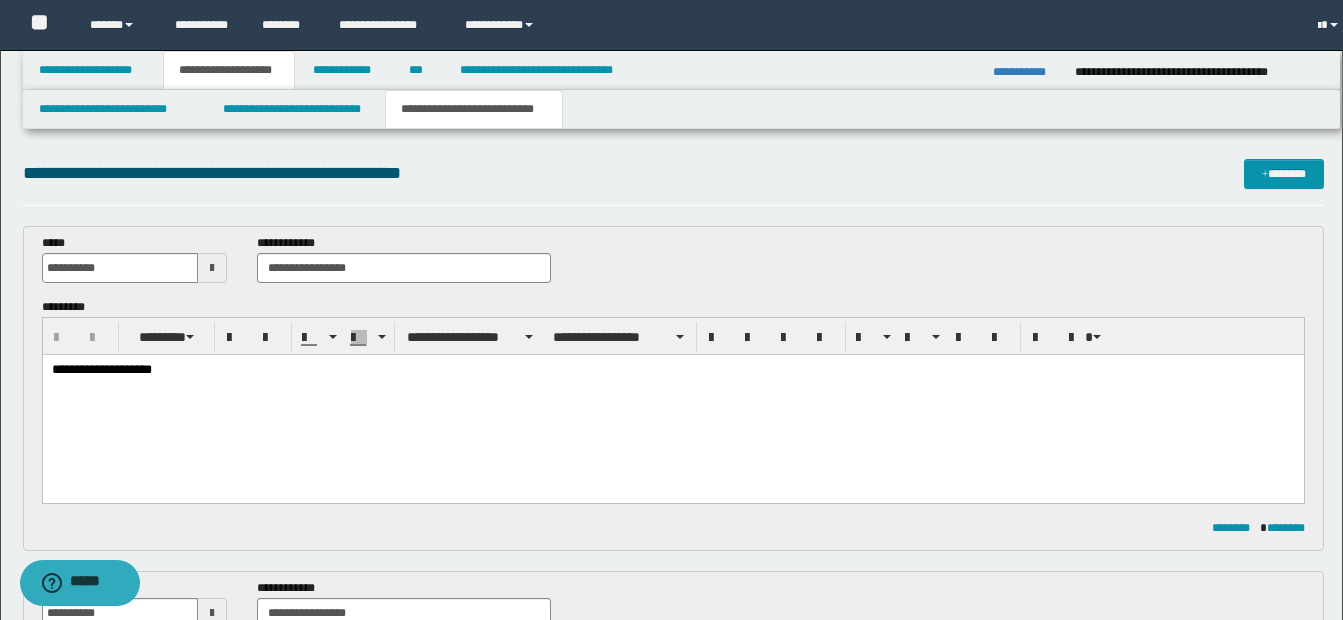 scroll, scrollTop: 0, scrollLeft: 0, axis: both 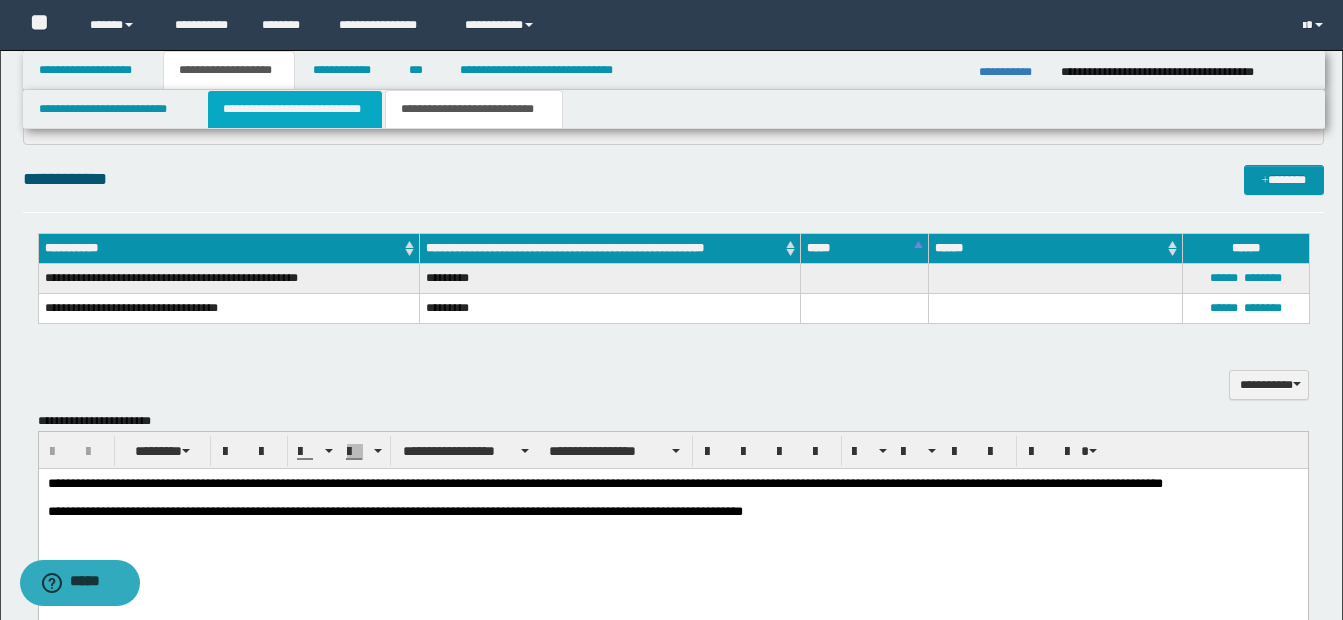click on "**********" at bounding box center (295, 109) 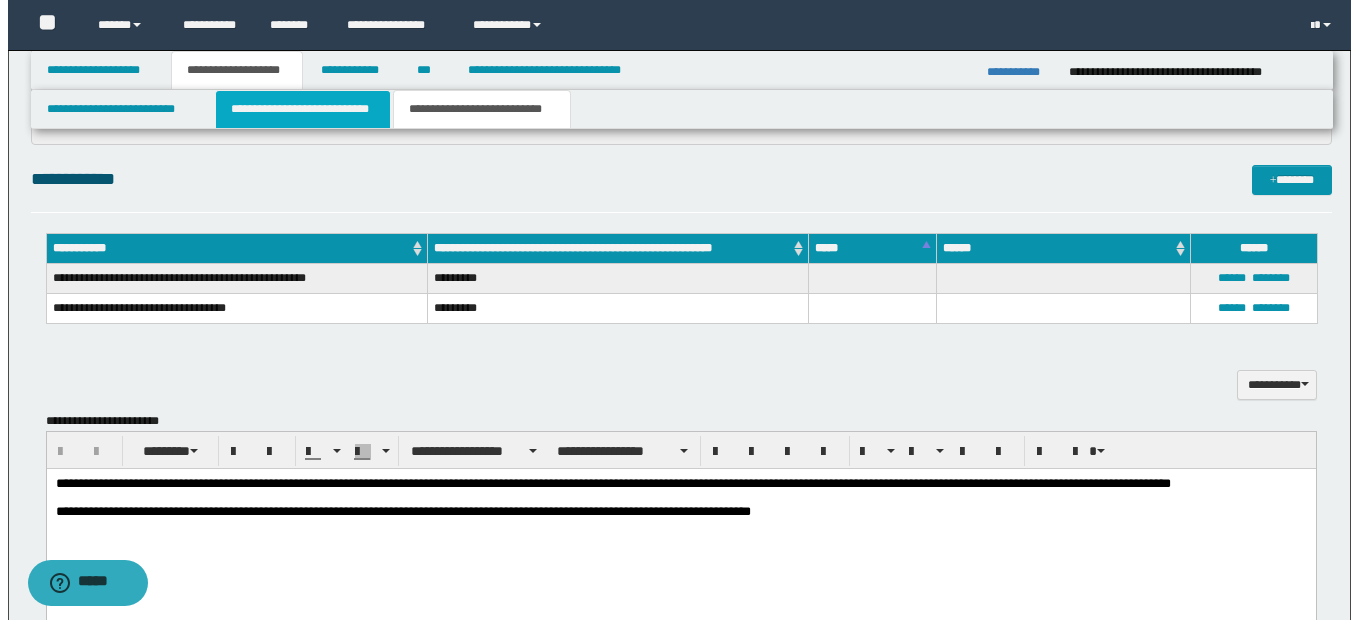 scroll, scrollTop: 0, scrollLeft: 0, axis: both 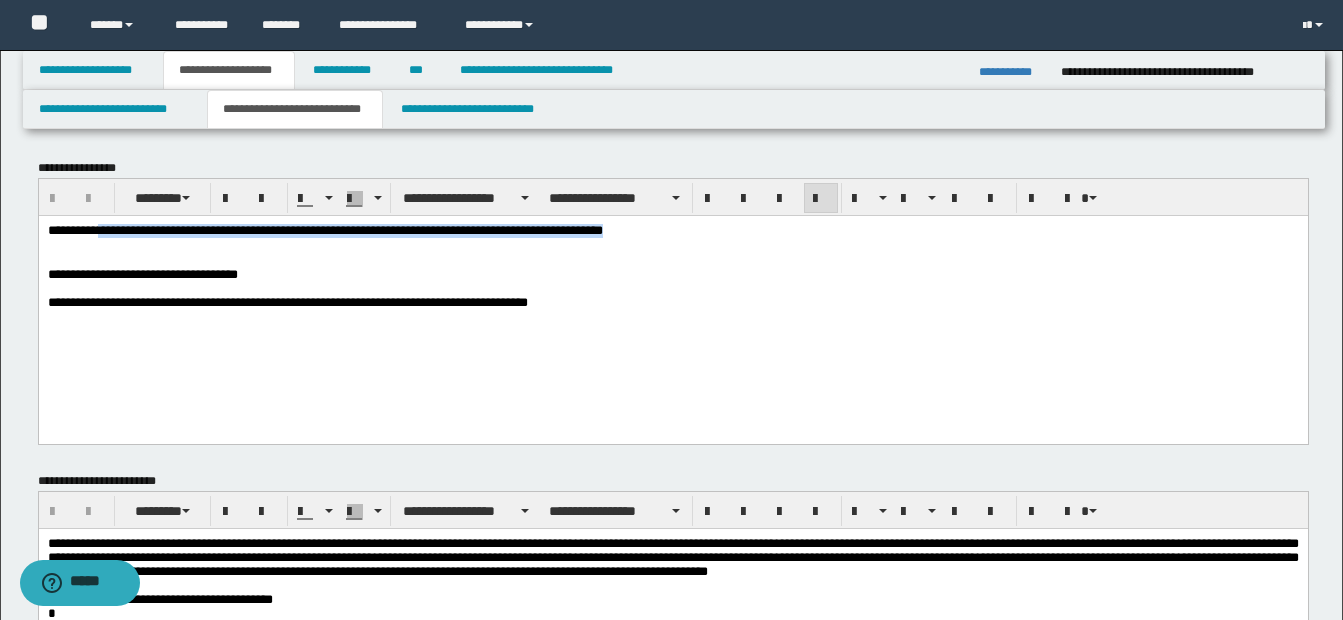 drag, startPoint x: 101, startPoint y: 232, endPoint x: 666, endPoint y: 235, distance: 565.00793 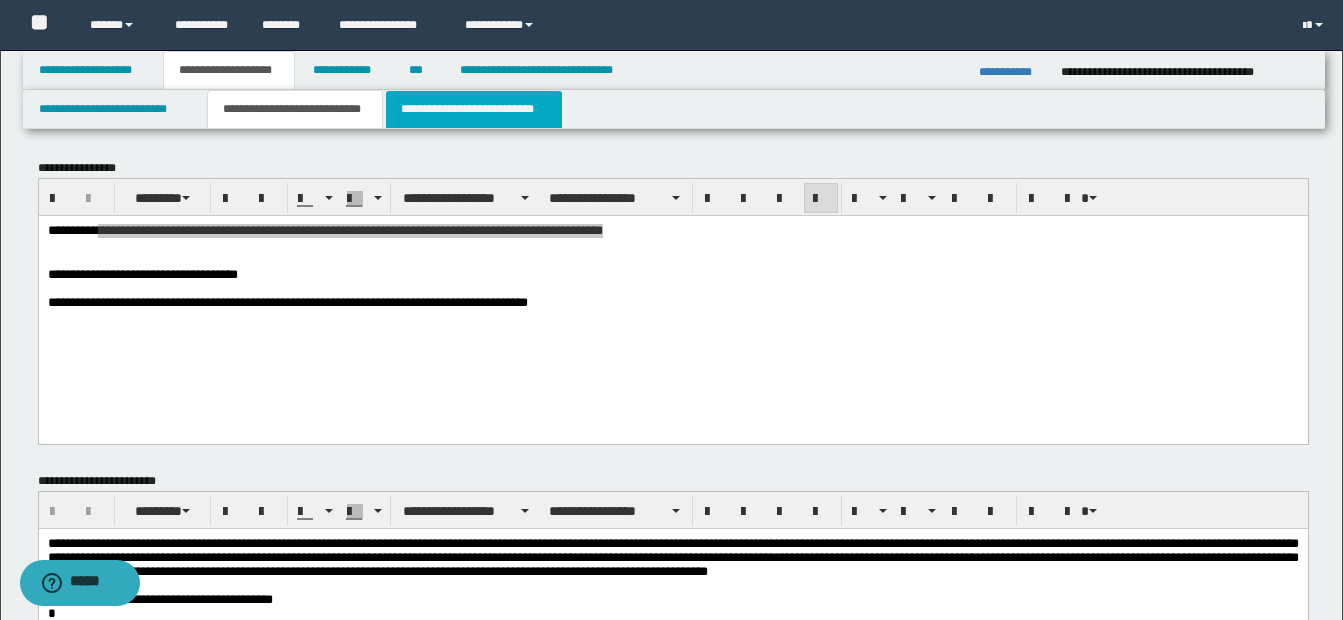 click on "**********" at bounding box center (474, 109) 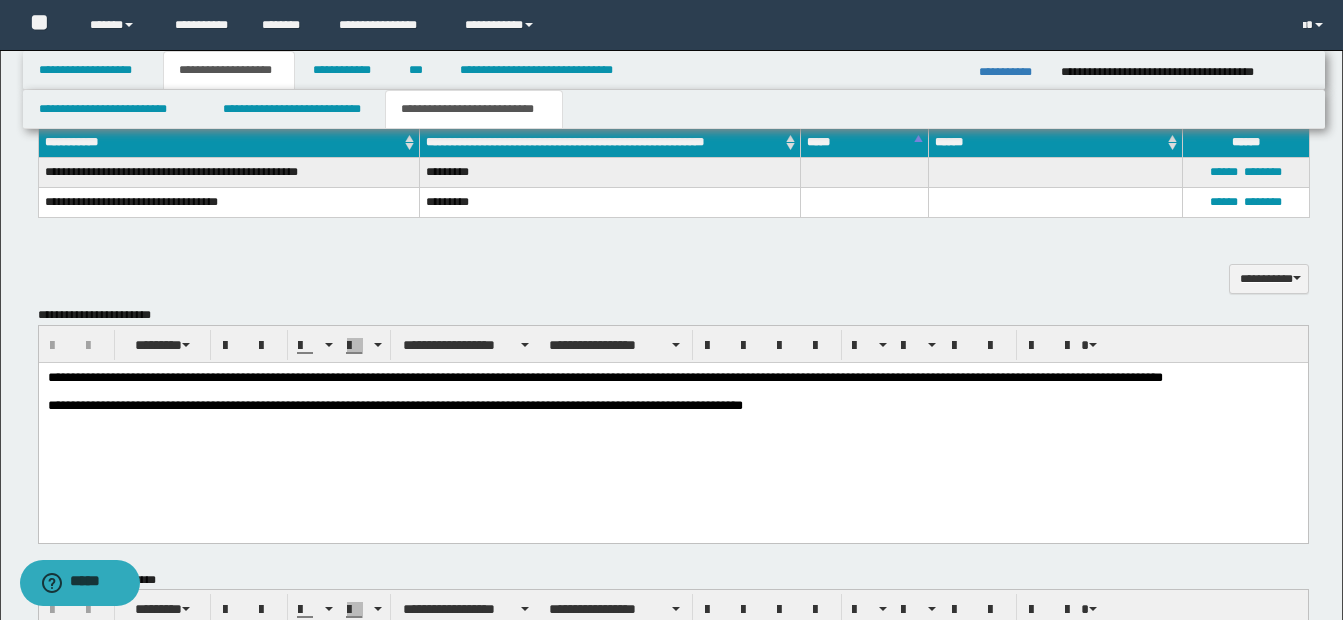 scroll, scrollTop: 1257, scrollLeft: 0, axis: vertical 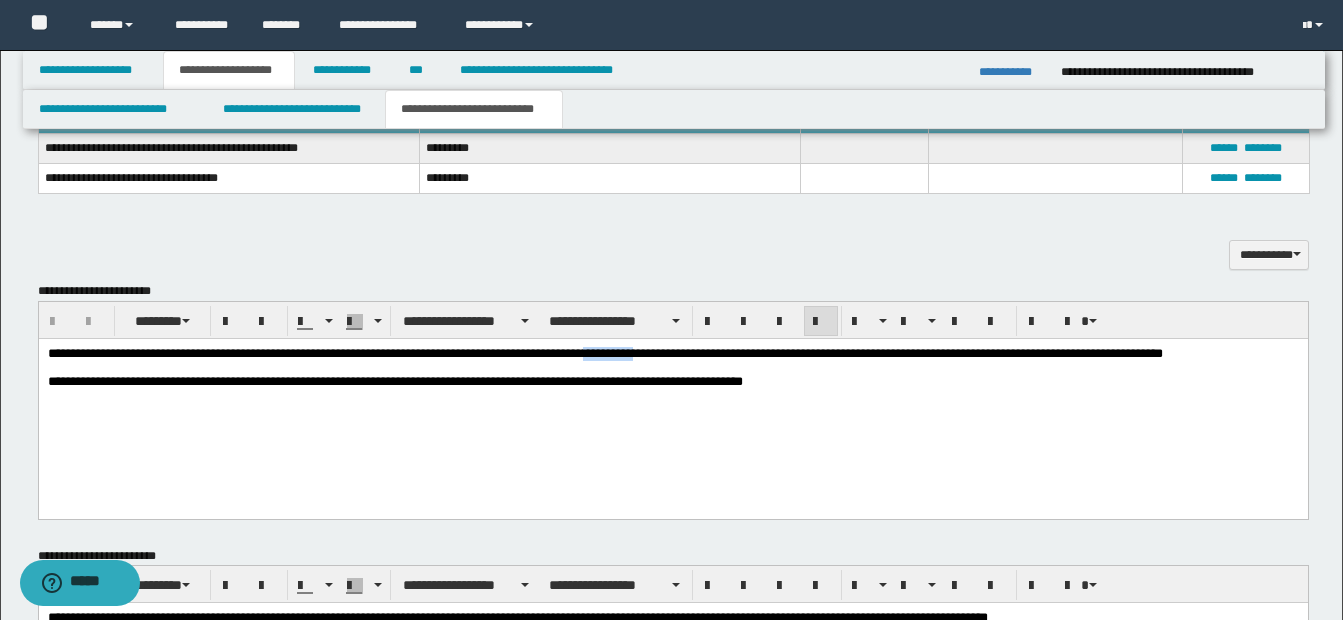 drag, startPoint x: 611, startPoint y: 354, endPoint x: 665, endPoint y: 354, distance: 54 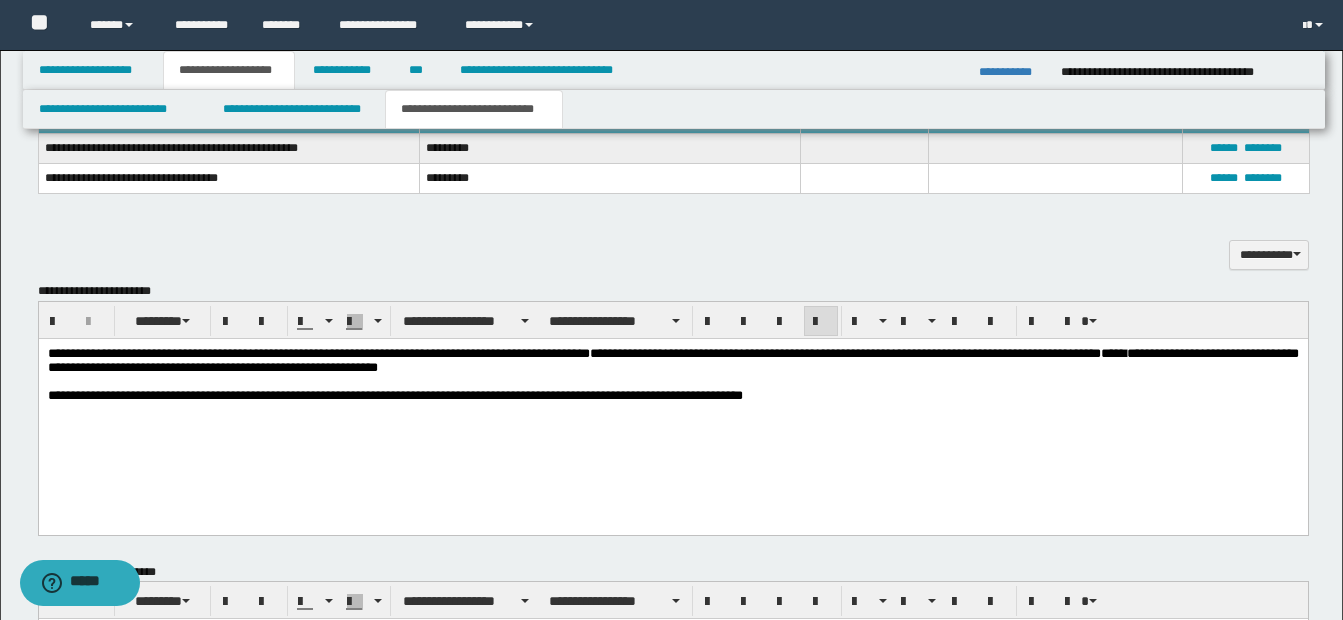 click on "**********" at bounding box center (672, 395) 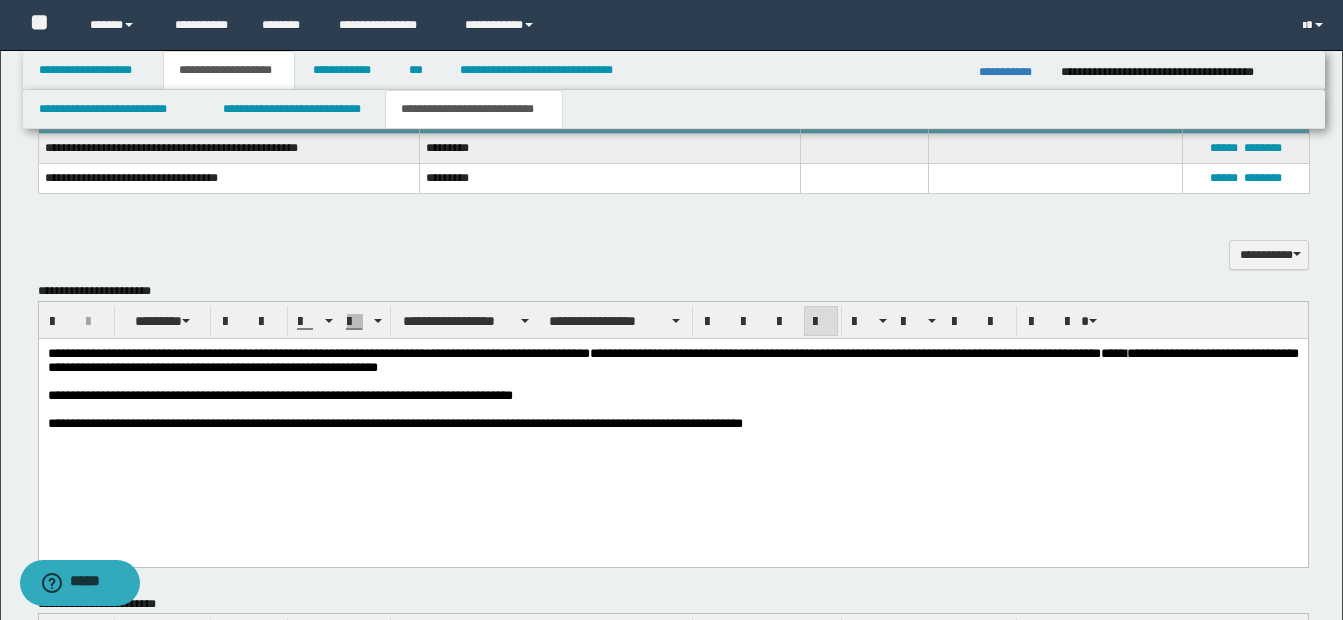 click on "**********" at bounding box center [279, 394] 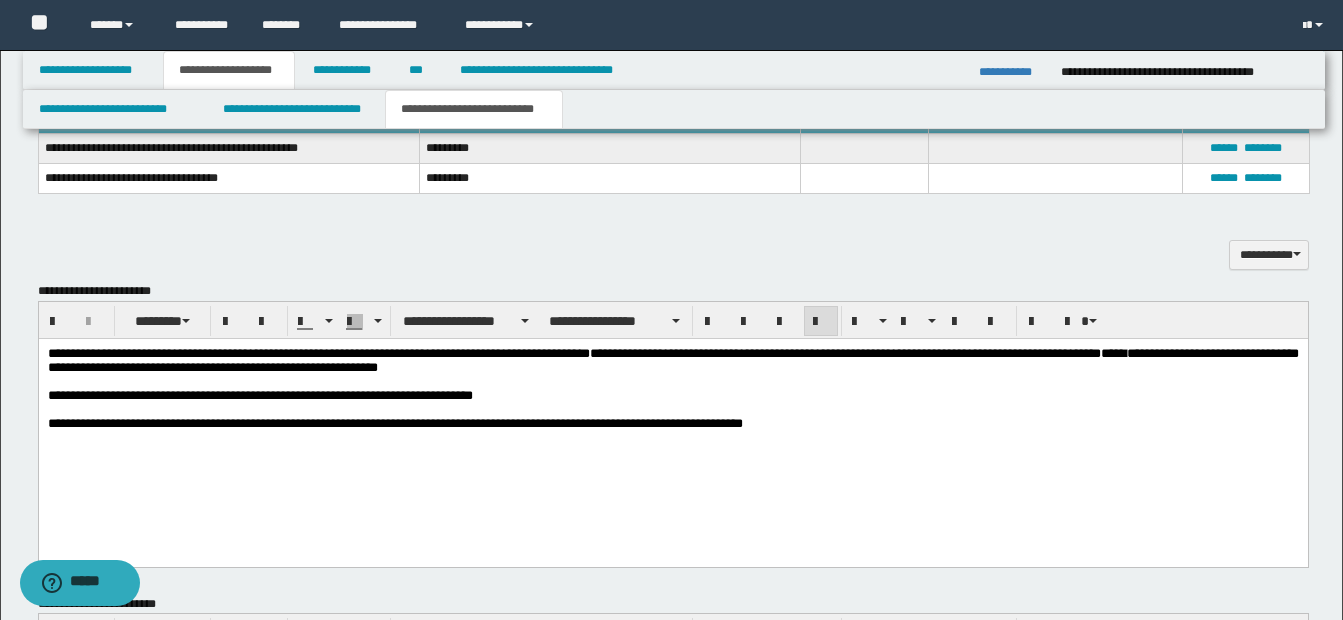 click on "**********" at bounding box center [672, 420] 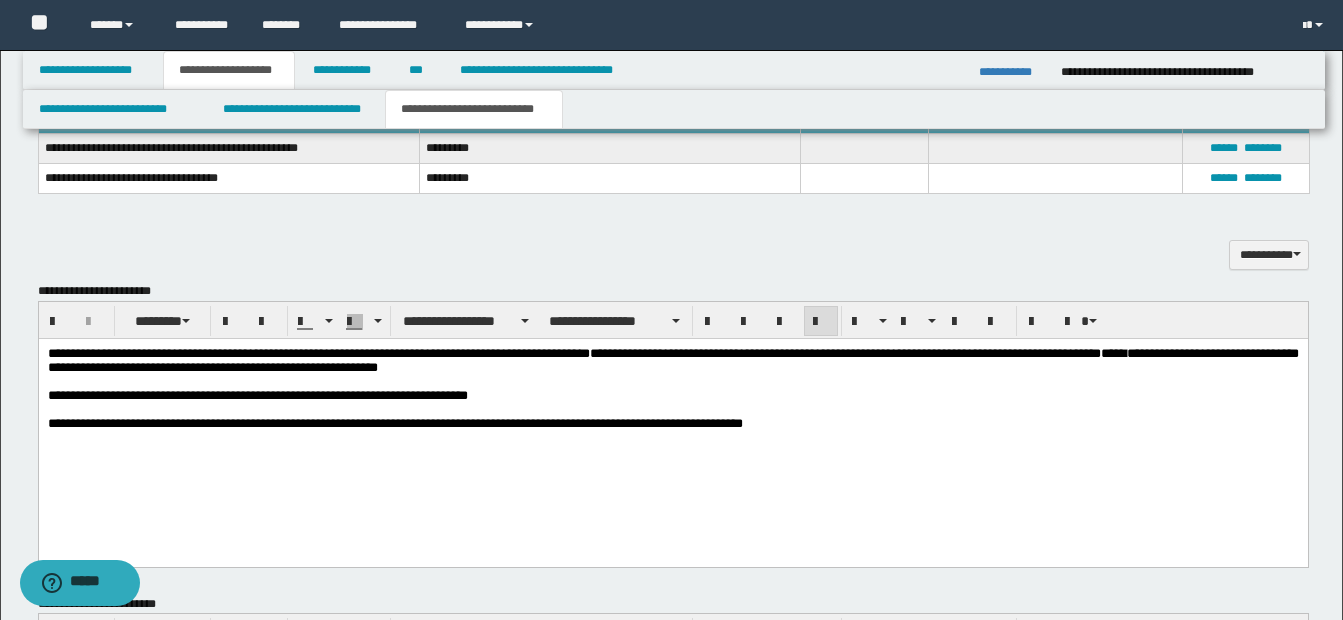 click on "**********" at bounding box center [672, 395] 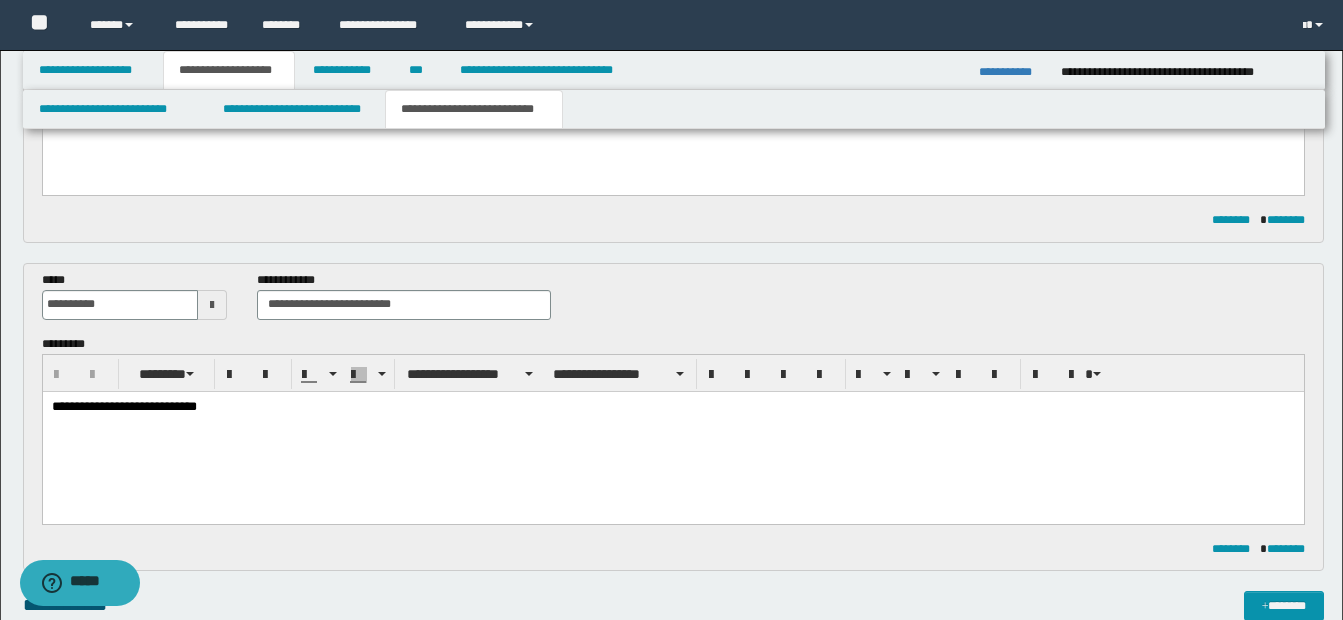 scroll, scrollTop: 664, scrollLeft: 0, axis: vertical 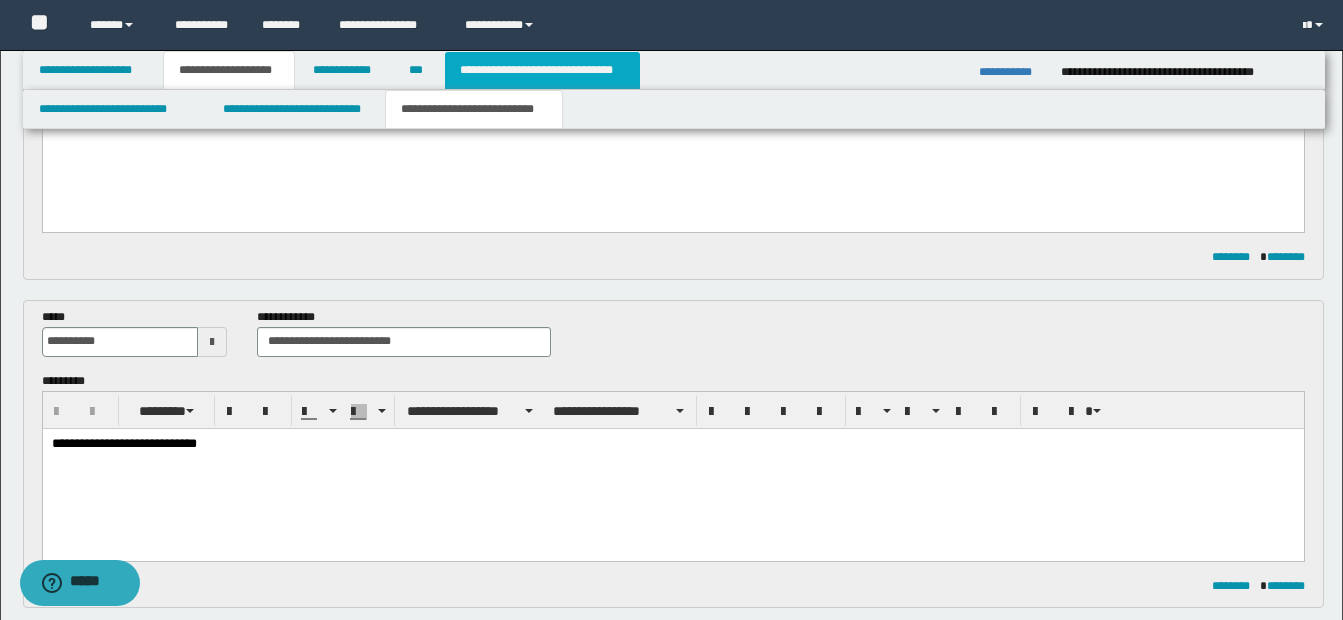 click on "**********" at bounding box center (542, 70) 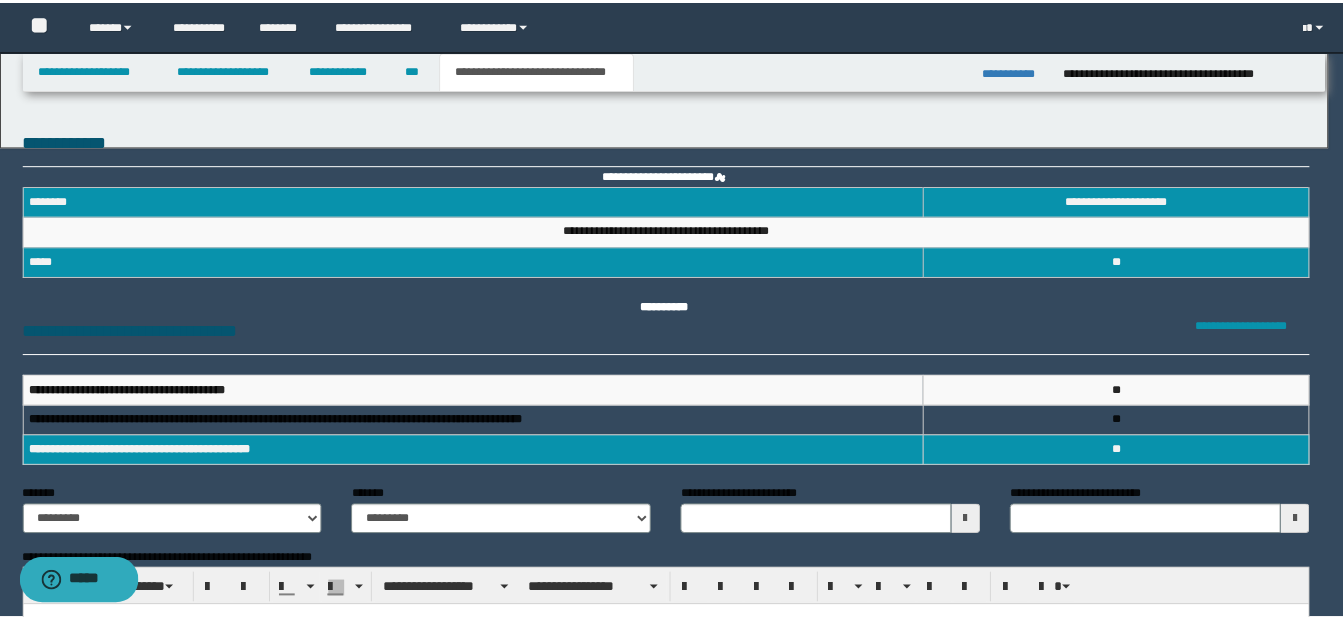 scroll, scrollTop: 0, scrollLeft: 0, axis: both 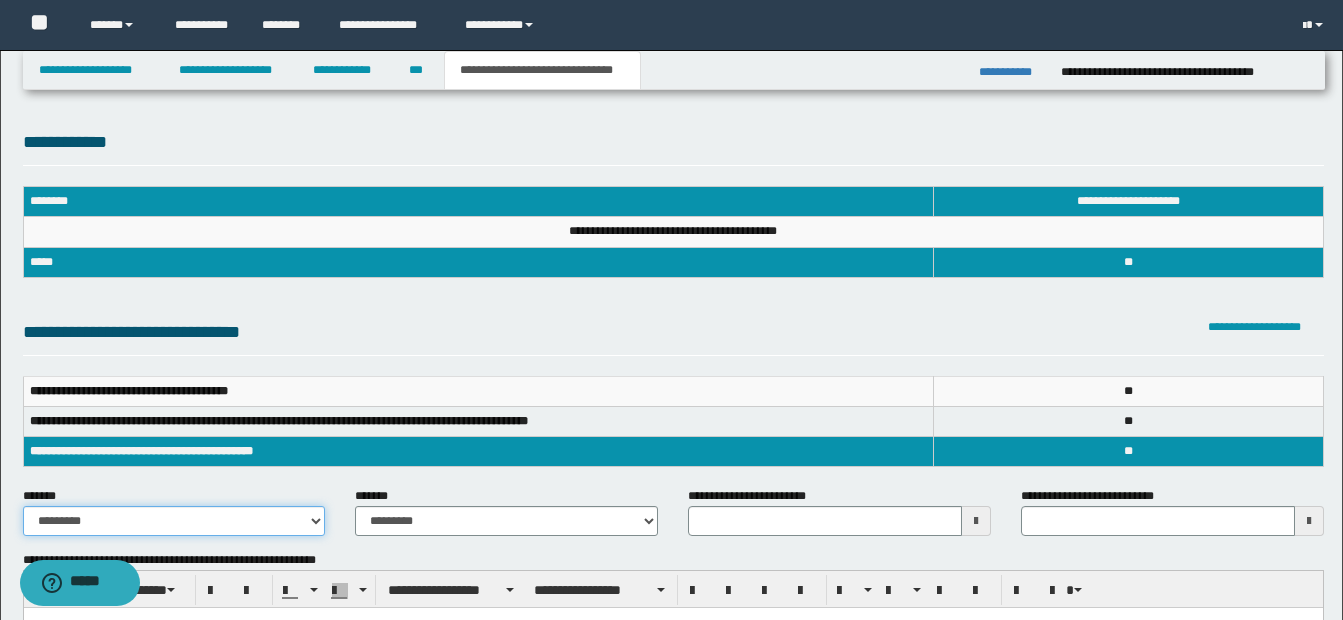 click on "**********" at bounding box center [174, 521] 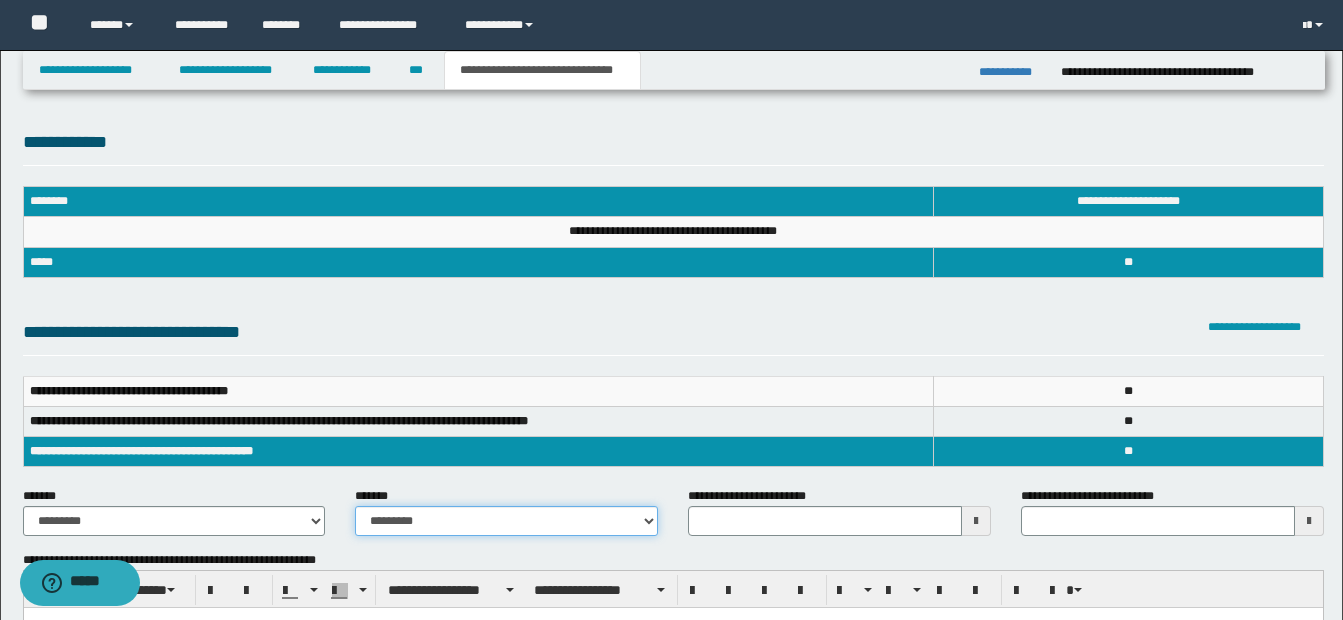 click on "**********" at bounding box center (506, 521) 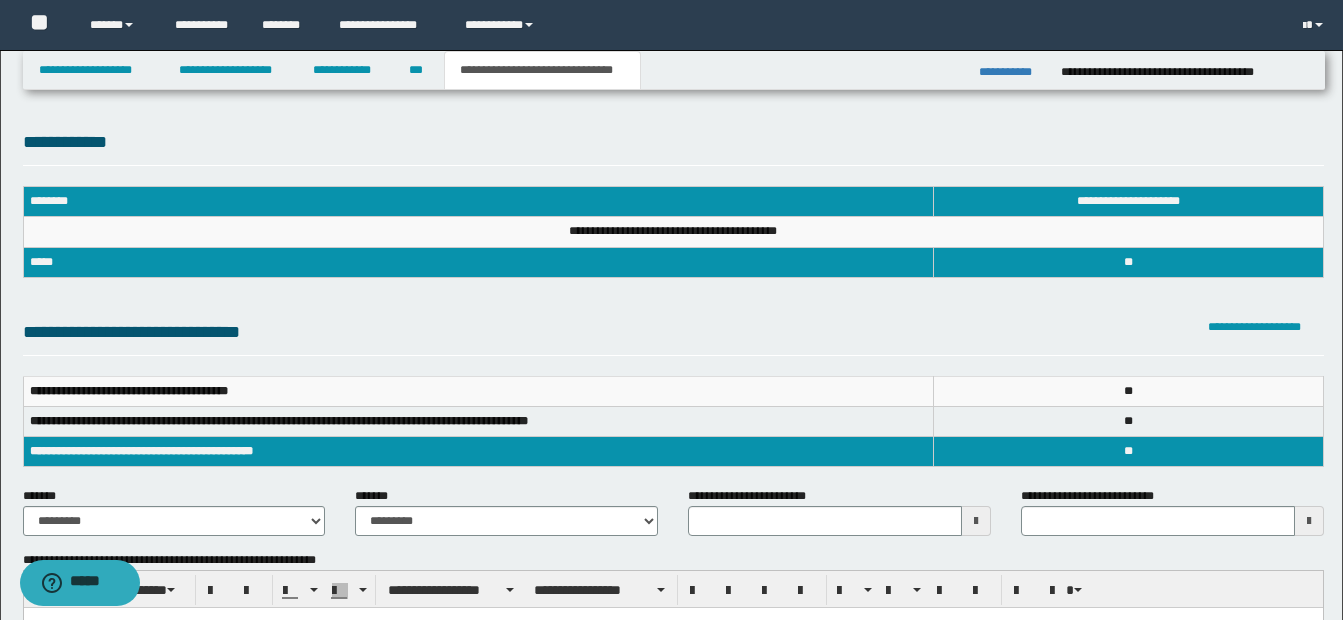 click on "**********" at bounding box center [673, 307] 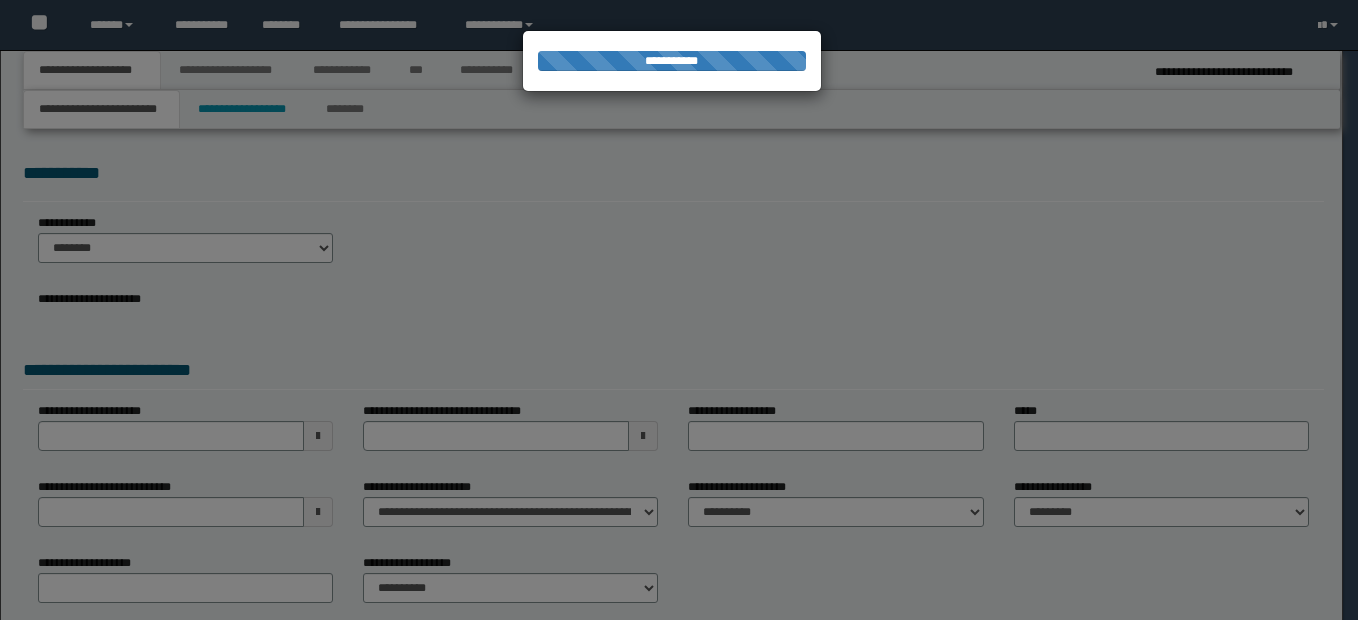 scroll, scrollTop: 0, scrollLeft: 0, axis: both 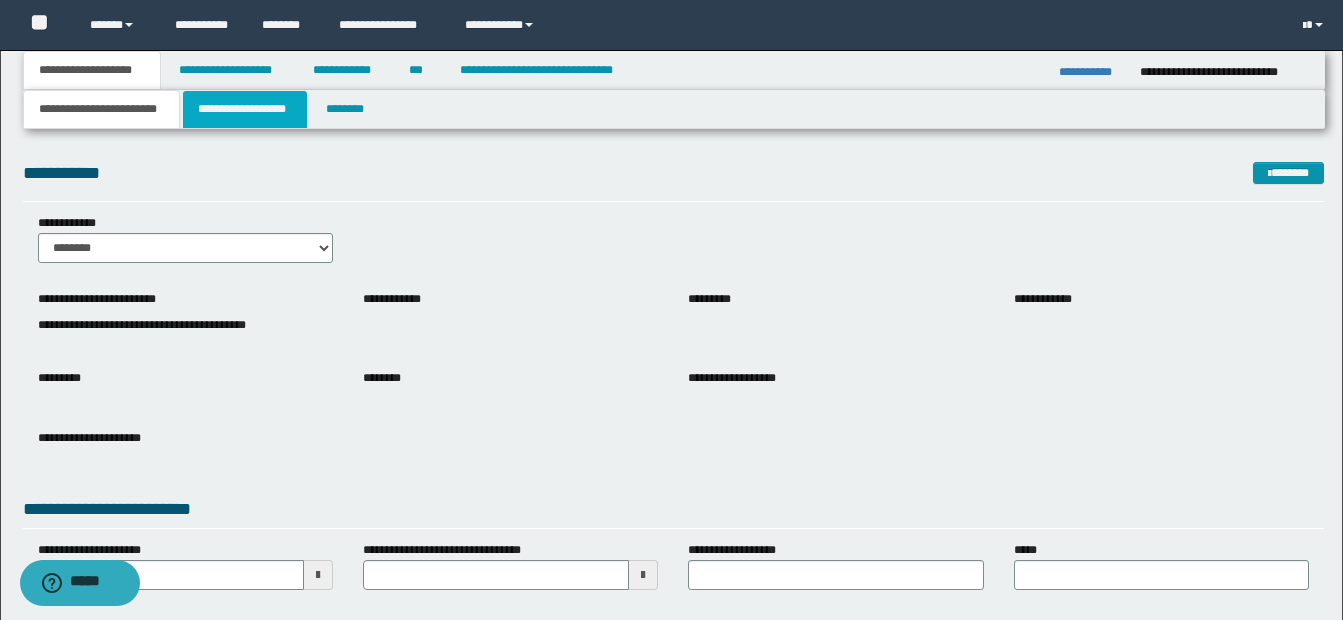 click on "**********" at bounding box center [245, 109] 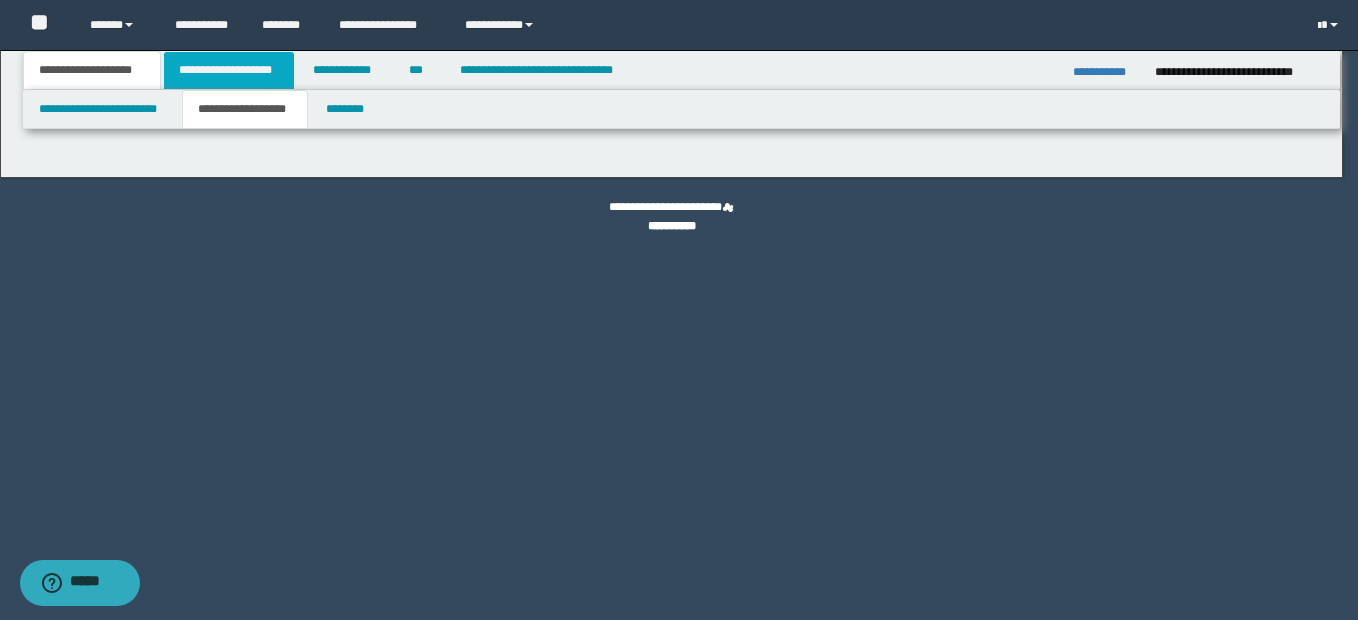 type on "**********" 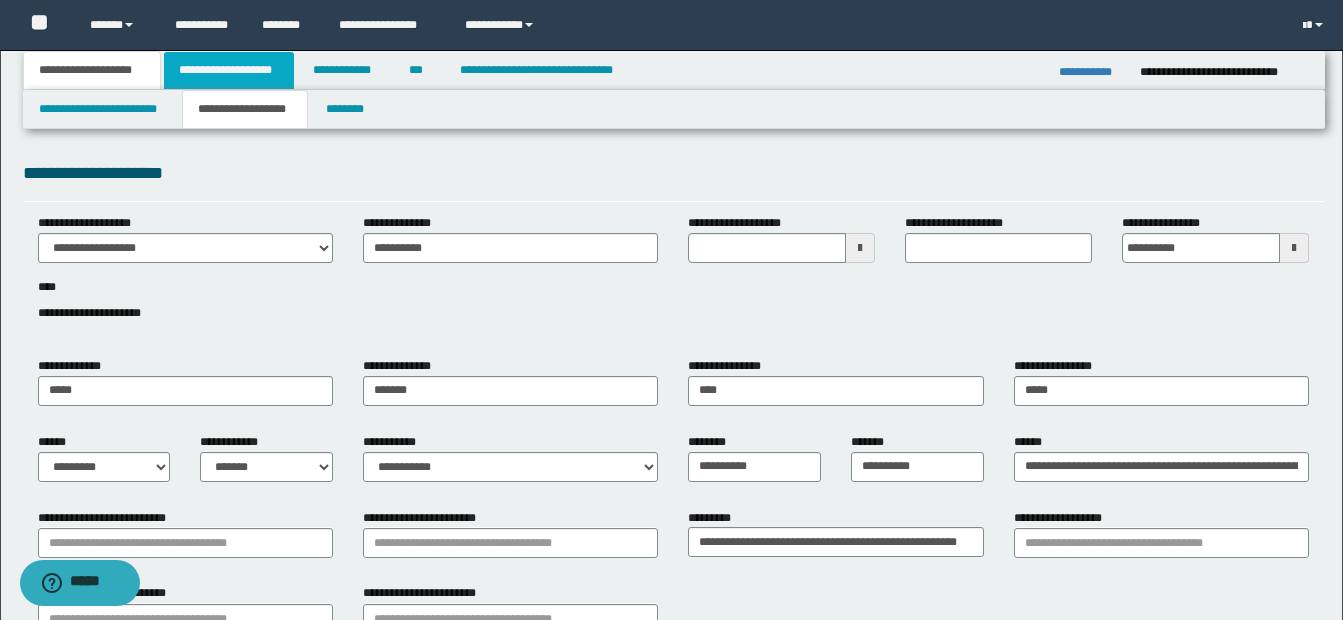 click on "**********" at bounding box center [229, 70] 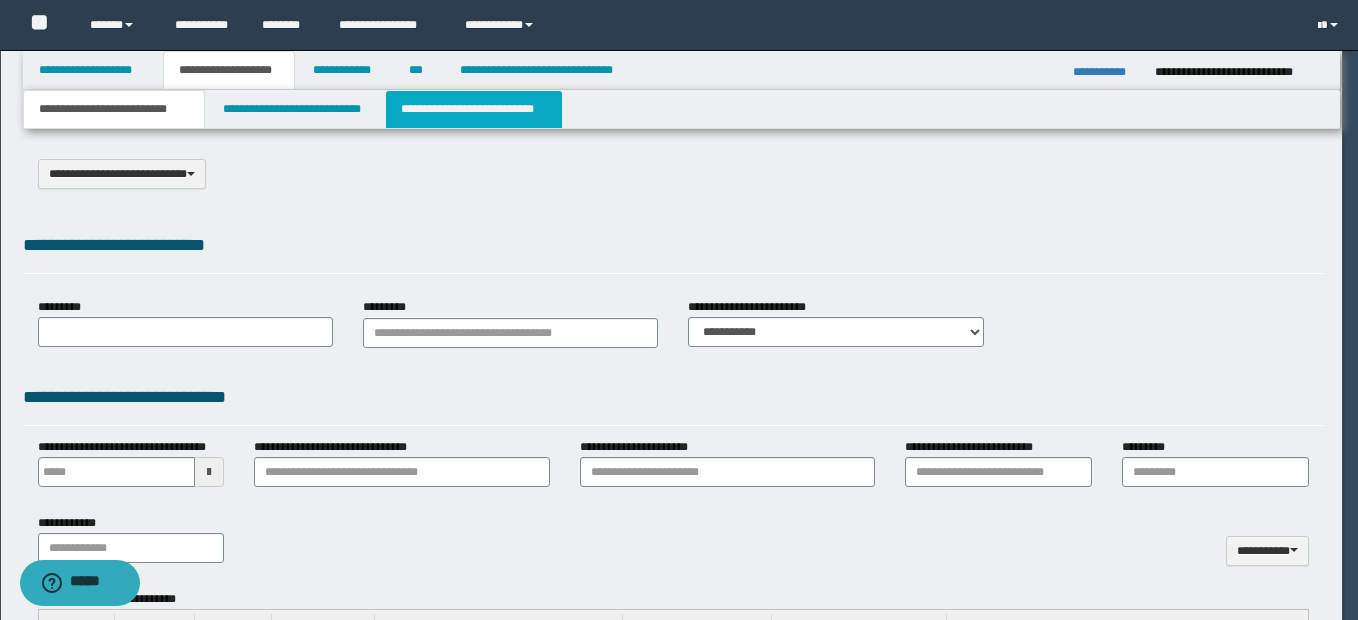 select on "*" 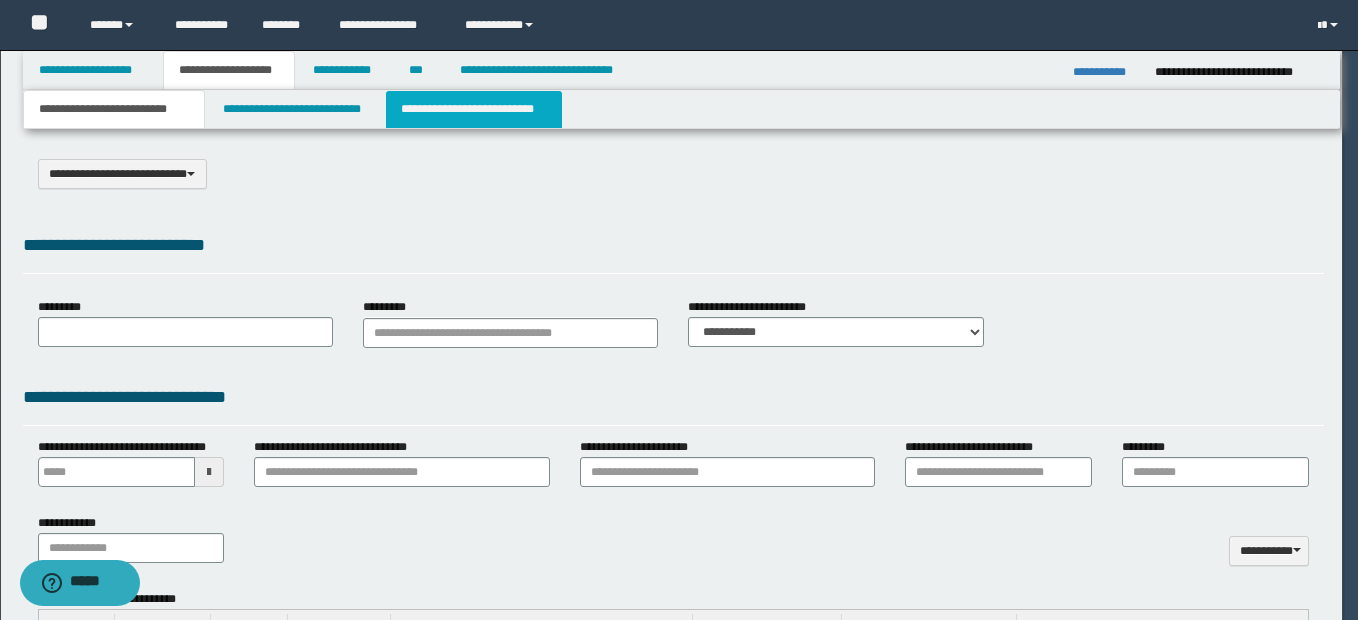 scroll, scrollTop: 0, scrollLeft: 0, axis: both 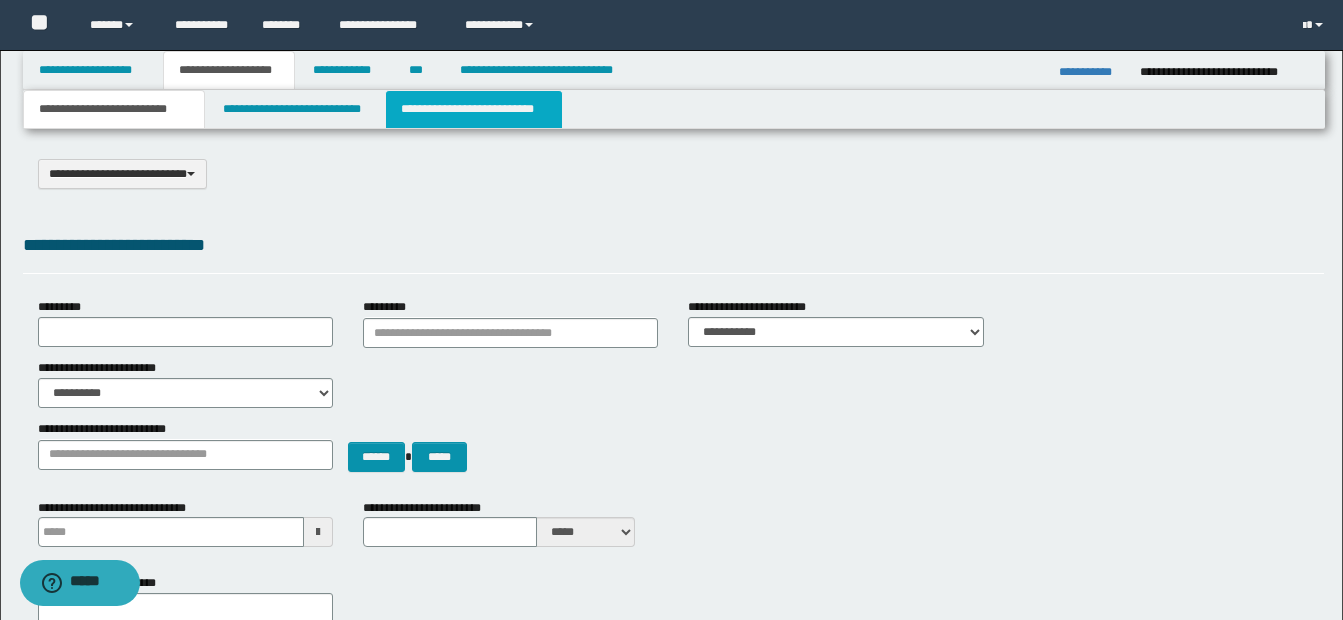 click on "**********" at bounding box center [474, 109] 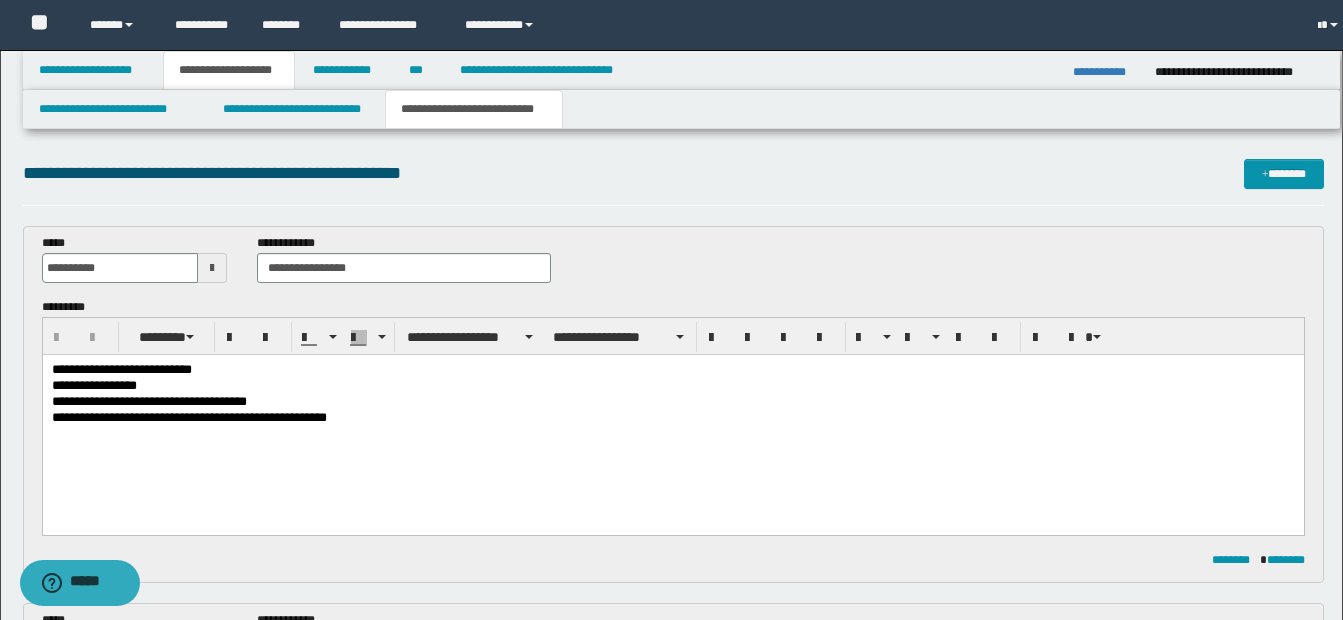scroll, scrollTop: 0, scrollLeft: 0, axis: both 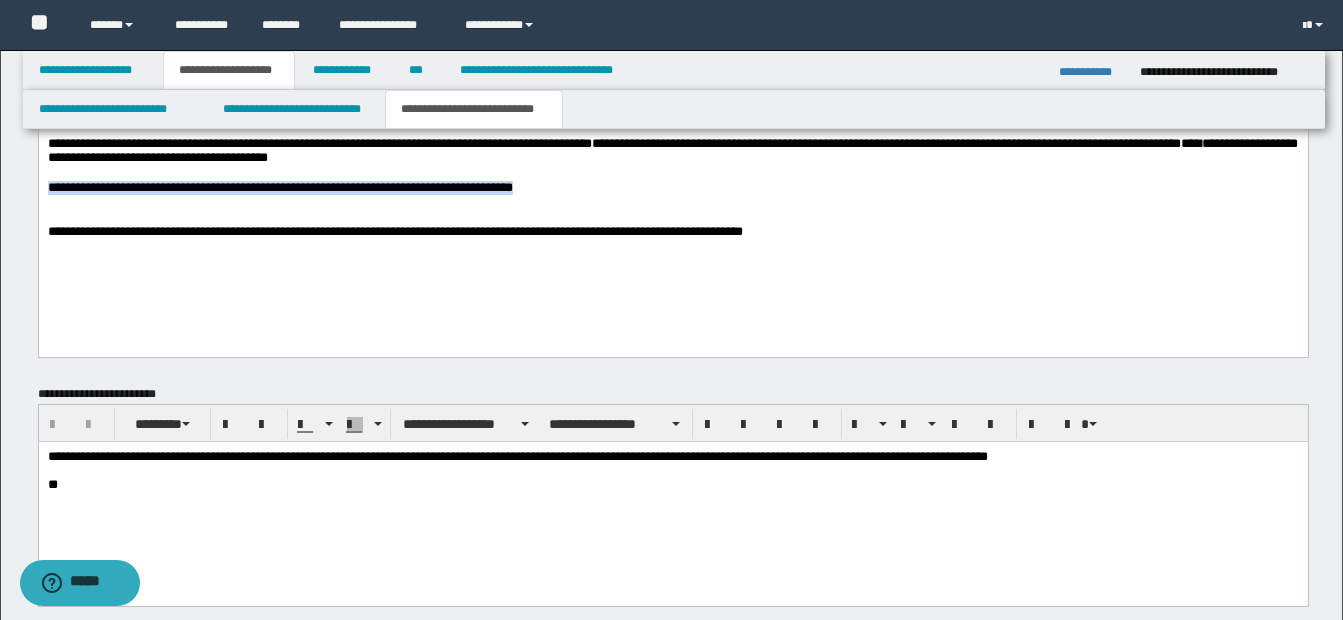 drag, startPoint x: 45, startPoint y: 195, endPoint x: 553, endPoint y: 195, distance: 508 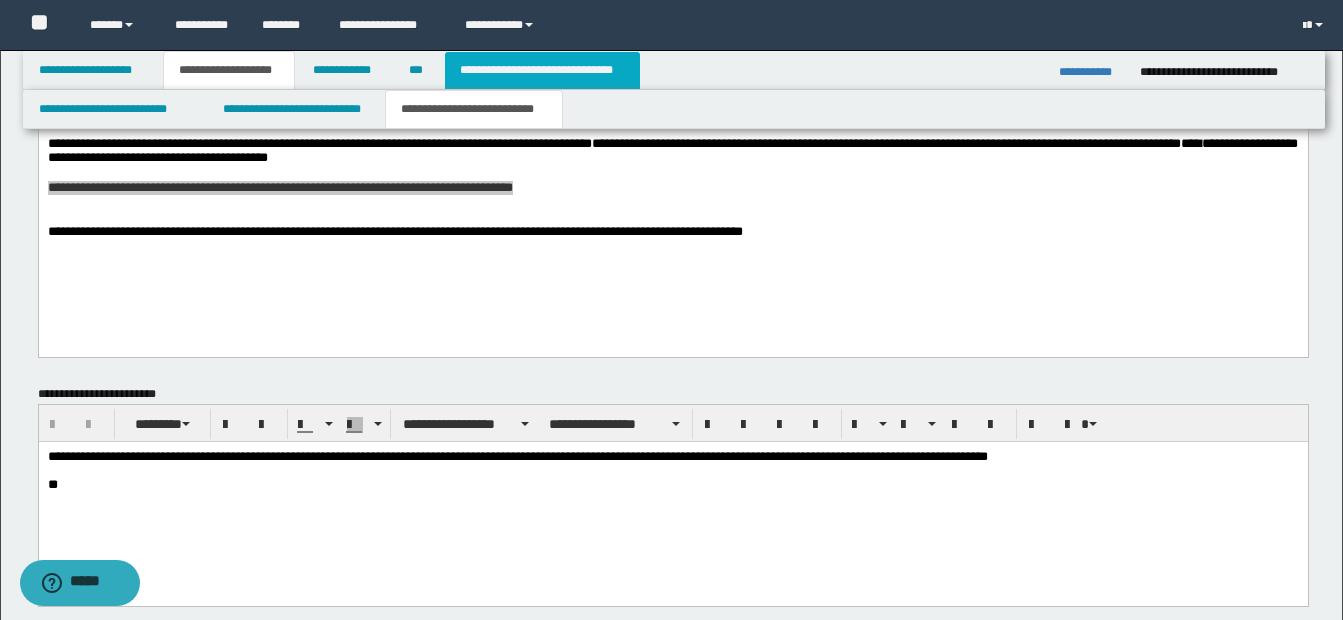 click on "**********" at bounding box center [542, 70] 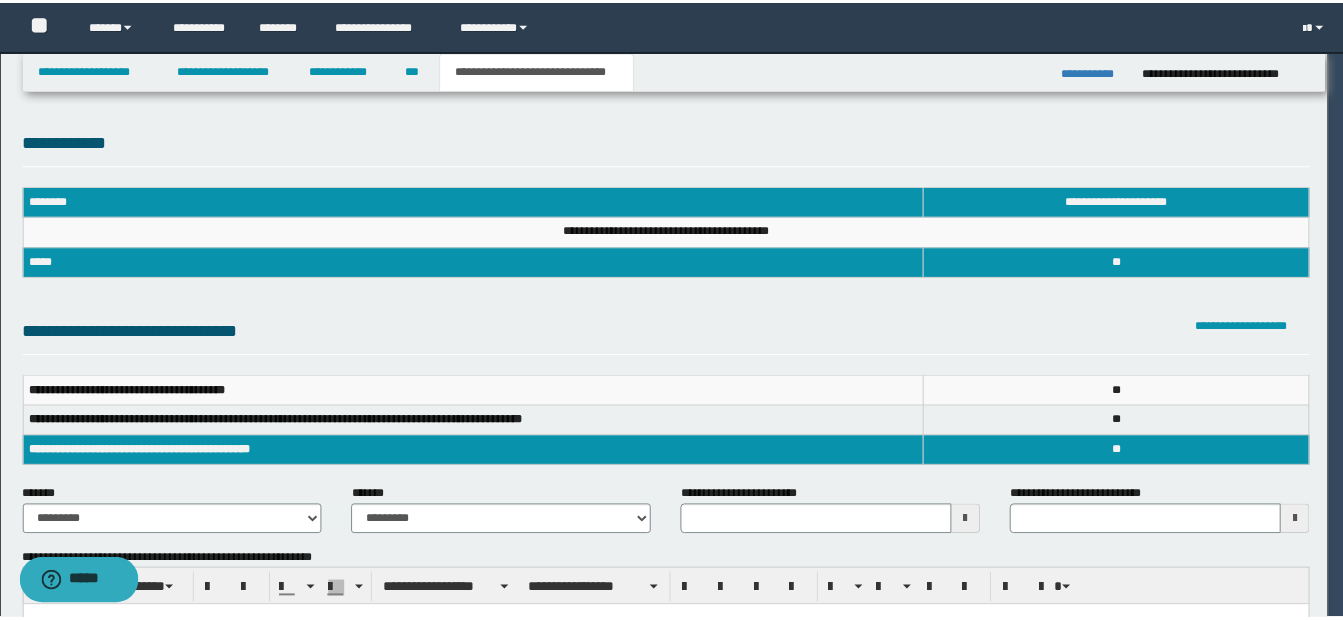 scroll, scrollTop: 0, scrollLeft: 0, axis: both 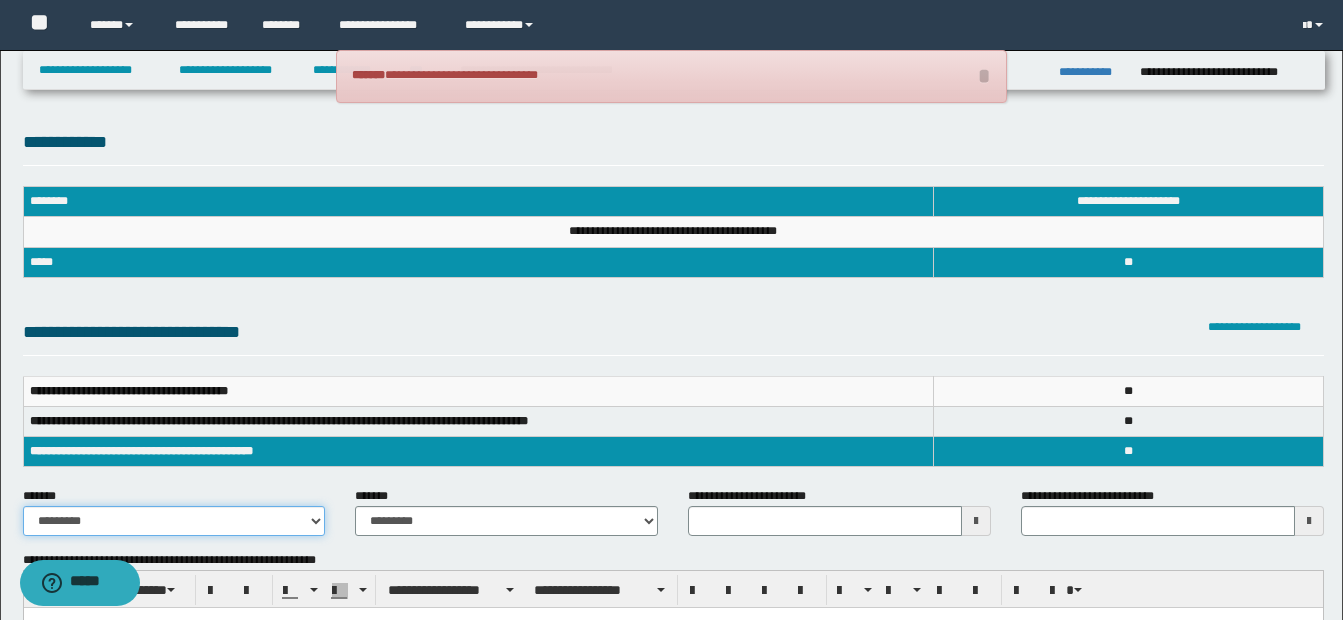 click on "**********" at bounding box center (174, 521) 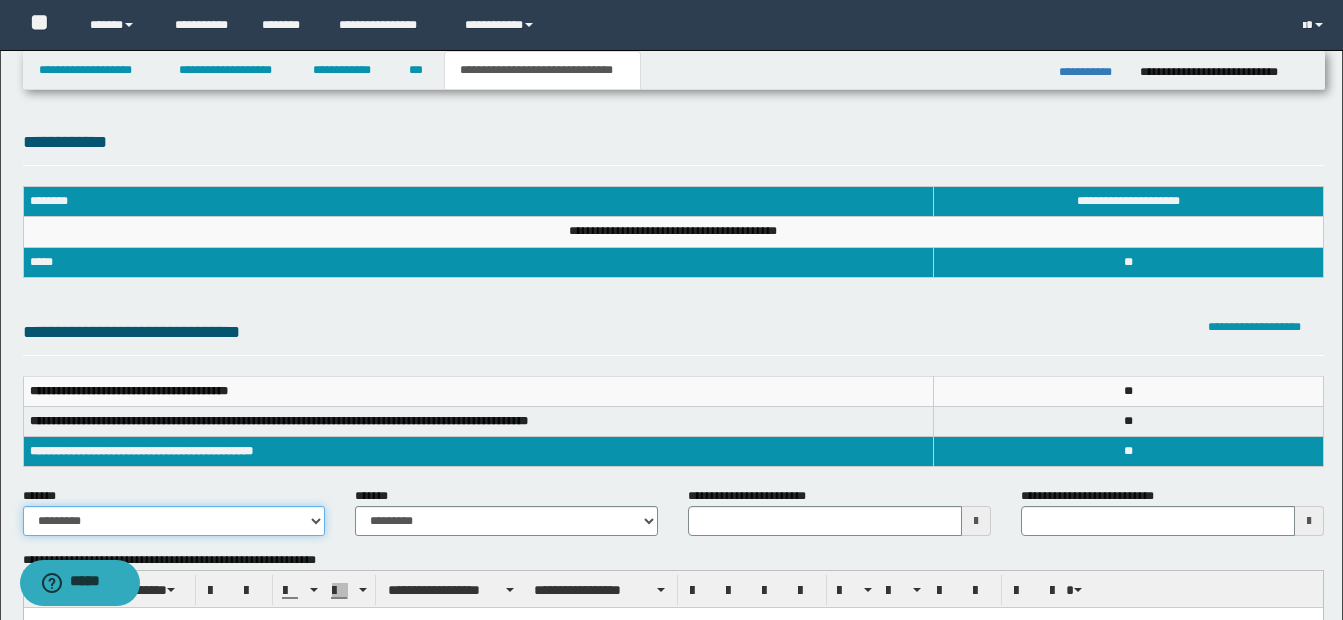 select on "*" 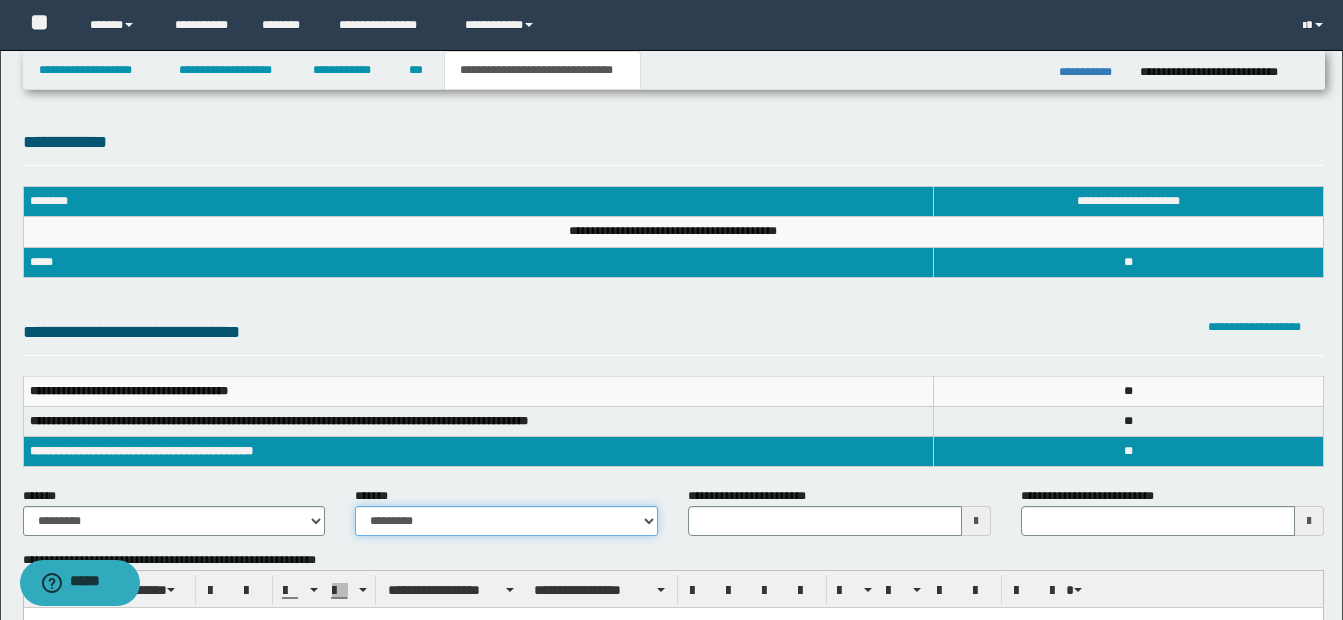 click on "**********" at bounding box center (506, 521) 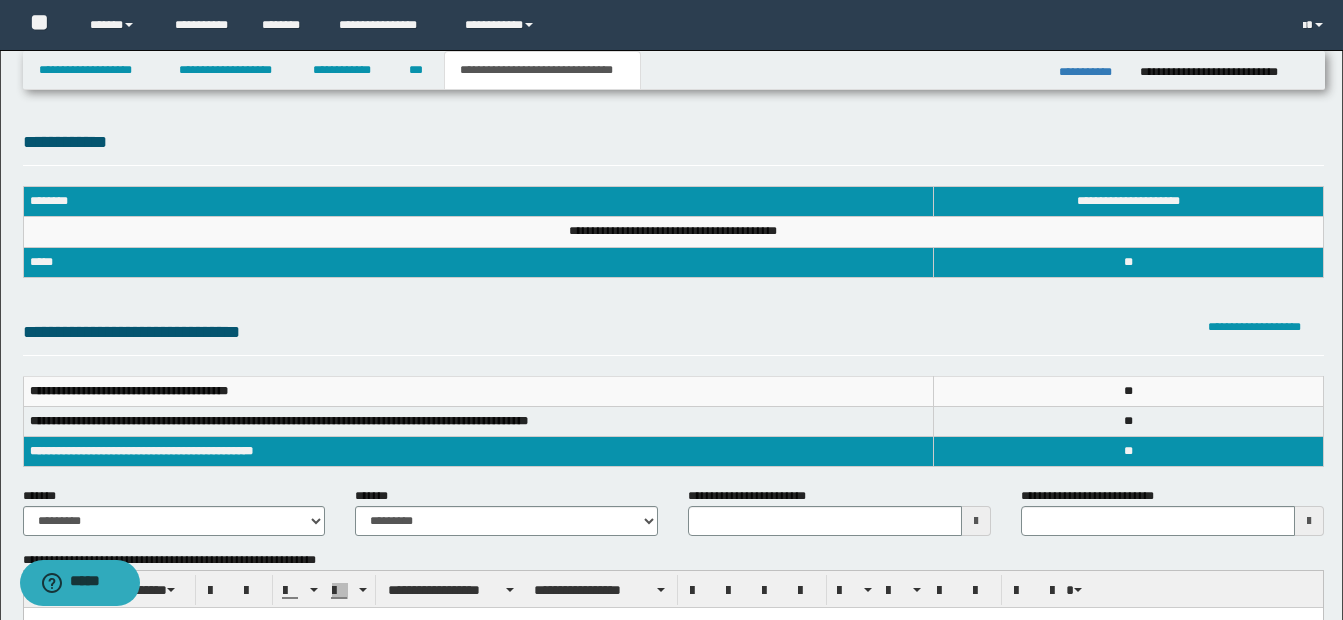click on "**********" at bounding box center [478, 422] 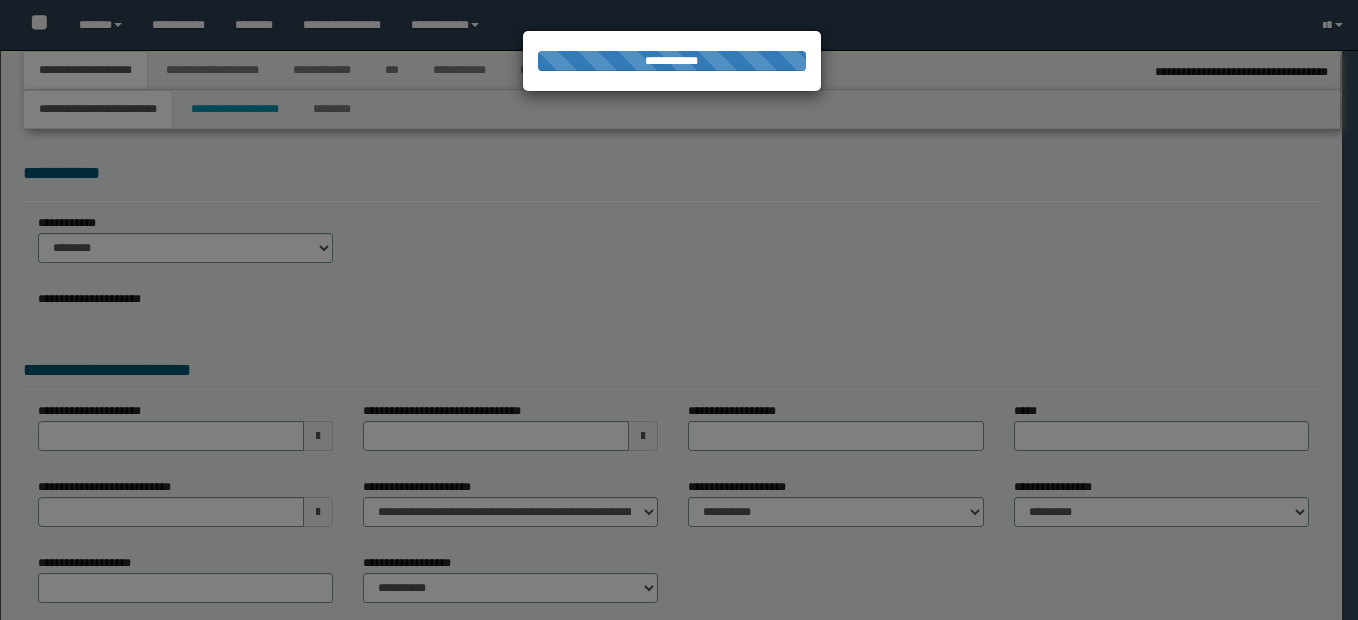 select on "*" 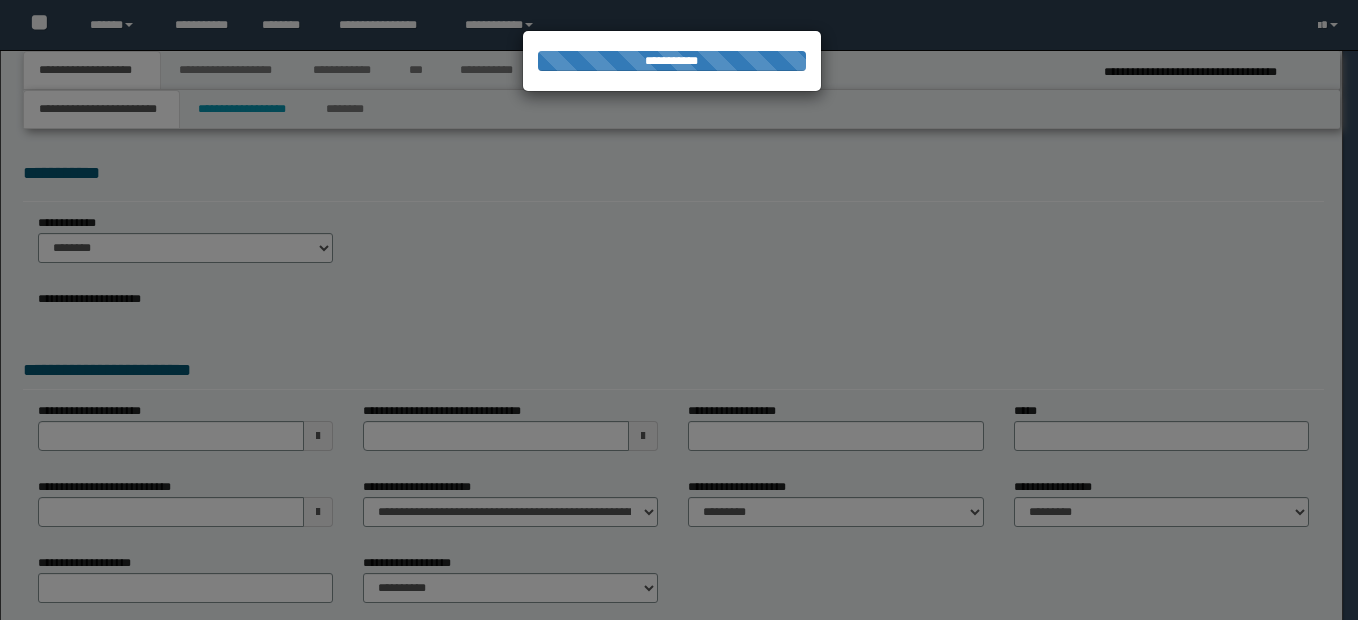 scroll, scrollTop: 0, scrollLeft: 0, axis: both 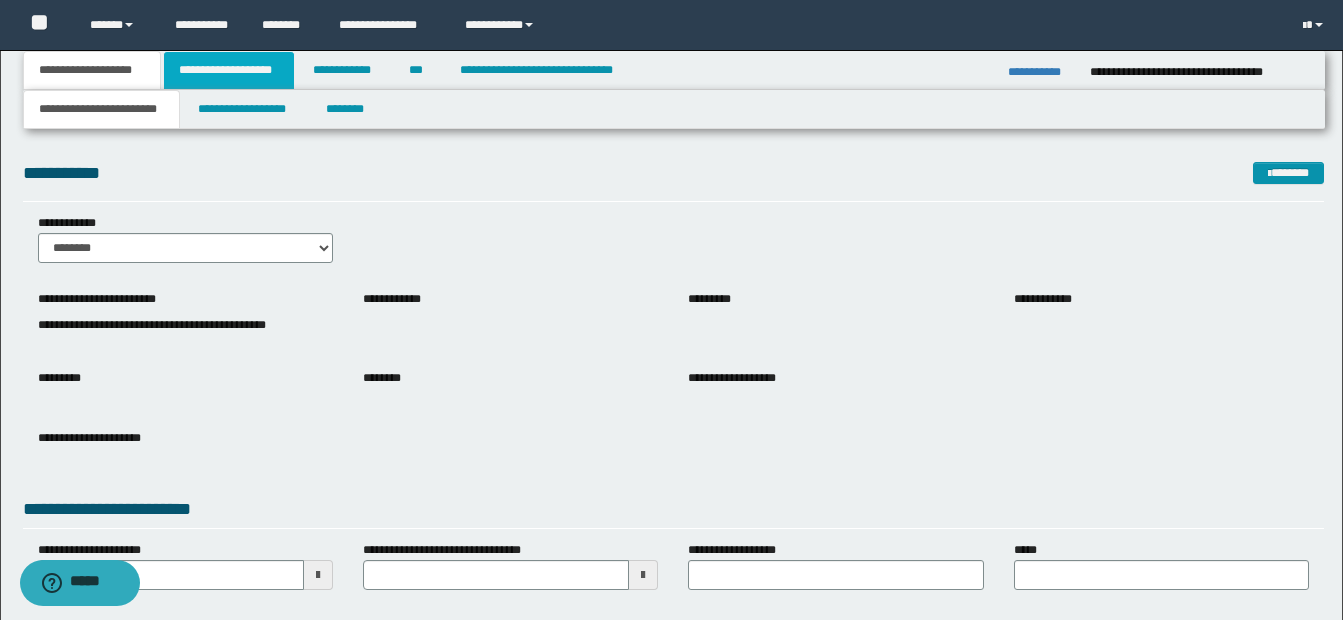 click on "**********" at bounding box center [229, 70] 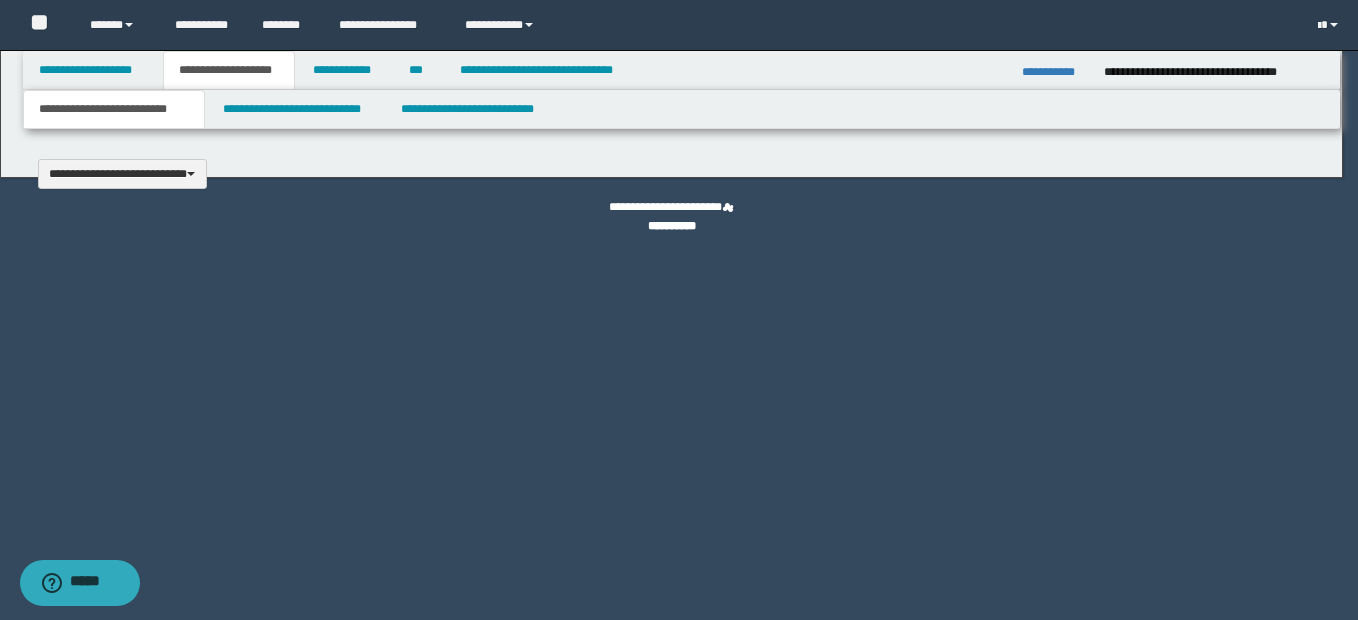 type 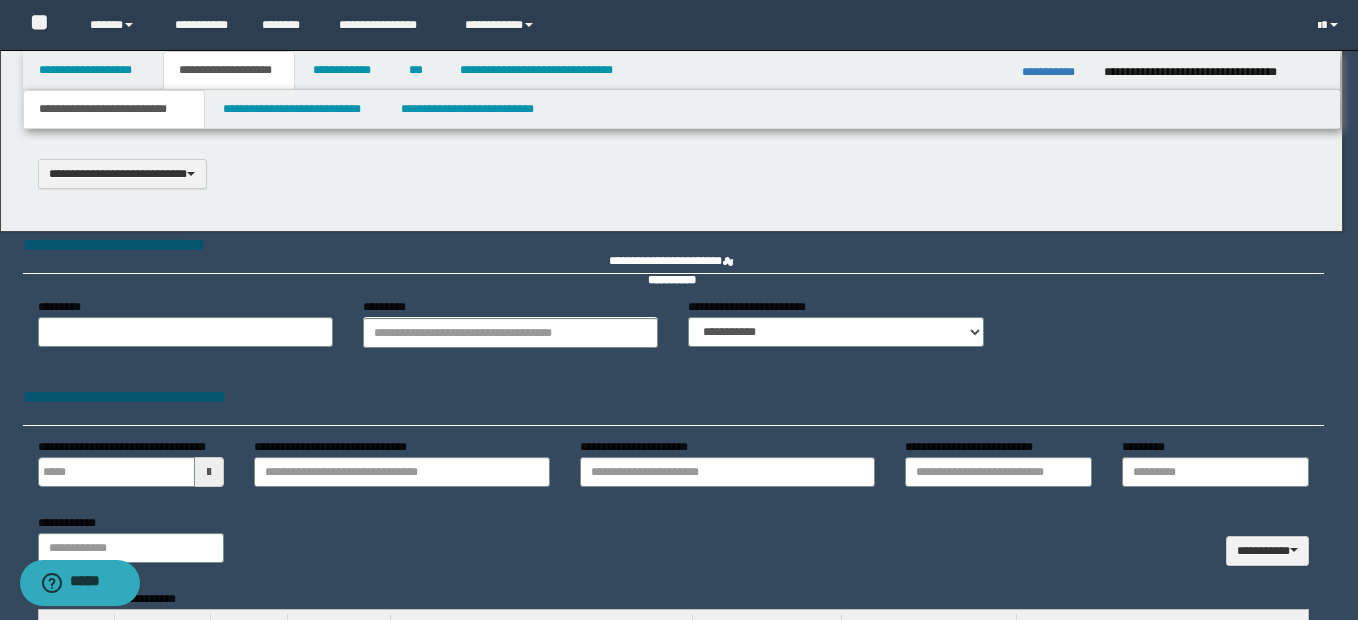 scroll, scrollTop: 0, scrollLeft: 0, axis: both 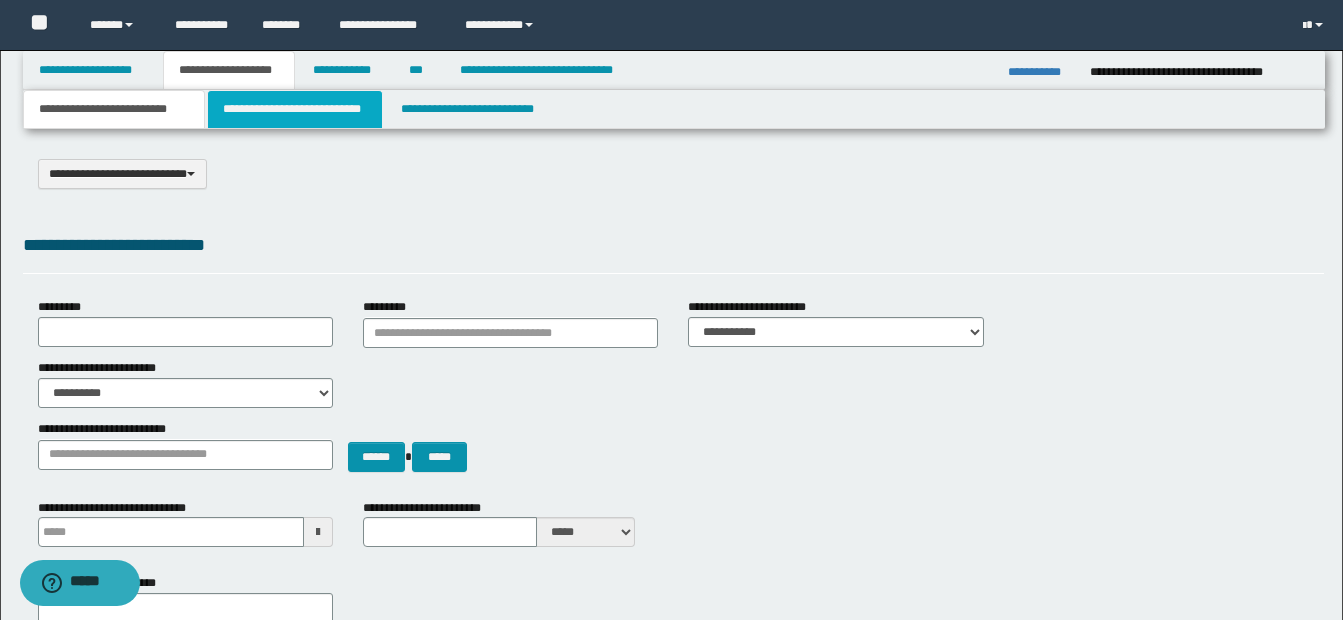 click on "**********" at bounding box center [295, 109] 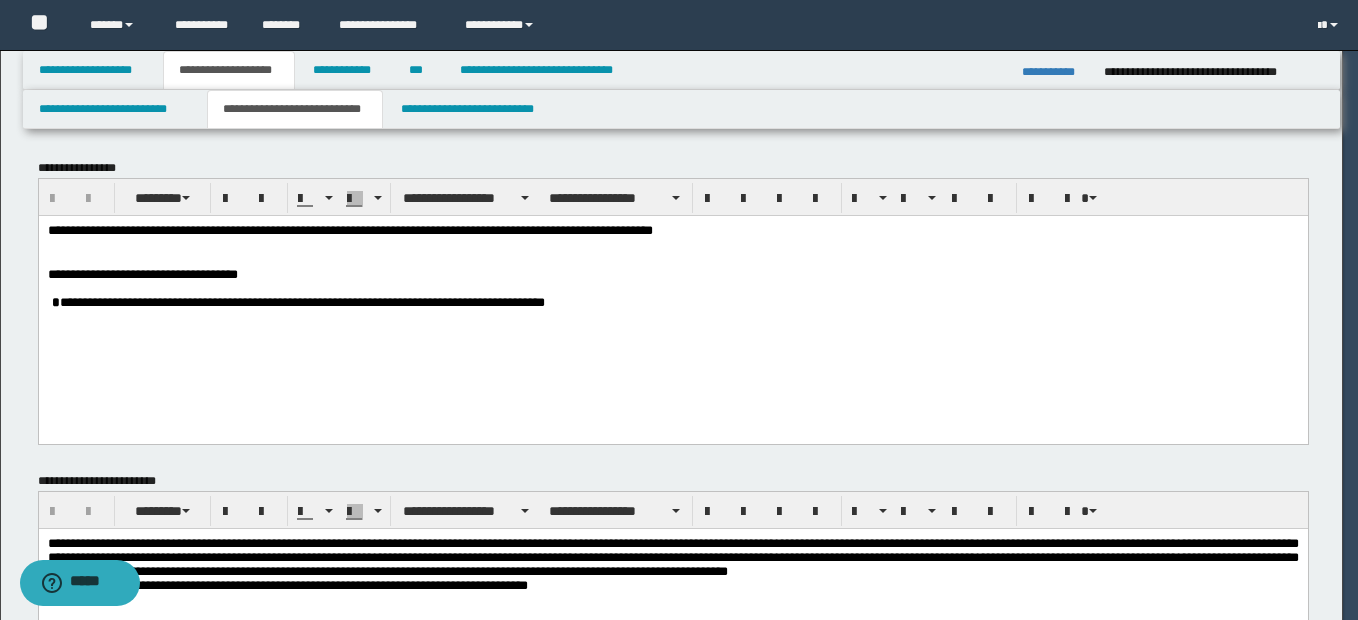 scroll, scrollTop: 0, scrollLeft: 0, axis: both 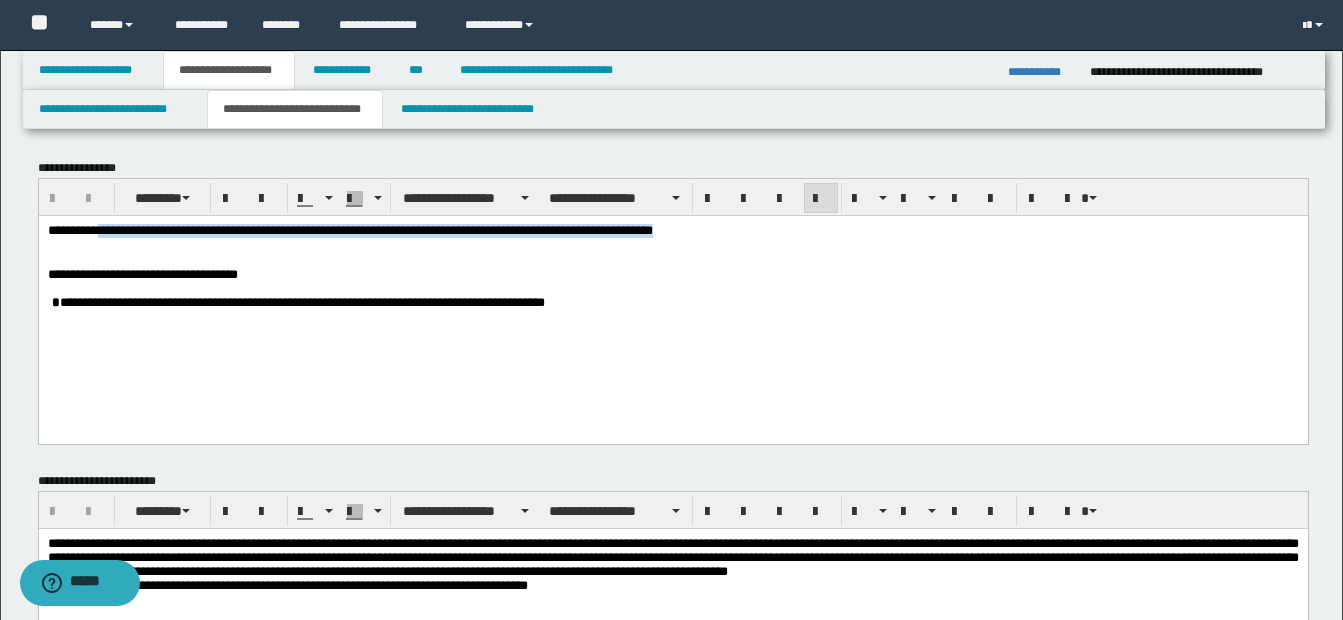 drag, startPoint x: 101, startPoint y: 231, endPoint x: 713, endPoint y: 229, distance: 612.0033 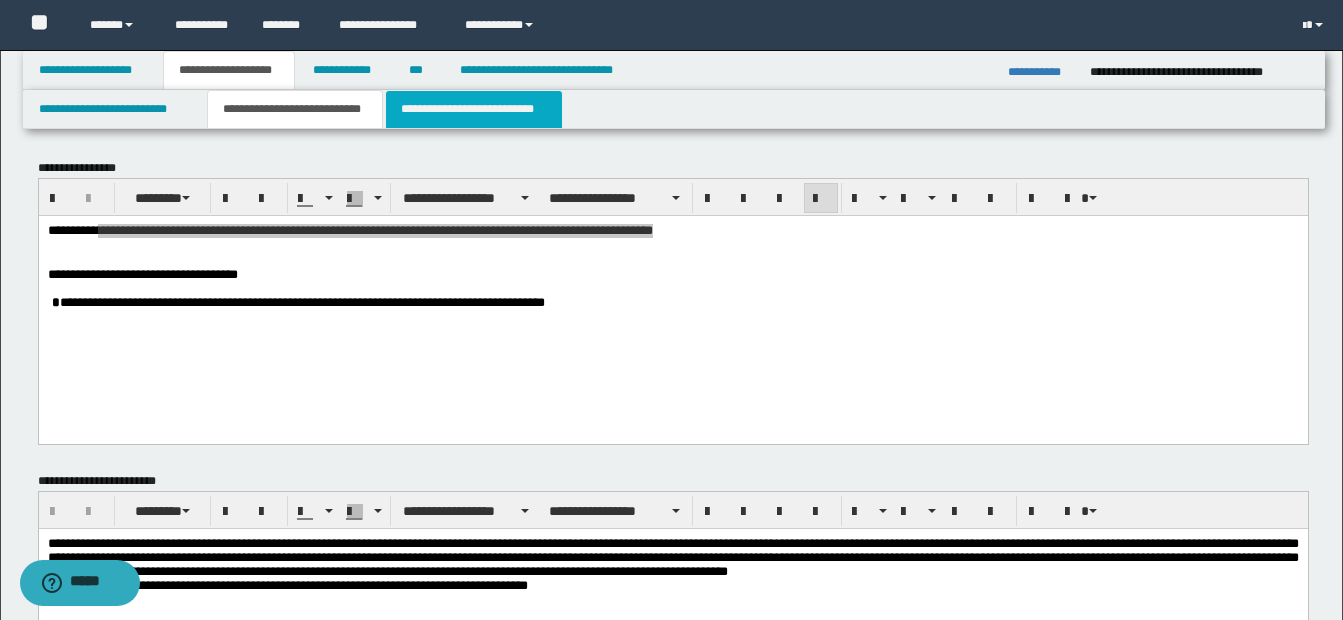 click on "**********" at bounding box center [474, 109] 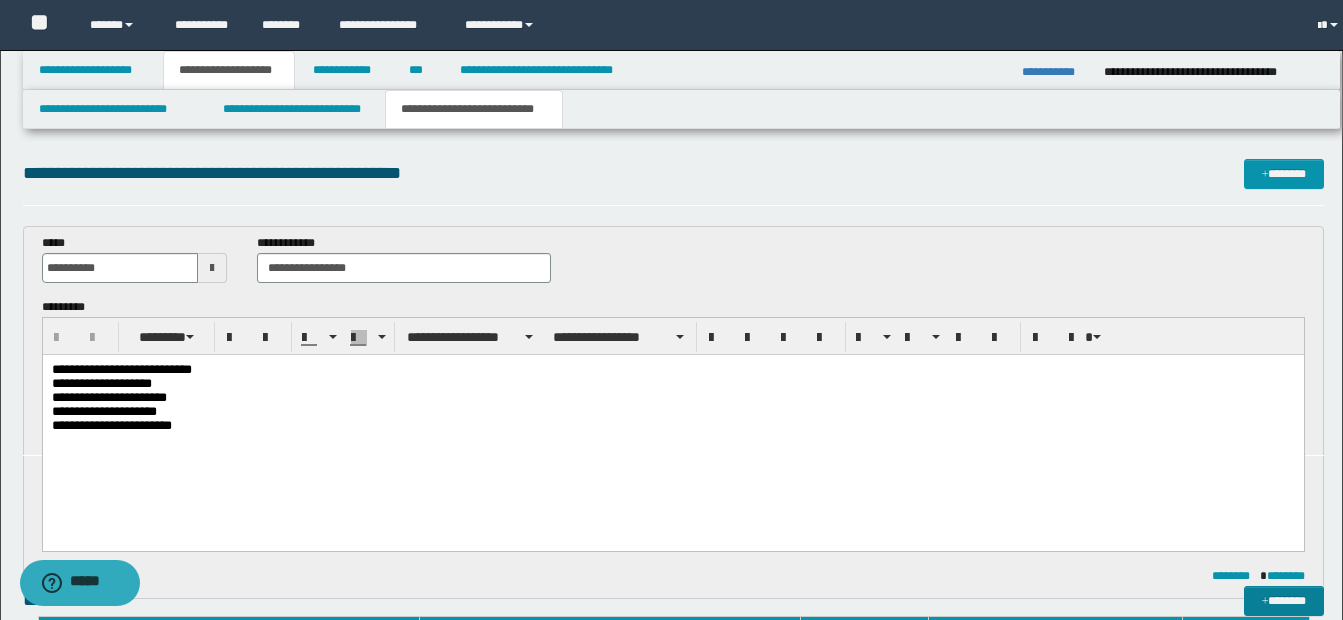 scroll, scrollTop: 0, scrollLeft: 0, axis: both 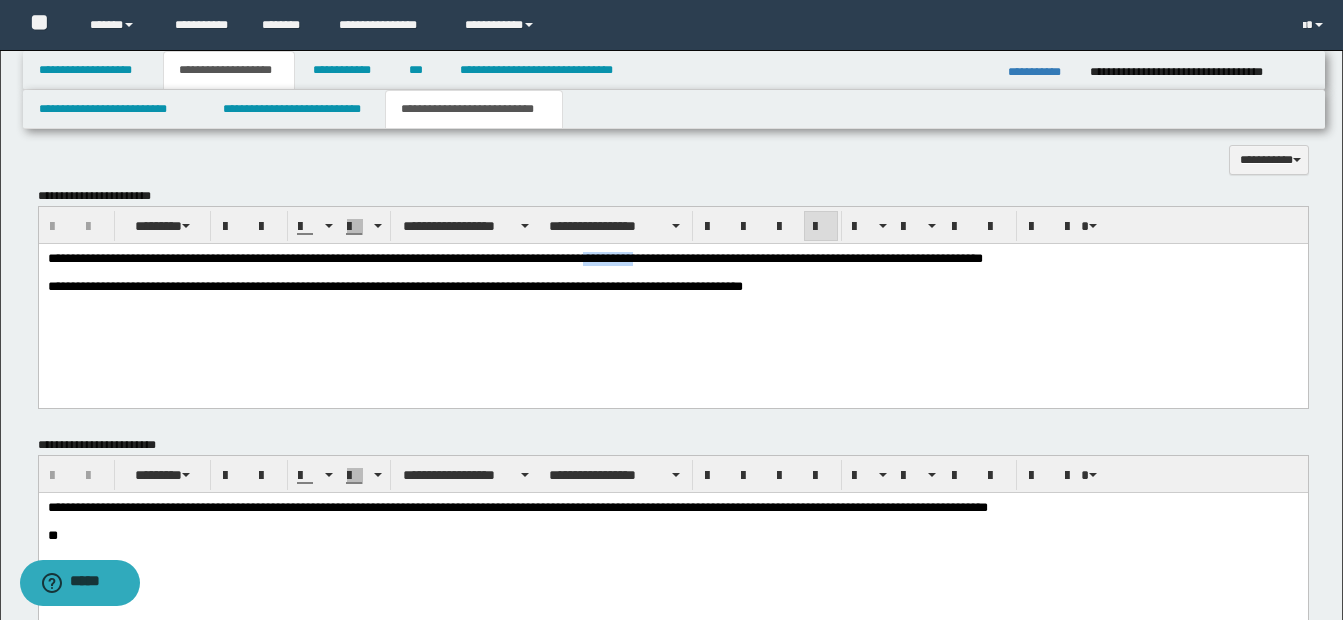 drag, startPoint x: 611, startPoint y: 257, endPoint x: 667, endPoint y: 262, distance: 56.22277 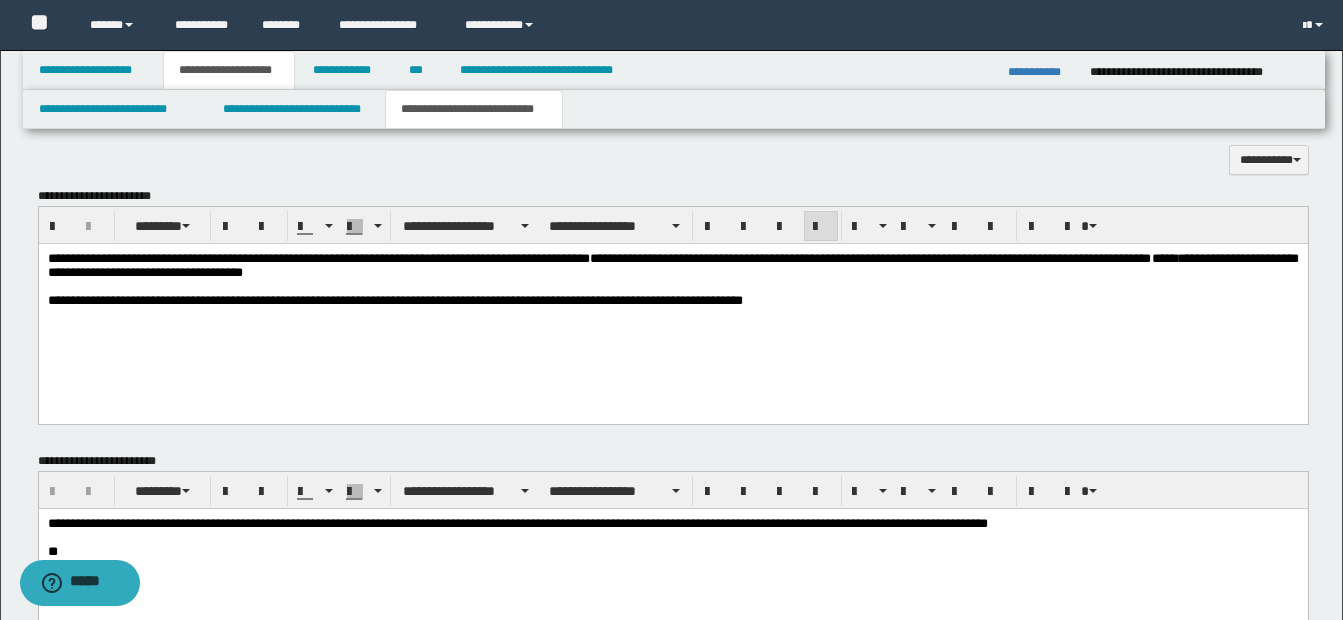 click on "**********" at bounding box center (672, 266) 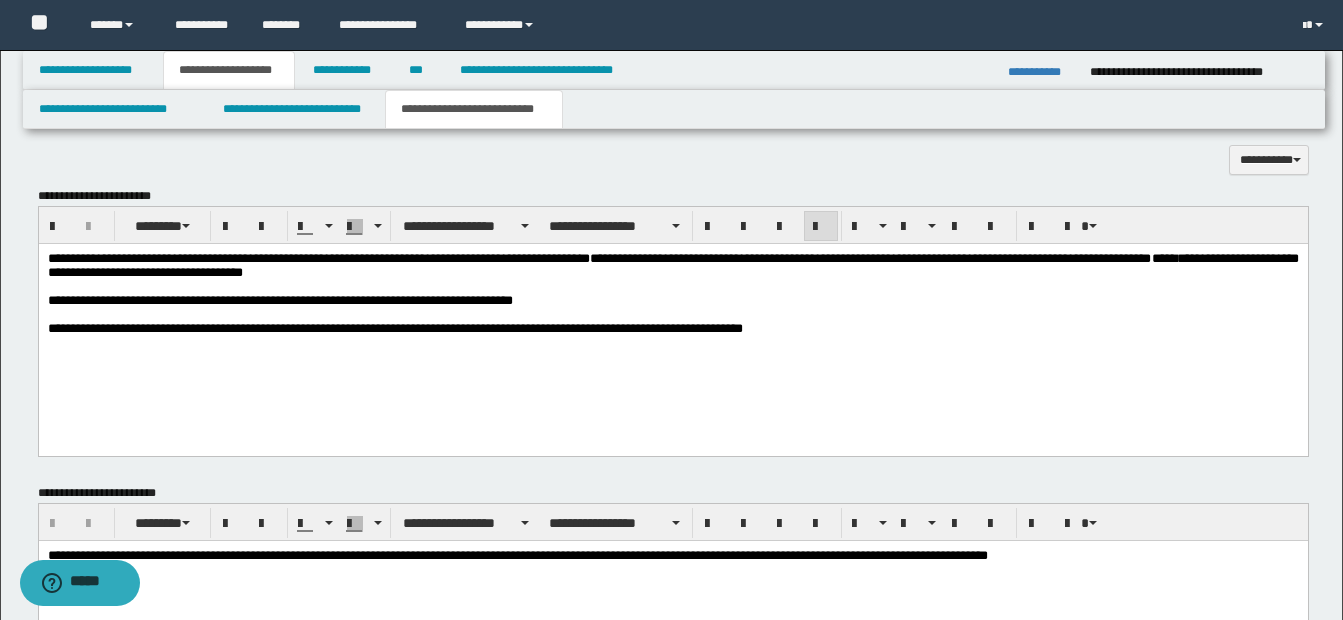 click on "**********" at bounding box center [279, 300] 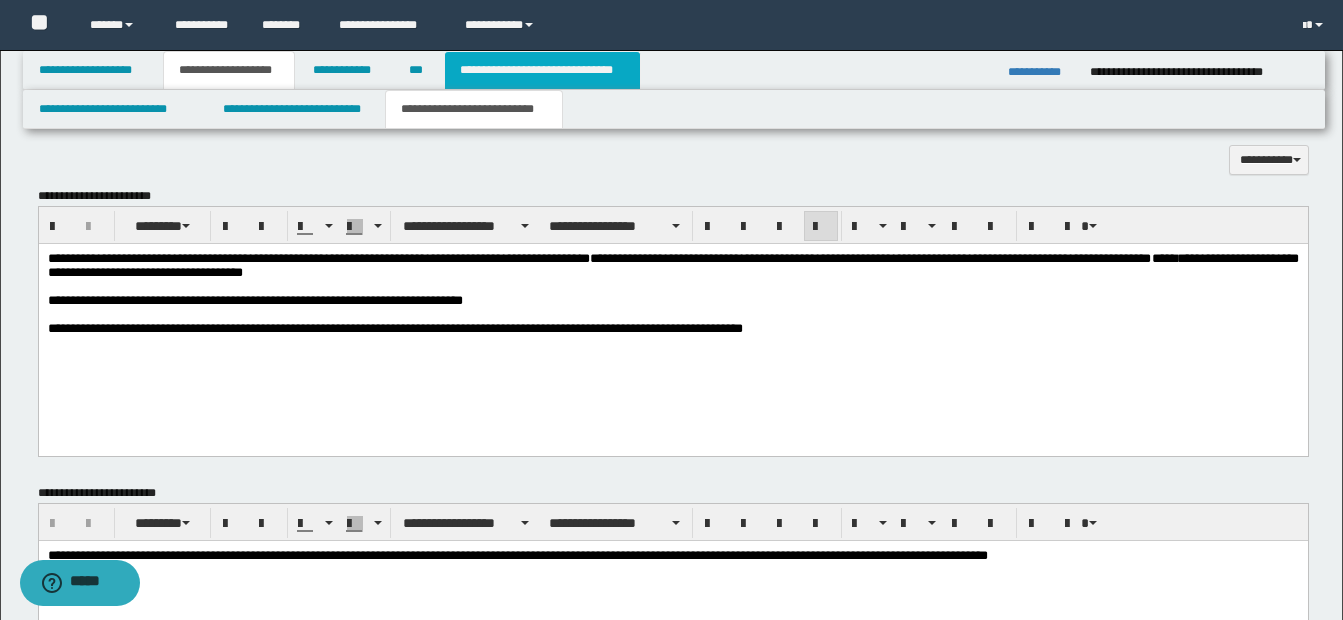 click on "**********" at bounding box center (542, 70) 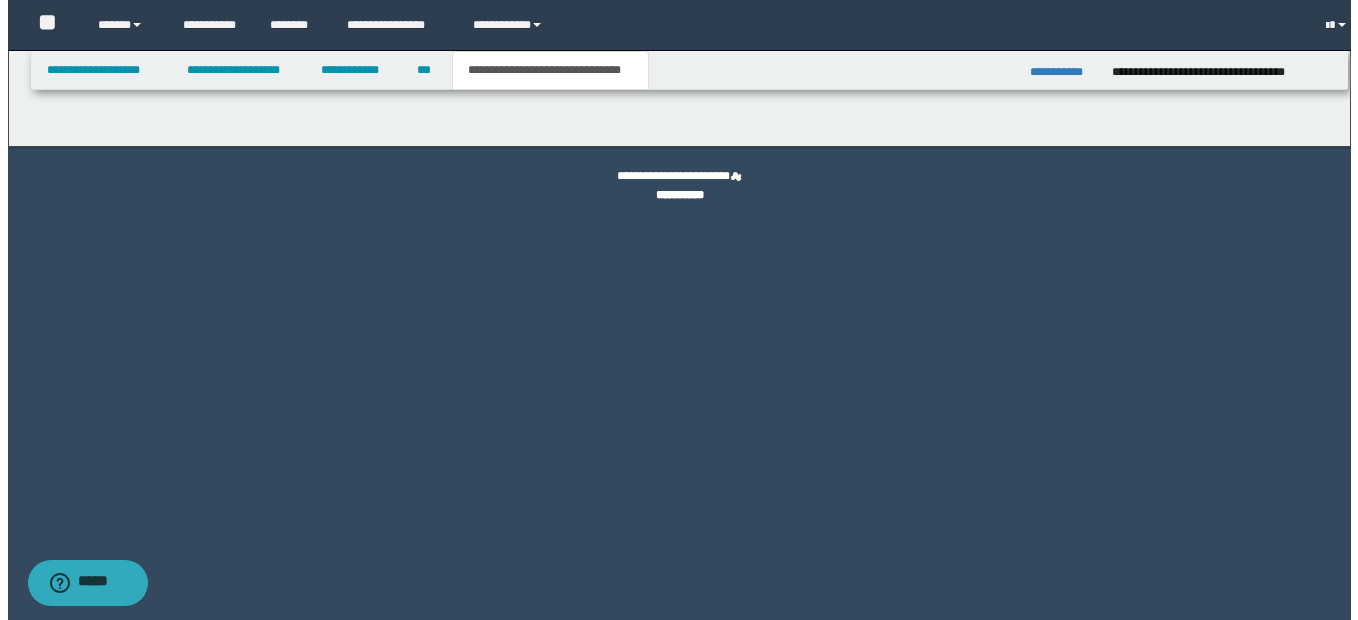 scroll, scrollTop: 0, scrollLeft: 0, axis: both 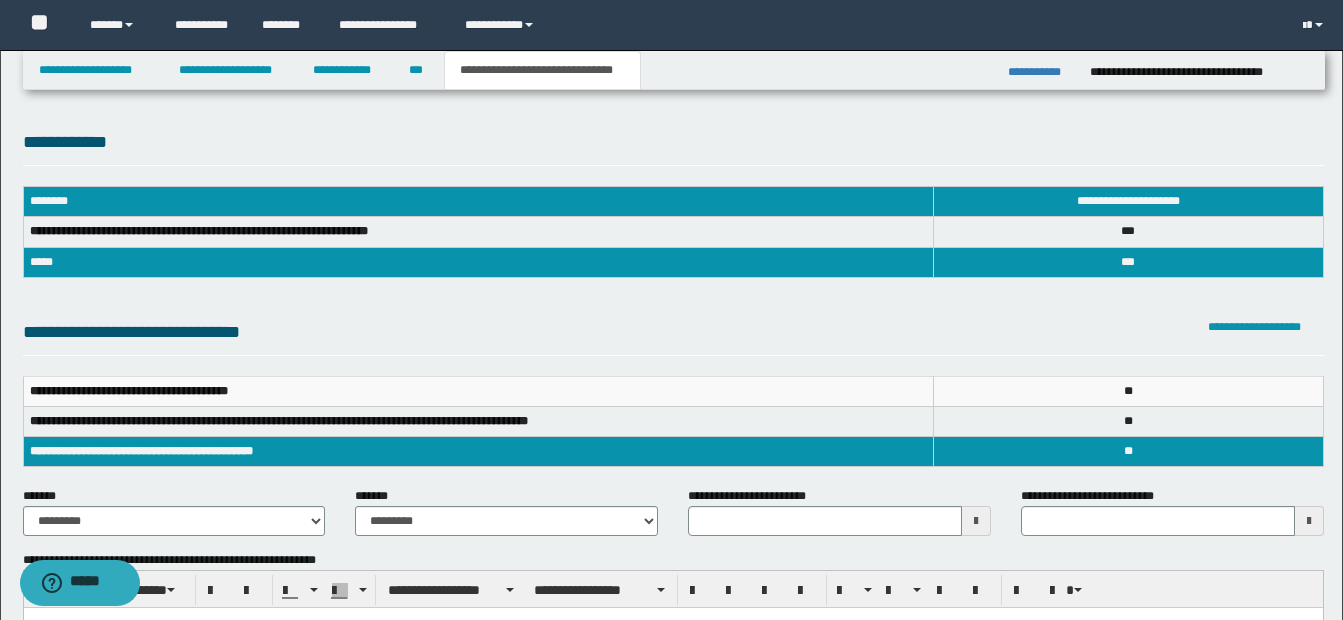 type 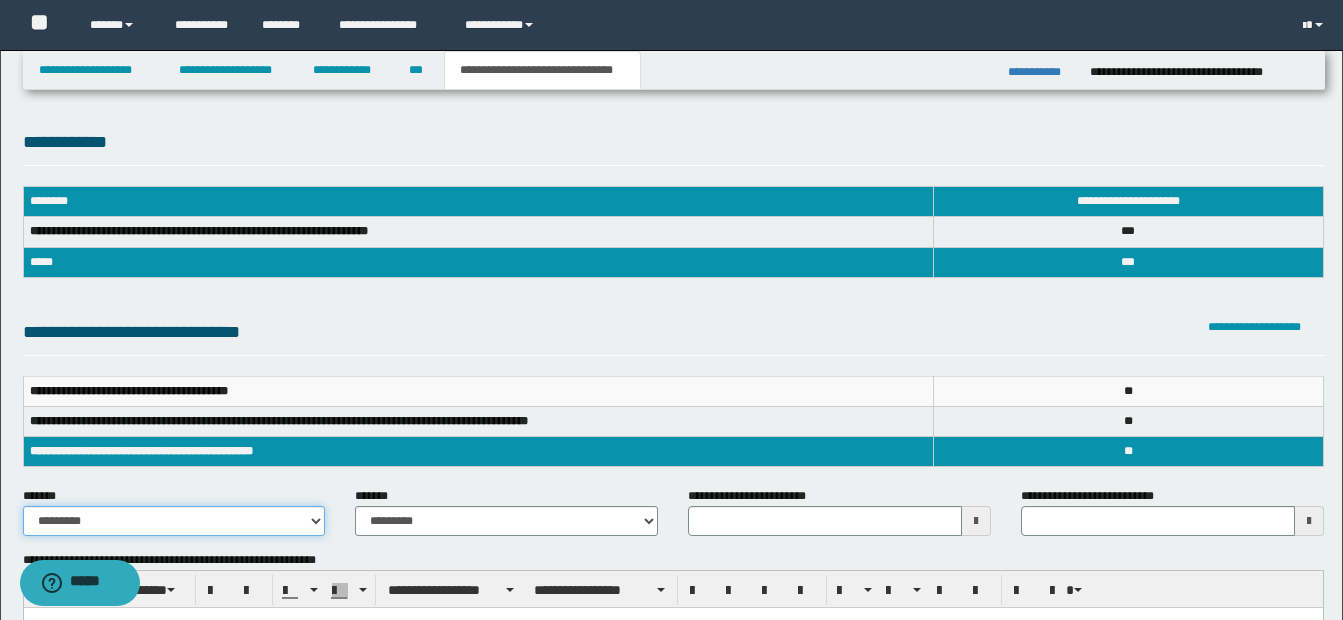 click on "**********" at bounding box center (174, 521) 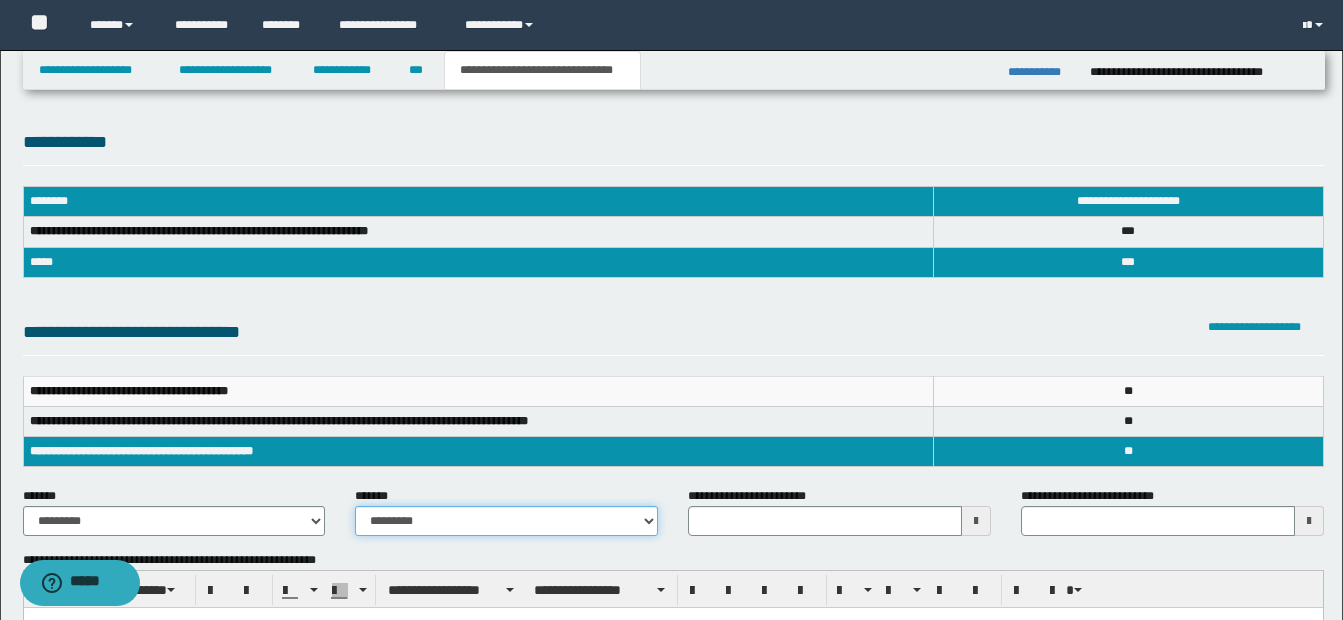 click on "**********" at bounding box center (506, 521) 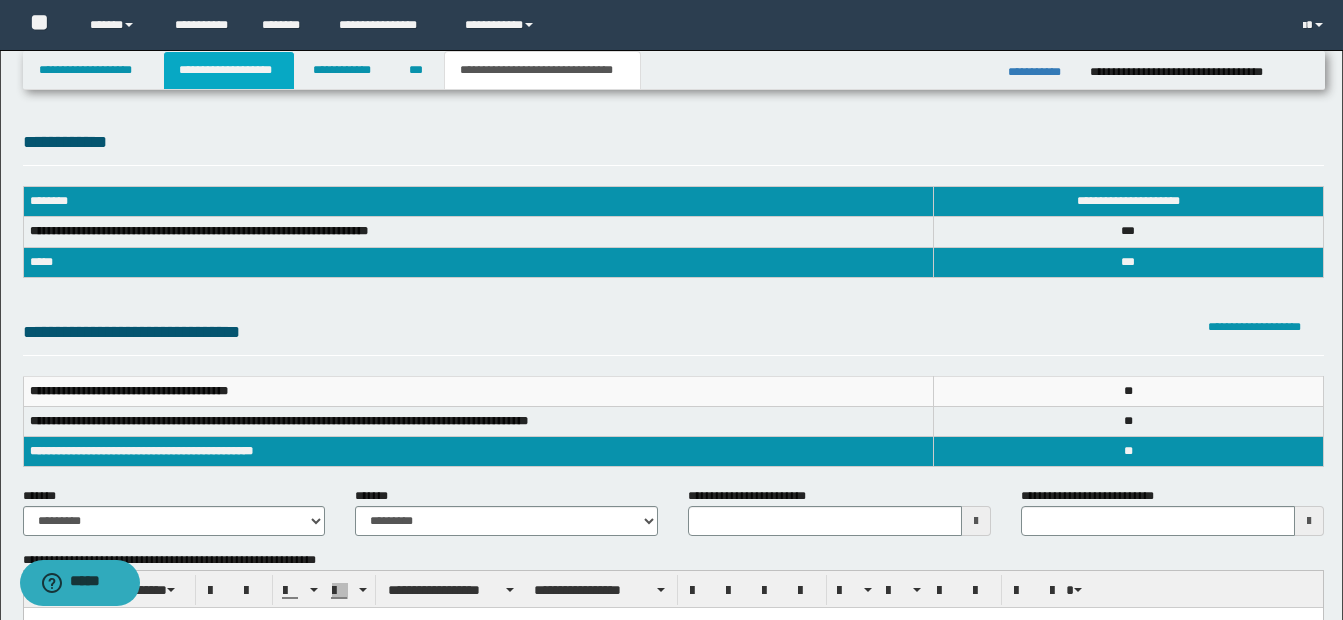click on "**********" at bounding box center [229, 70] 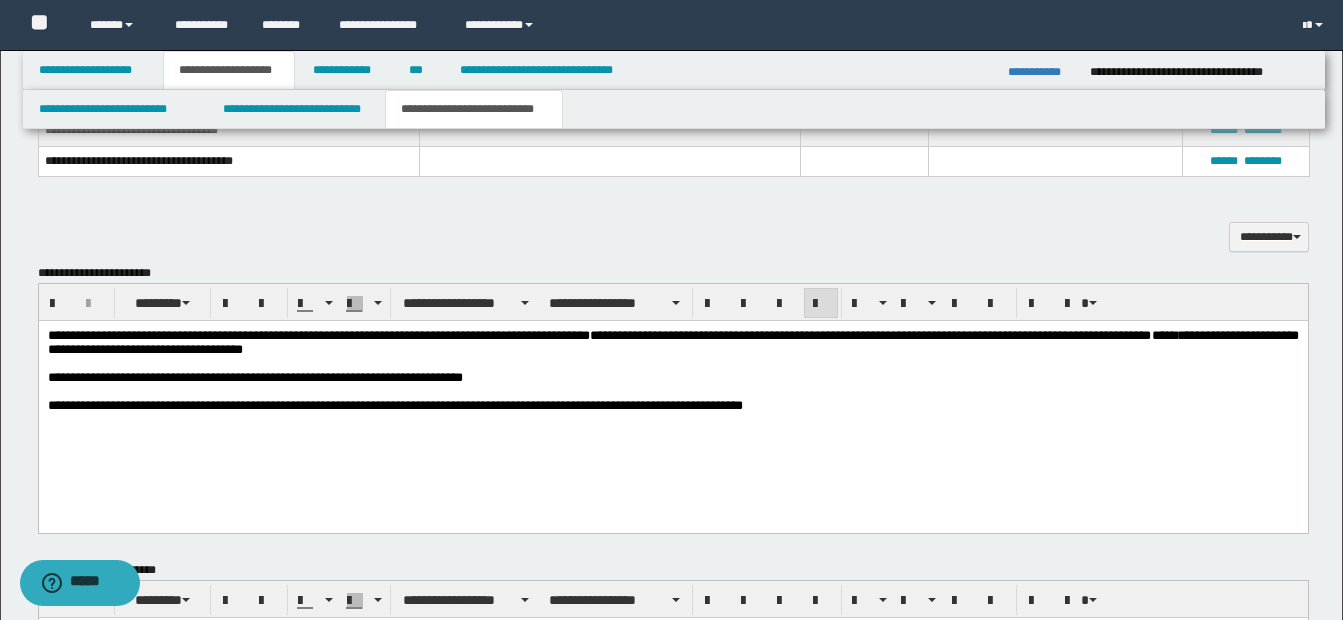 scroll, scrollTop: 607, scrollLeft: 0, axis: vertical 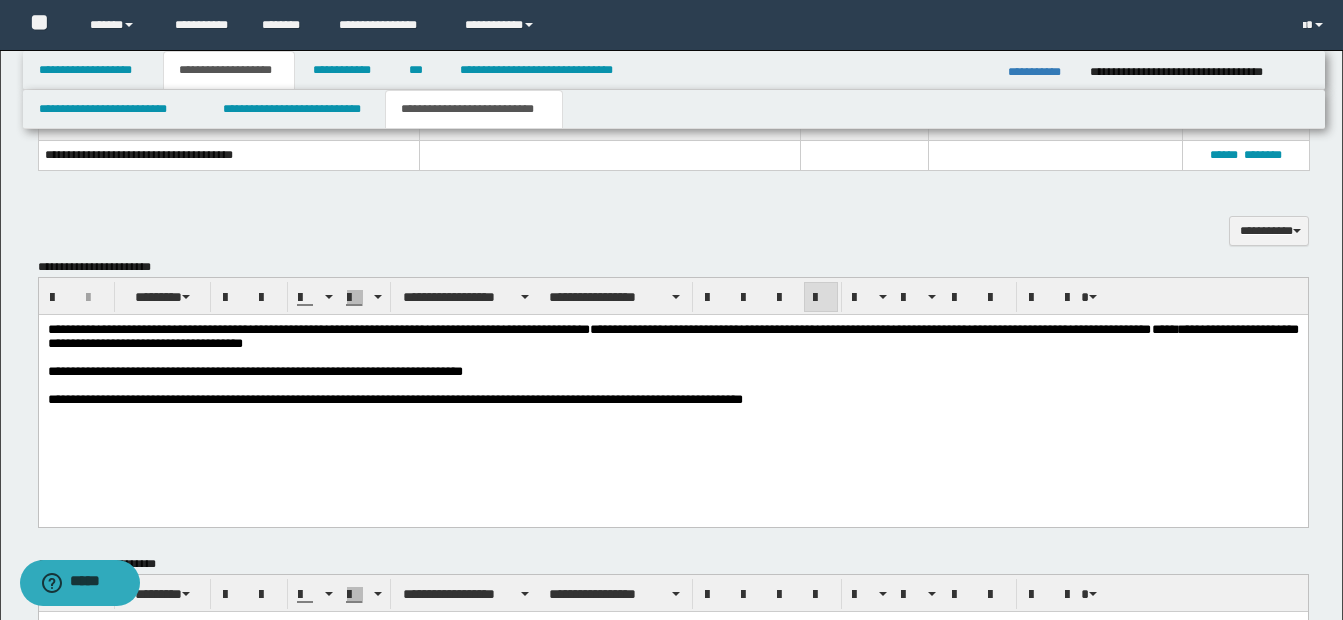 click on "**********" at bounding box center (672, 390) 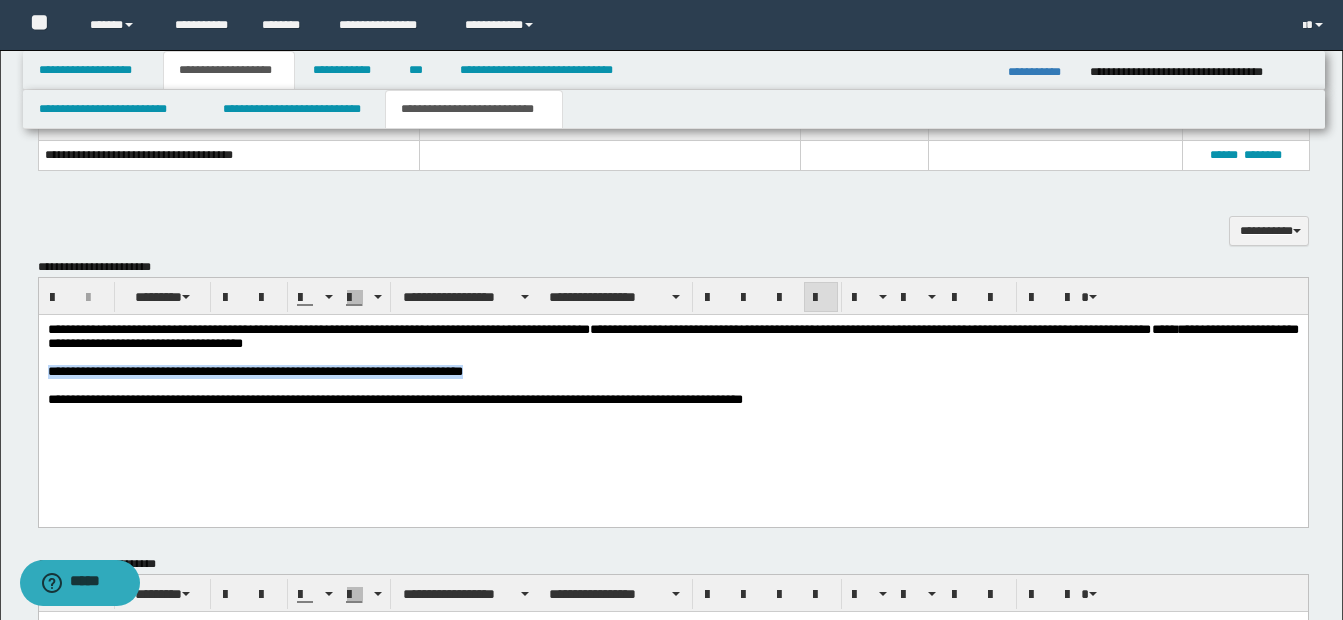 drag, startPoint x: 48, startPoint y: 376, endPoint x: 516, endPoint y: 371, distance: 468.0267 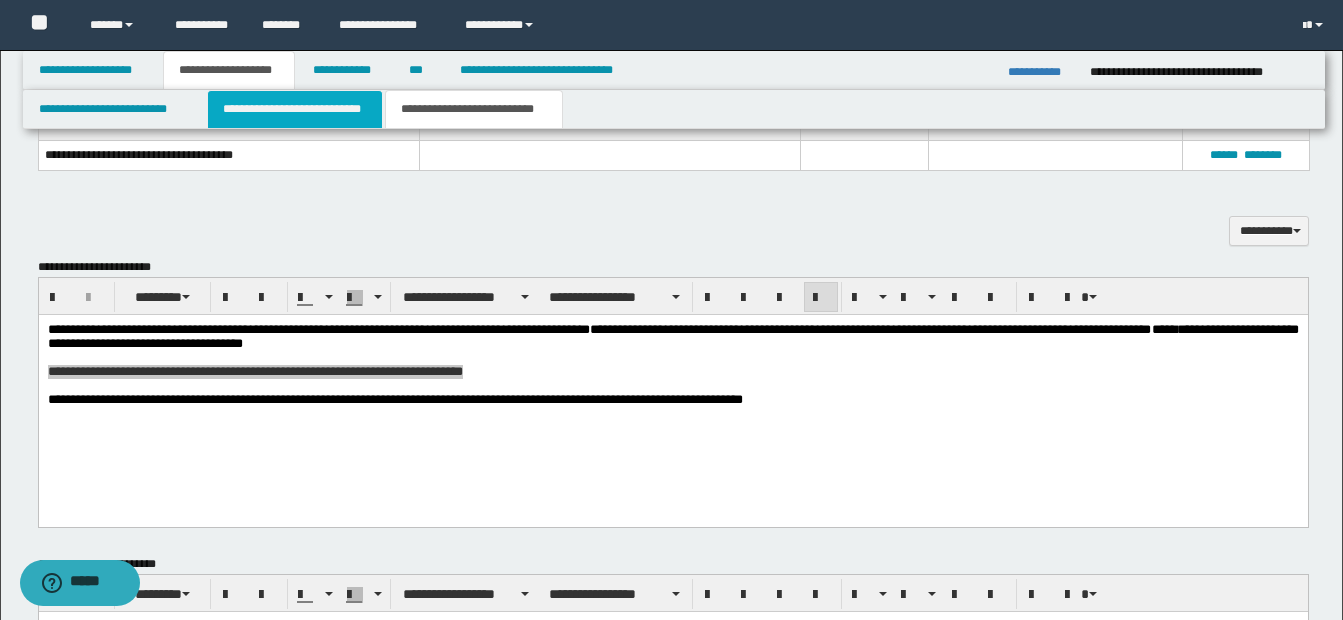 click on "**********" at bounding box center [295, 109] 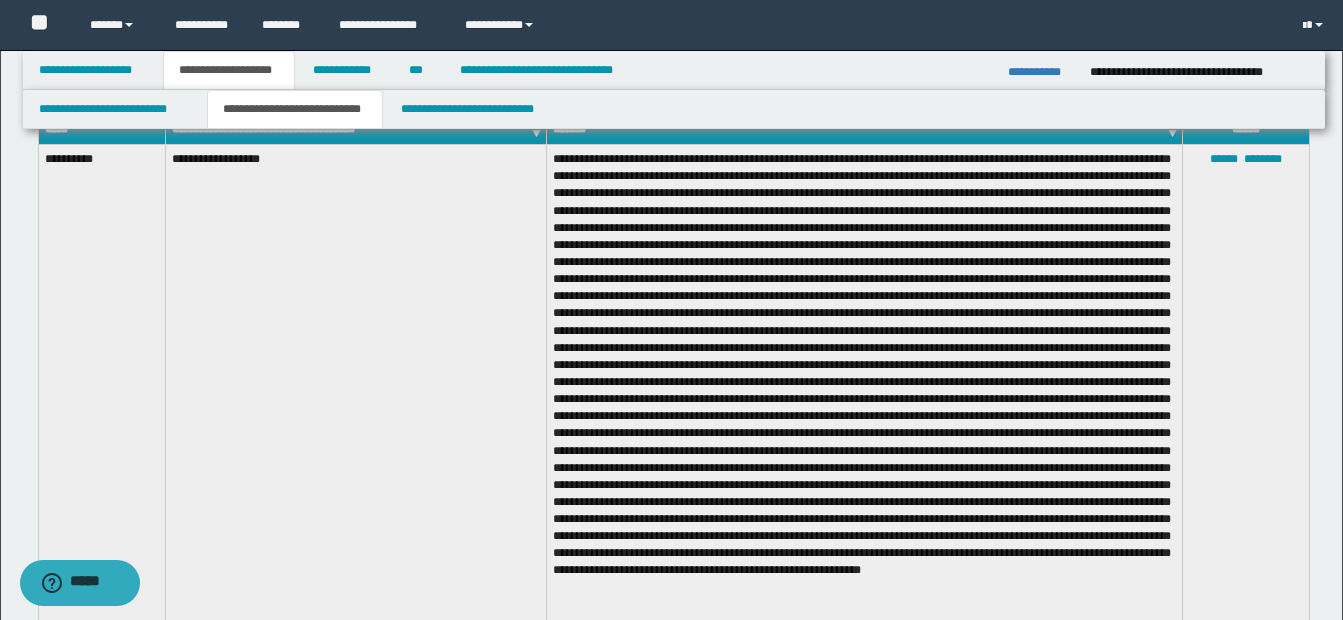 scroll, scrollTop: 795, scrollLeft: 0, axis: vertical 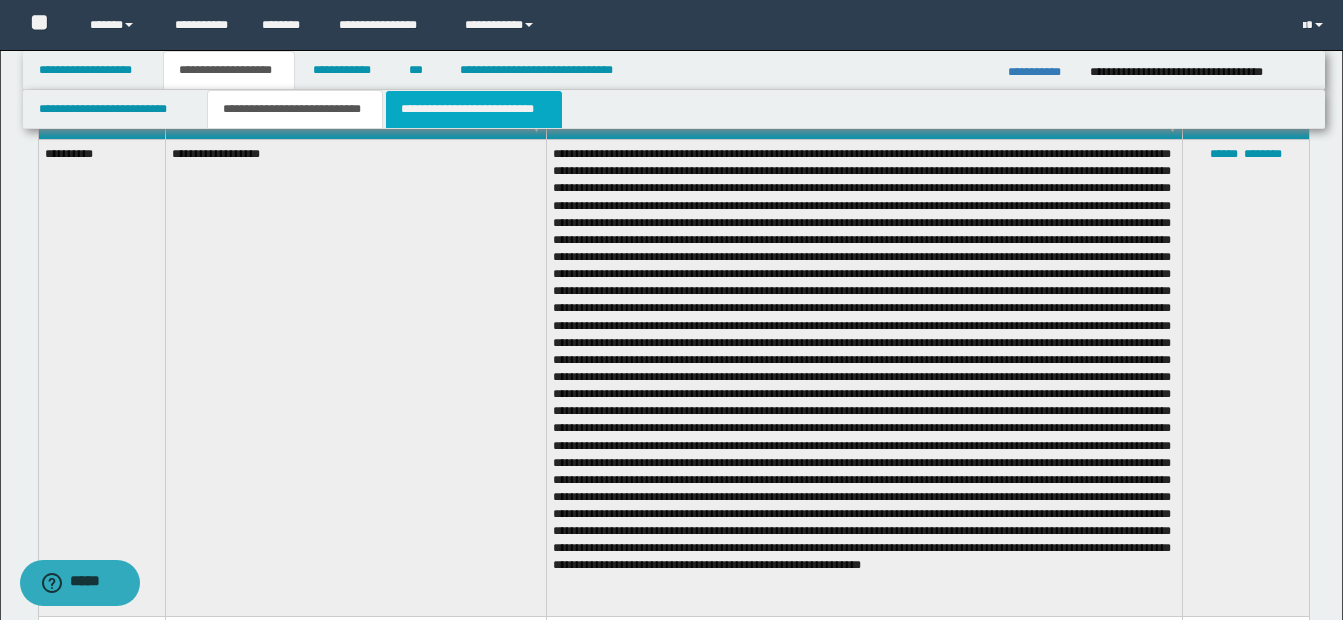click on "**********" at bounding box center (474, 109) 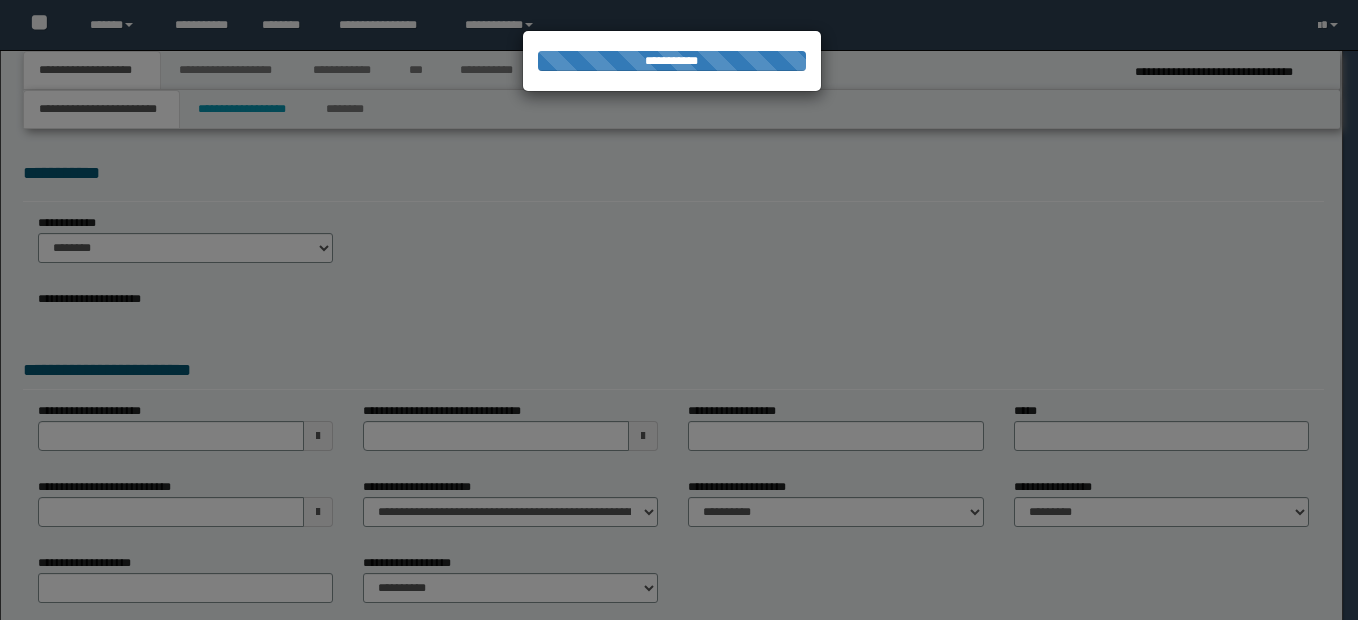 scroll, scrollTop: 0, scrollLeft: 0, axis: both 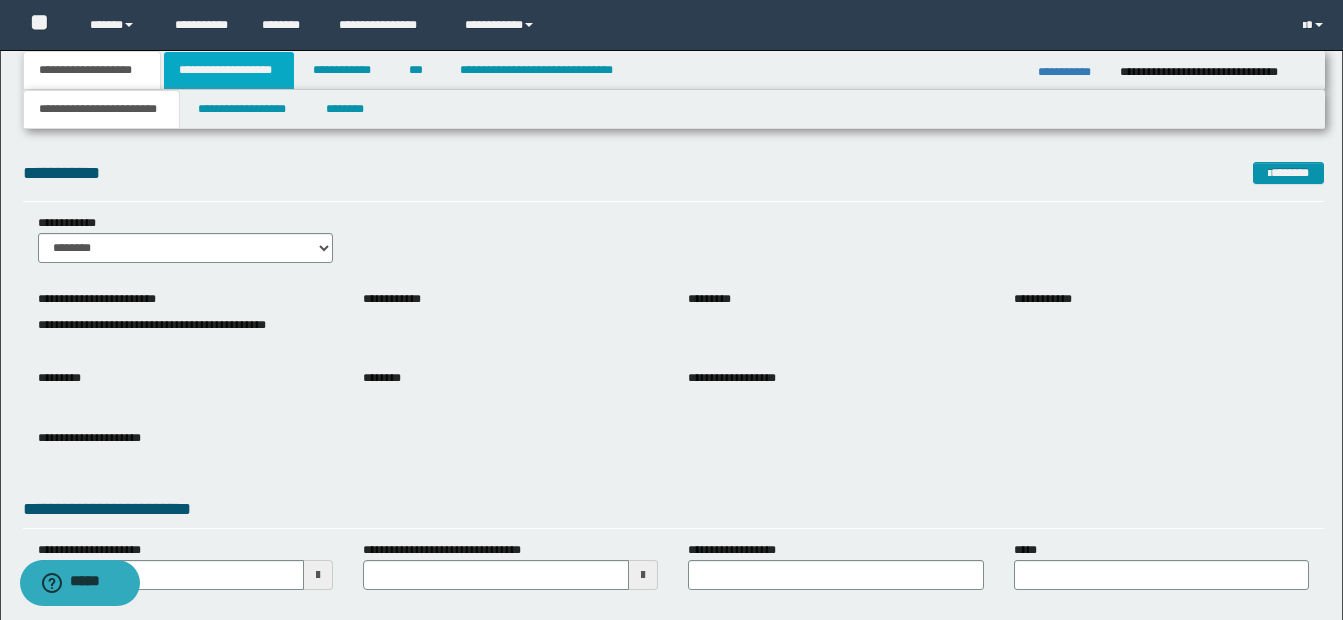 click on "**********" at bounding box center (229, 70) 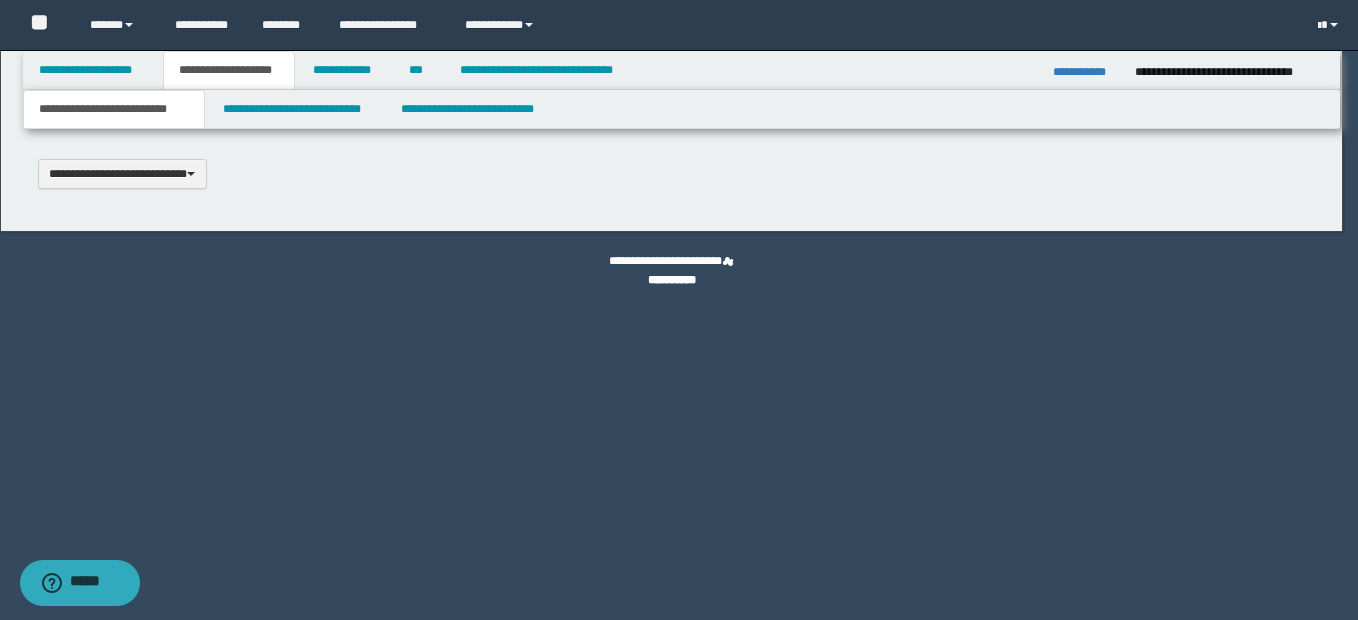 scroll, scrollTop: 0, scrollLeft: 0, axis: both 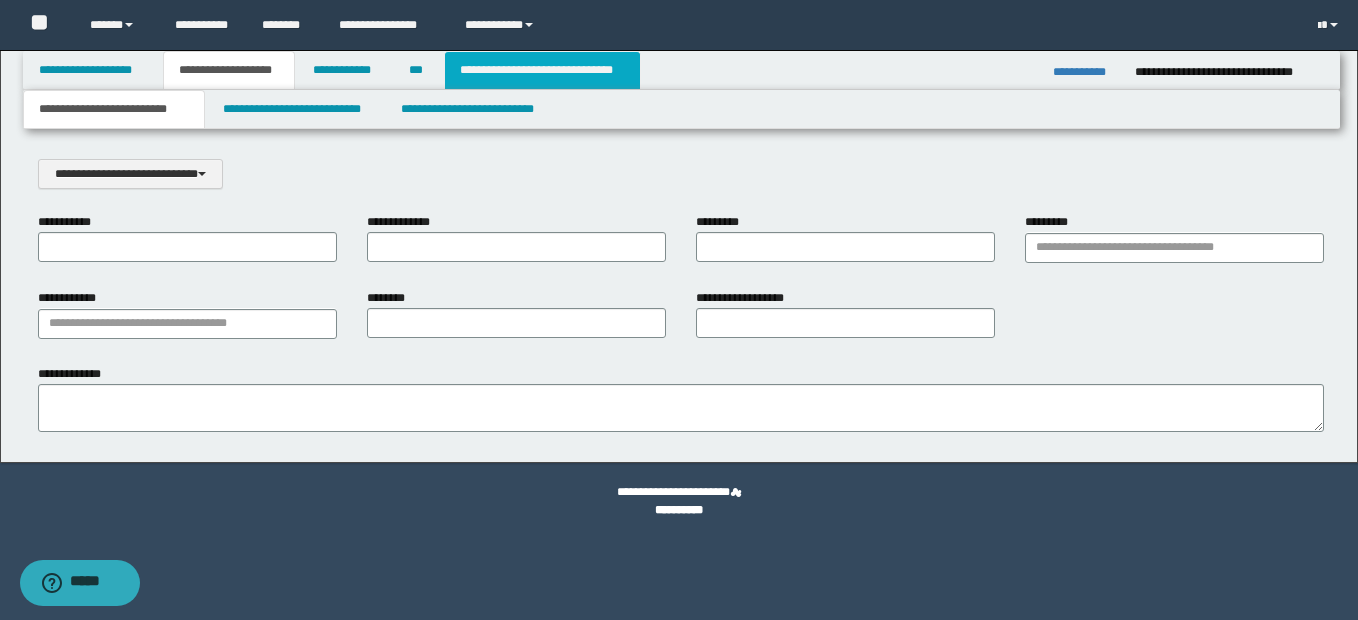 click on "**********" at bounding box center (542, 70) 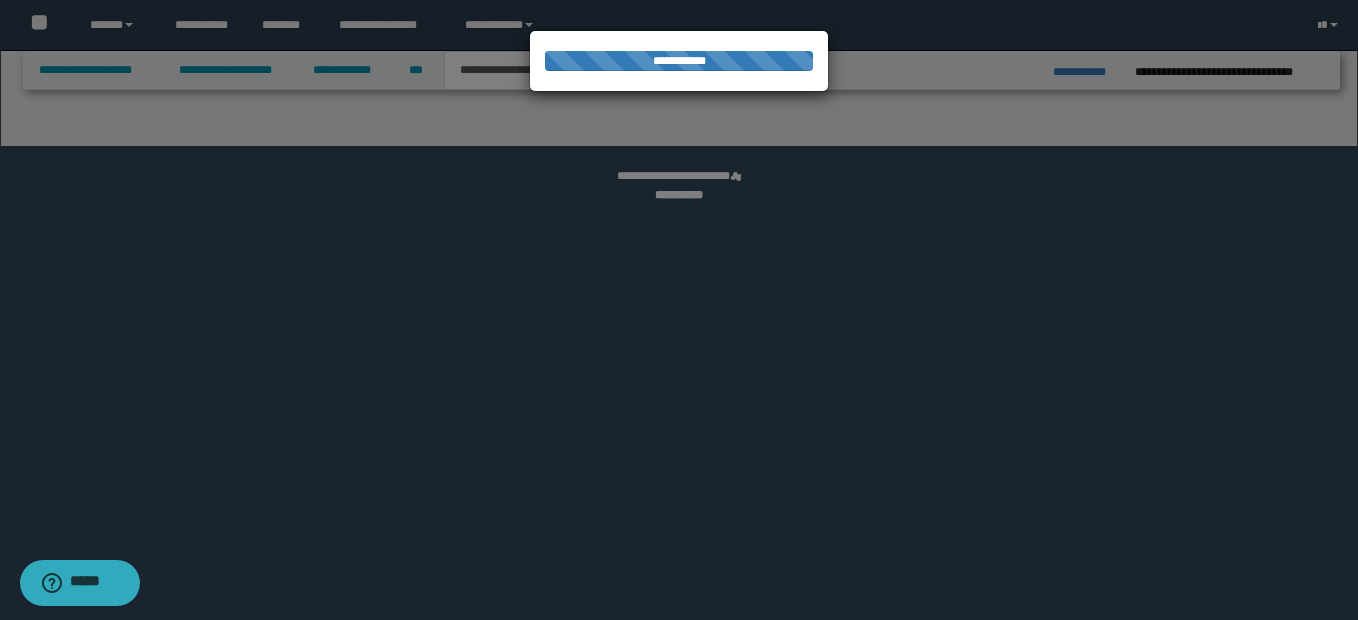 select on "*" 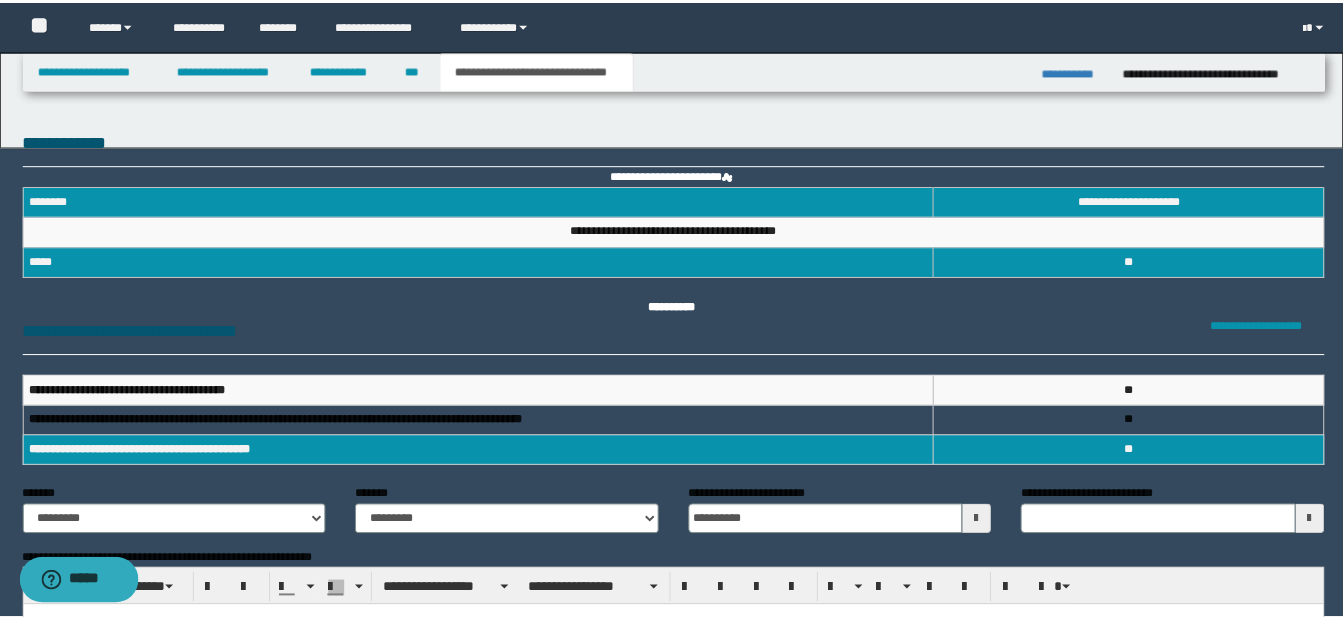 scroll, scrollTop: 0, scrollLeft: 0, axis: both 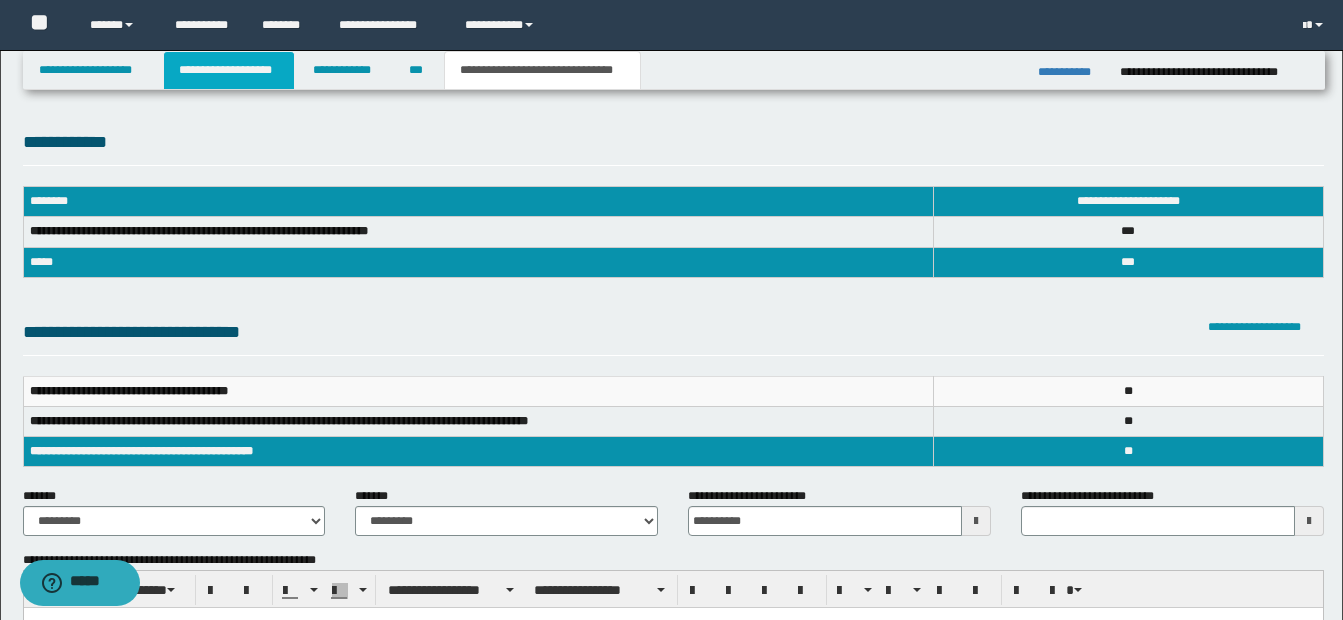 click on "**********" at bounding box center (229, 70) 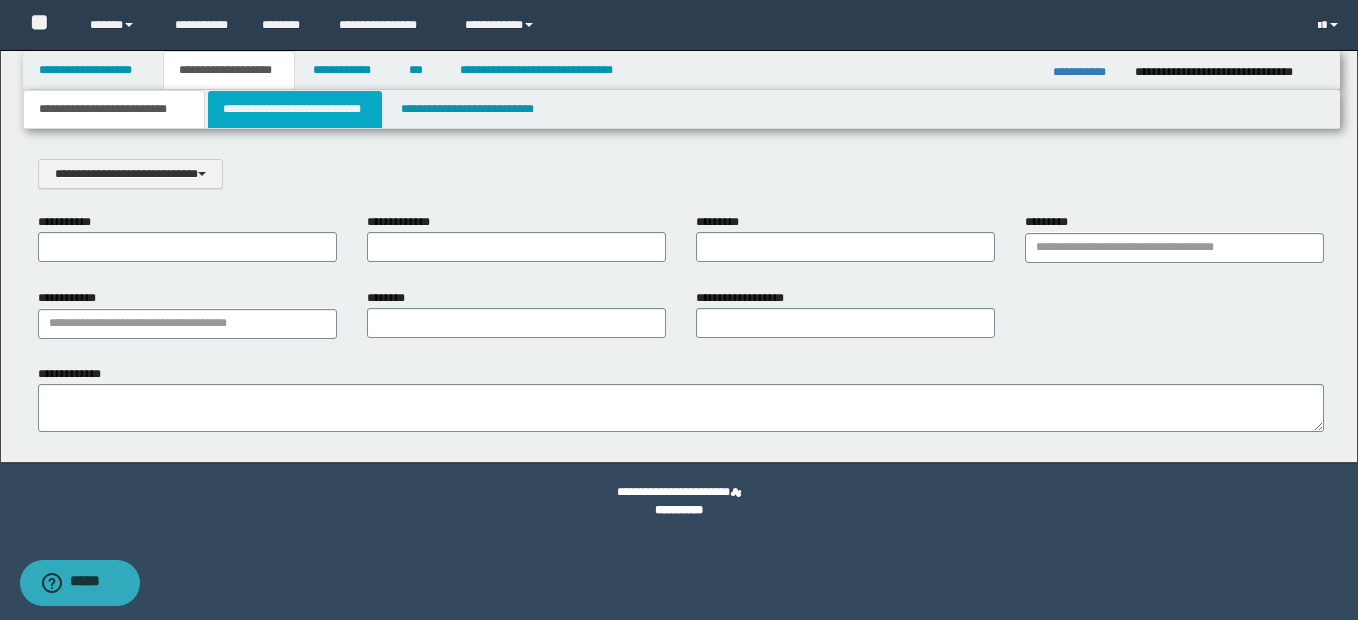click on "**********" at bounding box center [295, 109] 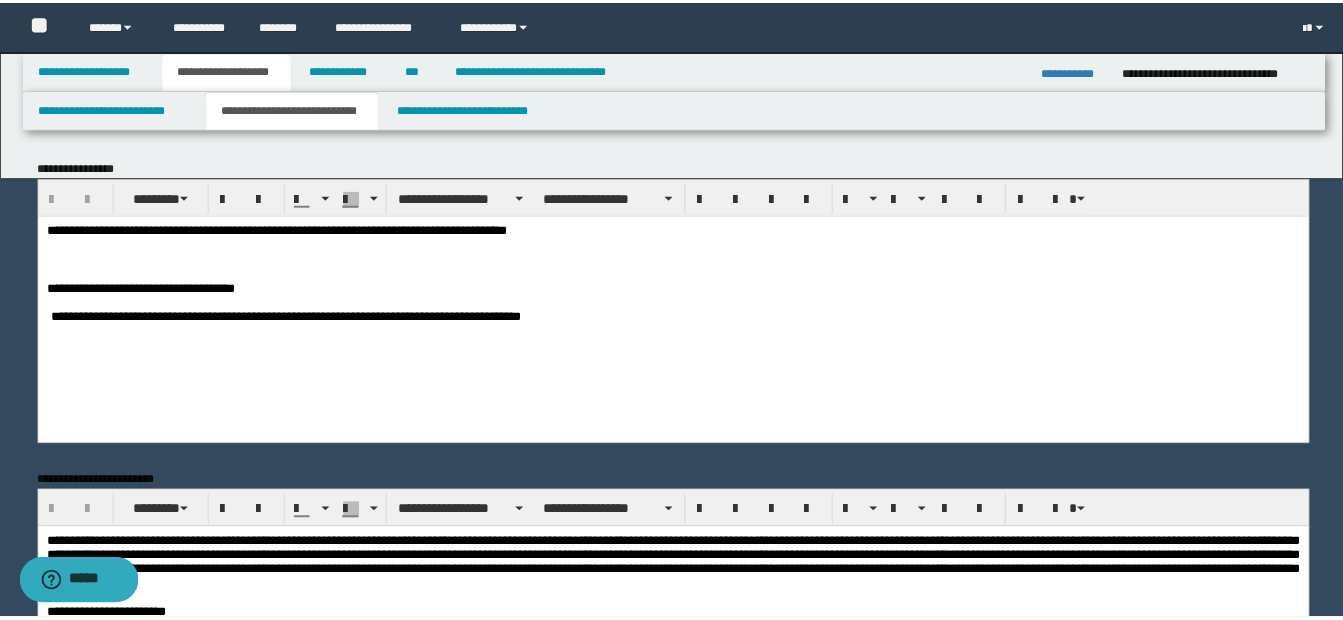 scroll, scrollTop: 0, scrollLeft: 0, axis: both 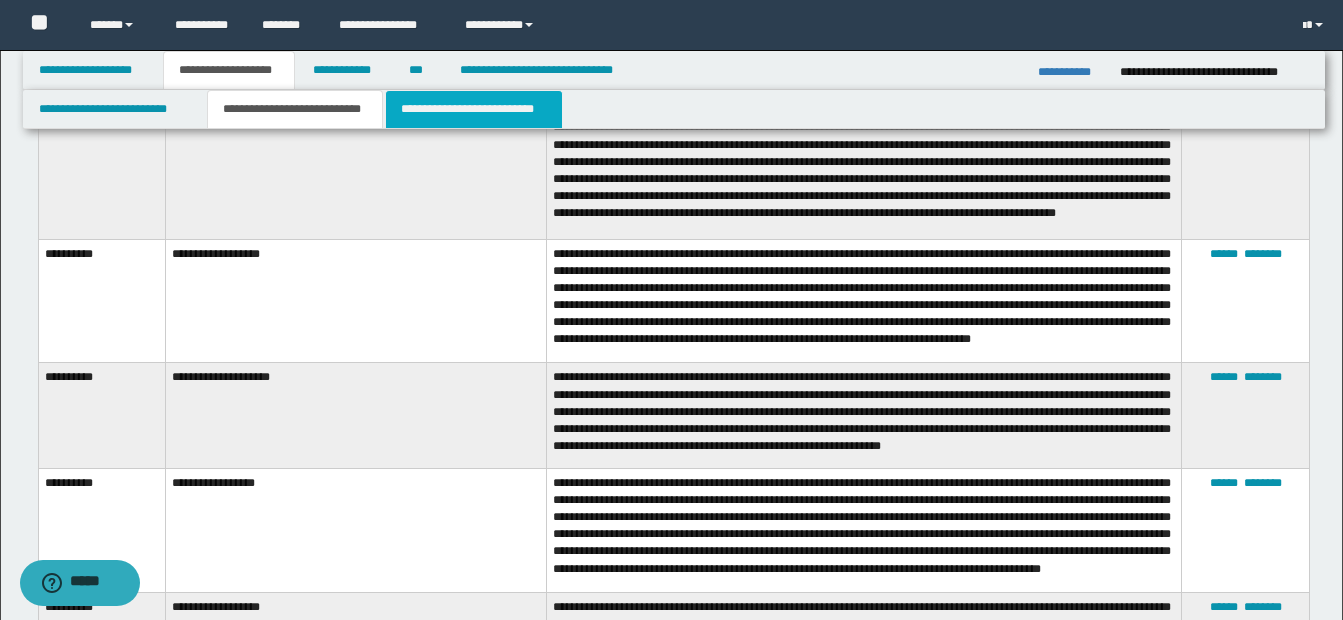 click on "**********" at bounding box center [474, 109] 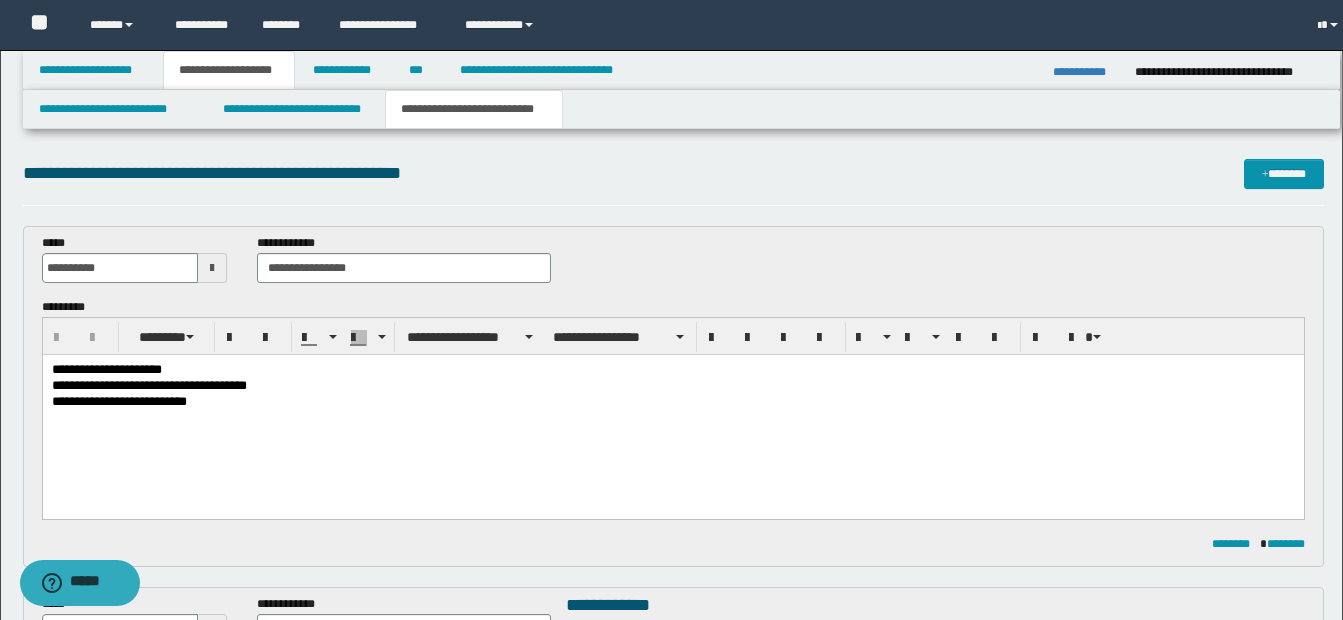 scroll, scrollTop: 0, scrollLeft: 0, axis: both 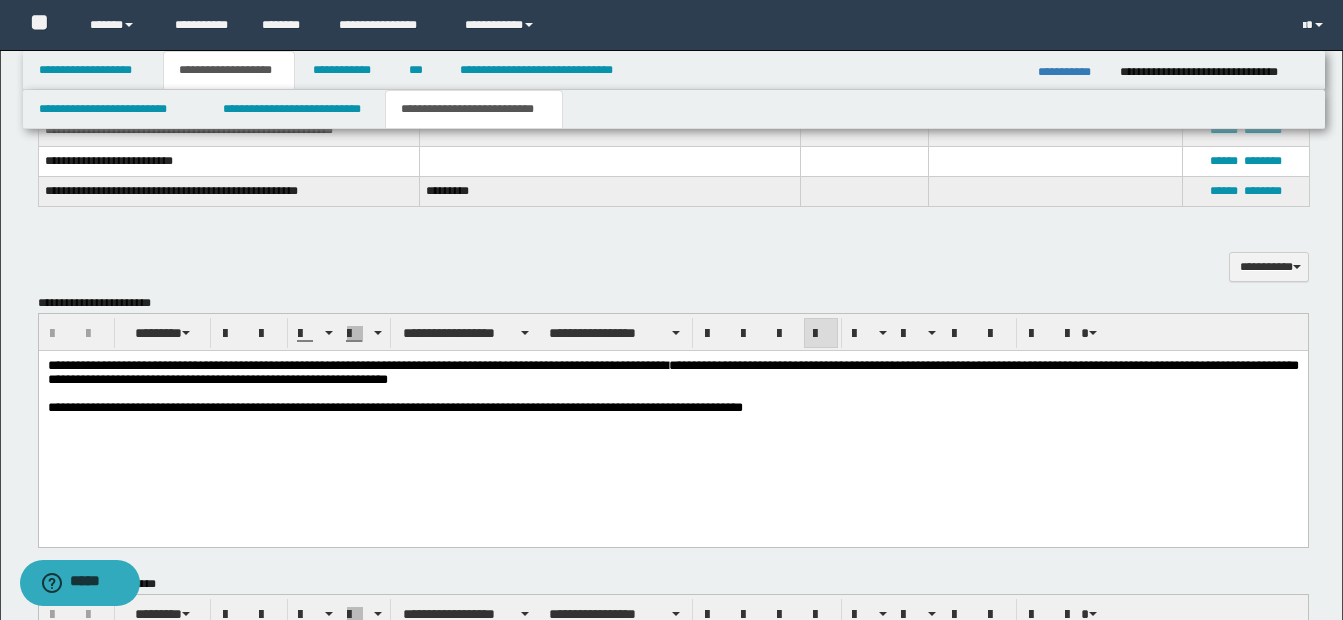 click on "**********" at bounding box center (672, 373) 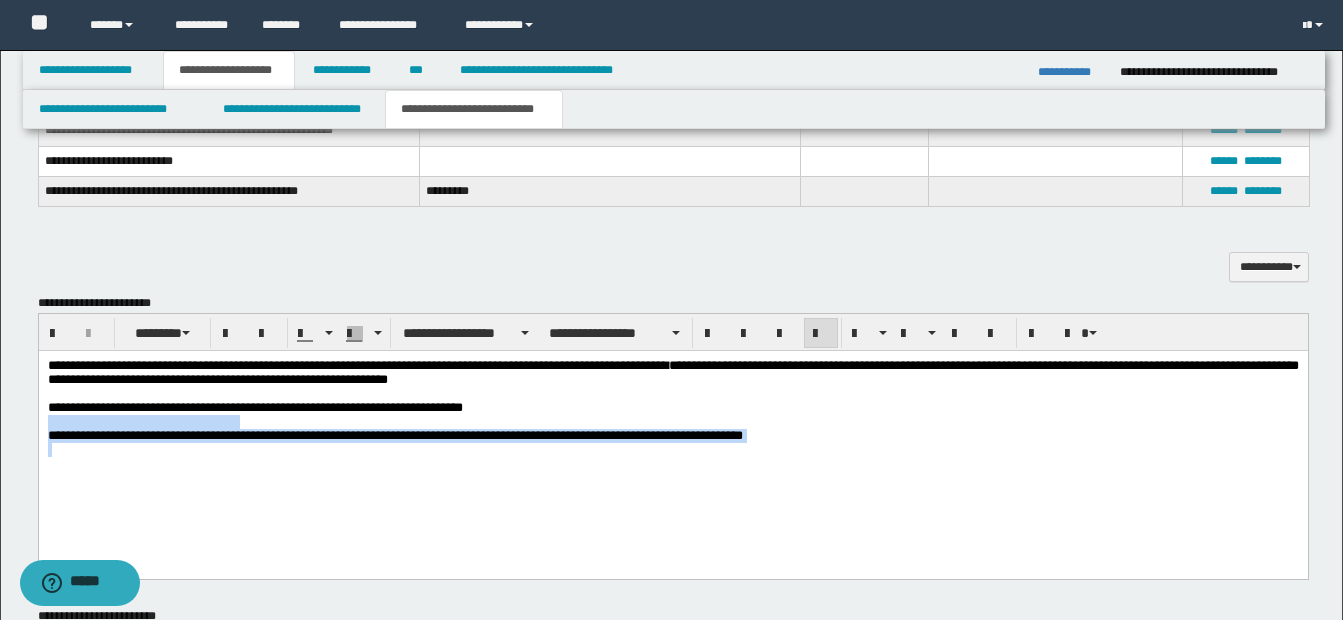 drag, startPoint x: 523, startPoint y: 421, endPoint x: 717, endPoint y: 471, distance: 200.3397 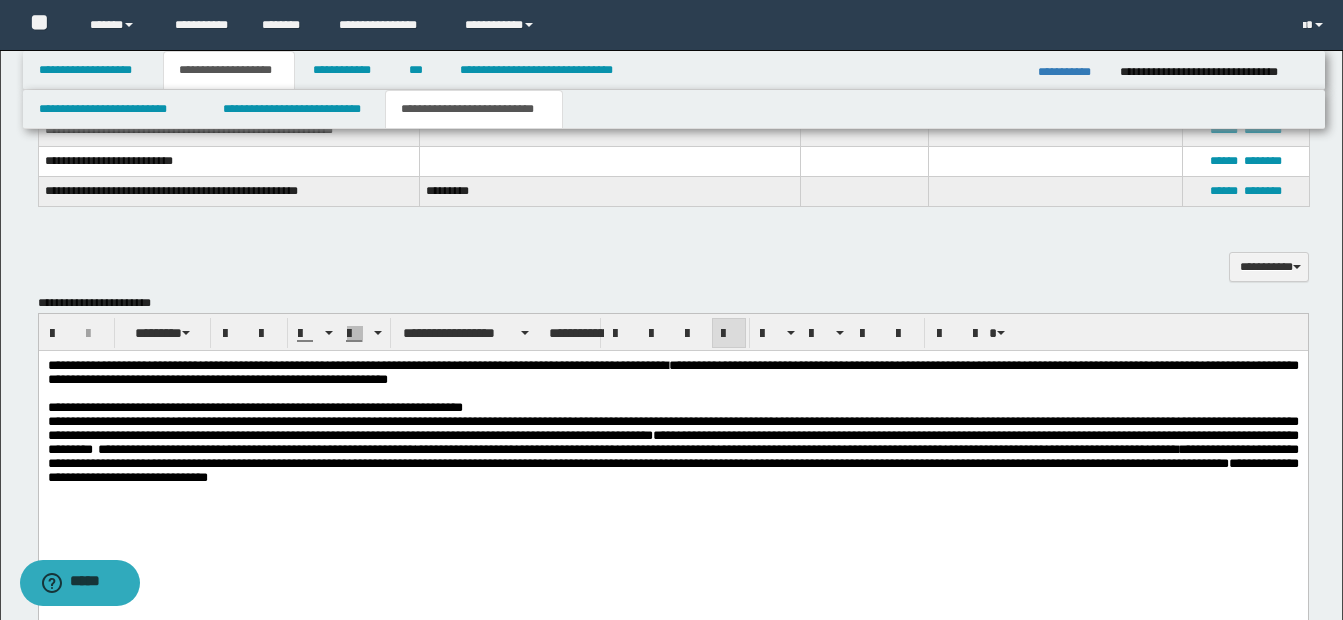 click on "**********" at bounding box center (672, 408) 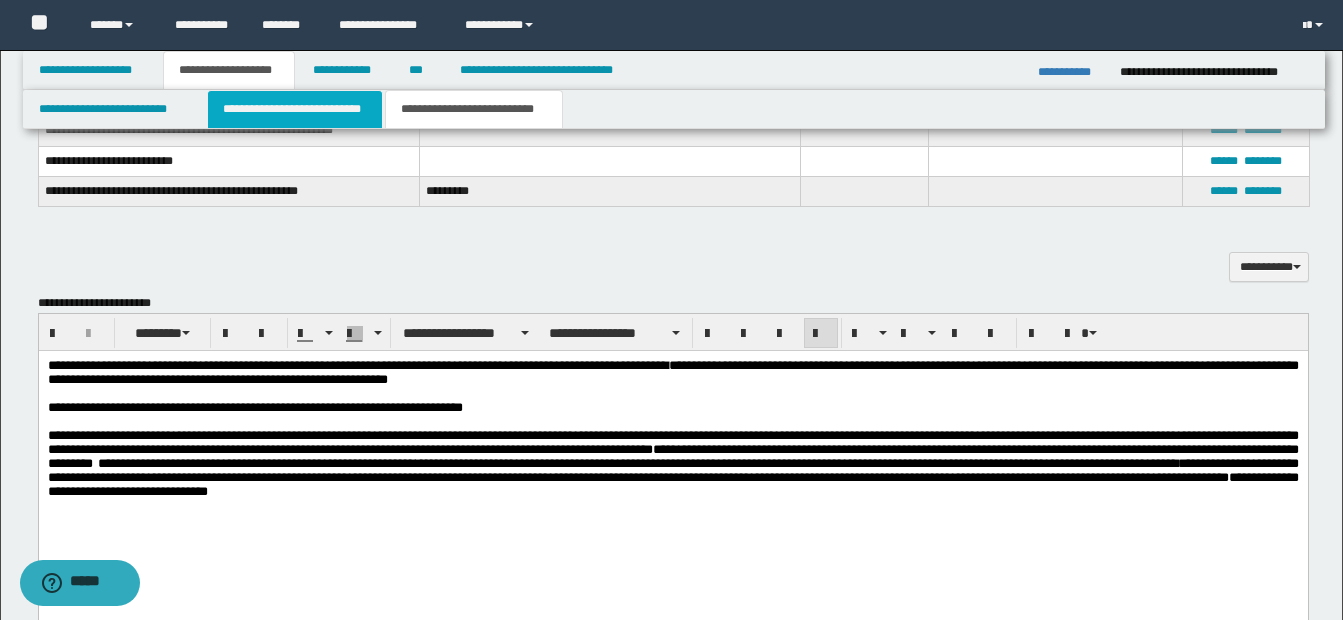 click on "**********" at bounding box center [295, 109] 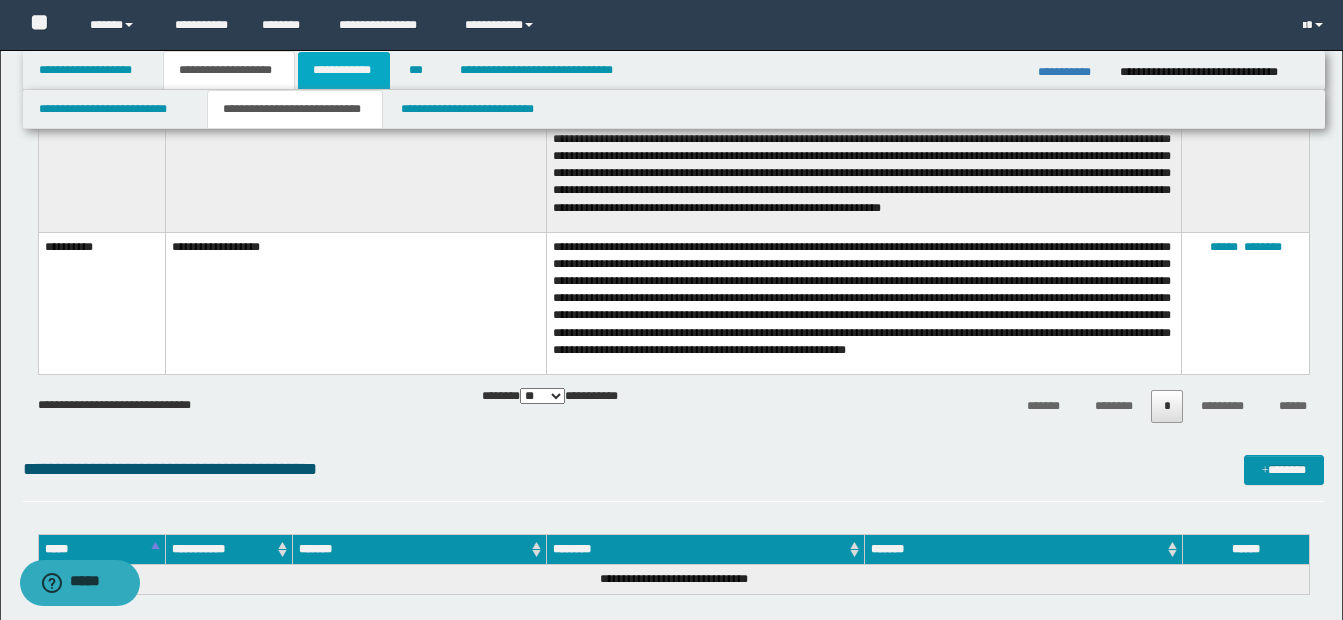 click on "**********" at bounding box center (344, 70) 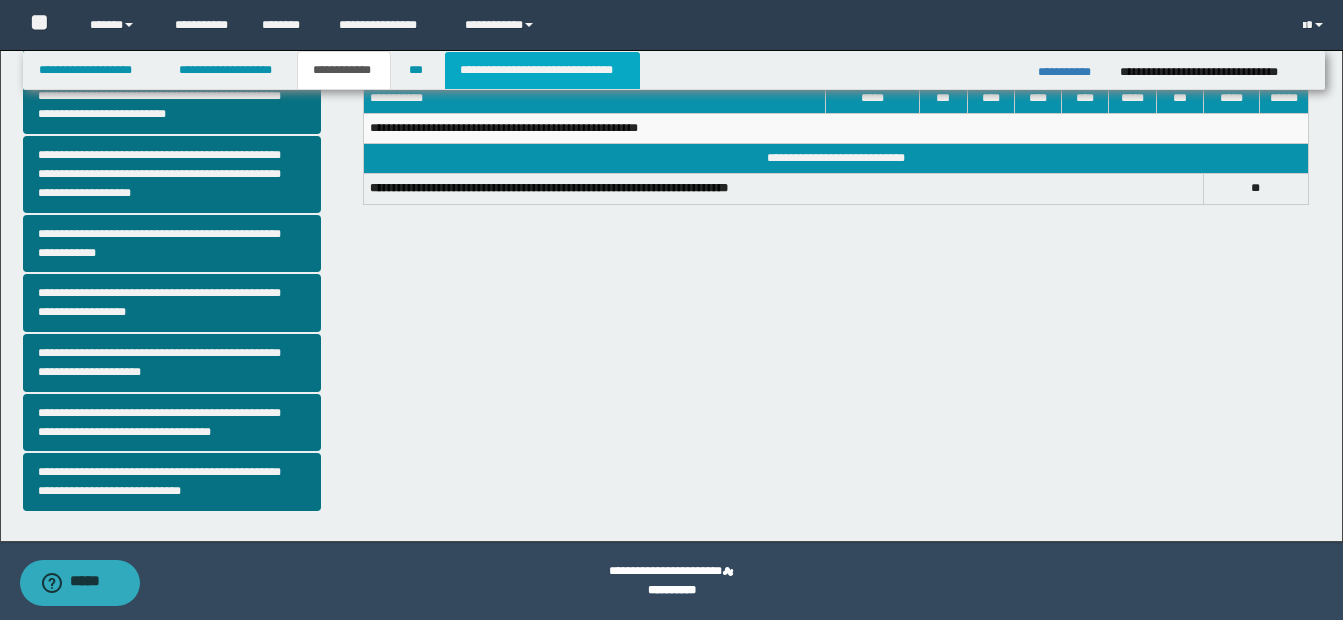 click on "**********" at bounding box center (542, 70) 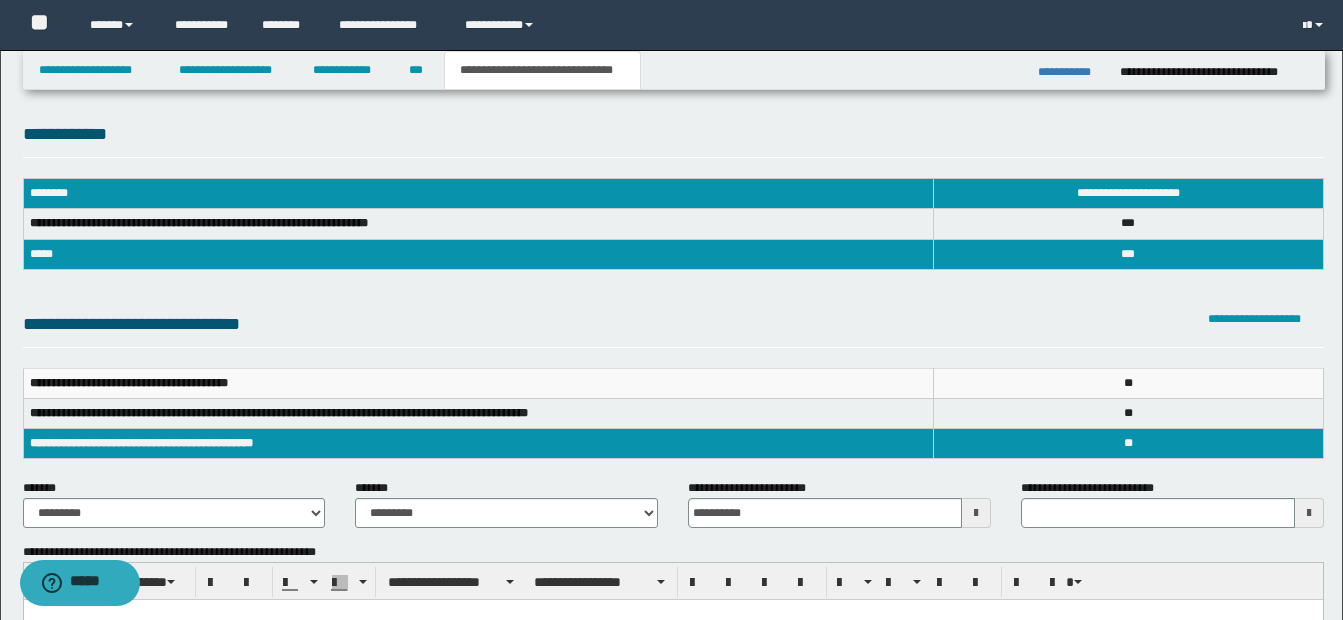 scroll, scrollTop: 0, scrollLeft: 0, axis: both 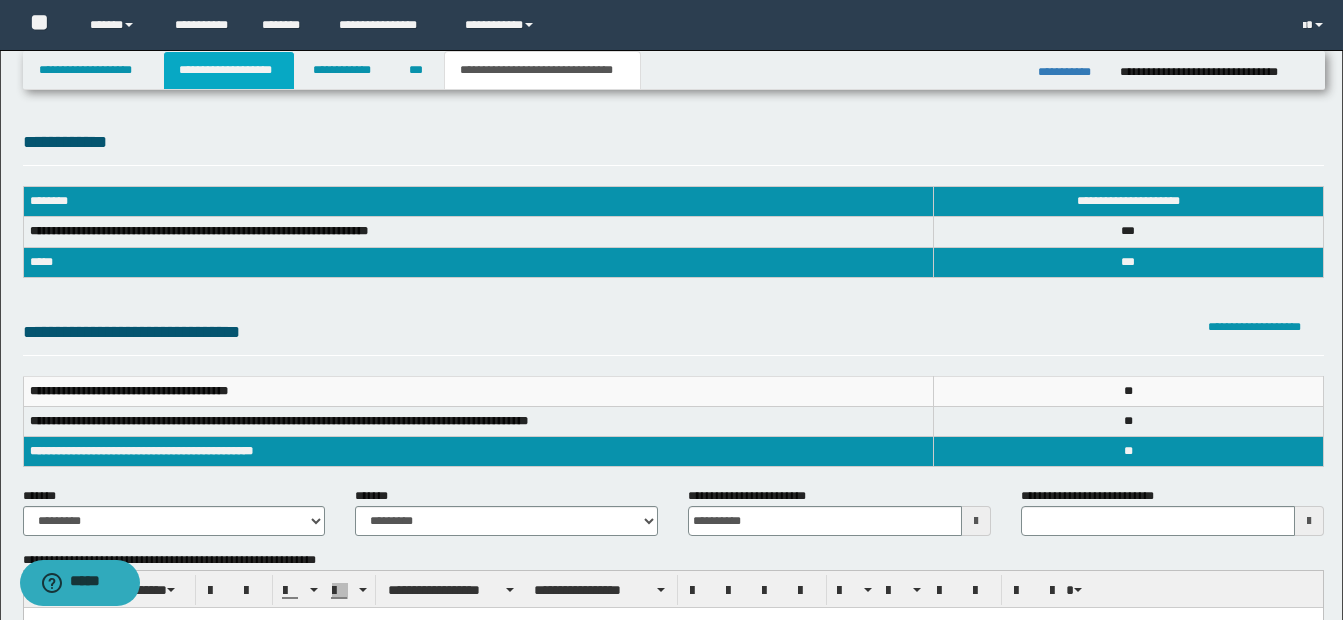 click on "**********" at bounding box center [229, 70] 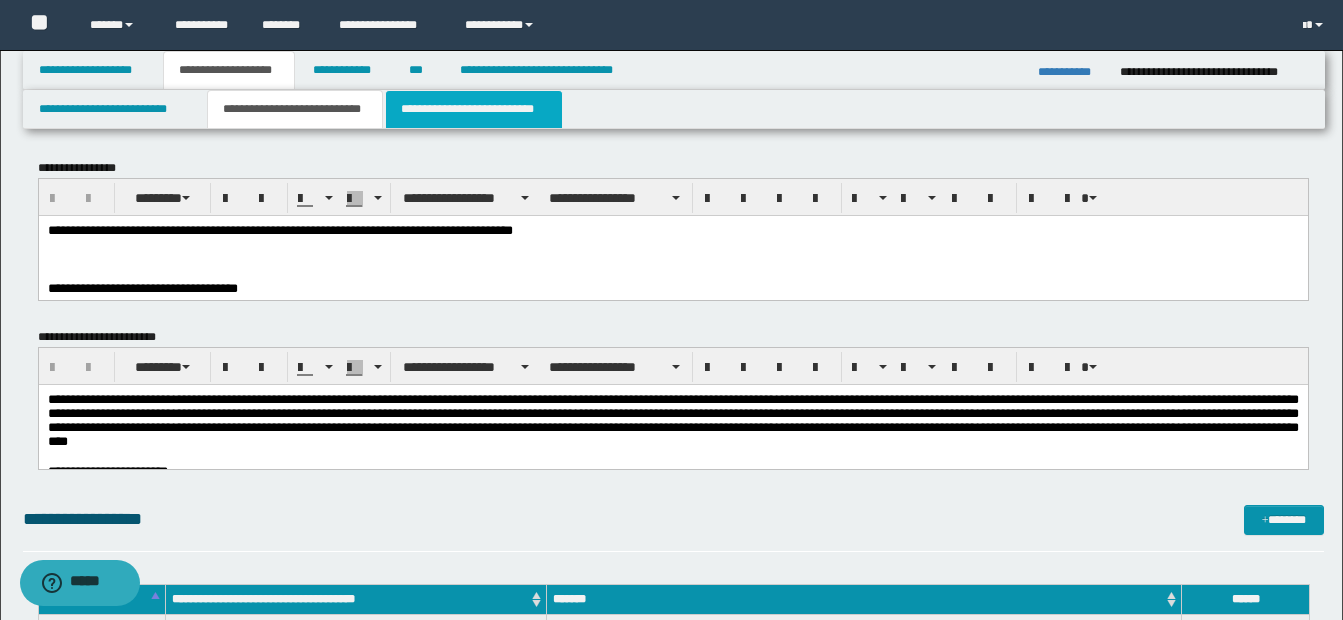 click on "**********" at bounding box center [474, 109] 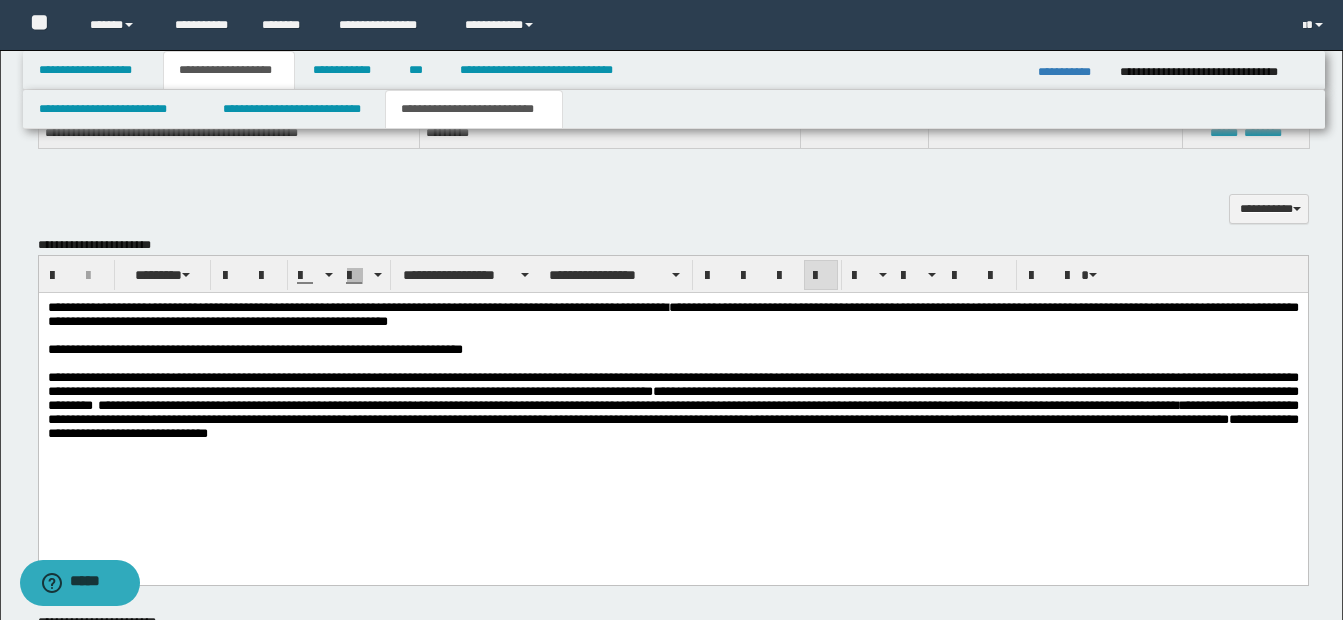 scroll, scrollTop: 1104, scrollLeft: 0, axis: vertical 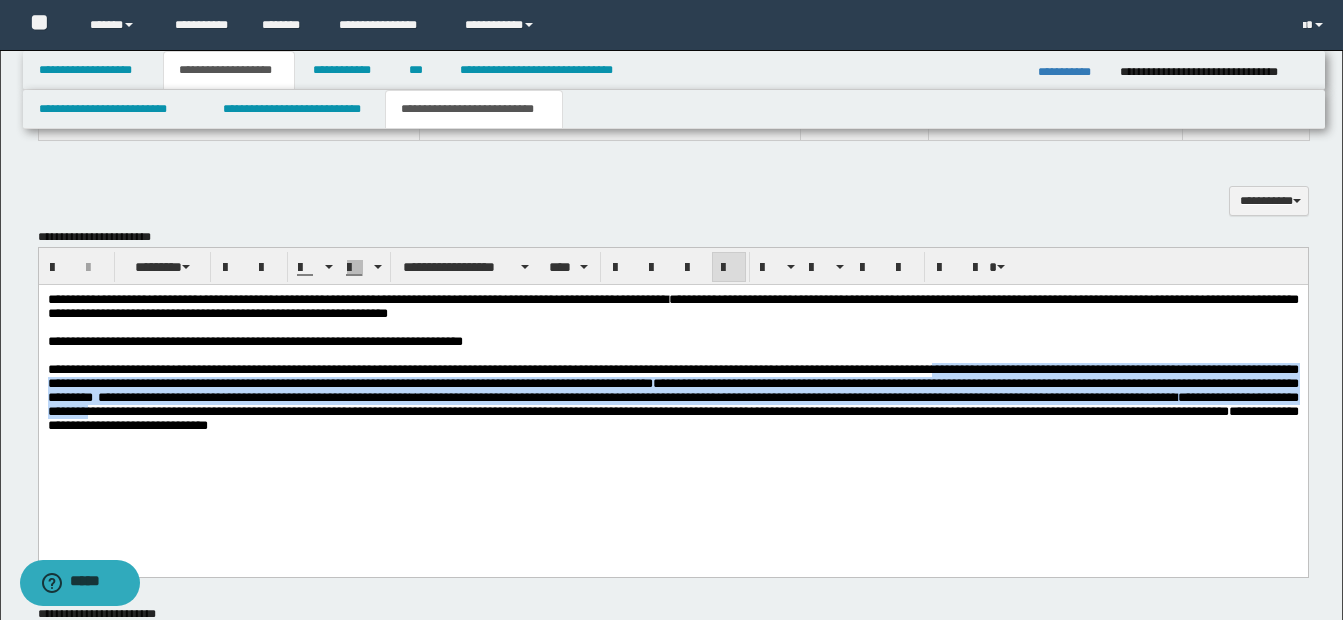 drag, startPoint x: 977, startPoint y: 380, endPoint x: 347, endPoint y: 425, distance: 631.6051 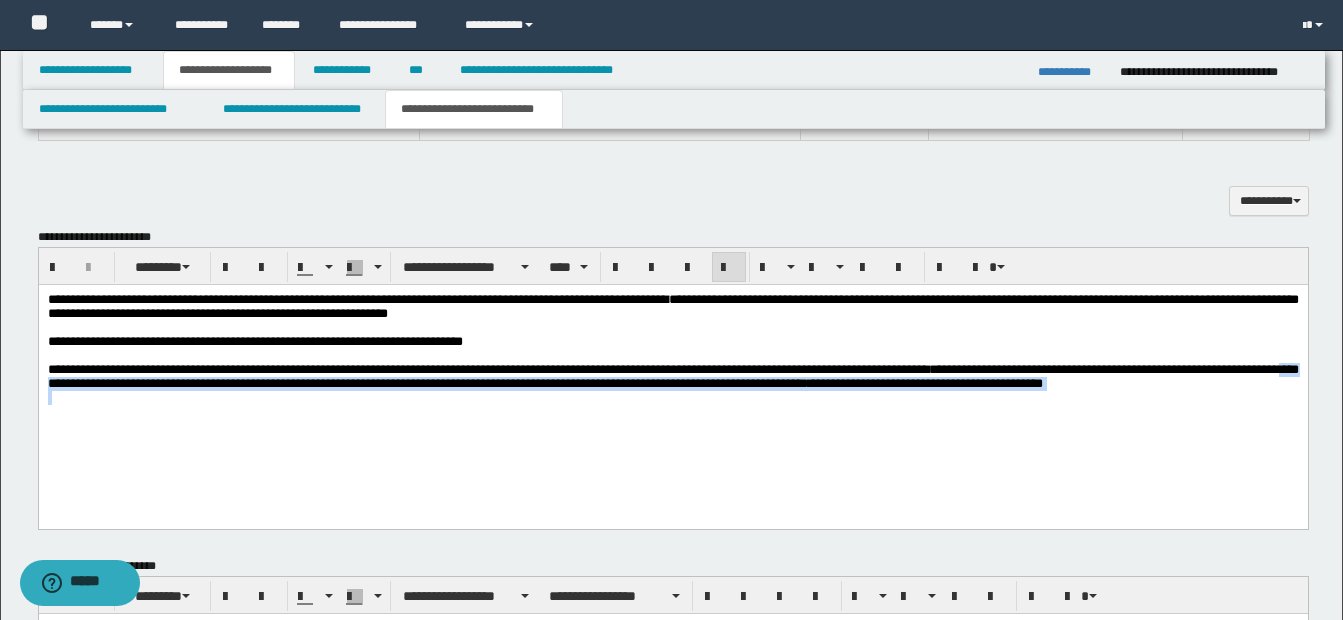 drag, startPoint x: 93, startPoint y: 397, endPoint x: 463, endPoint y: 504, distance: 385.161 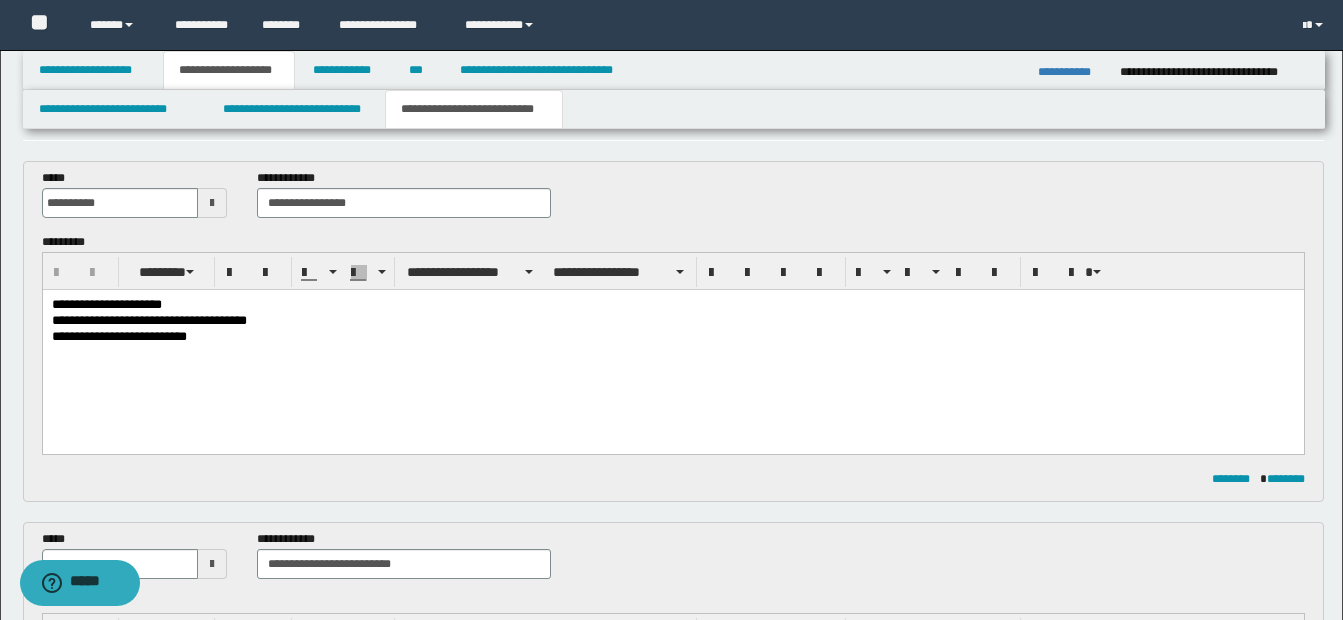scroll, scrollTop: 0, scrollLeft: 0, axis: both 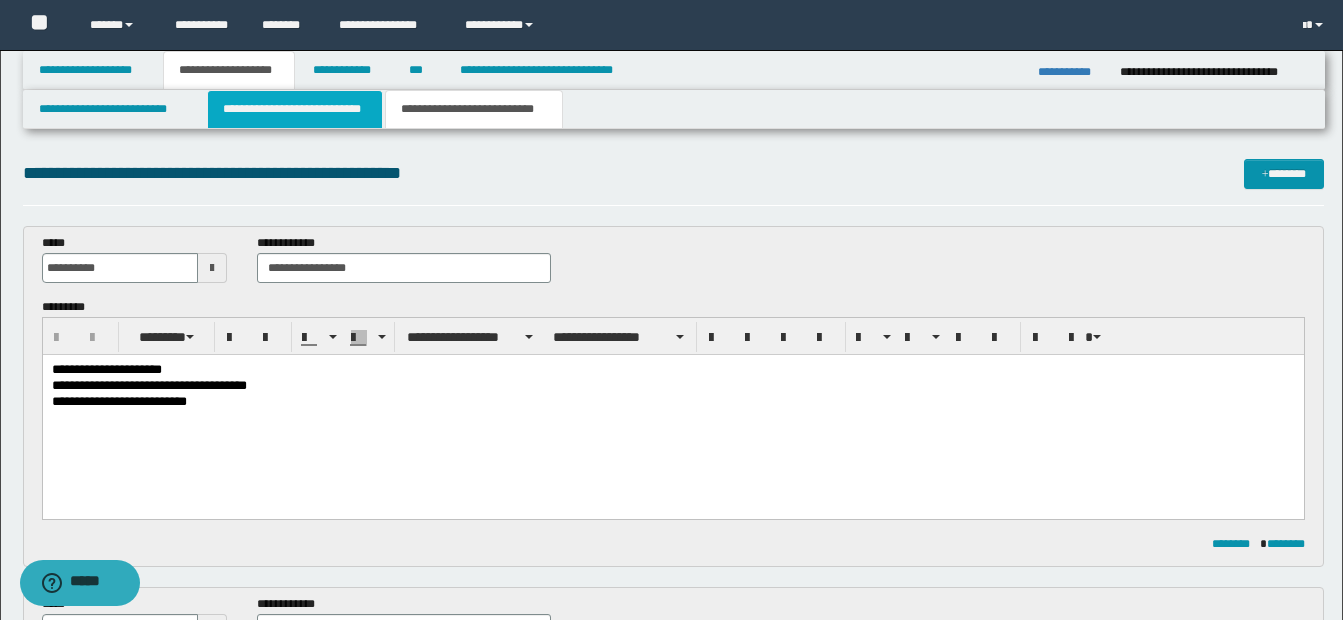 click on "**********" at bounding box center (295, 109) 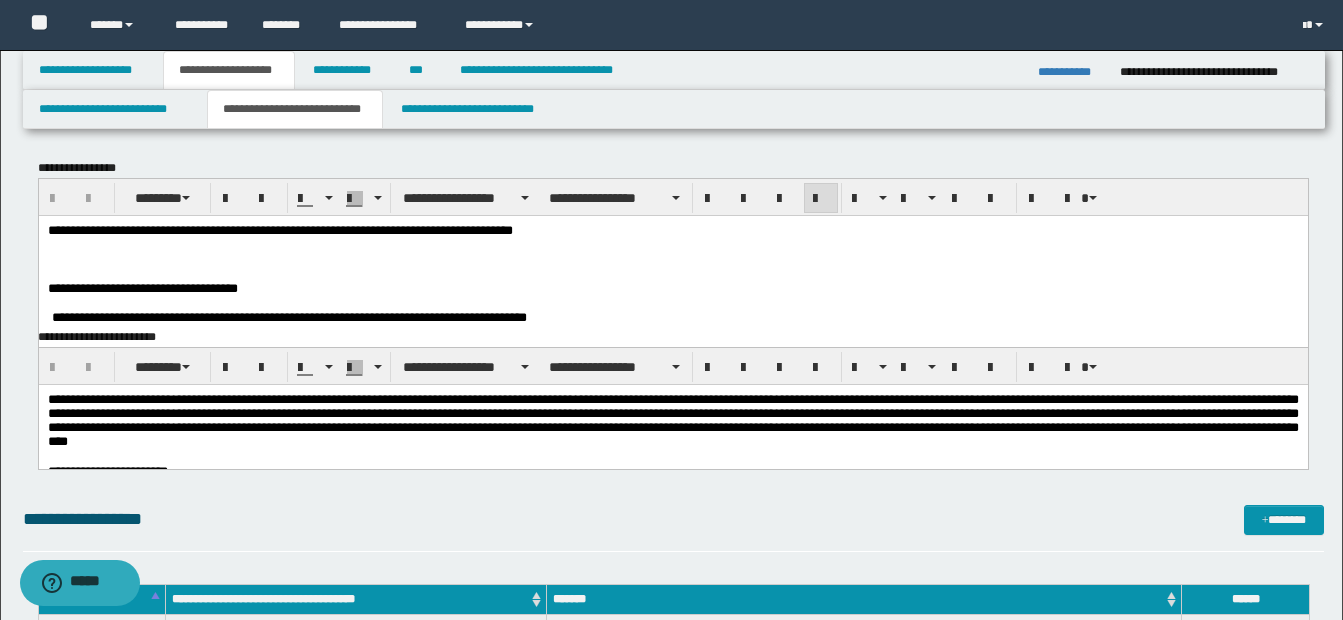 click at bounding box center (672, 259) 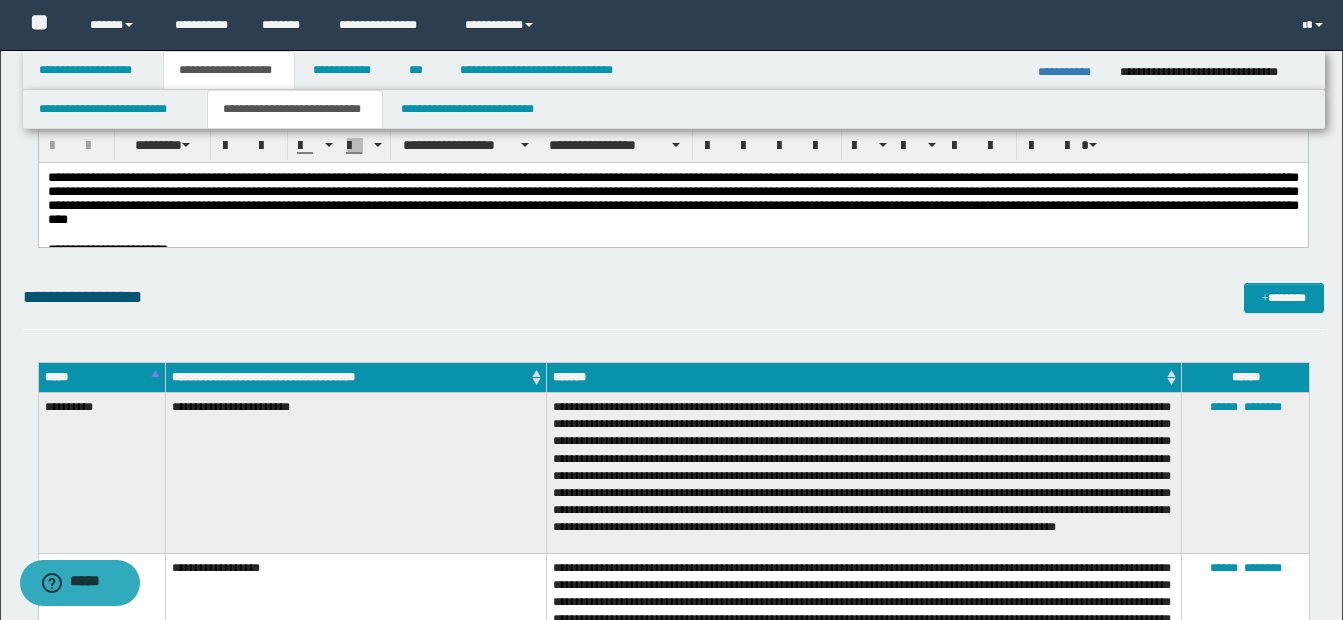scroll, scrollTop: 0, scrollLeft: 0, axis: both 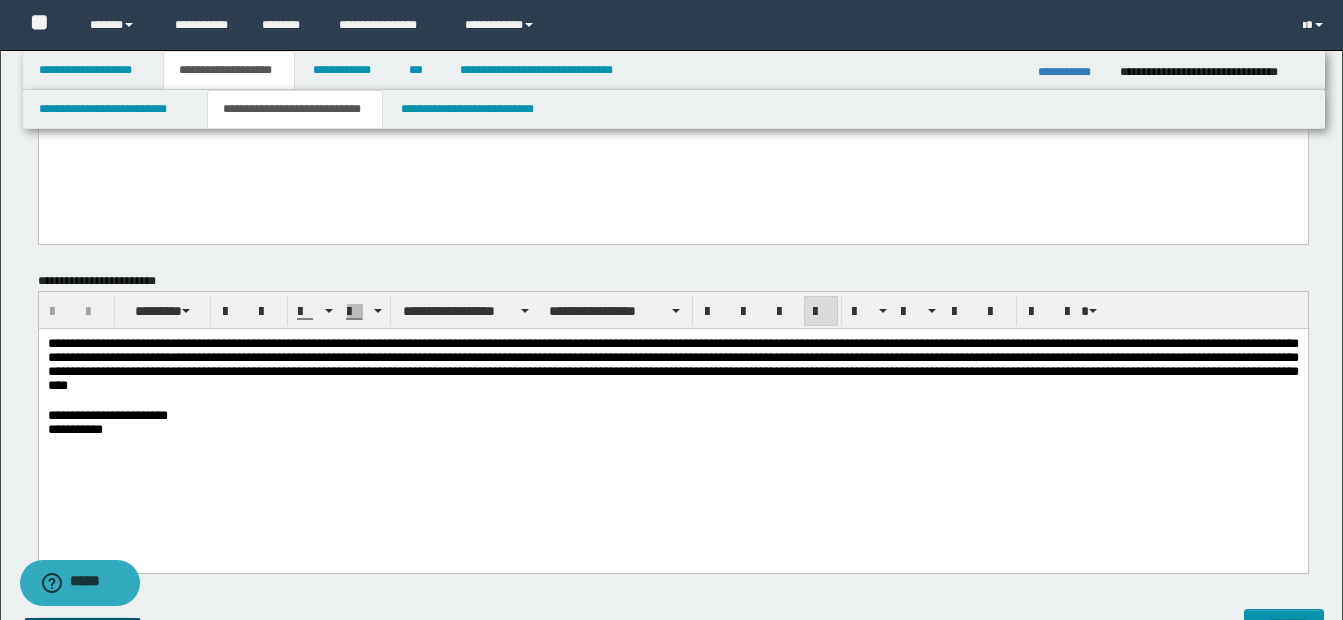 click on "**********" at bounding box center [672, 363] 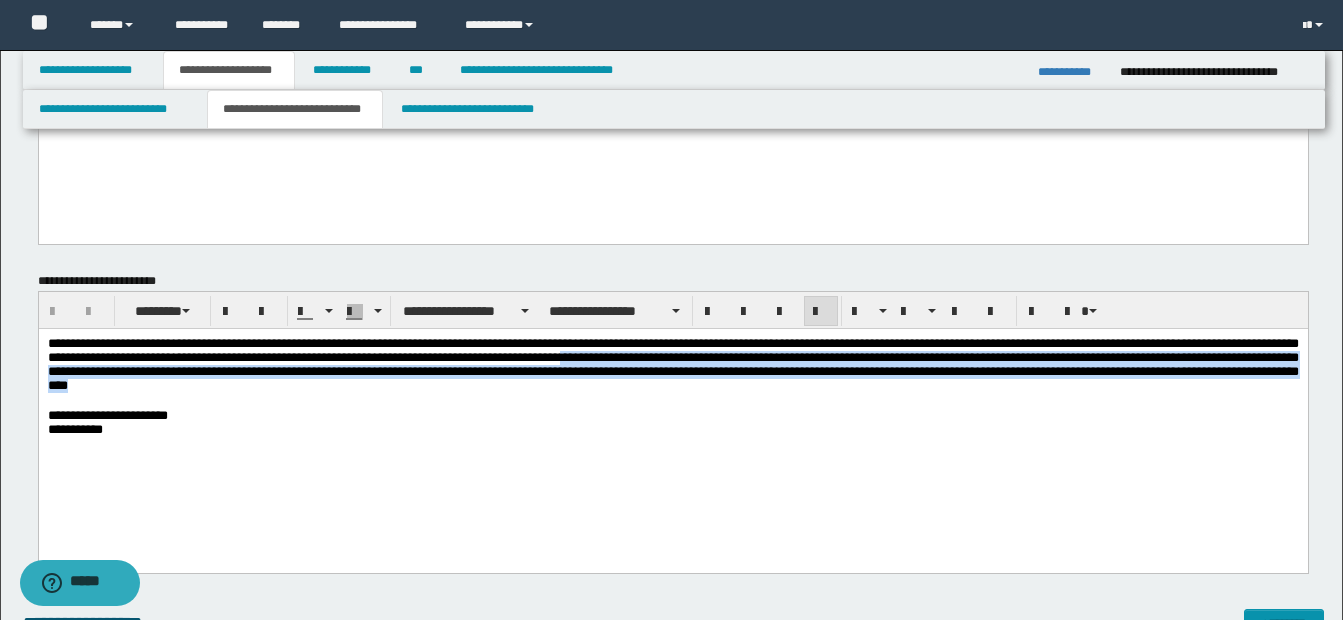 drag, startPoint x: 714, startPoint y: 358, endPoint x: 863, endPoint y: 395, distance: 153.52524 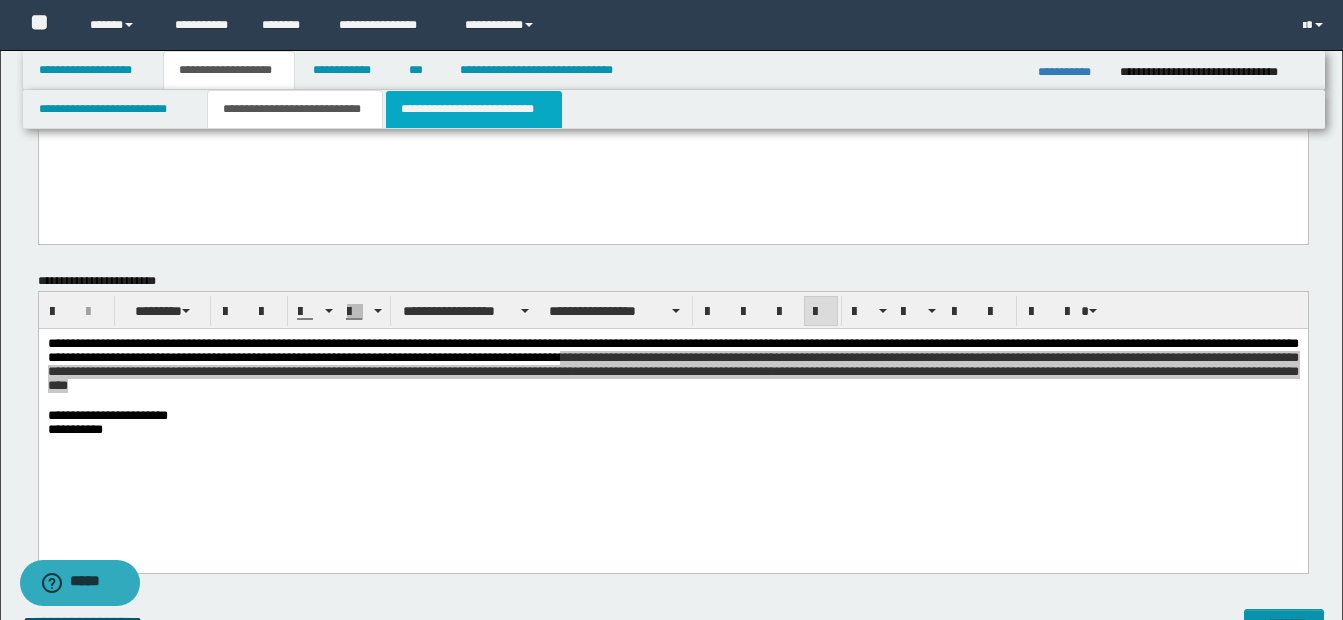 click on "**********" at bounding box center (474, 109) 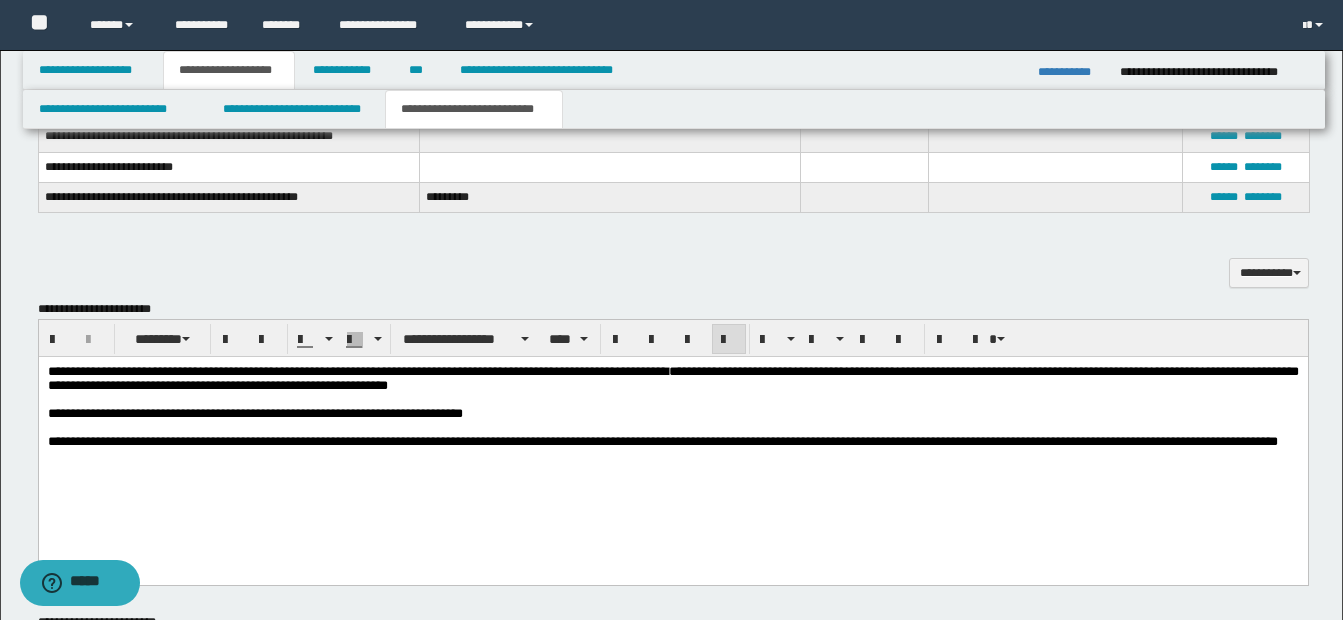 scroll, scrollTop: 1036, scrollLeft: 0, axis: vertical 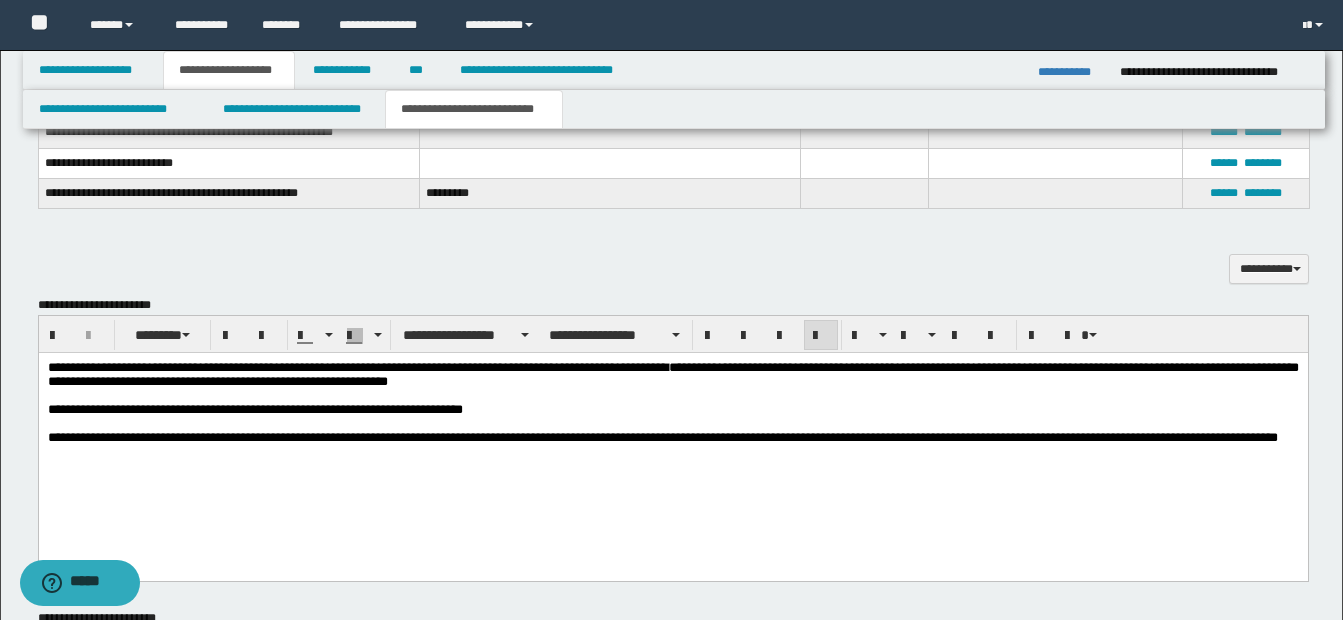 click on "**********" at bounding box center (672, 410) 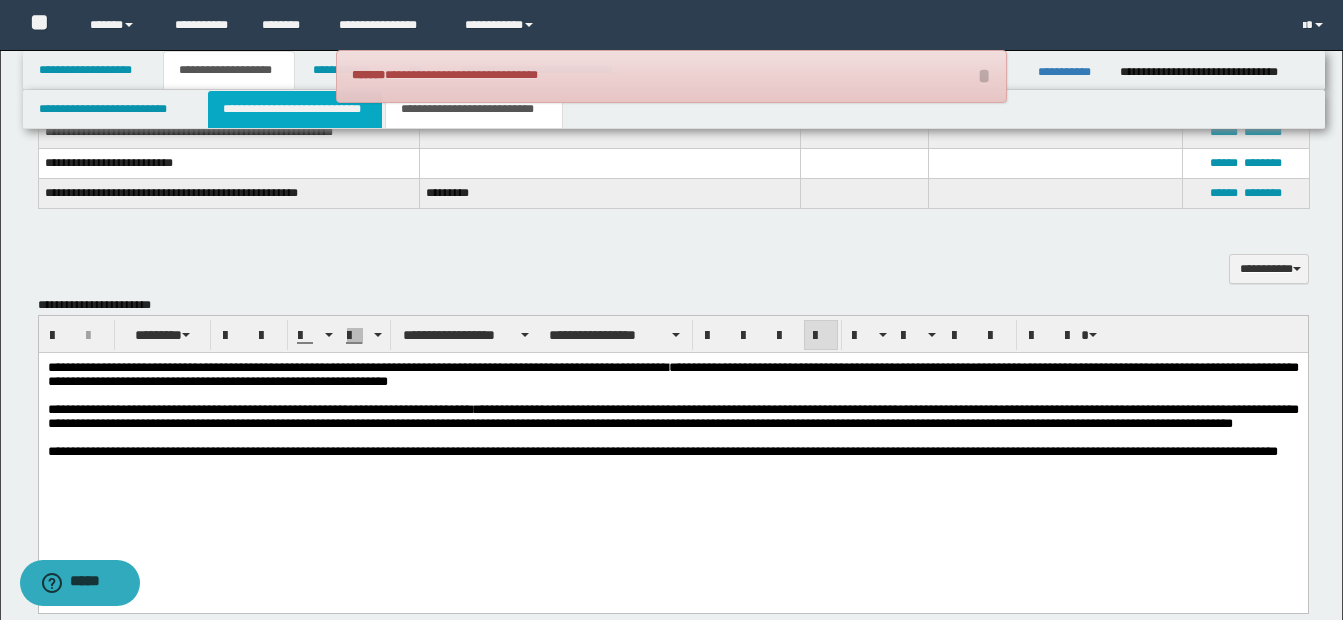 click on "**********" at bounding box center [295, 109] 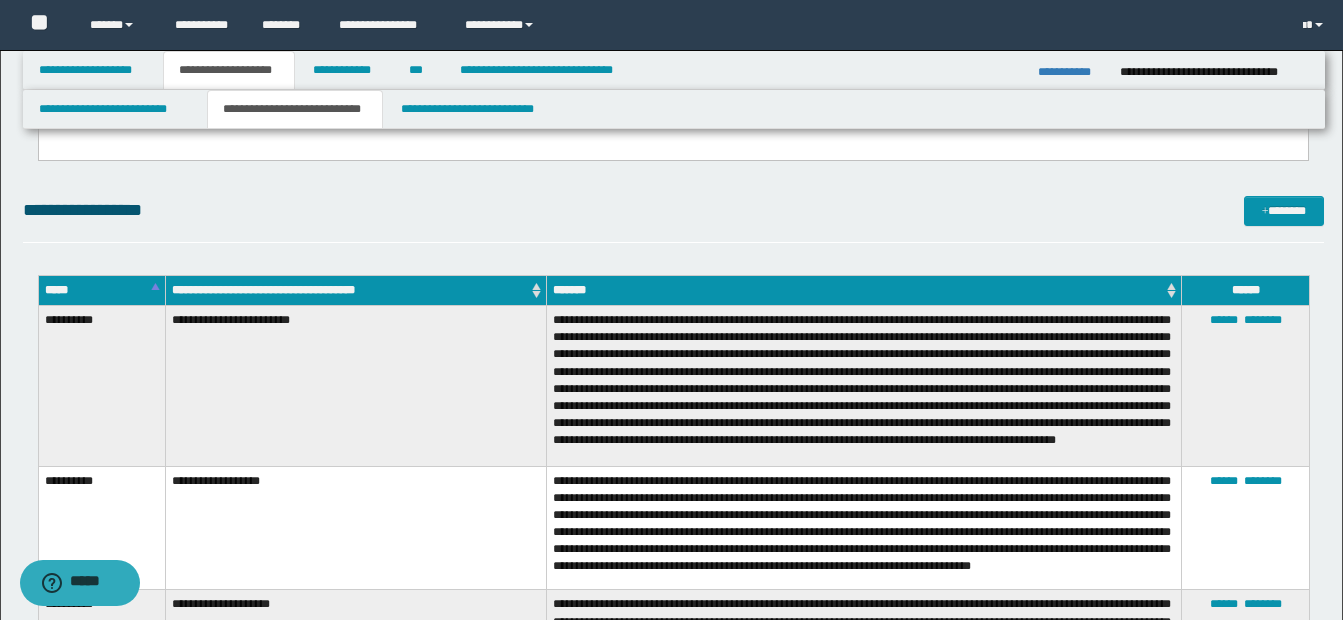 scroll, scrollTop: 603, scrollLeft: 0, axis: vertical 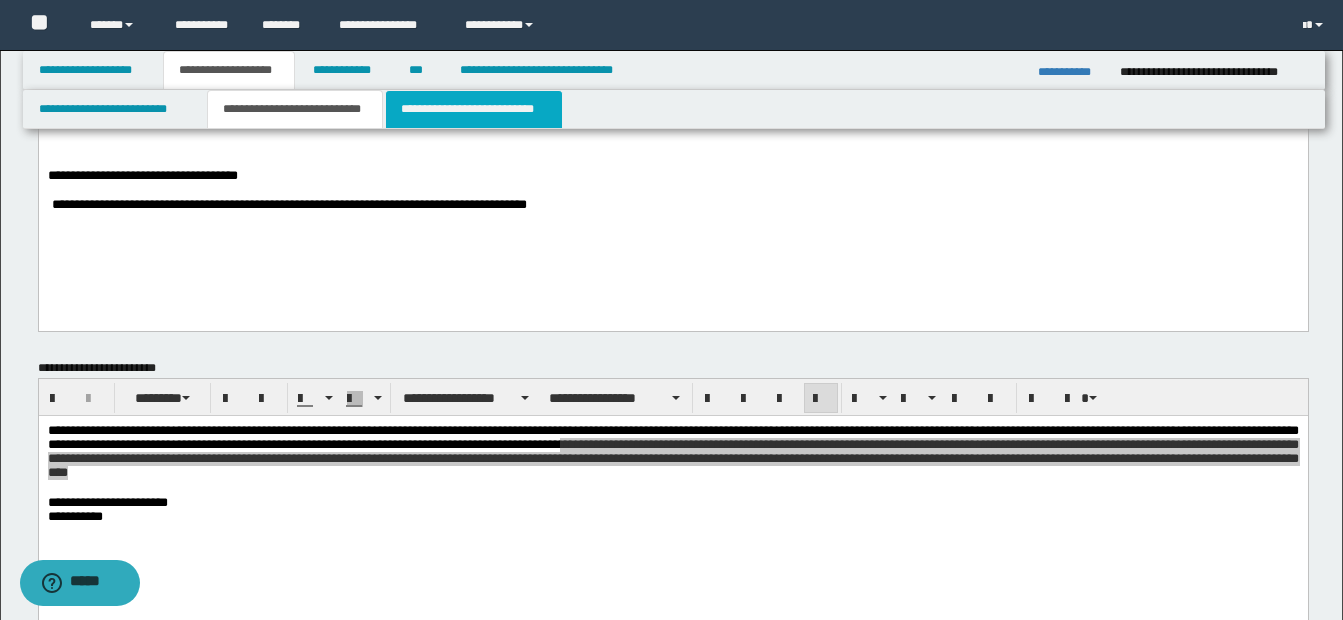 click on "**********" at bounding box center [474, 109] 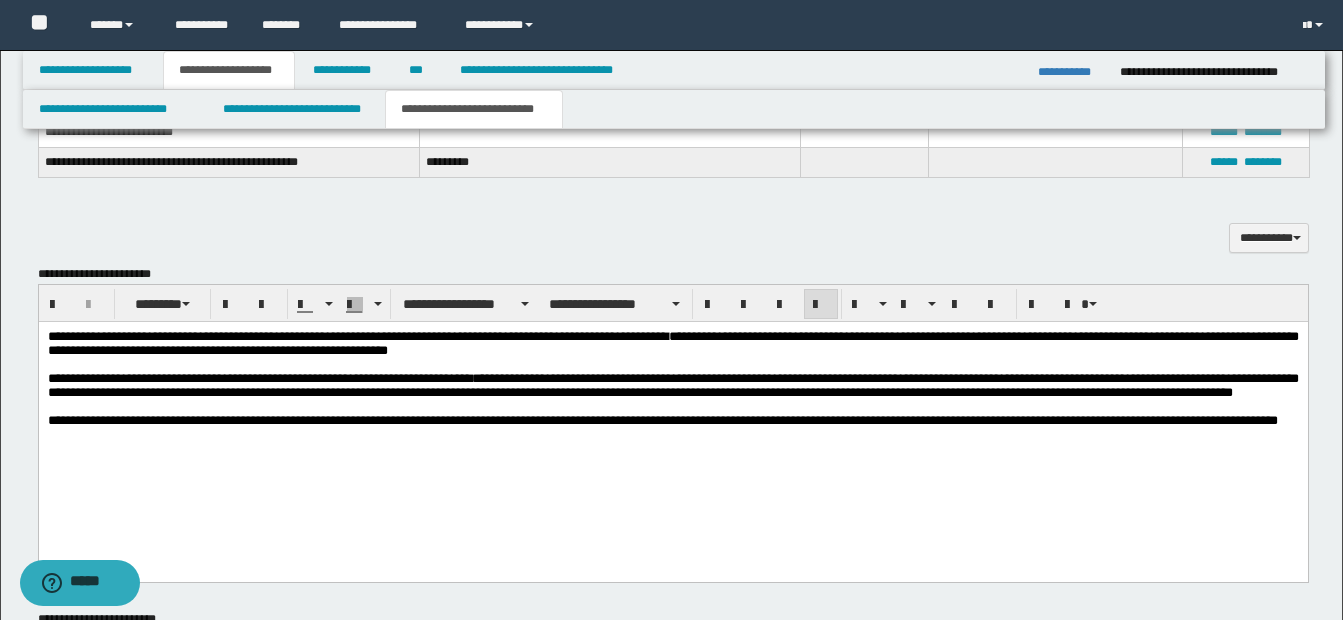 scroll, scrollTop: 1071, scrollLeft: 0, axis: vertical 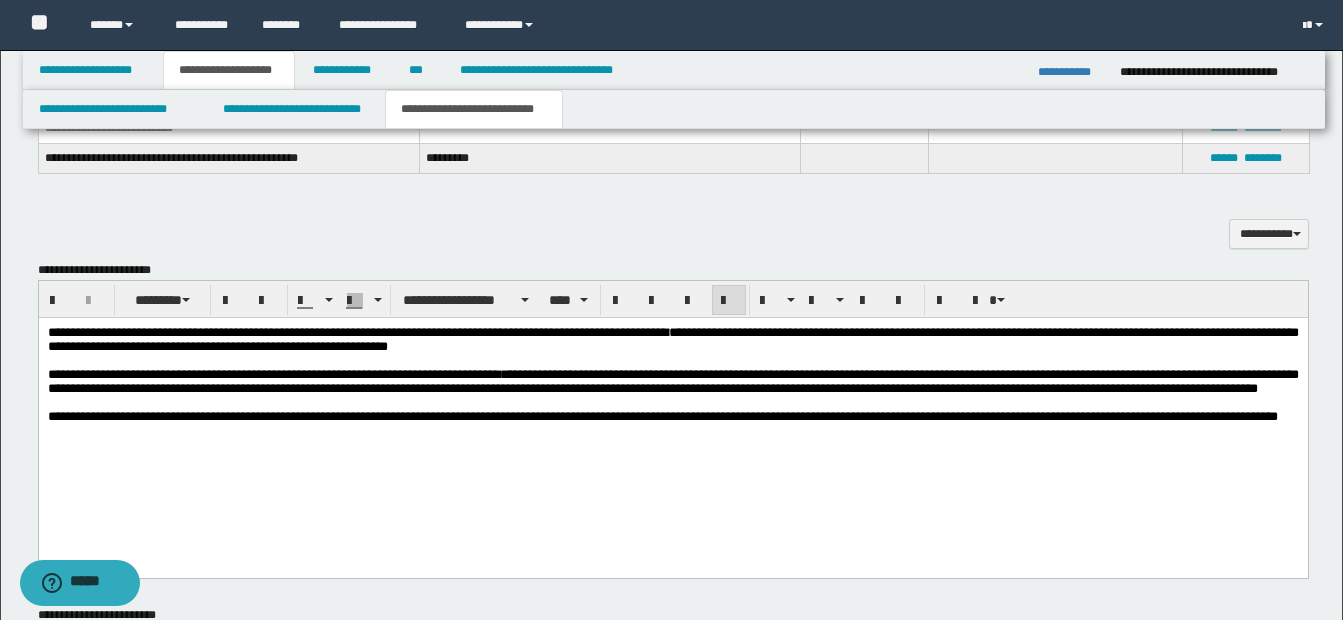 click on "**********" at bounding box center (672, 400) 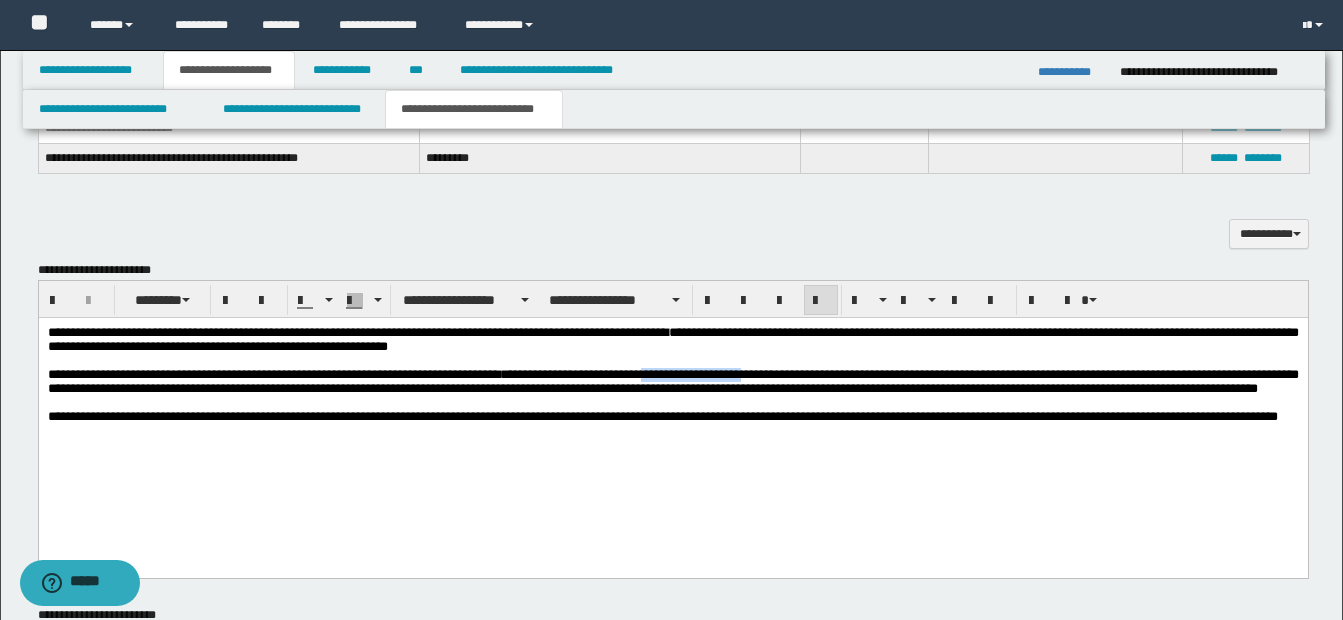 drag, startPoint x: 698, startPoint y: 382, endPoint x: 807, endPoint y: 380, distance: 109.01835 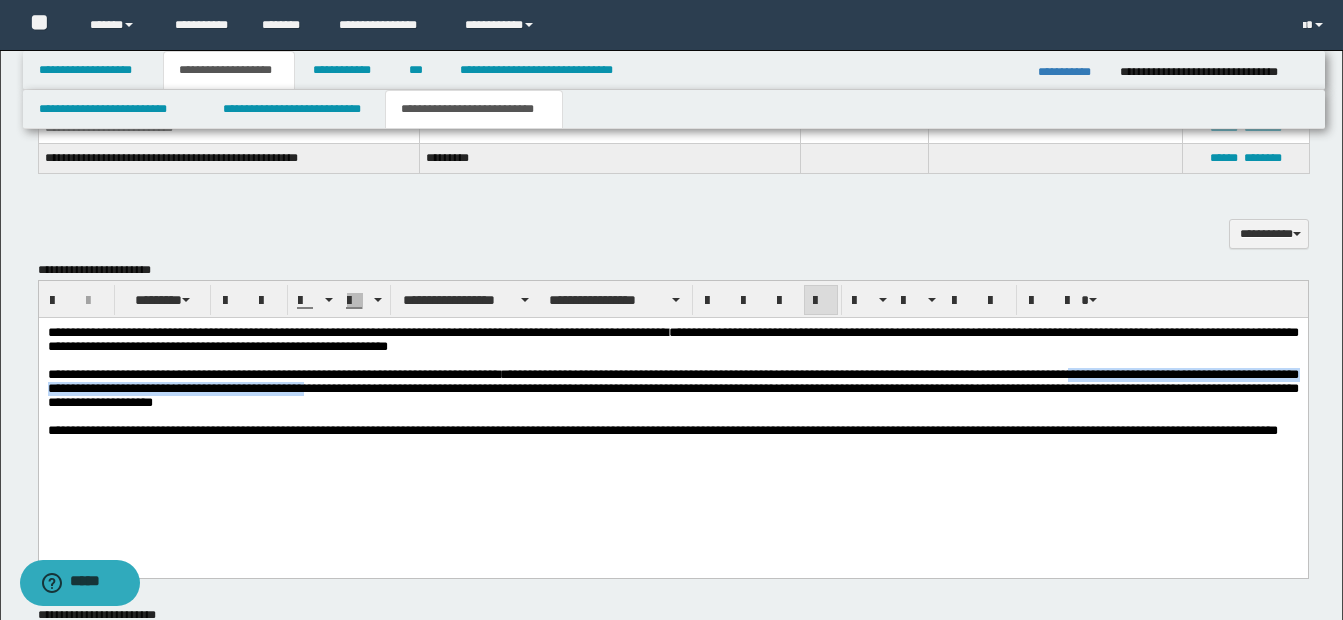 drag, startPoint x: 1129, startPoint y: 379, endPoint x: 383, endPoint y: 399, distance: 746.26807 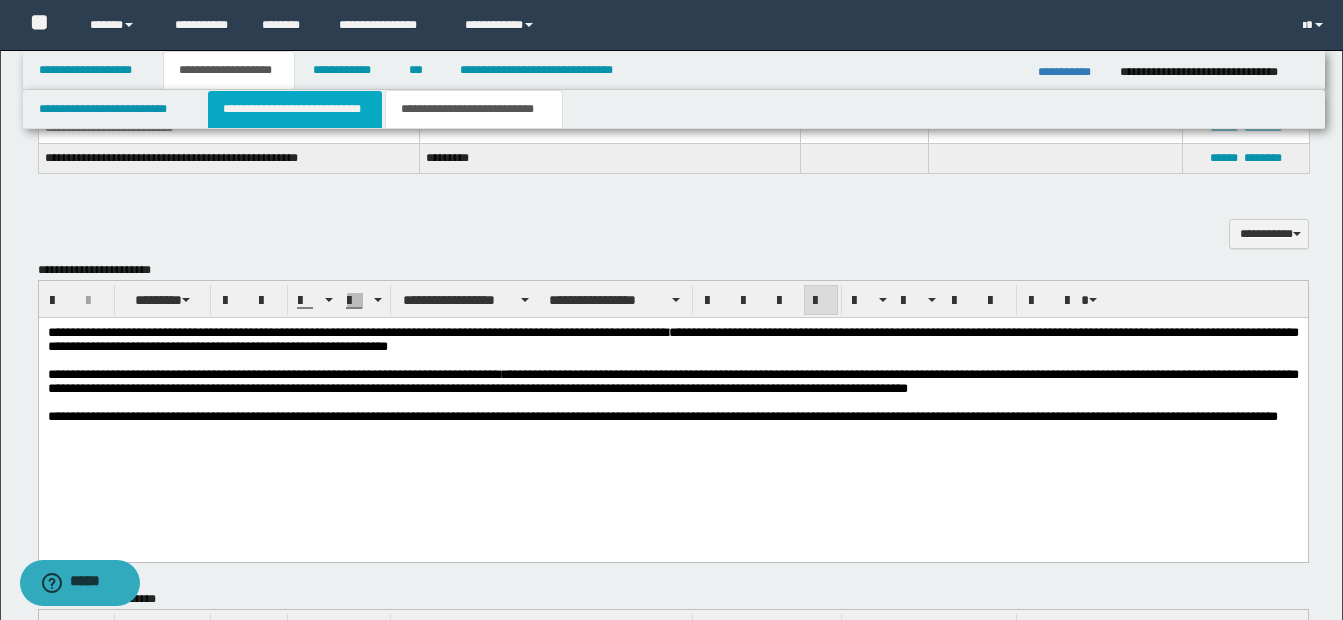 click on "**********" at bounding box center (295, 109) 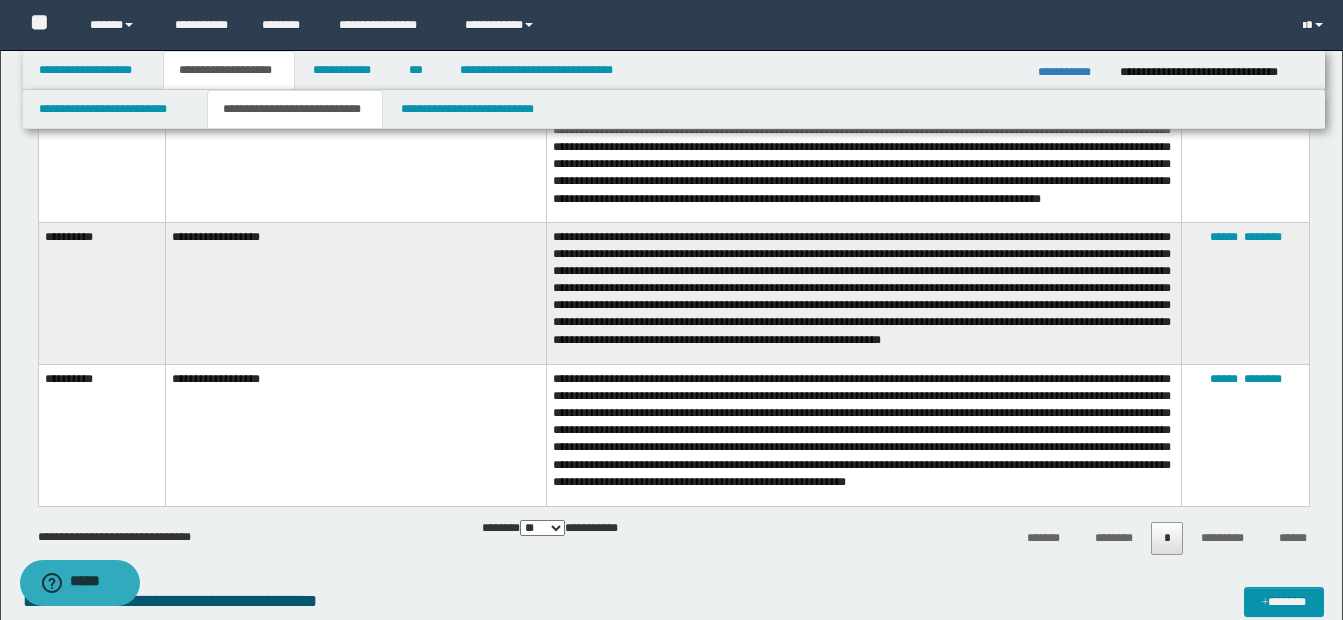 scroll, scrollTop: 1220, scrollLeft: 0, axis: vertical 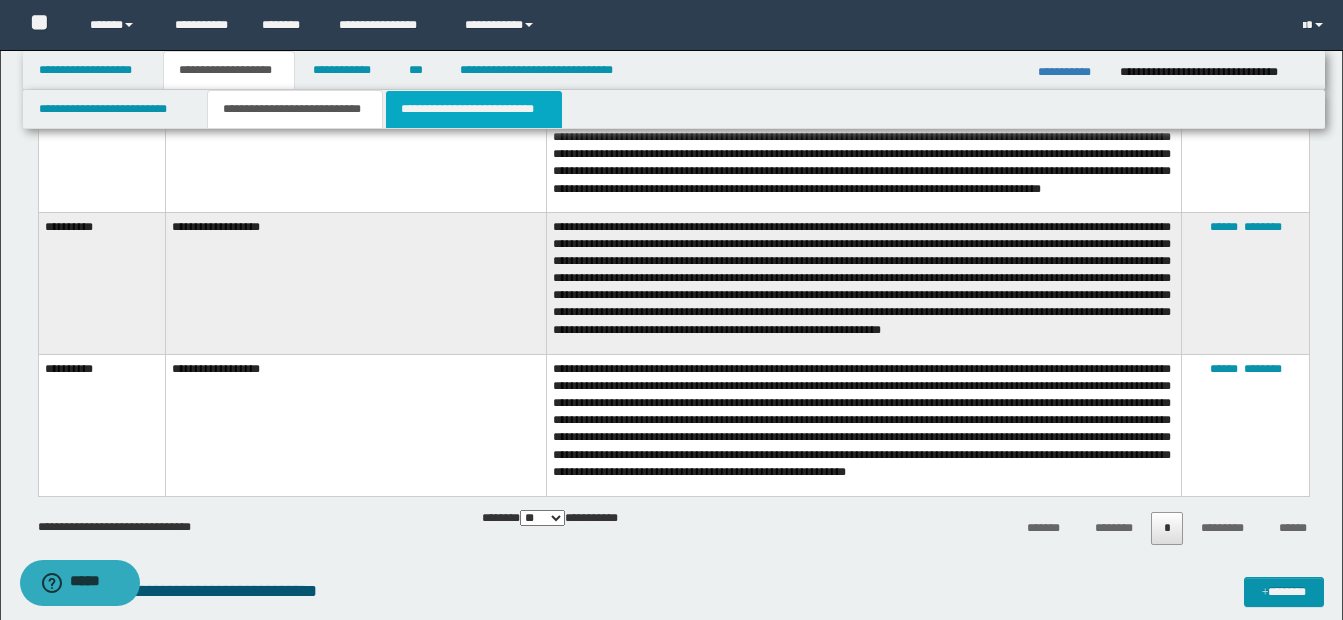 click on "**********" at bounding box center [474, 109] 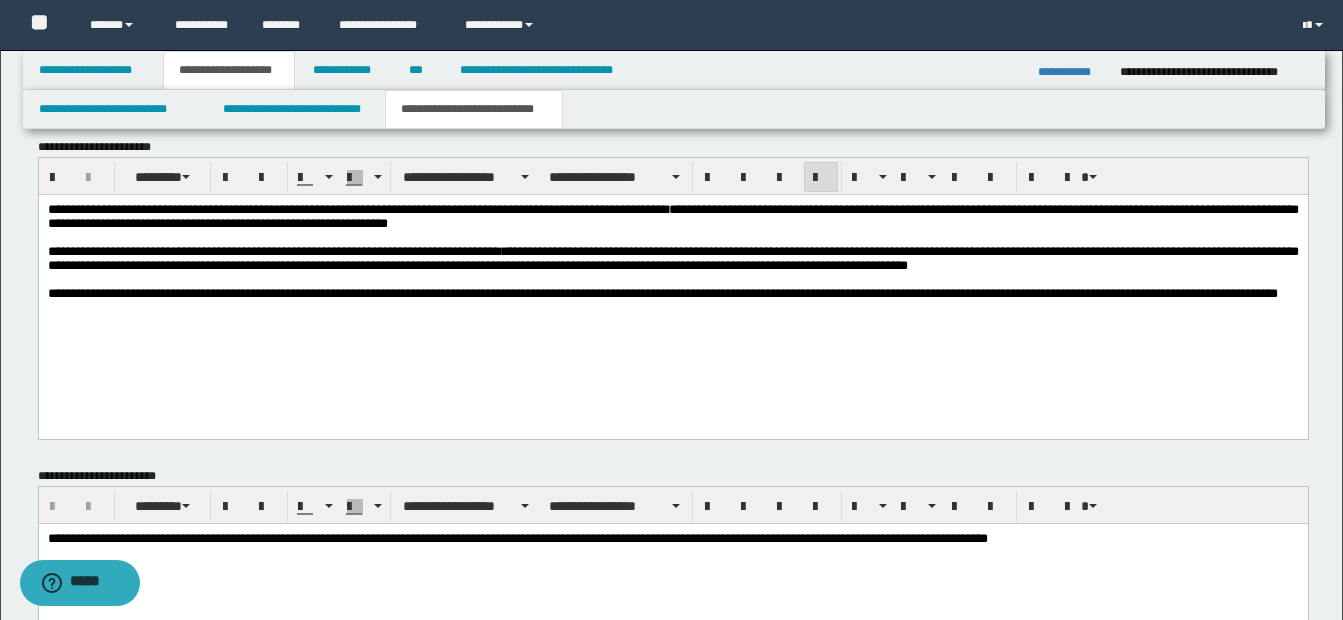 scroll, scrollTop: 1190, scrollLeft: 0, axis: vertical 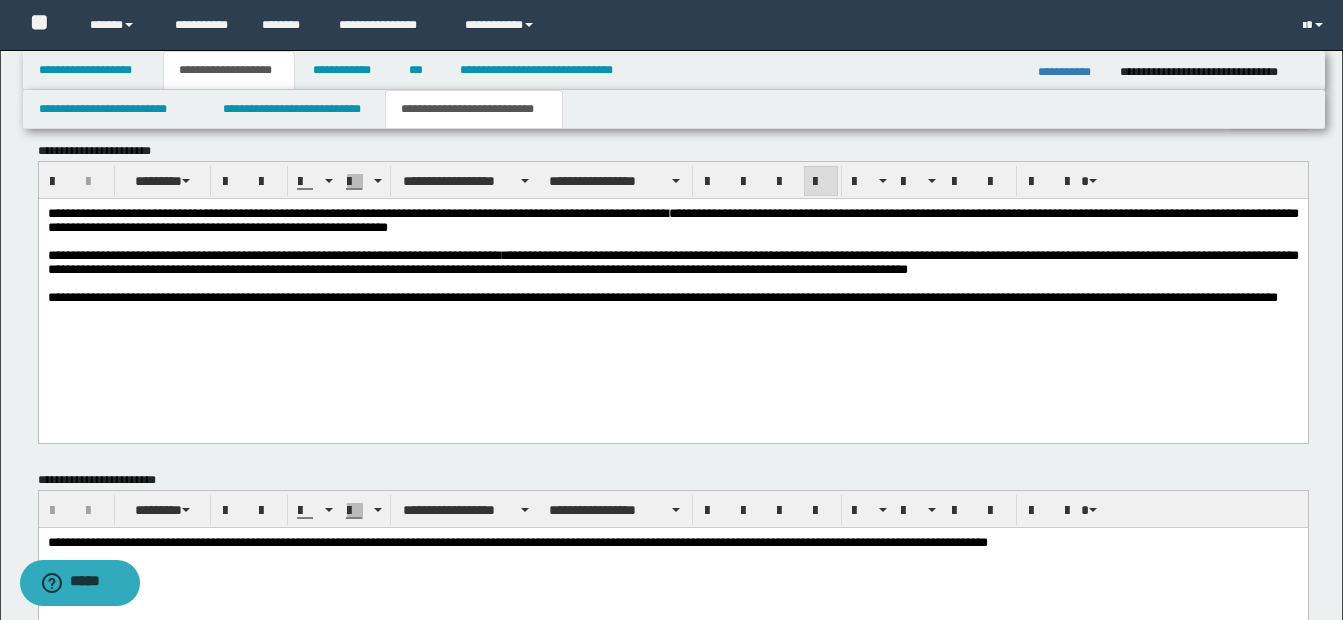 click on "**********" at bounding box center (672, 262) 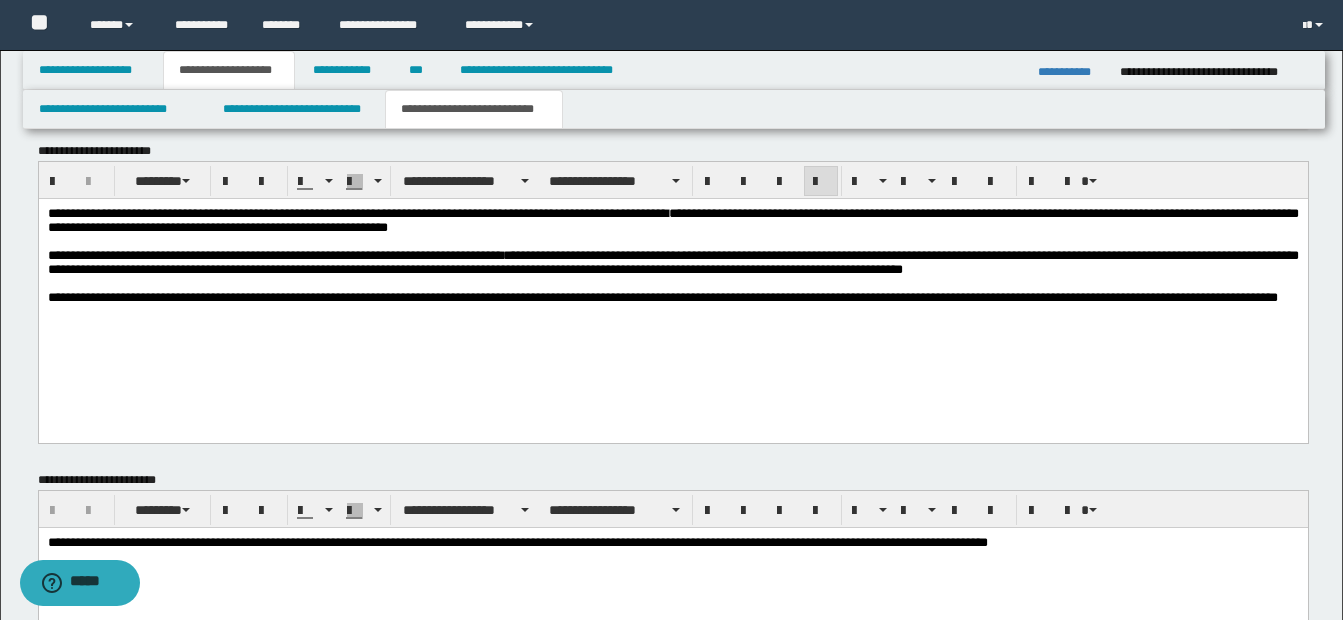 click on "**********" at bounding box center [672, 262] 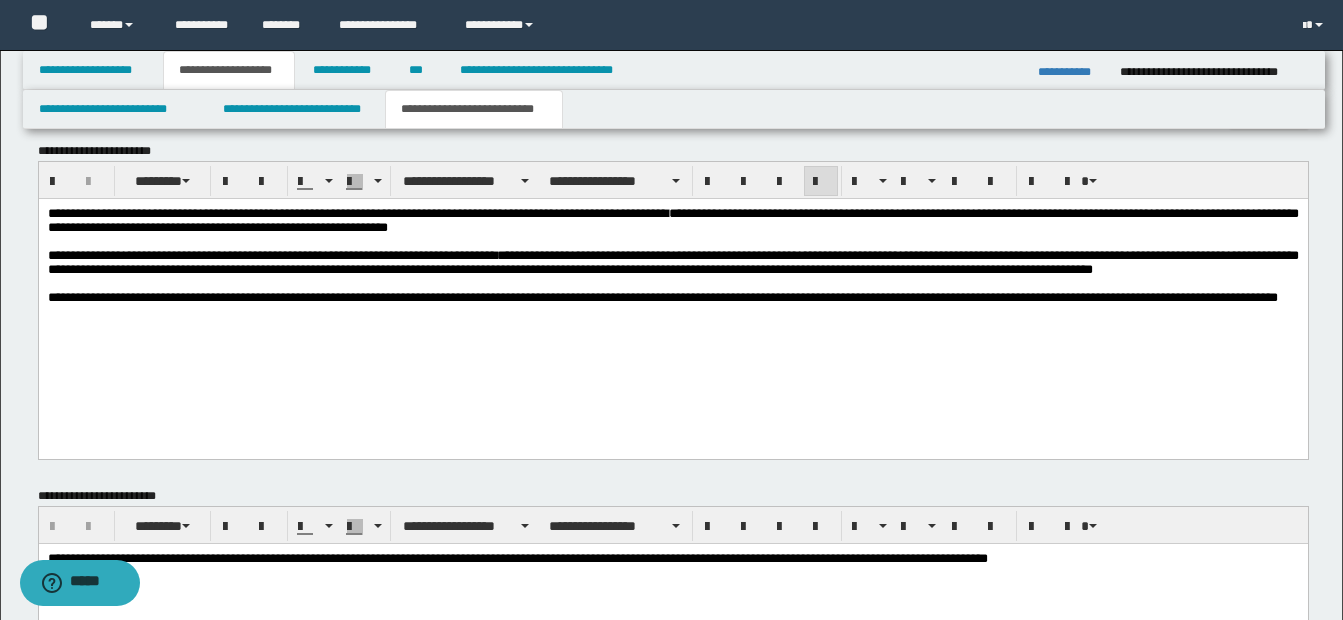 click on "**********" at bounding box center (672, 262) 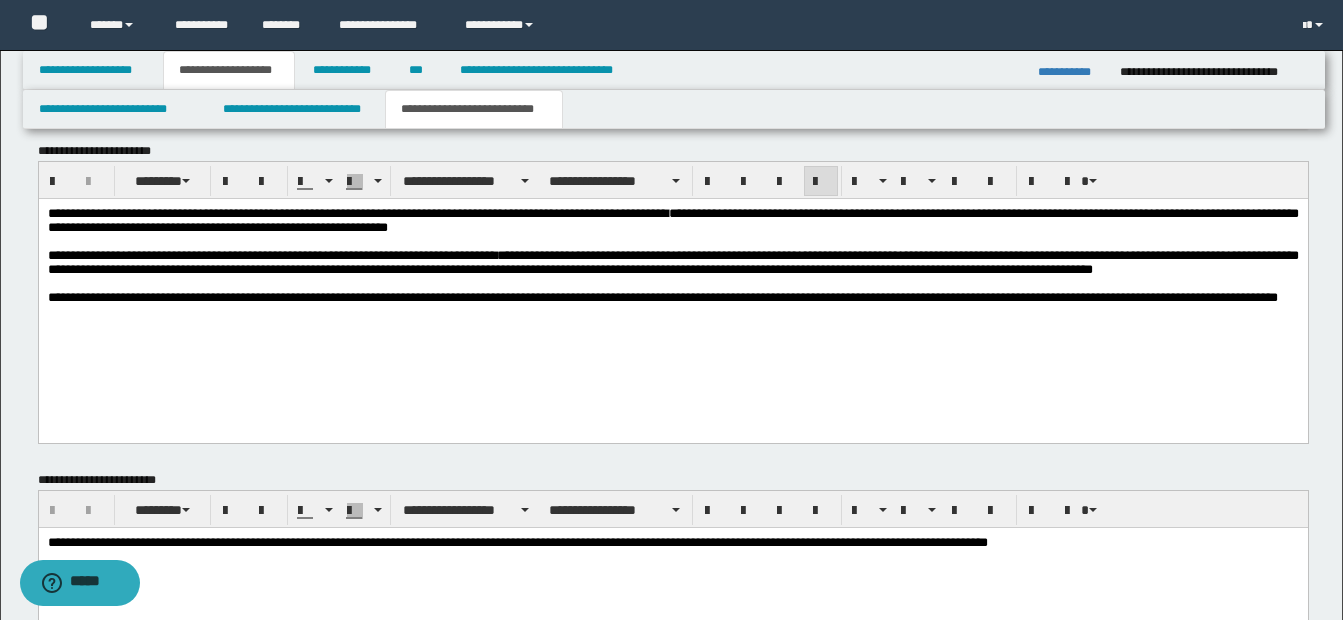 click on "**********" at bounding box center [672, 281] 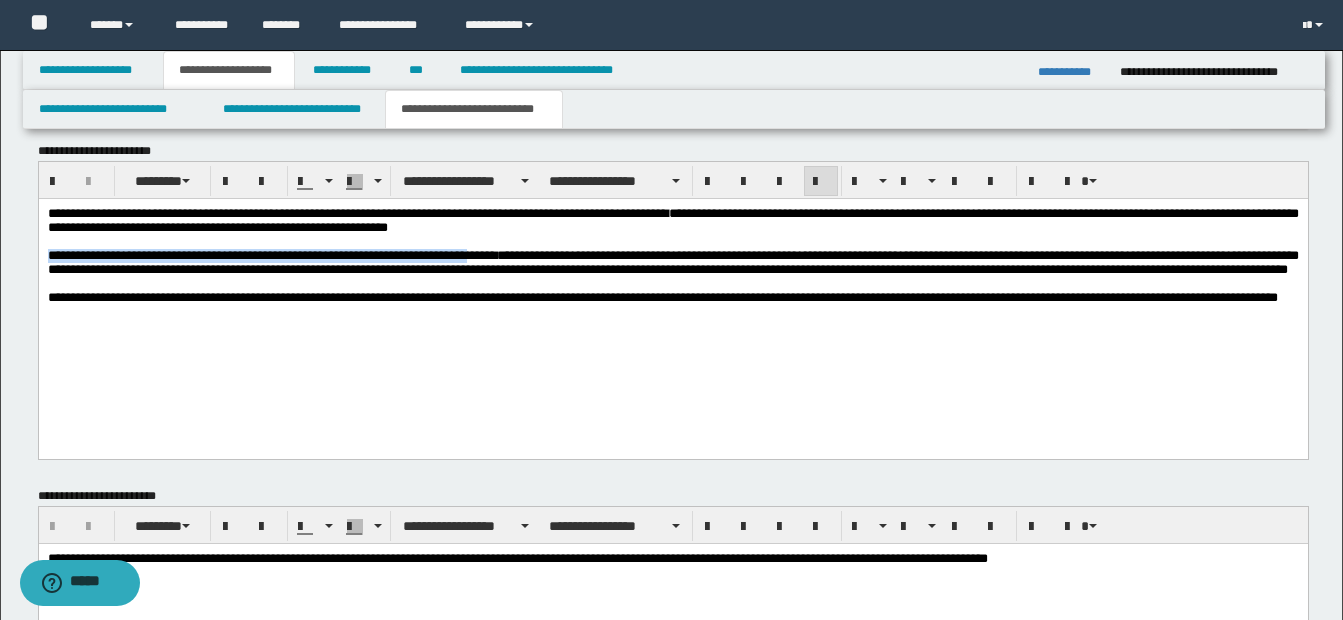drag, startPoint x: 48, startPoint y: 259, endPoint x: 494, endPoint y: 263, distance: 446.01794 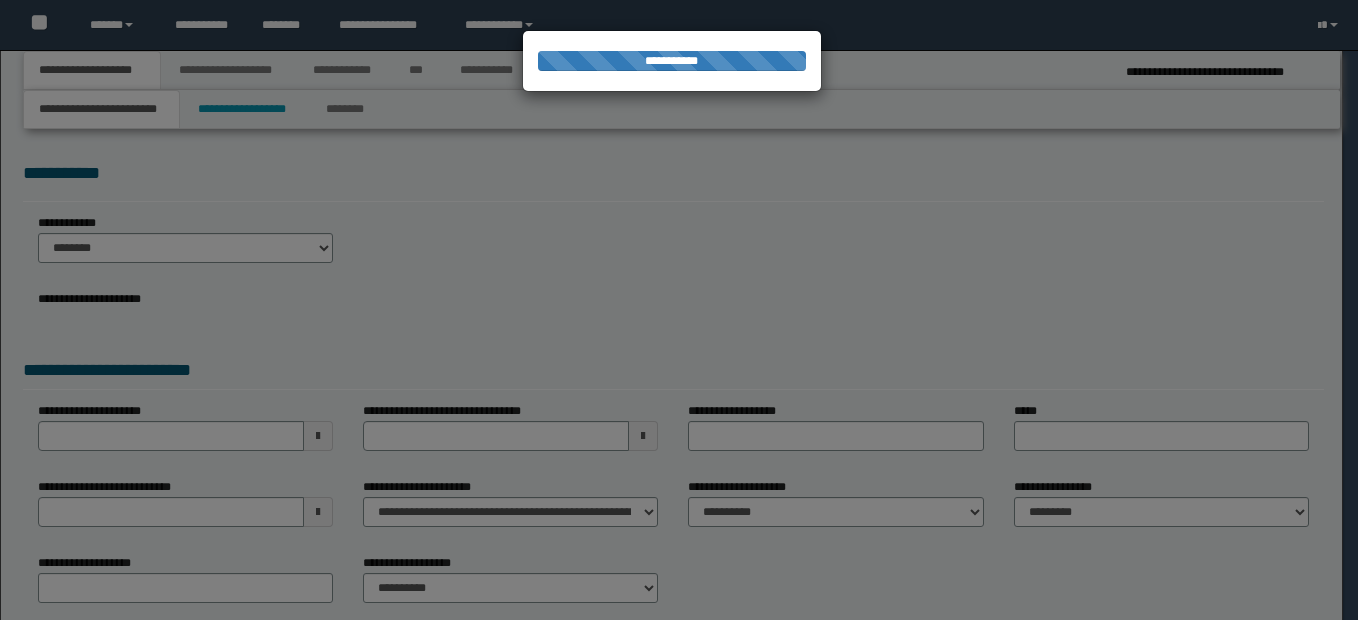 select on "*" 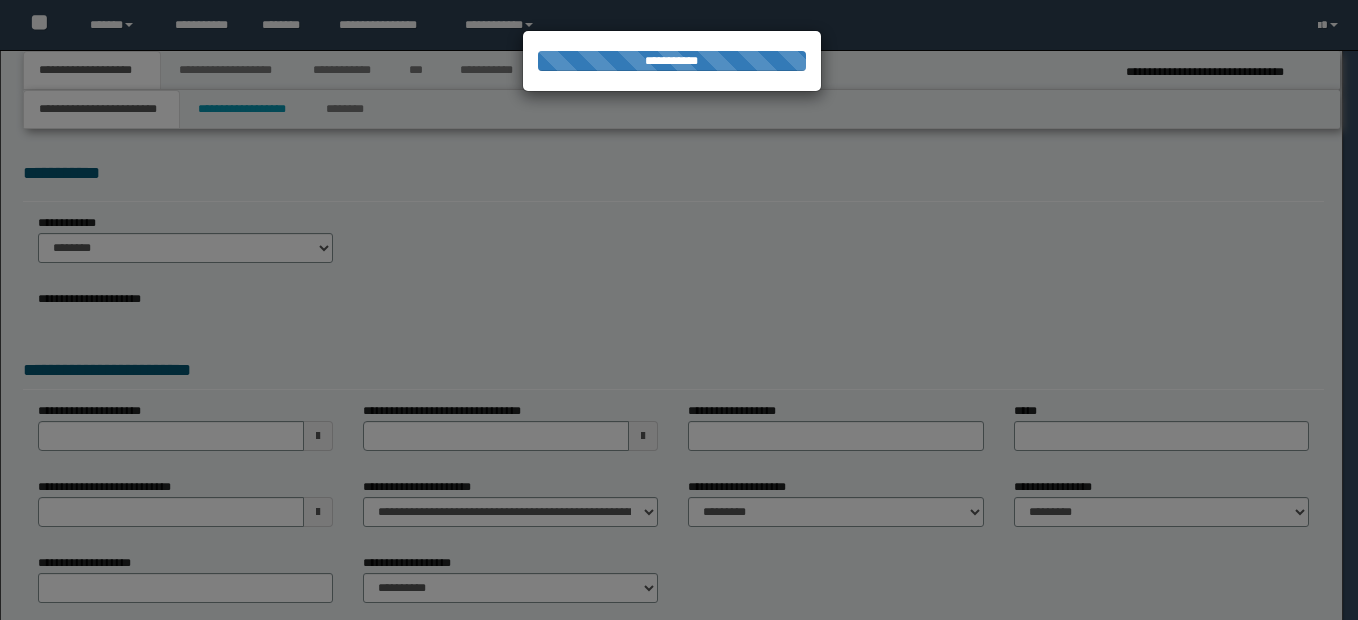 scroll, scrollTop: 0, scrollLeft: 0, axis: both 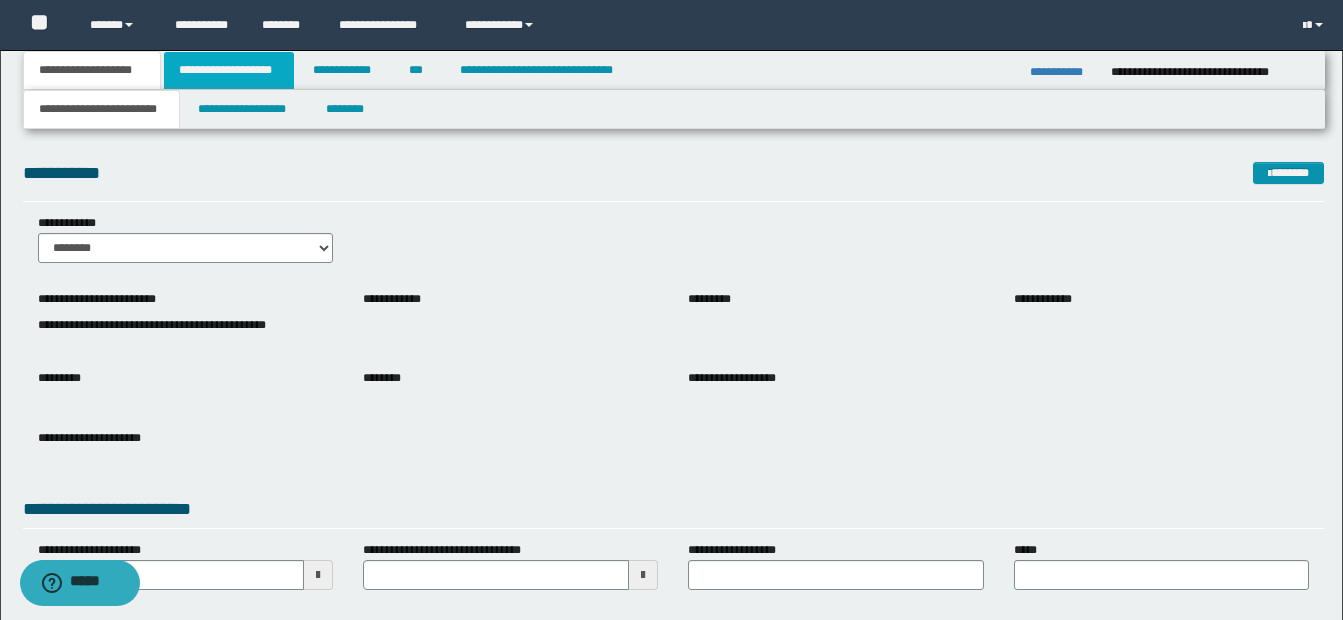 click on "**********" at bounding box center (229, 70) 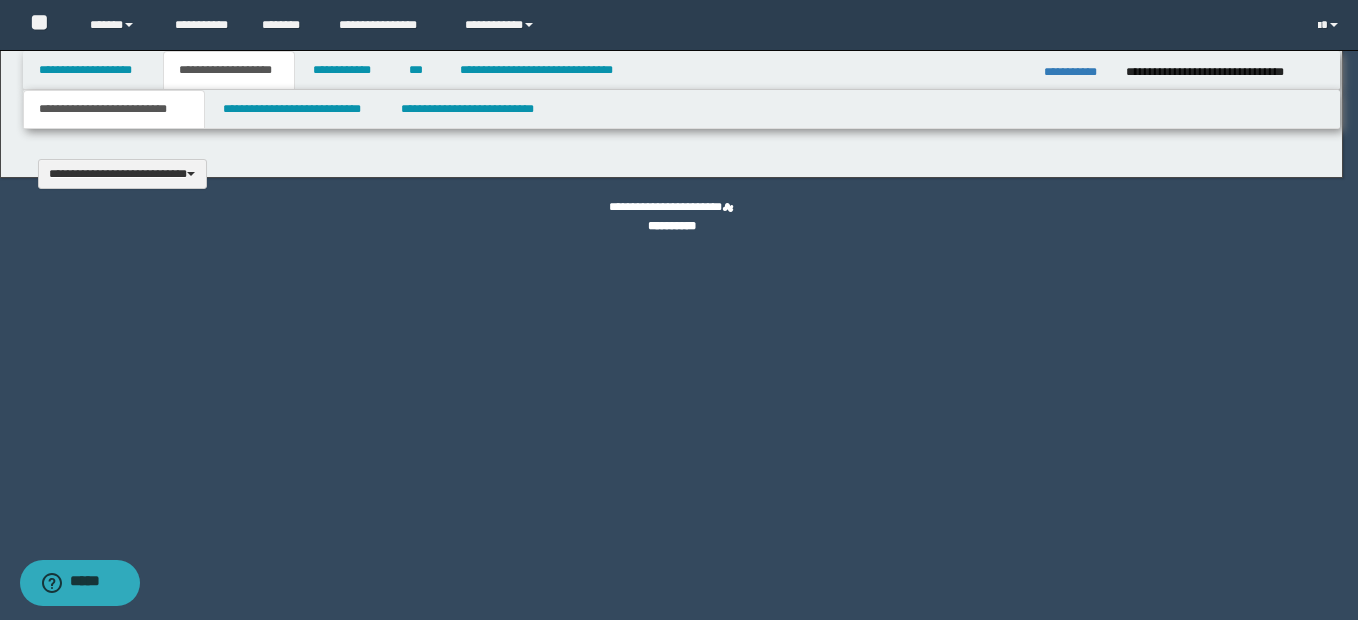 type 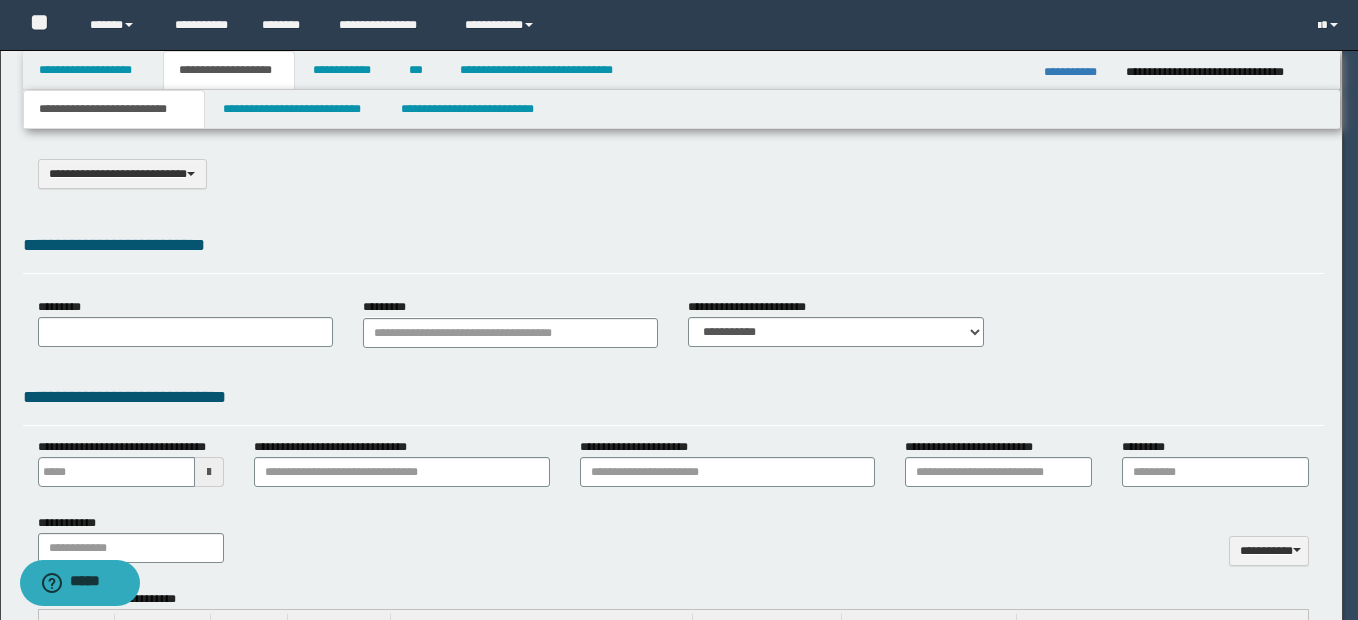 scroll, scrollTop: 0, scrollLeft: 0, axis: both 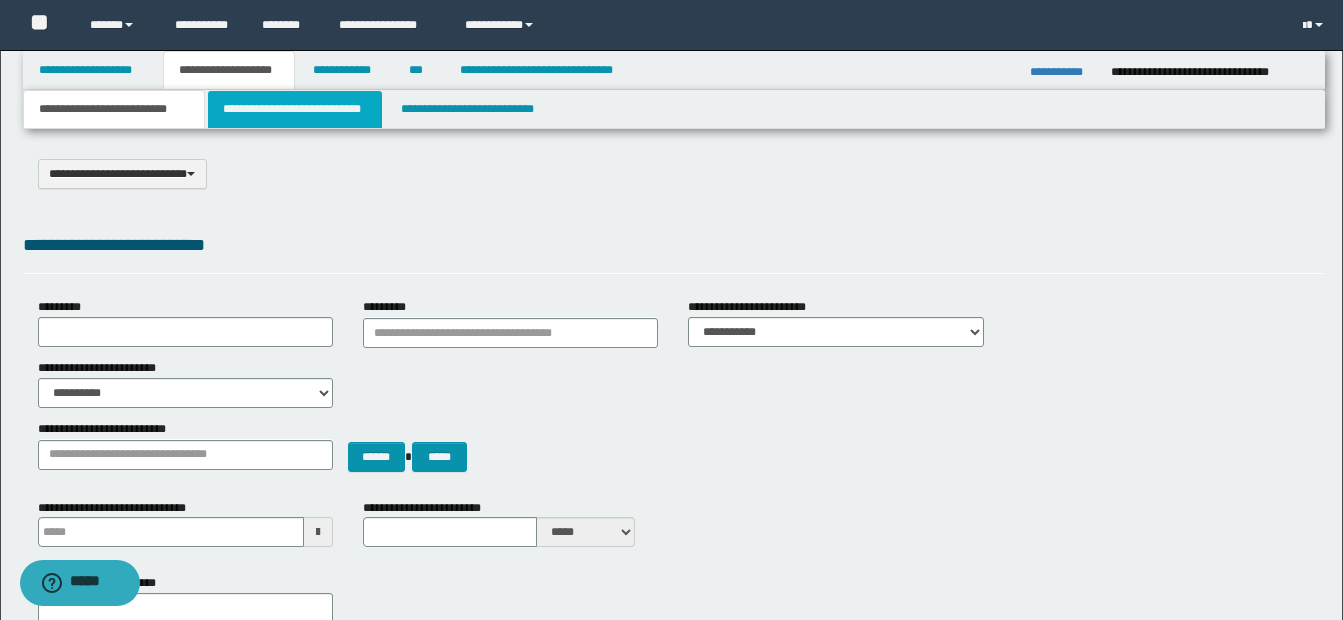 click on "**********" at bounding box center [295, 109] 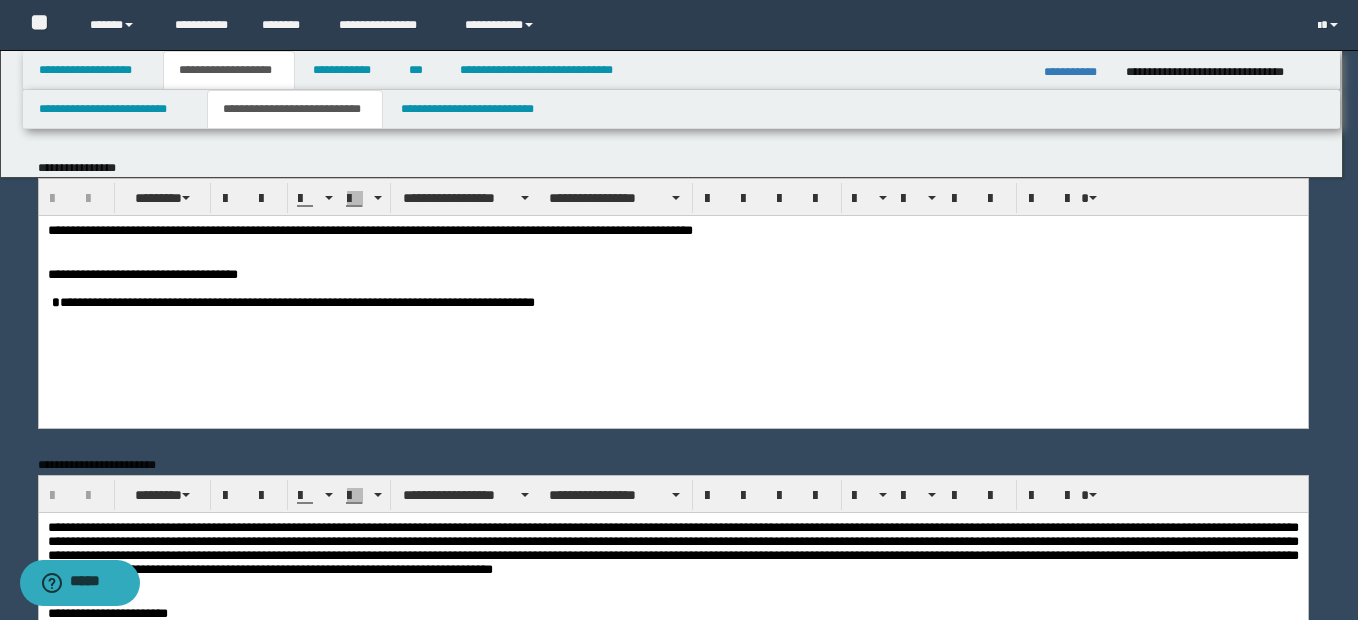 scroll, scrollTop: 0, scrollLeft: 0, axis: both 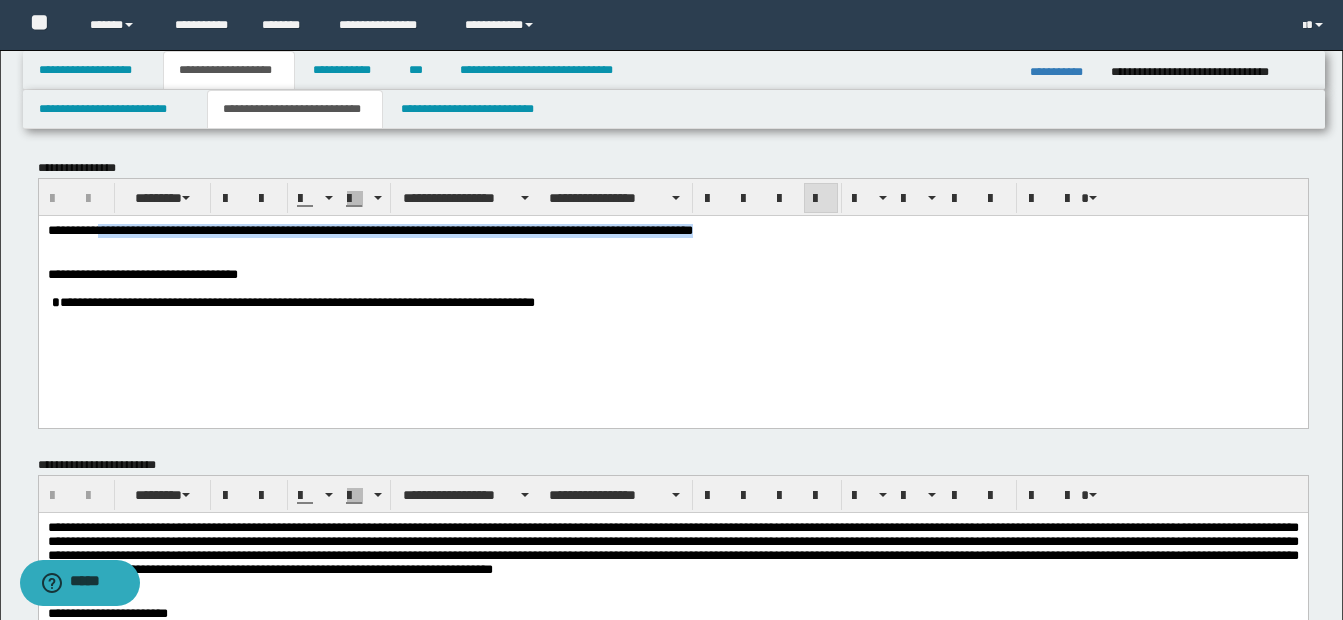 drag, startPoint x: 99, startPoint y: 230, endPoint x: 783, endPoint y: 237, distance: 684.0358 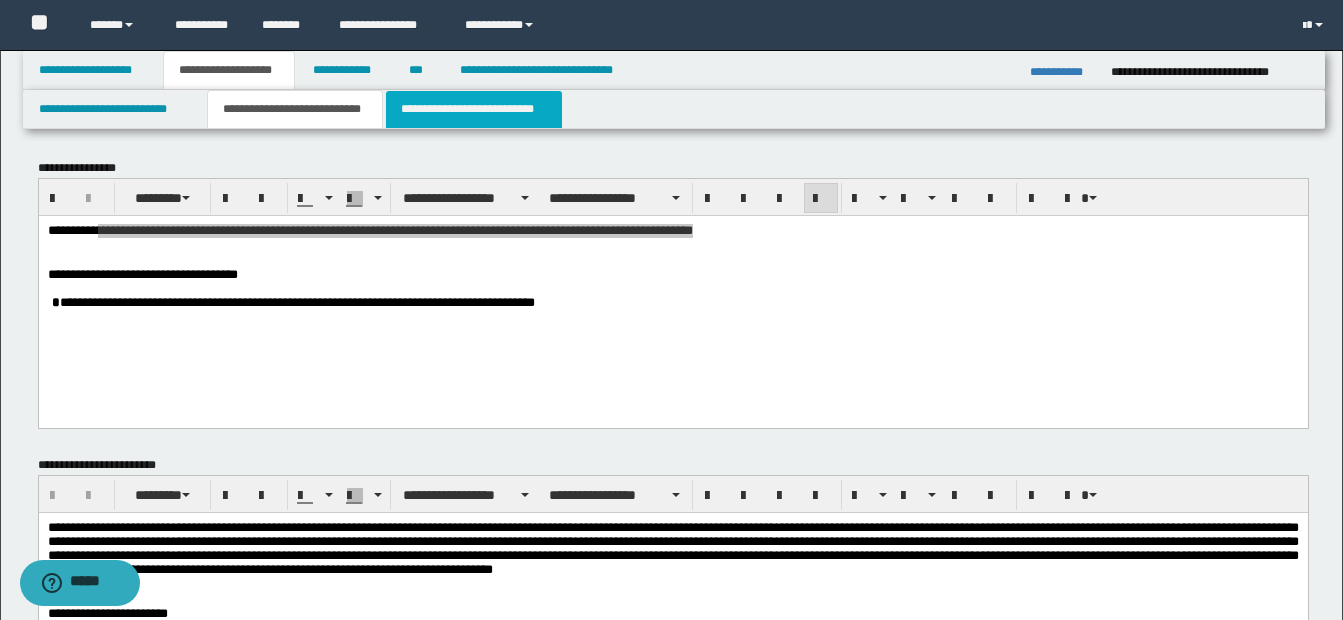 click on "**********" at bounding box center [474, 109] 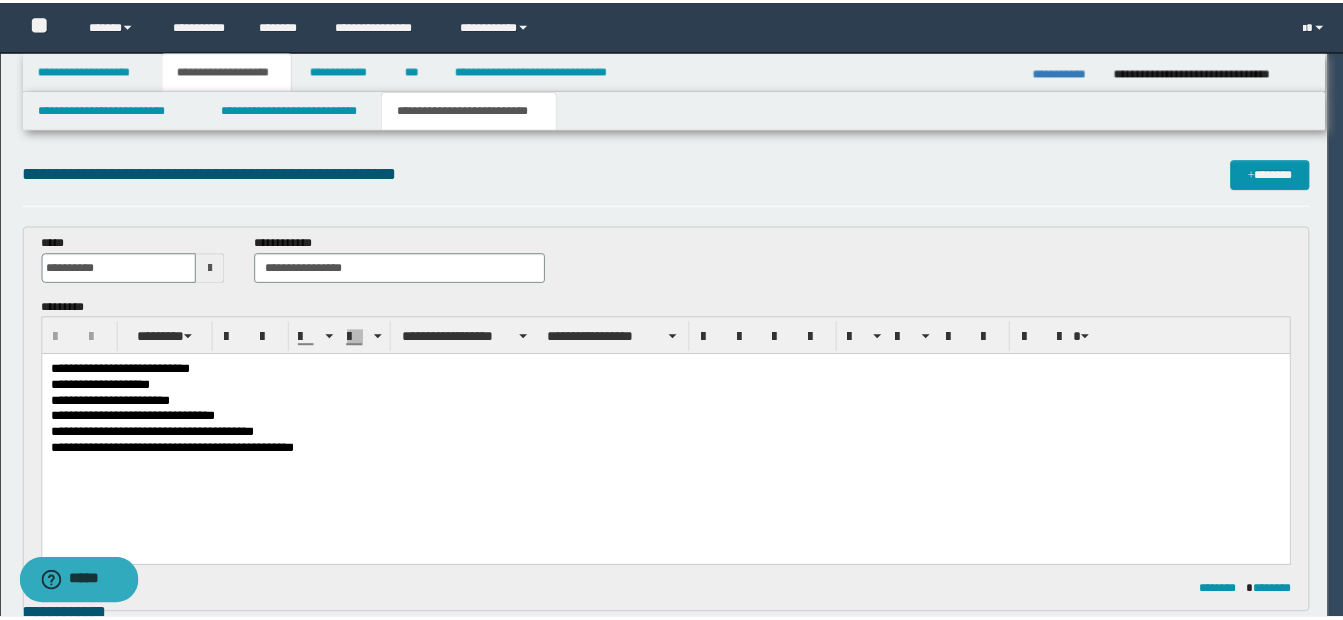 scroll, scrollTop: 0, scrollLeft: 0, axis: both 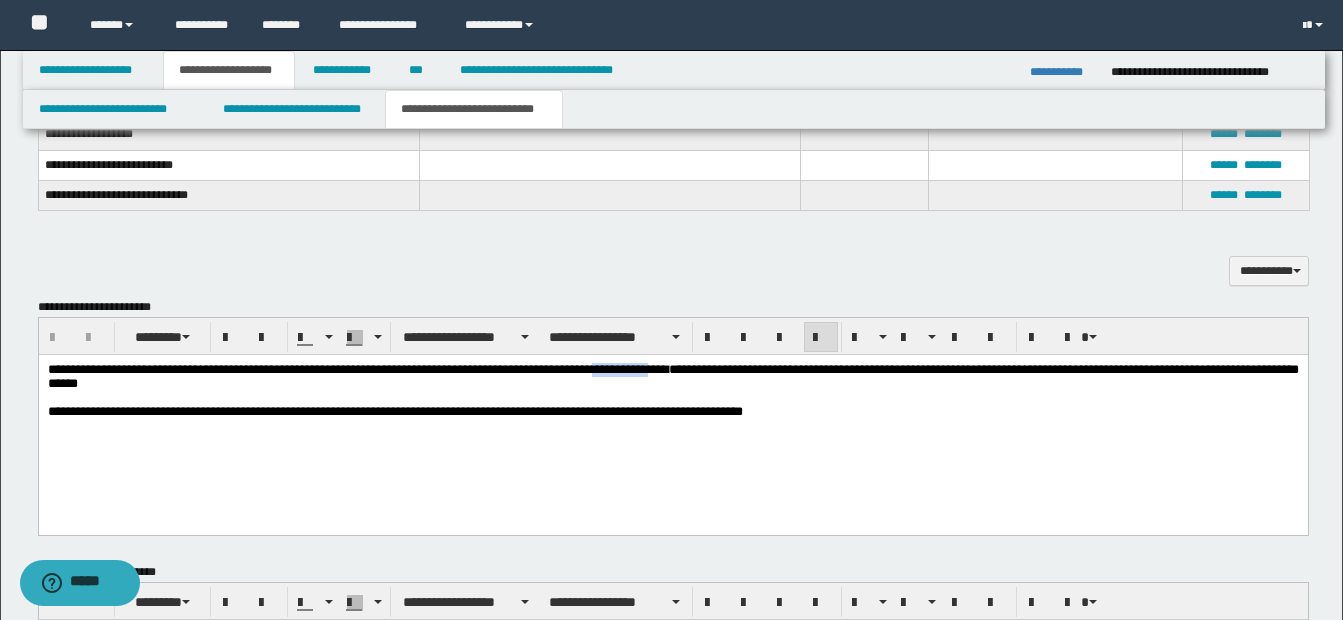 drag, startPoint x: 627, startPoint y: 366, endPoint x: 689, endPoint y: 369, distance: 62.072536 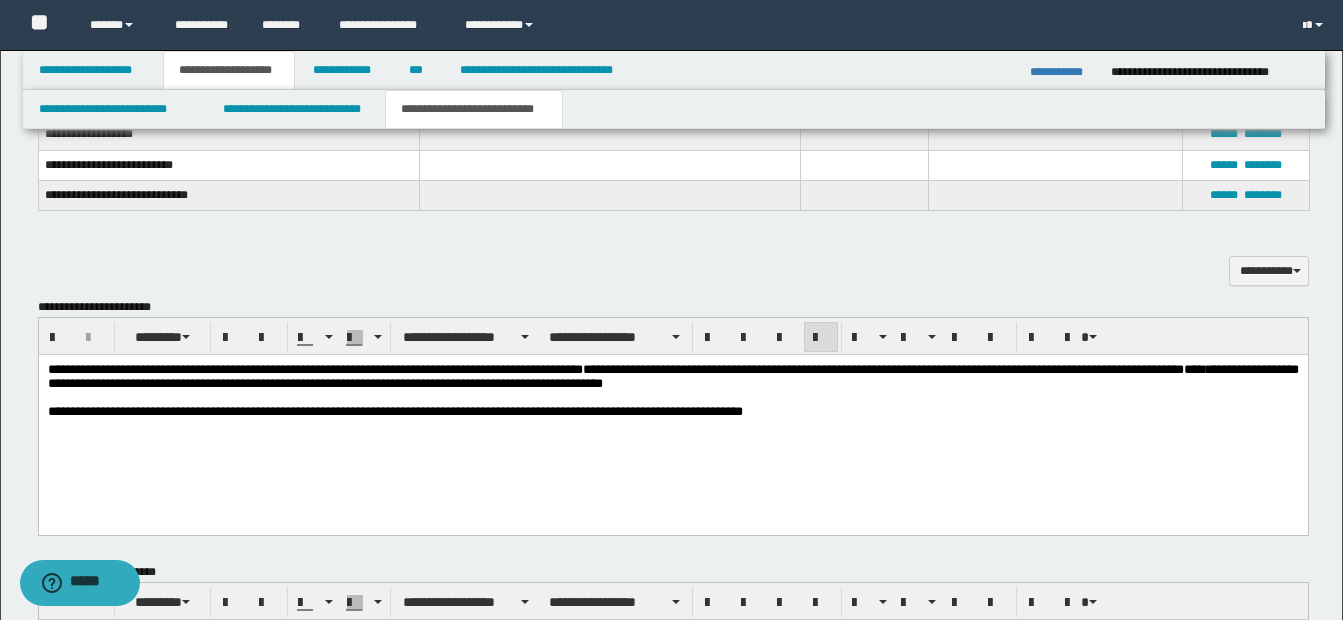 click on "**********" at bounding box center (672, 377) 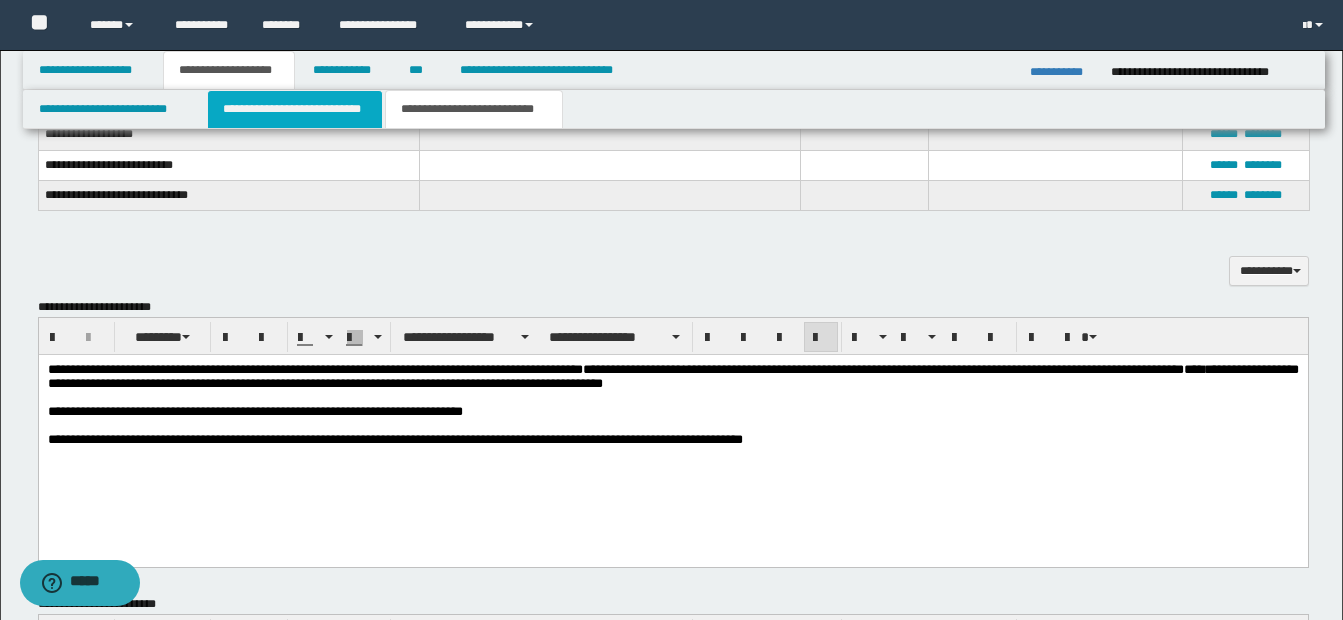 click on "**********" at bounding box center (295, 109) 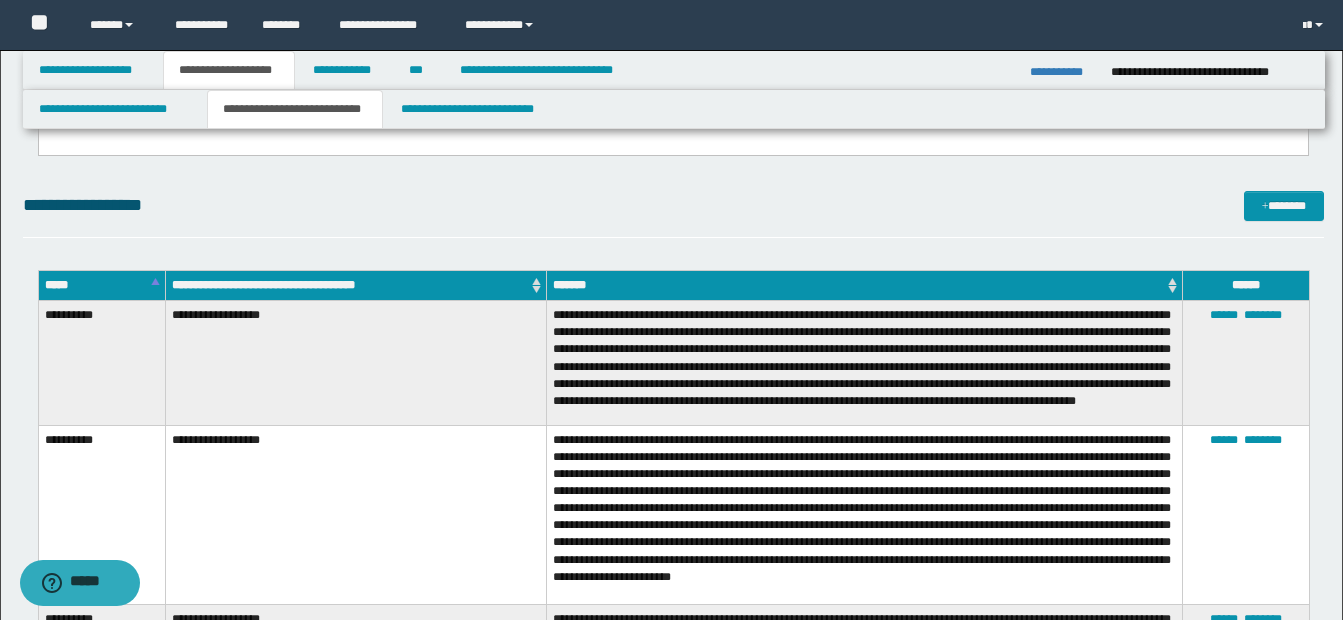 scroll, scrollTop: 598, scrollLeft: 0, axis: vertical 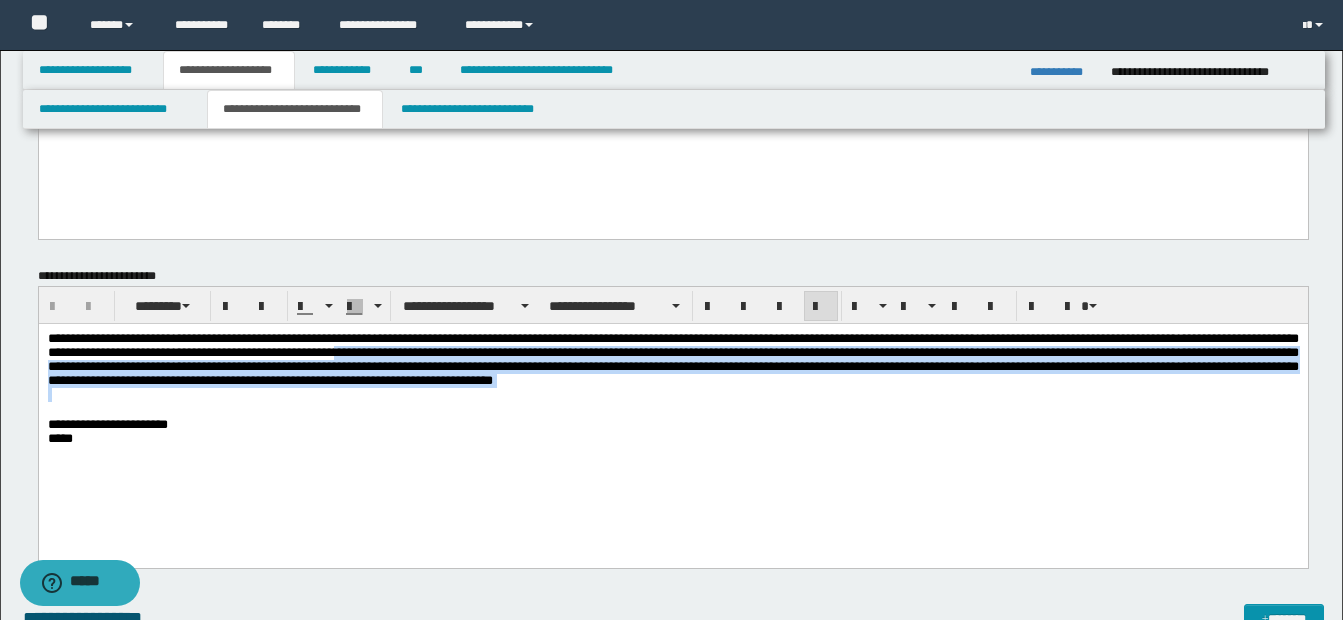 drag, startPoint x: 499, startPoint y: 357, endPoint x: 776, endPoint y: 395, distance: 279.59436 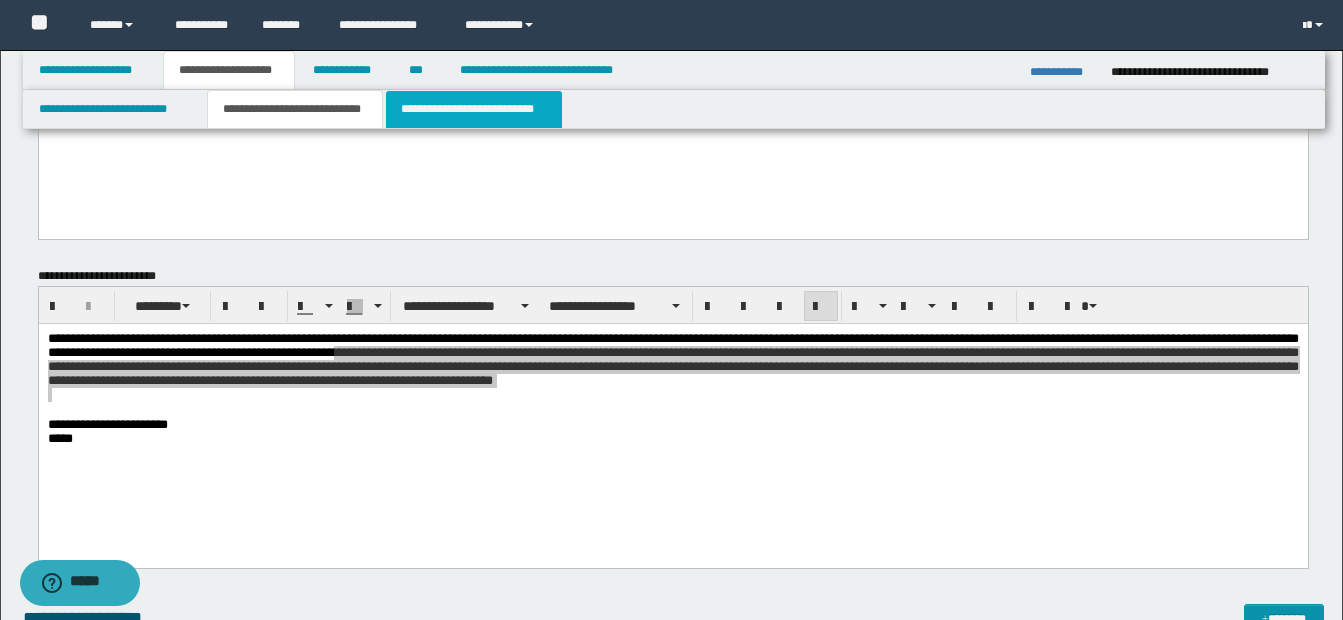 click on "**********" at bounding box center [474, 109] 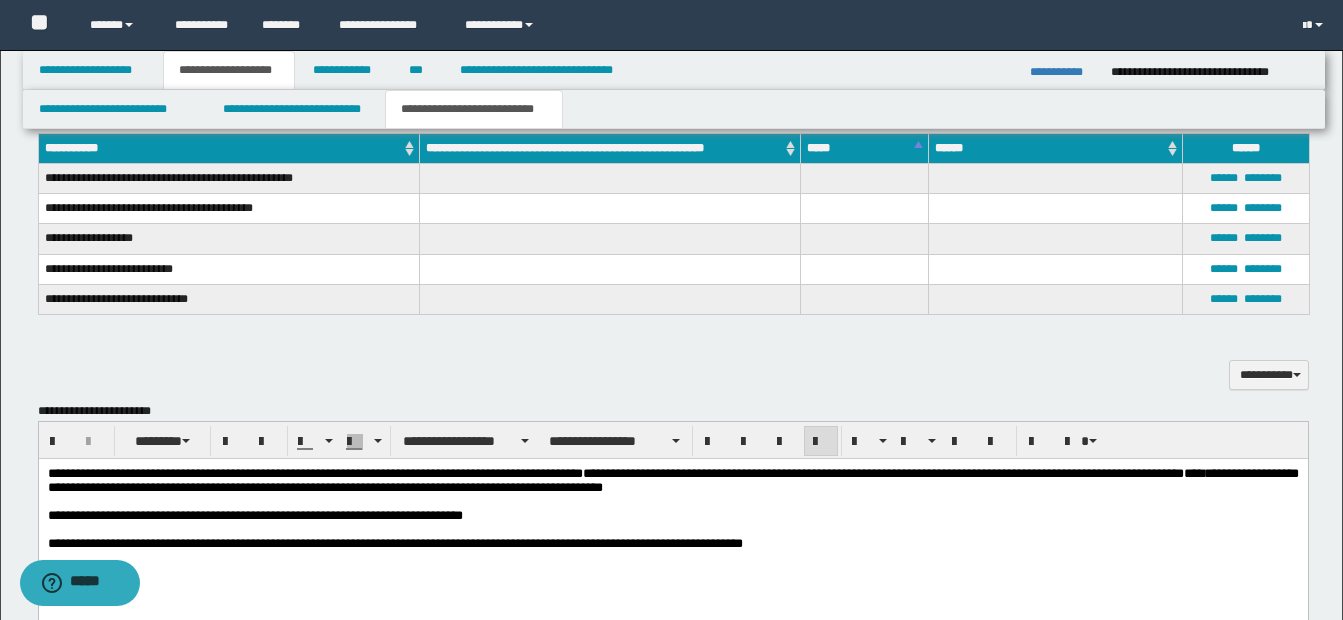 scroll, scrollTop: 980, scrollLeft: 0, axis: vertical 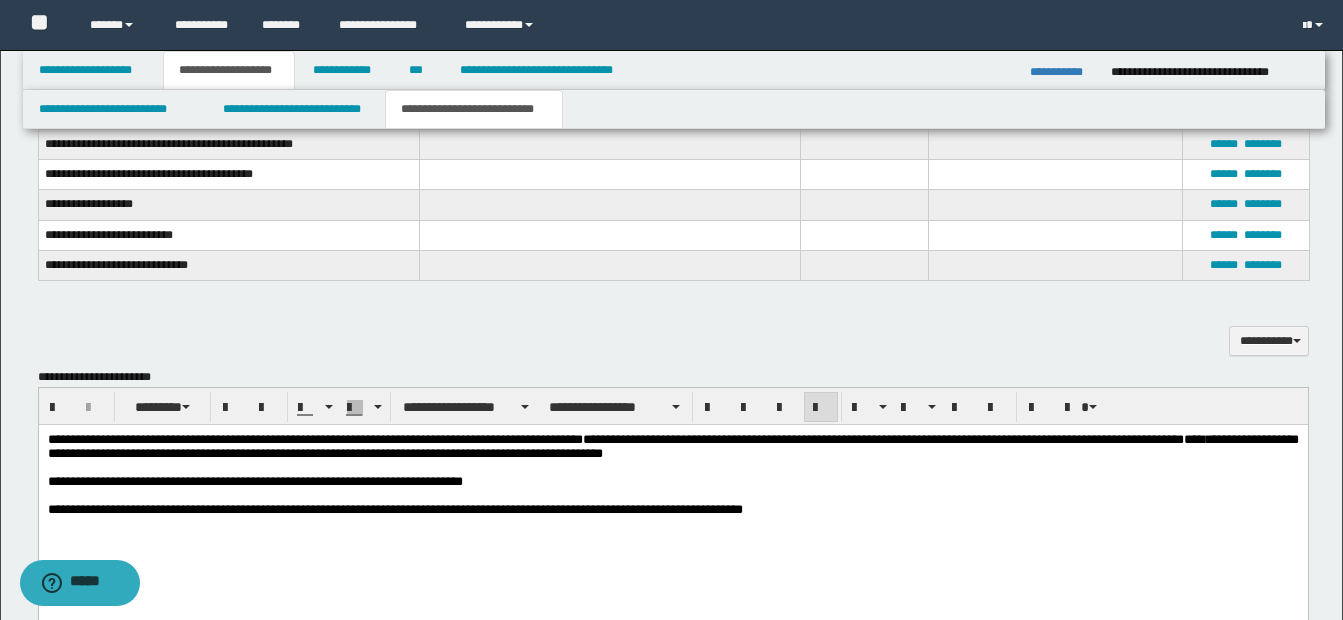 click at bounding box center [672, 468] 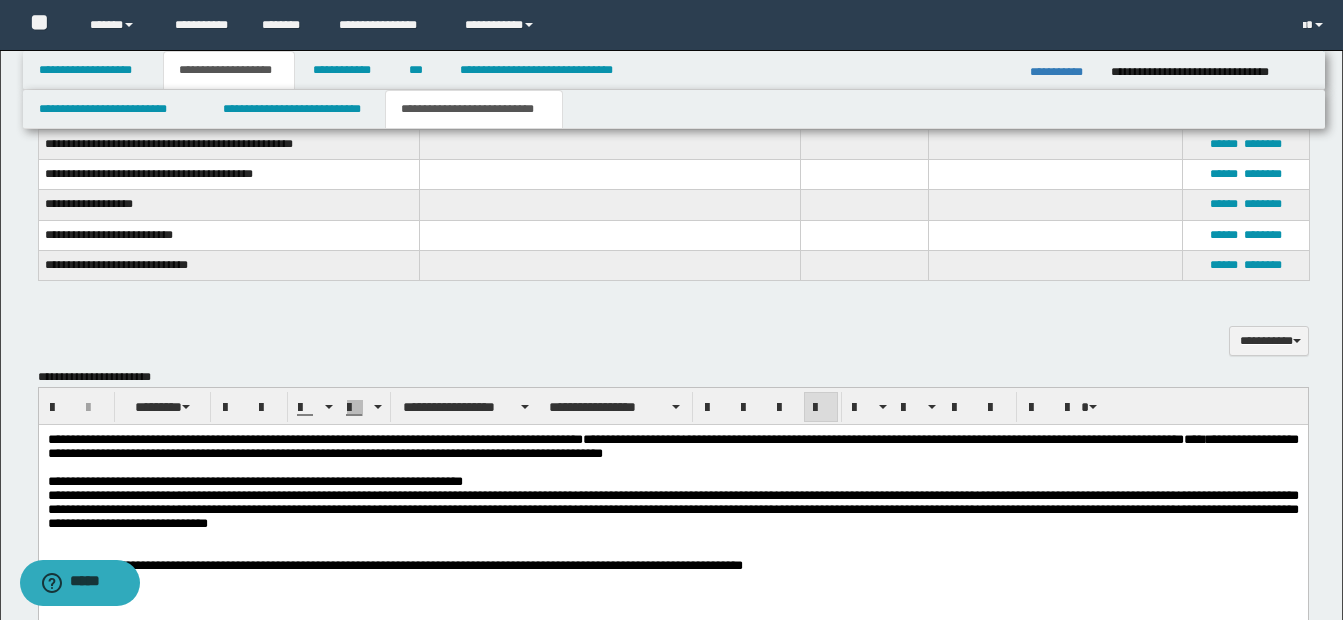 click on "**********" at bounding box center (672, 482) 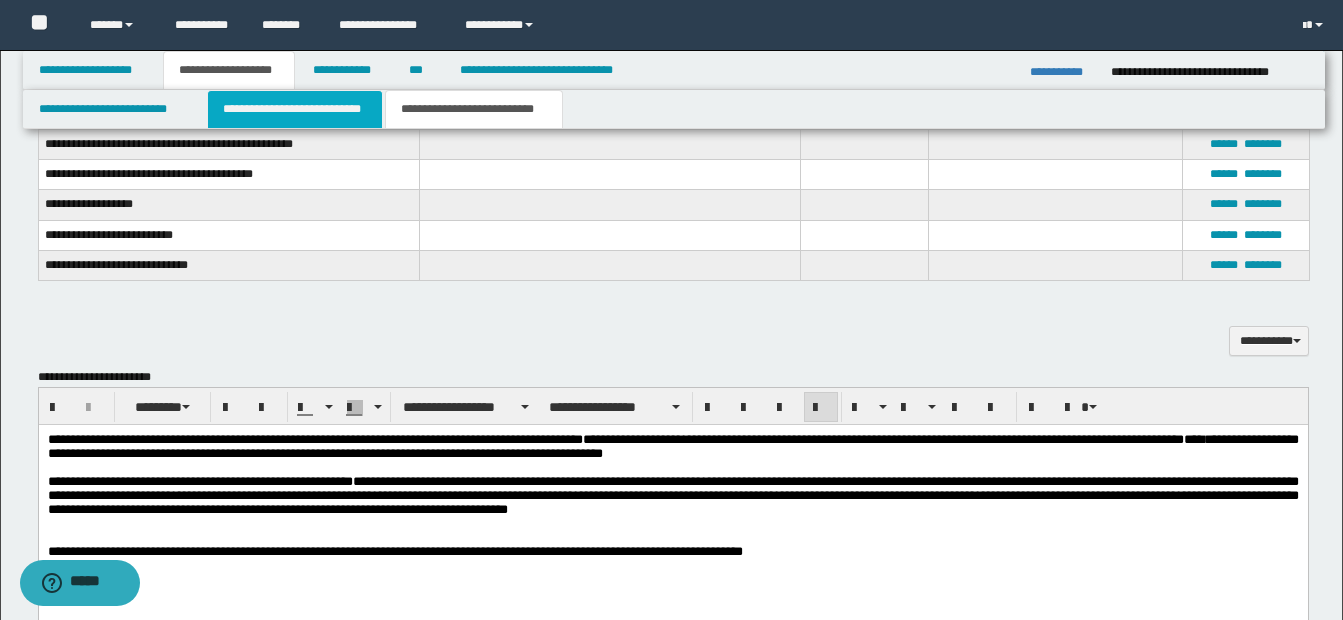 click on "**********" at bounding box center [295, 109] 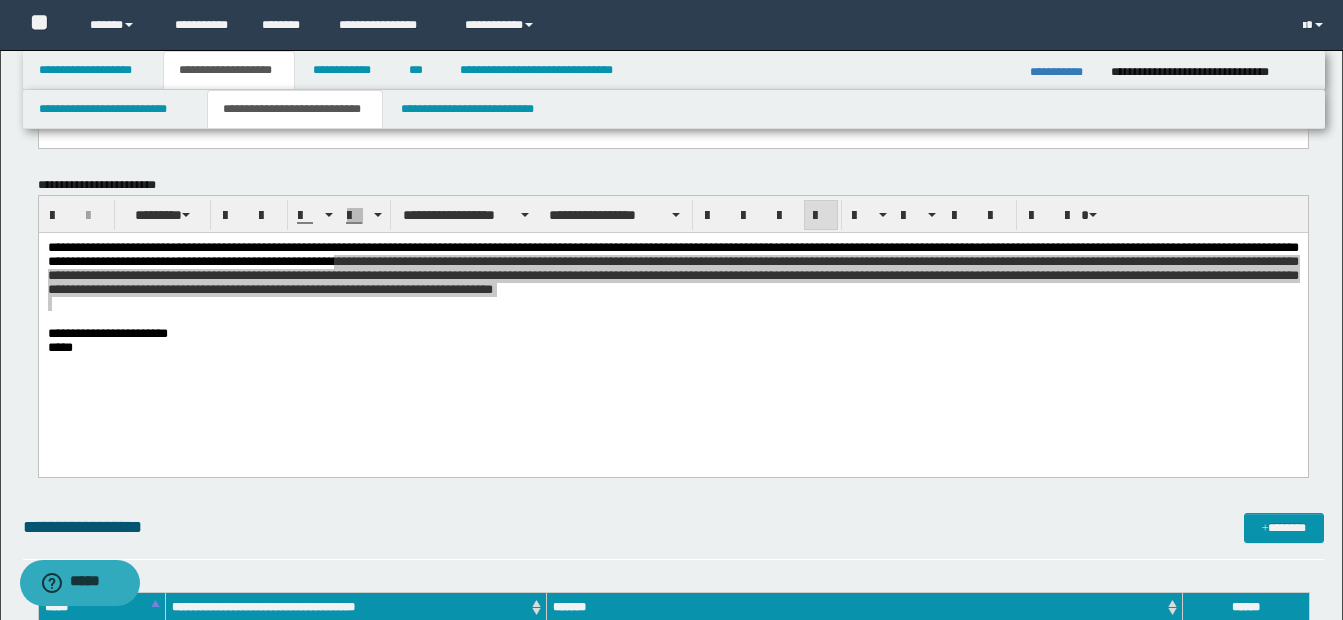 scroll, scrollTop: 276, scrollLeft: 0, axis: vertical 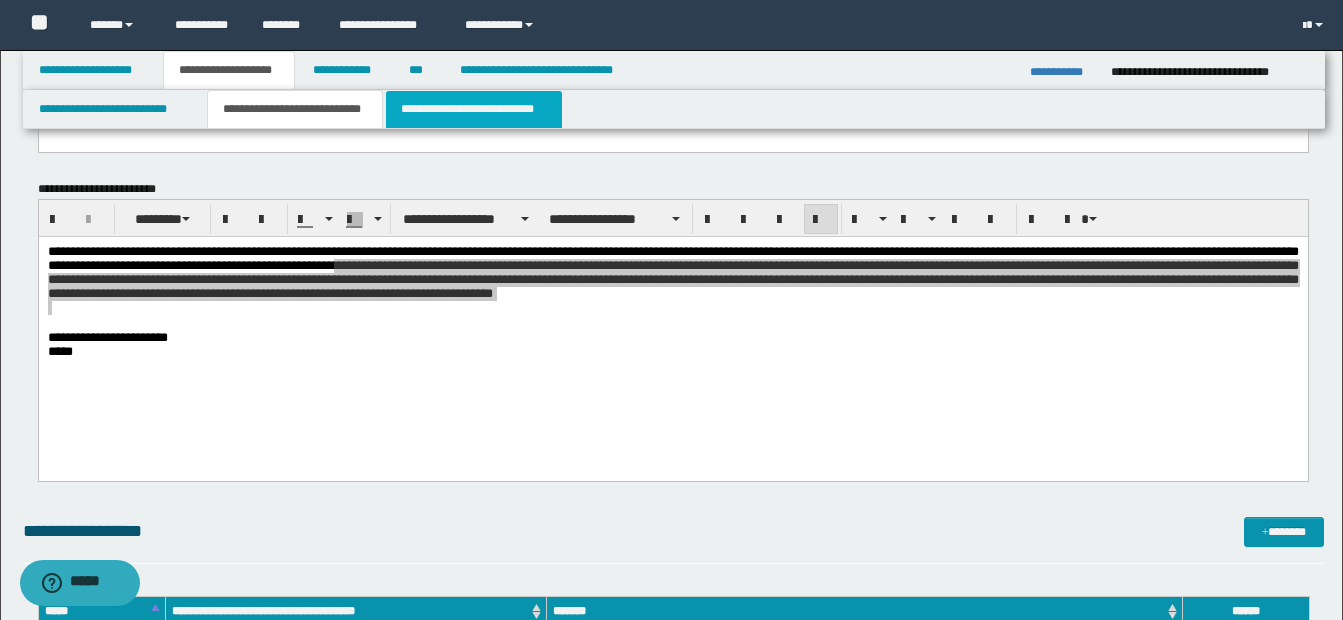 click on "**********" at bounding box center (474, 109) 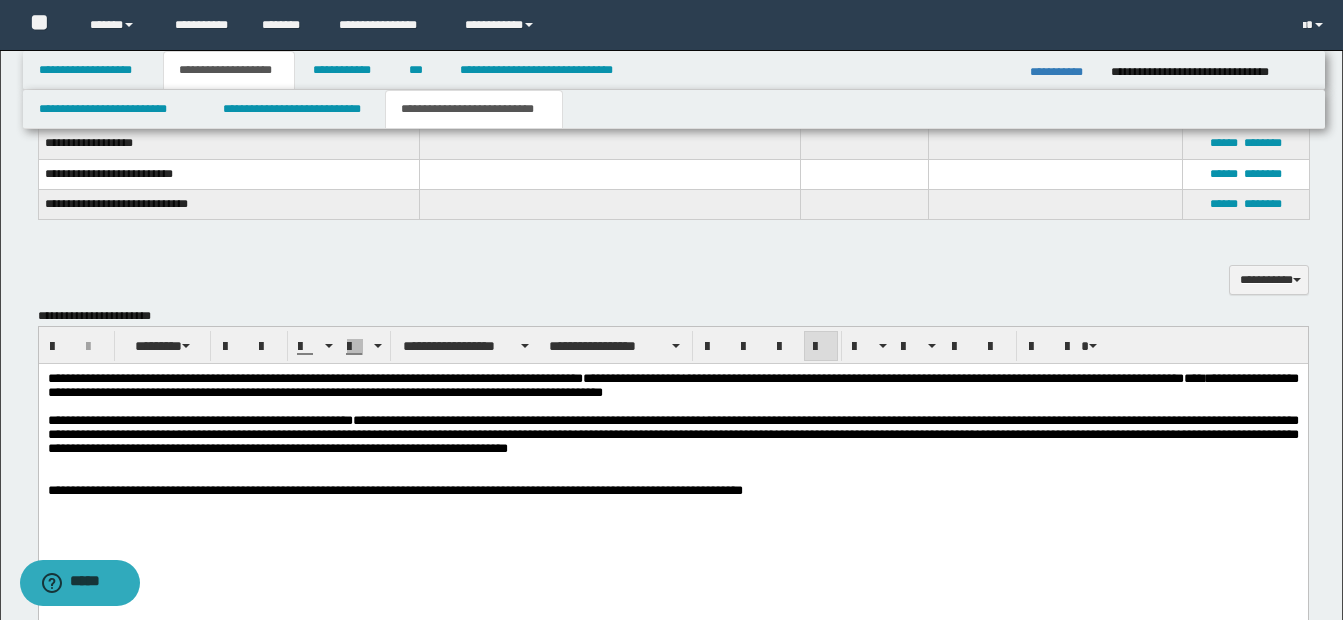 scroll, scrollTop: 1049, scrollLeft: 0, axis: vertical 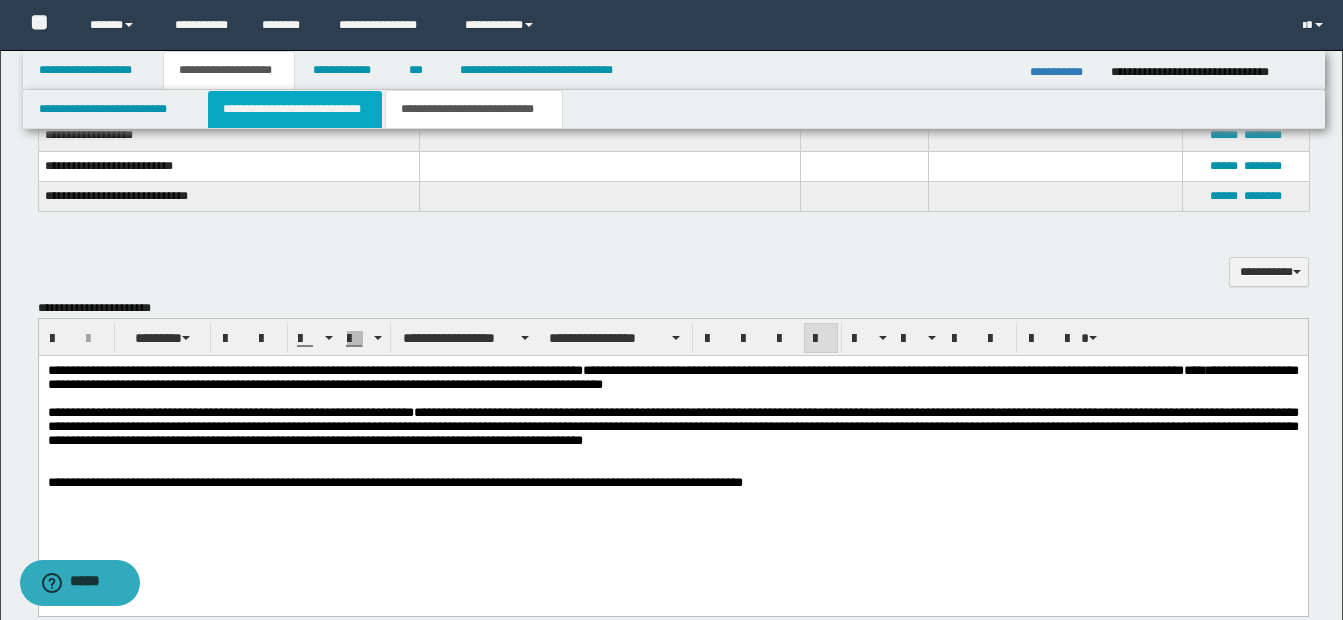 click on "**********" at bounding box center (295, 109) 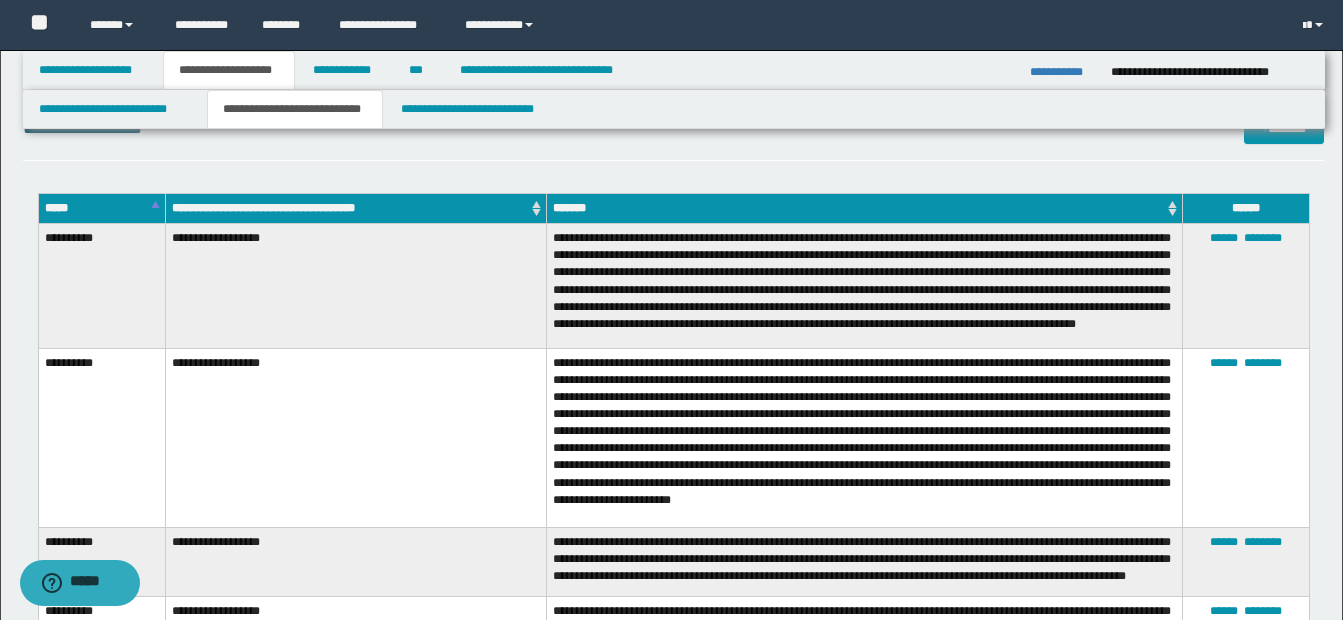 scroll, scrollTop: 671, scrollLeft: 0, axis: vertical 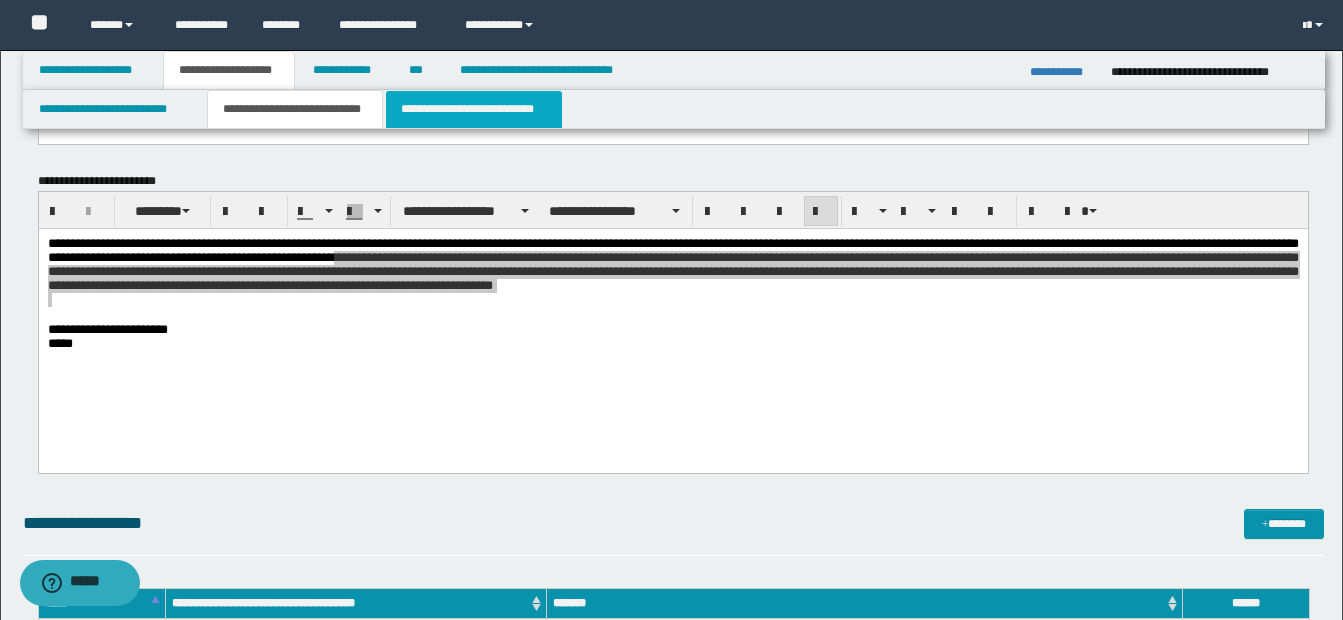 click on "**********" at bounding box center (474, 109) 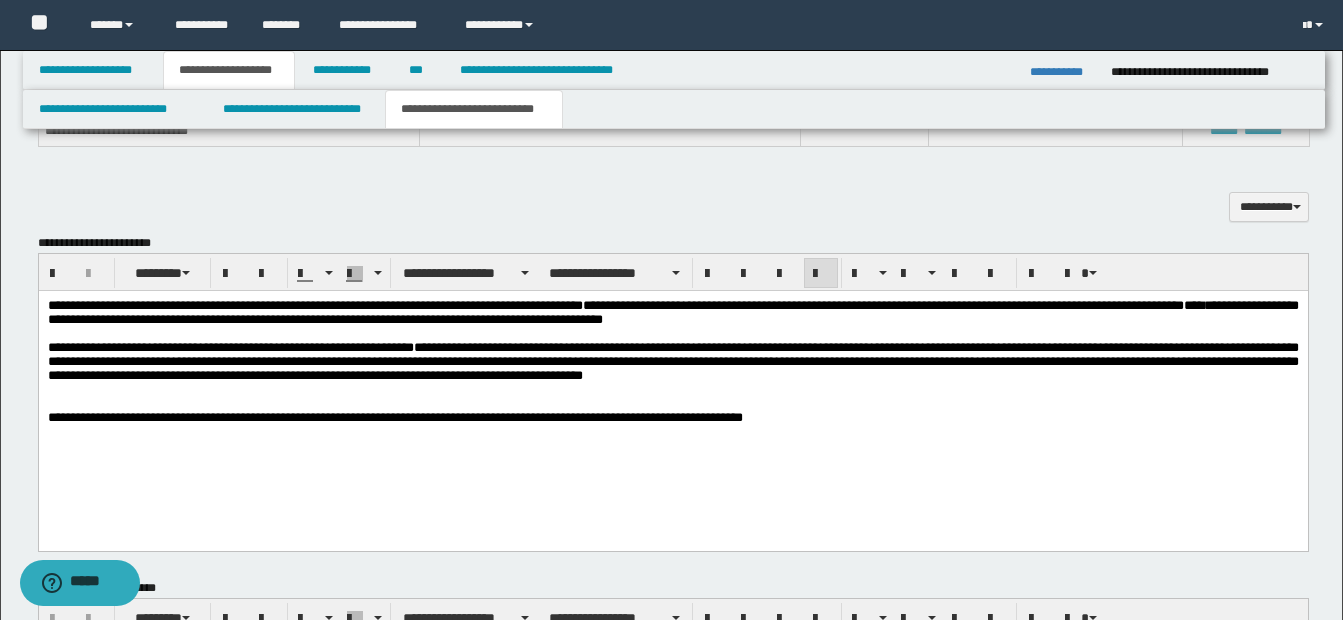 scroll, scrollTop: 1153, scrollLeft: 0, axis: vertical 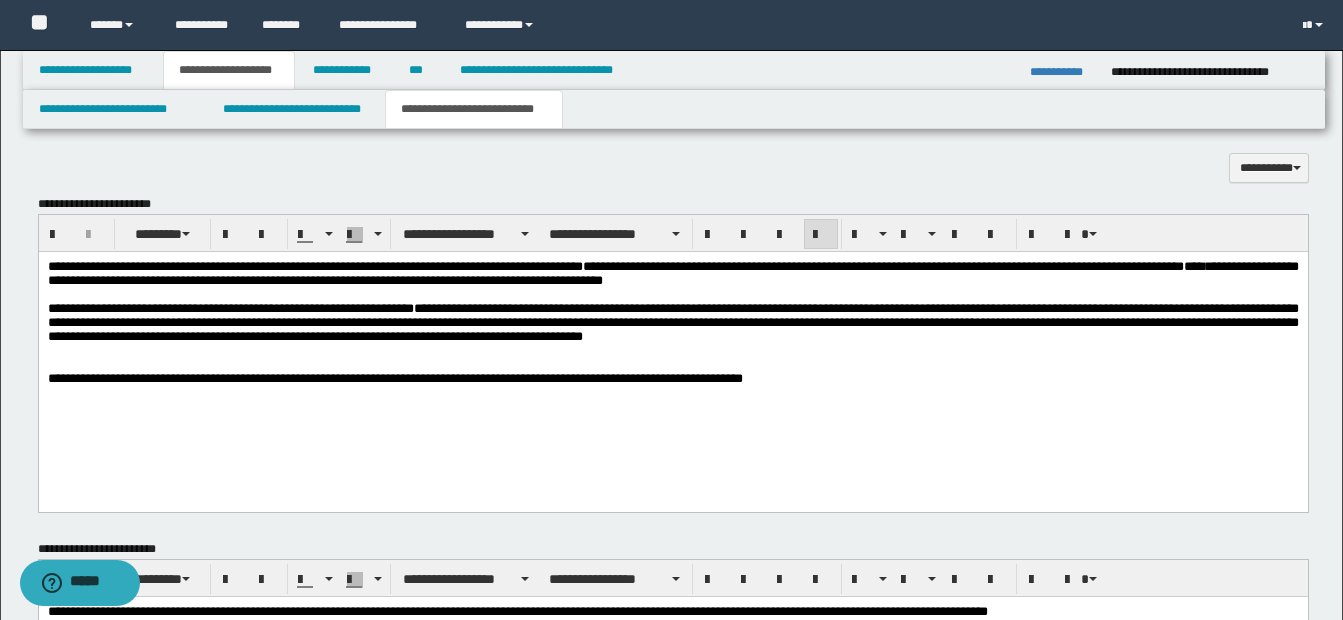 click on "**********" at bounding box center [230, 308] 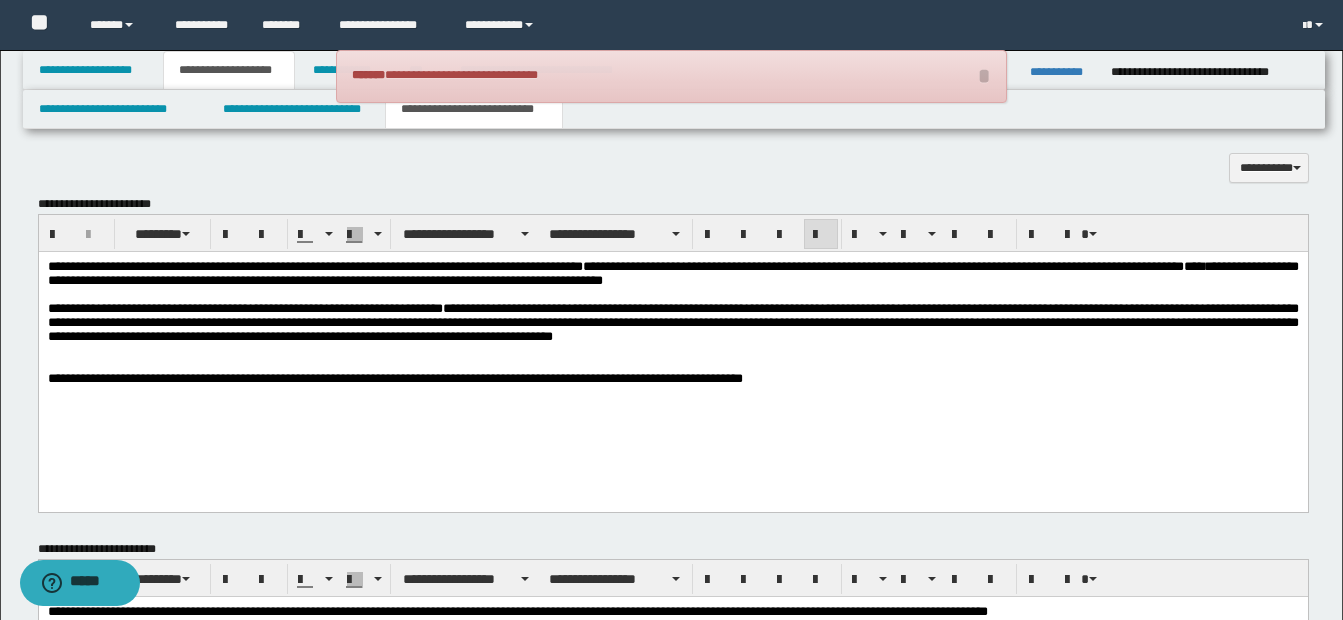 click on "**********" at bounding box center (672, 322) 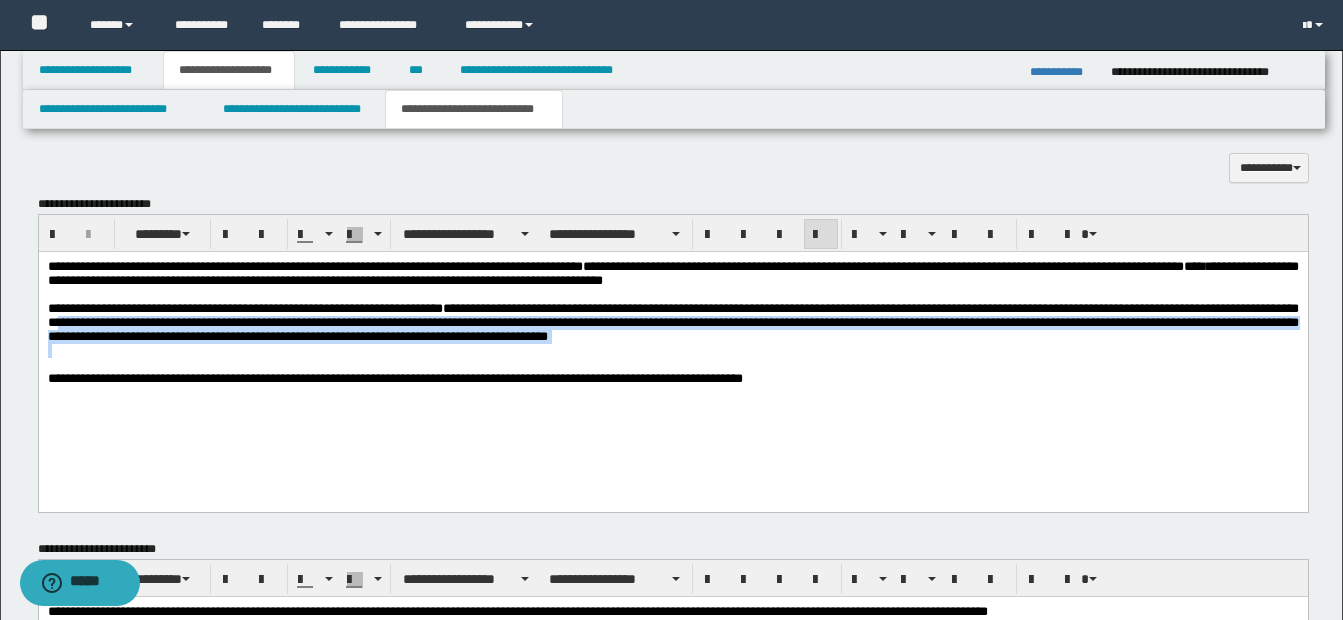 drag, startPoint x: 163, startPoint y: 331, endPoint x: 393, endPoint y: 358, distance: 231.57936 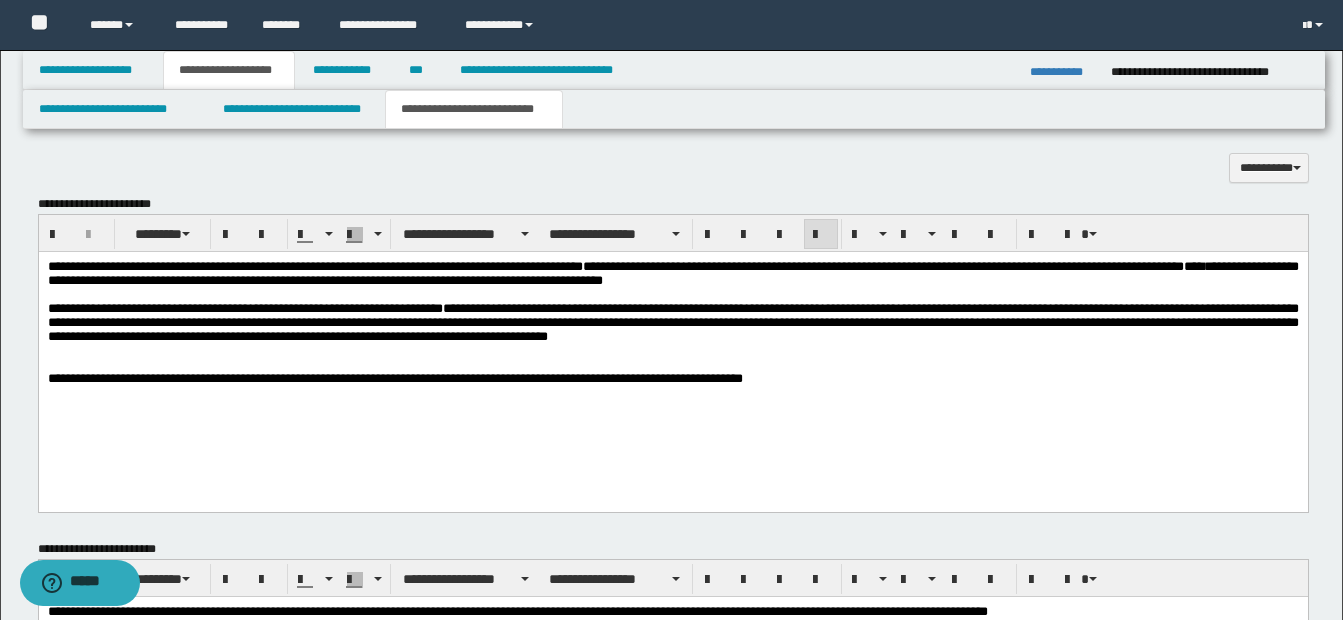 click at bounding box center [672, 365] 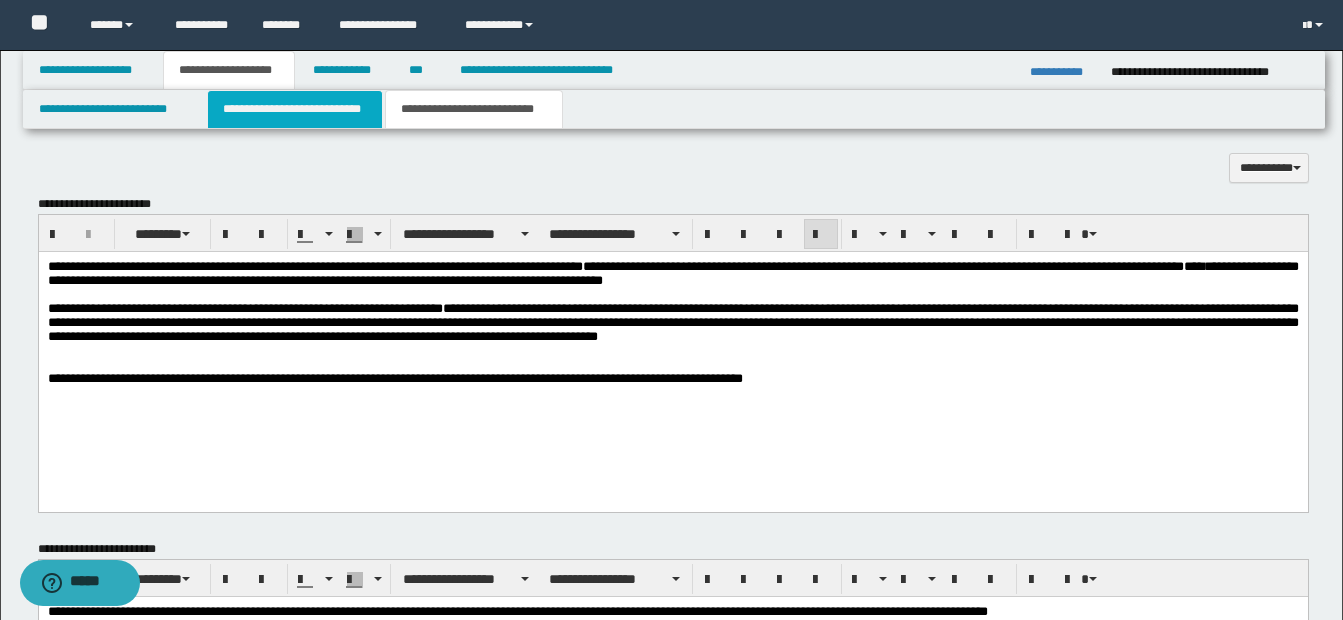click on "**********" at bounding box center [295, 109] 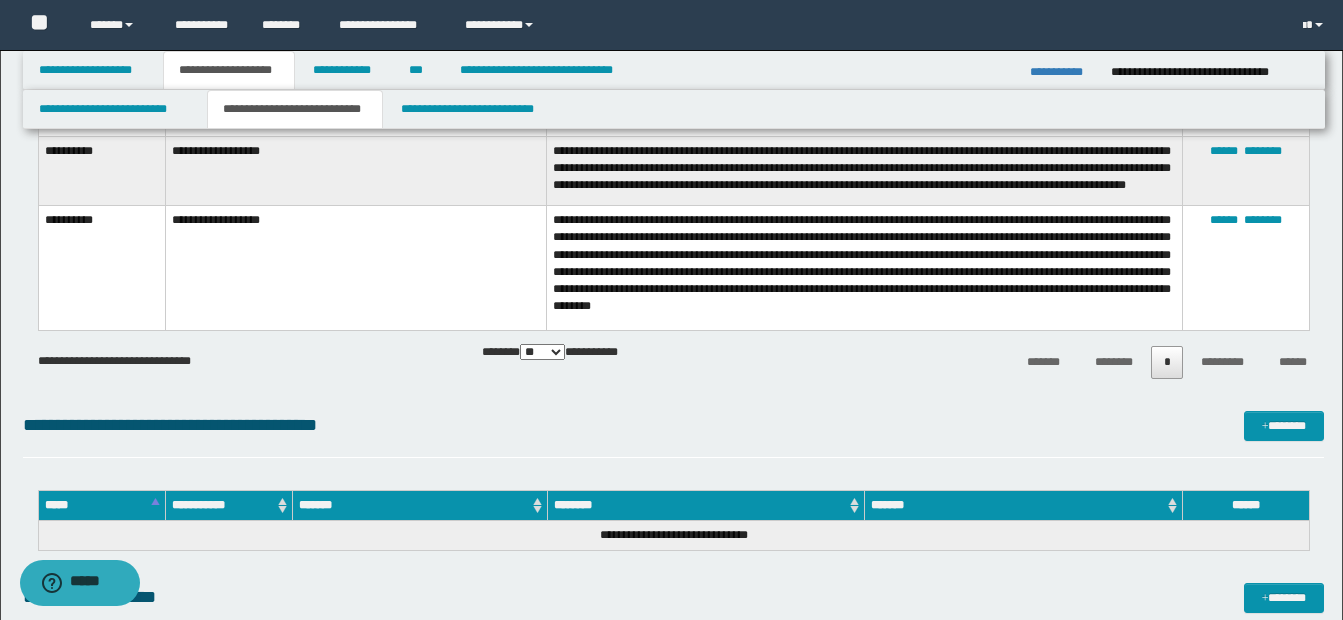 scroll, scrollTop: 1027, scrollLeft: 0, axis: vertical 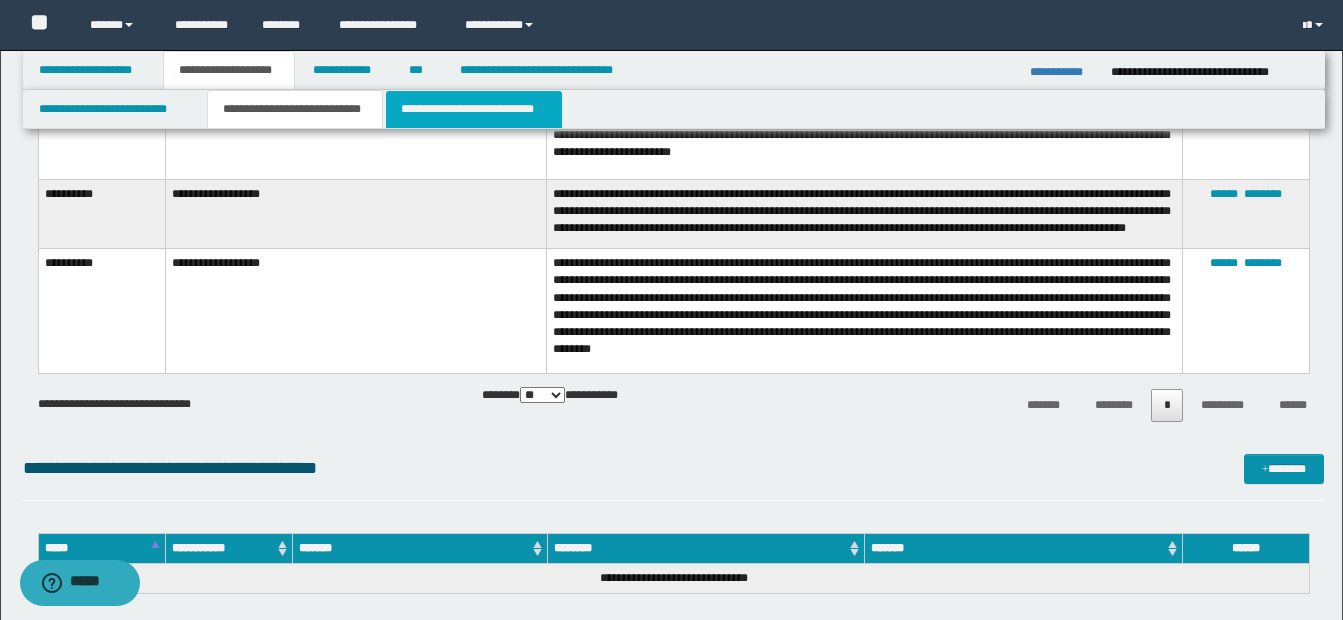 click on "**********" at bounding box center (474, 109) 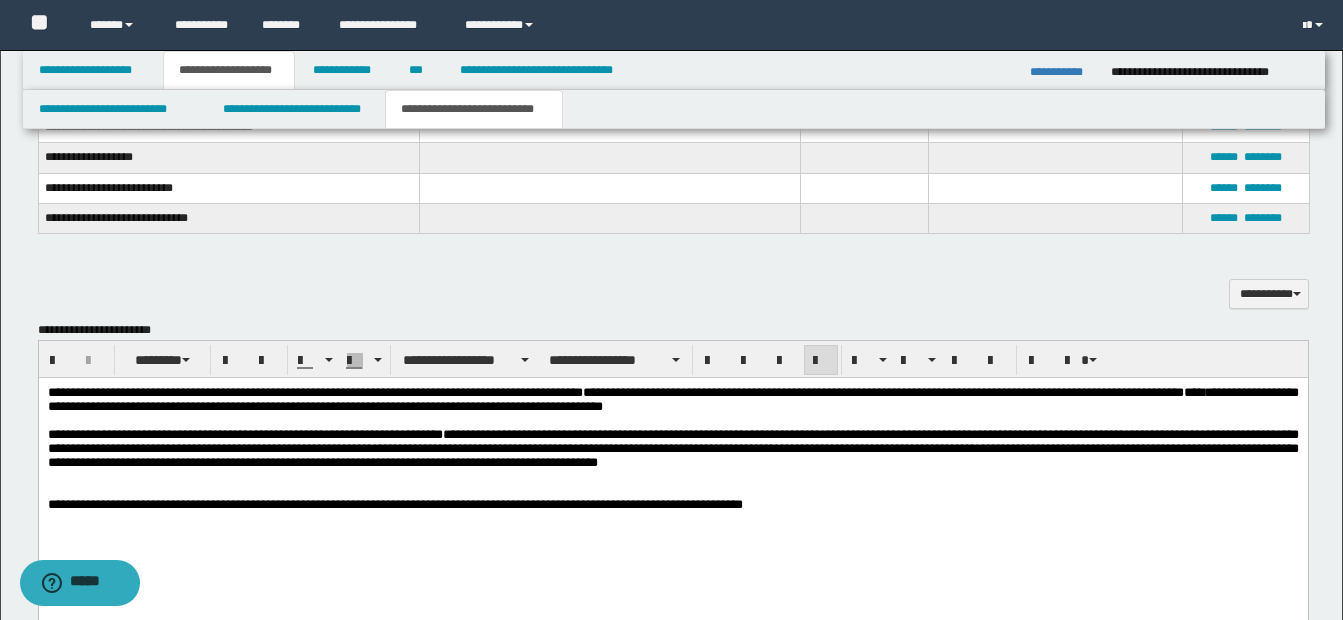 click on "**********" at bounding box center [672, 448] 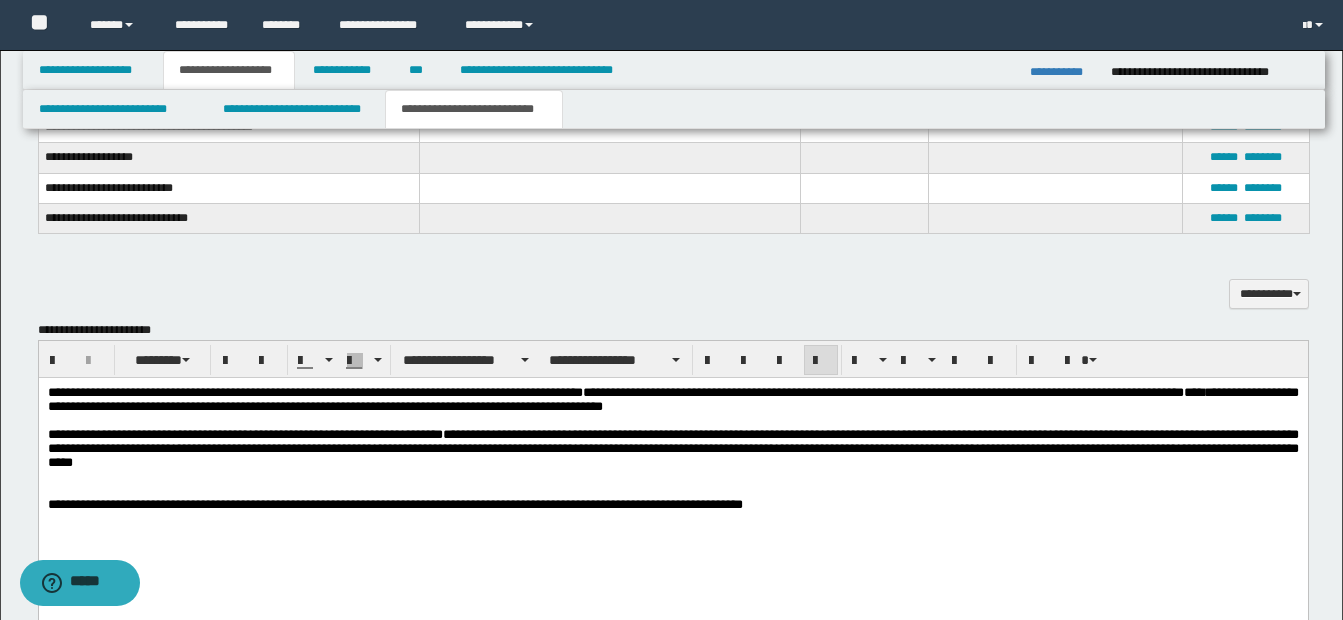click on "**********" at bounding box center [672, 449] 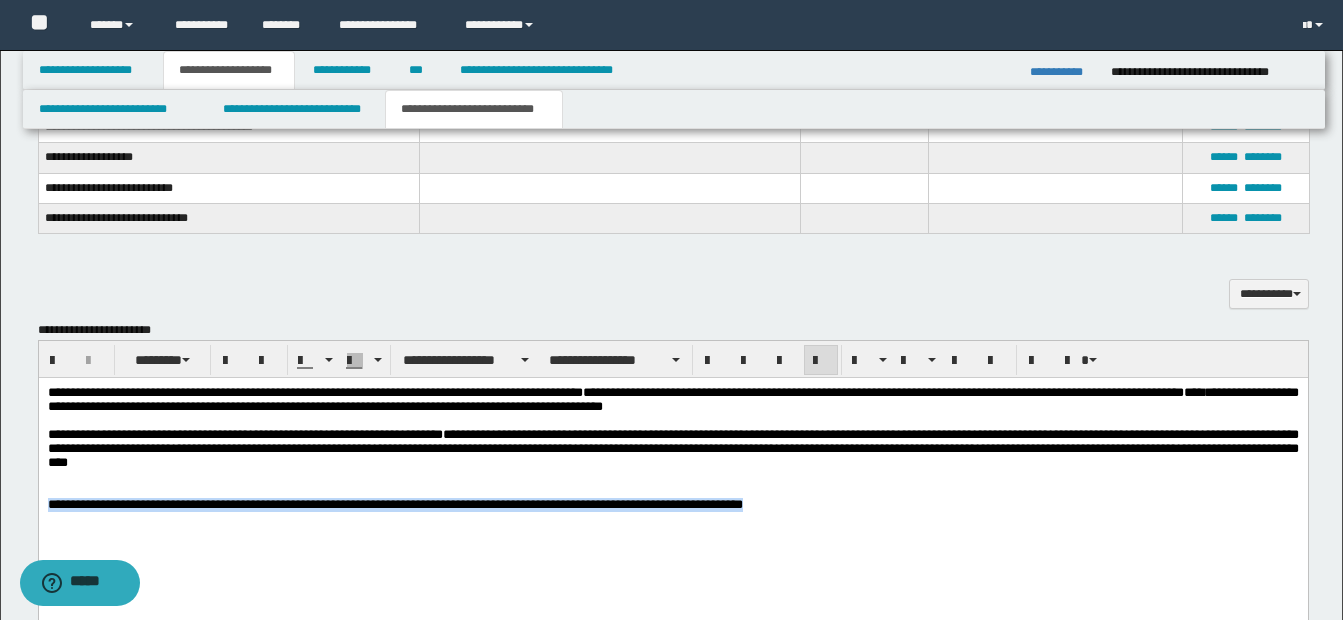 drag, startPoint x: 47, startPoint y: 516, endPoint x: 923, endPoint y: 536, distance: 876.2283 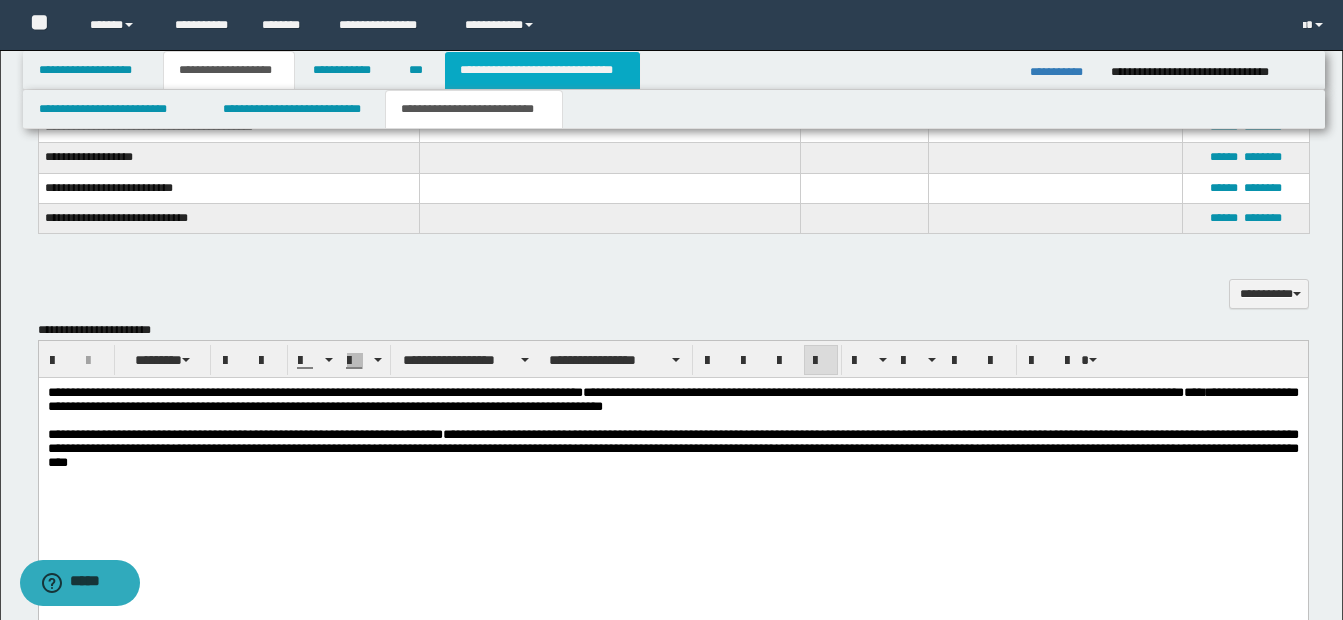 click on "**********" at bounding box center [542, 70] 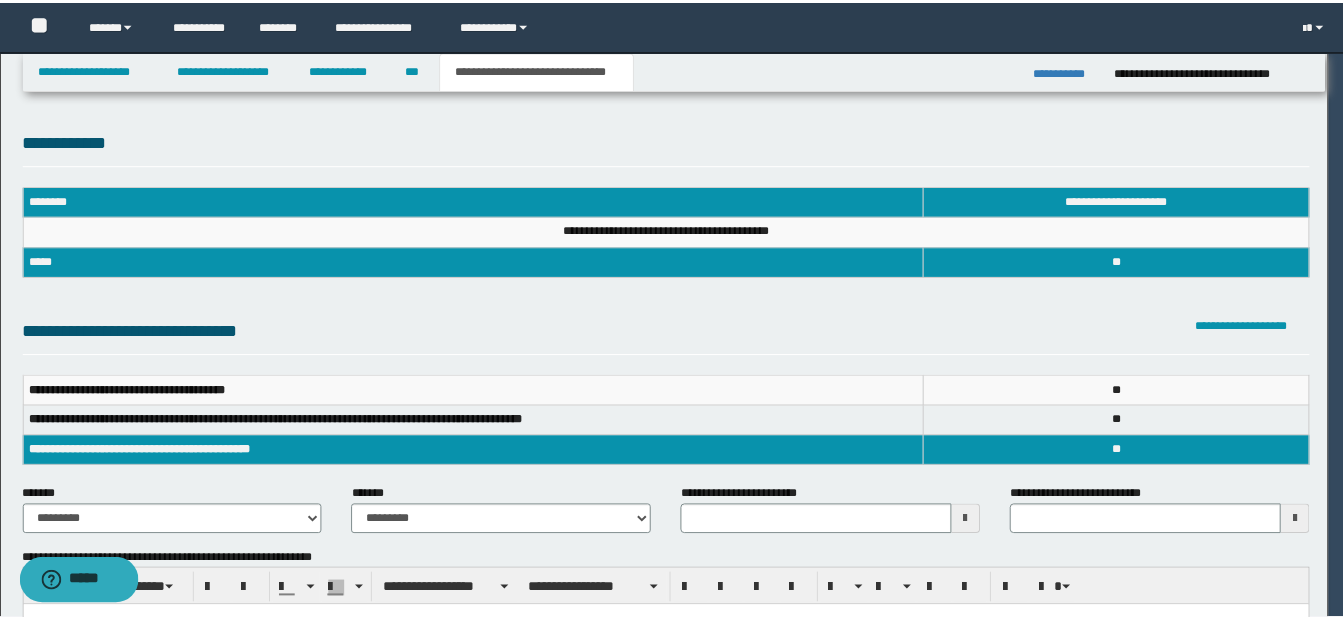 scroll, scrollTop: 0, scrollLeft: 0, axis: both 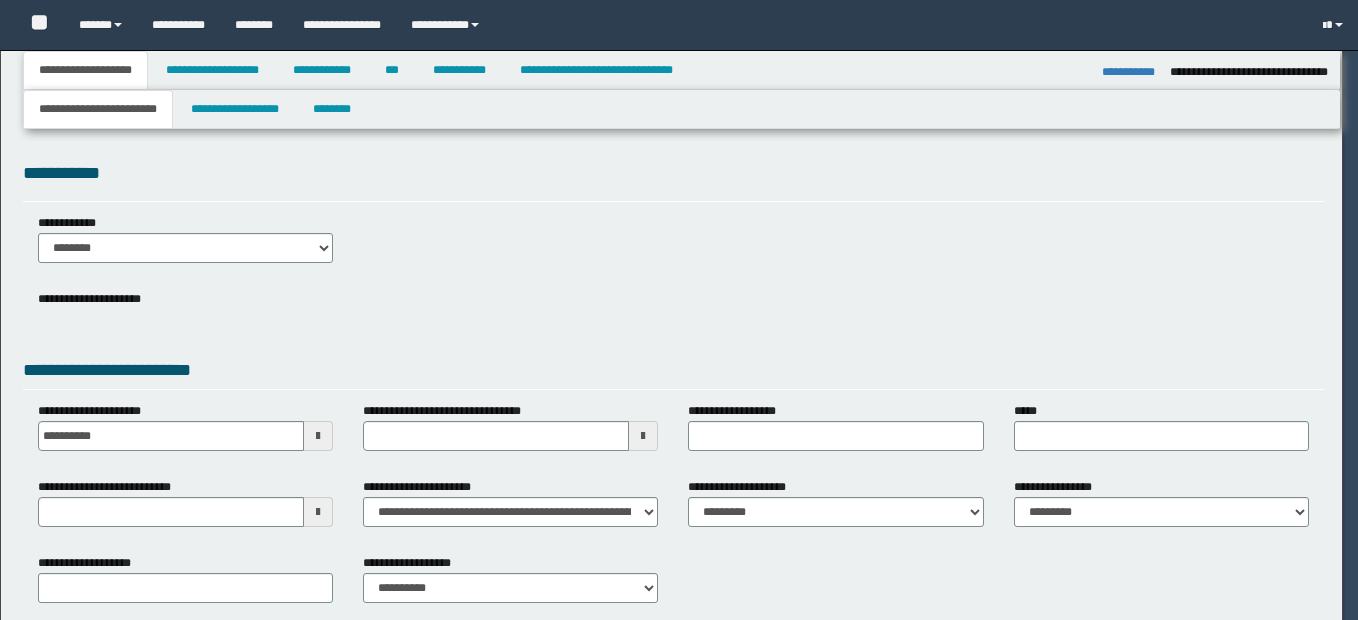 select on "*" 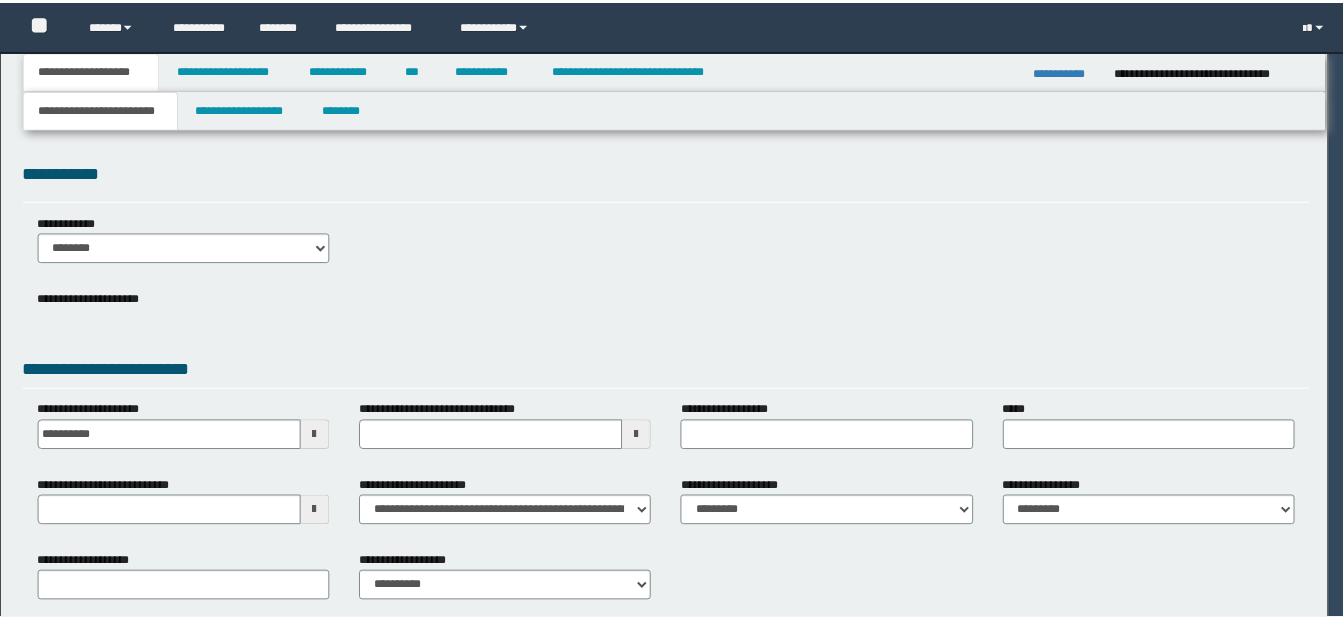 scroll, scrollTop: 0, scrollLeft: 0, axis: both 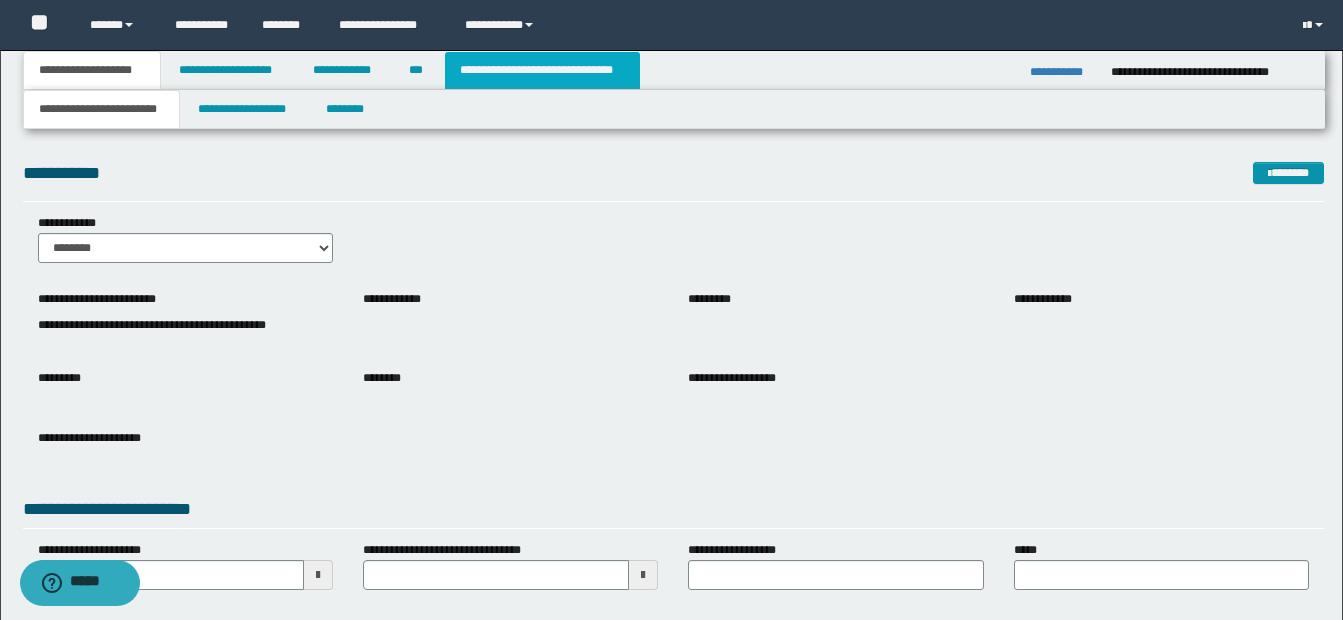 click on "**********" at bounding box center [542, 70] 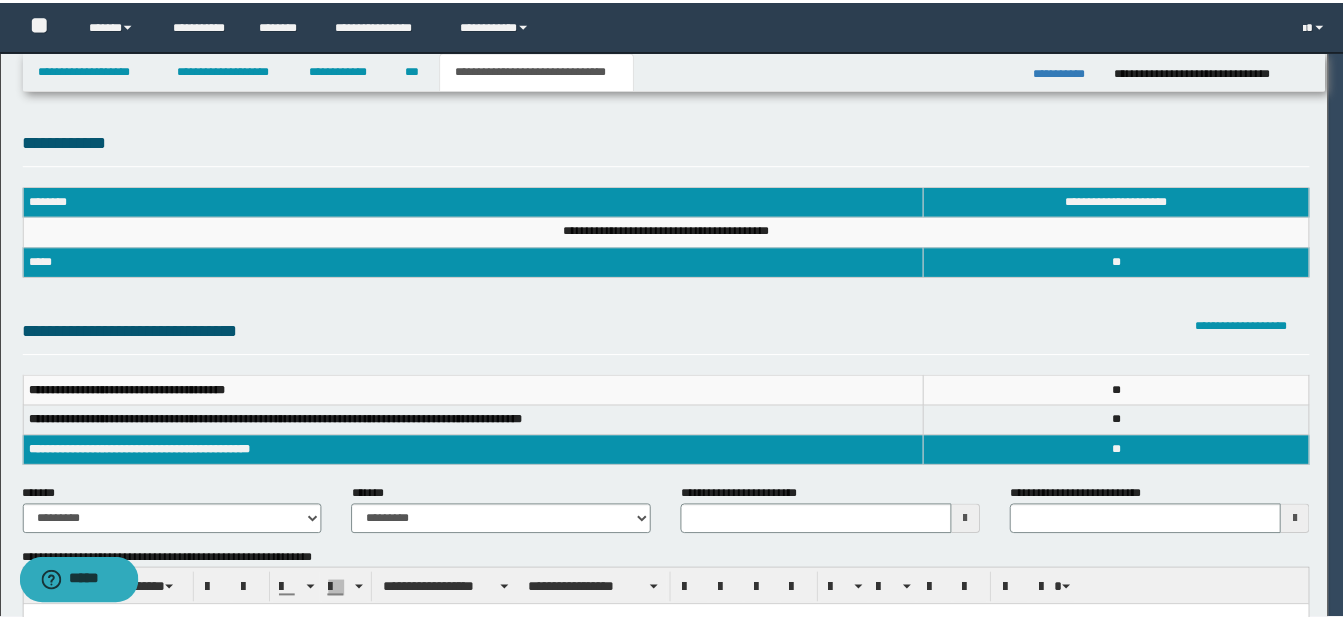 scroll, scrollTop: 0, scrollLeft: 0, axis: both 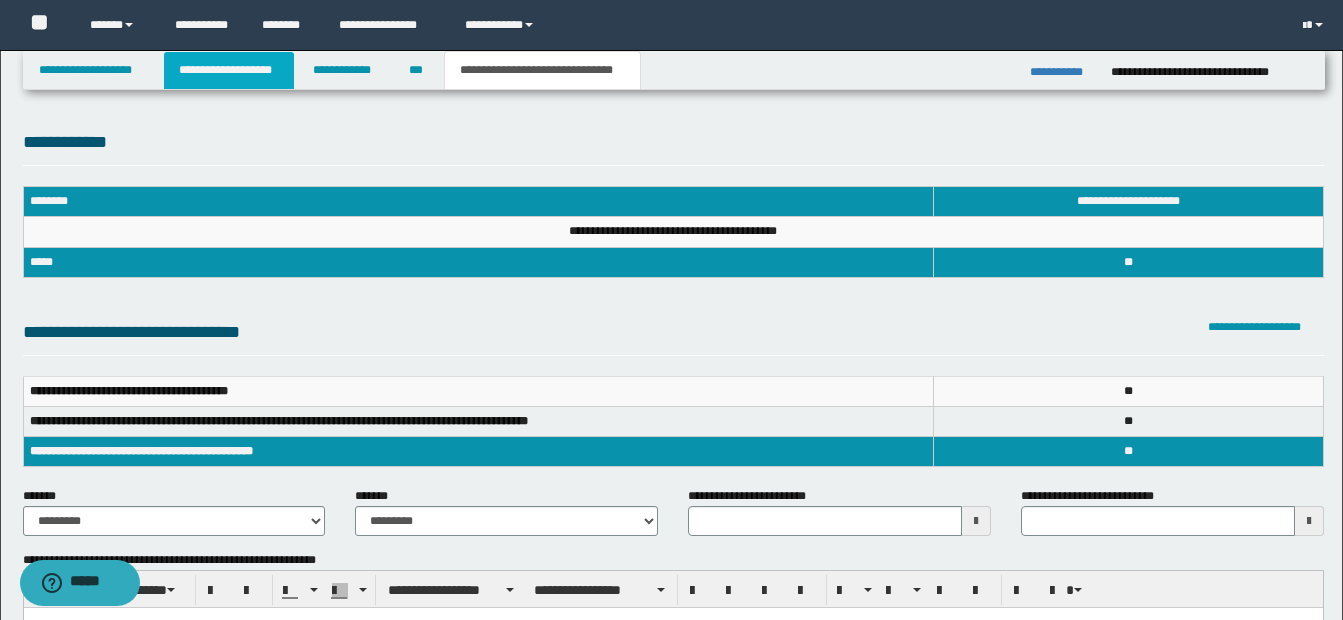 click on "**********" at bounding box center [229, 70] 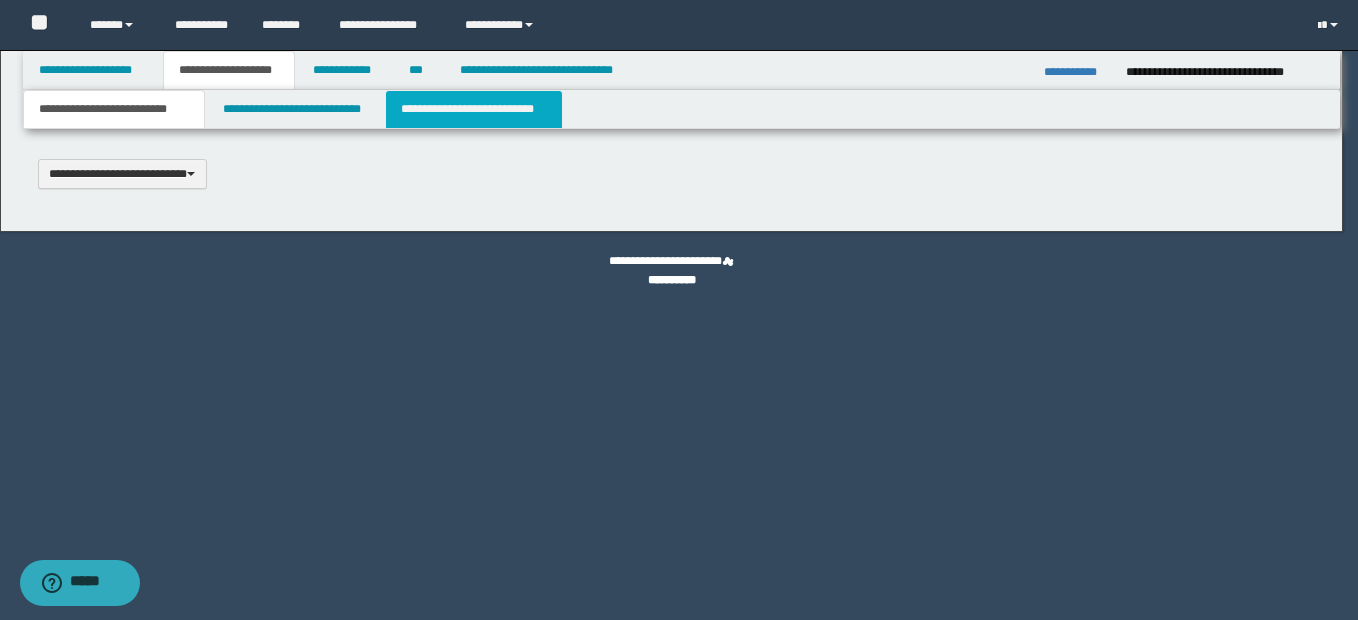 scroll, scrollTop: 0, scrollLeft: 0, axis: both 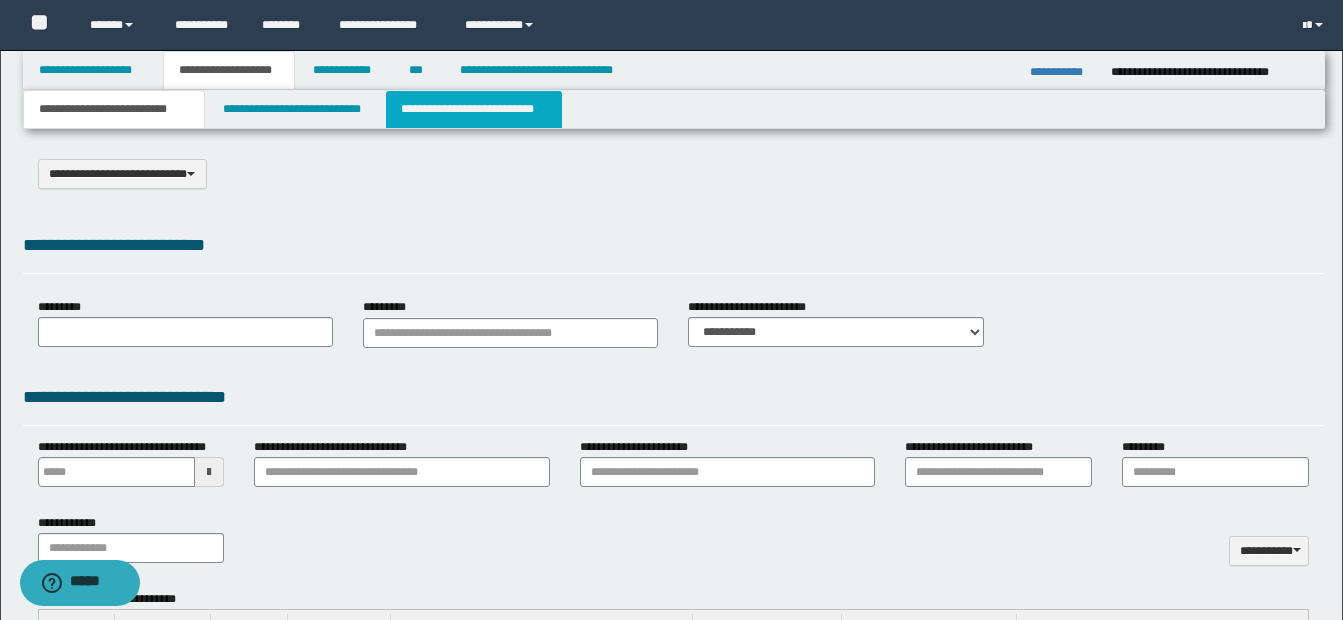 select on "*" 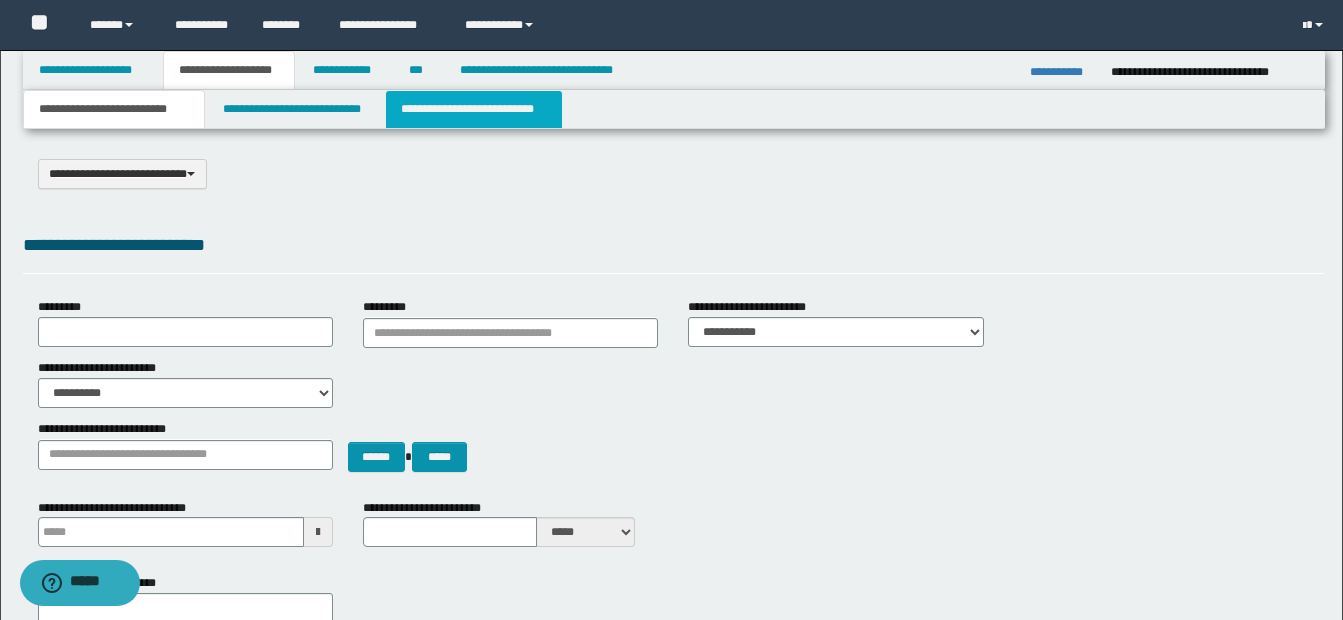 click on "**********" at bounding box center [474, 109] 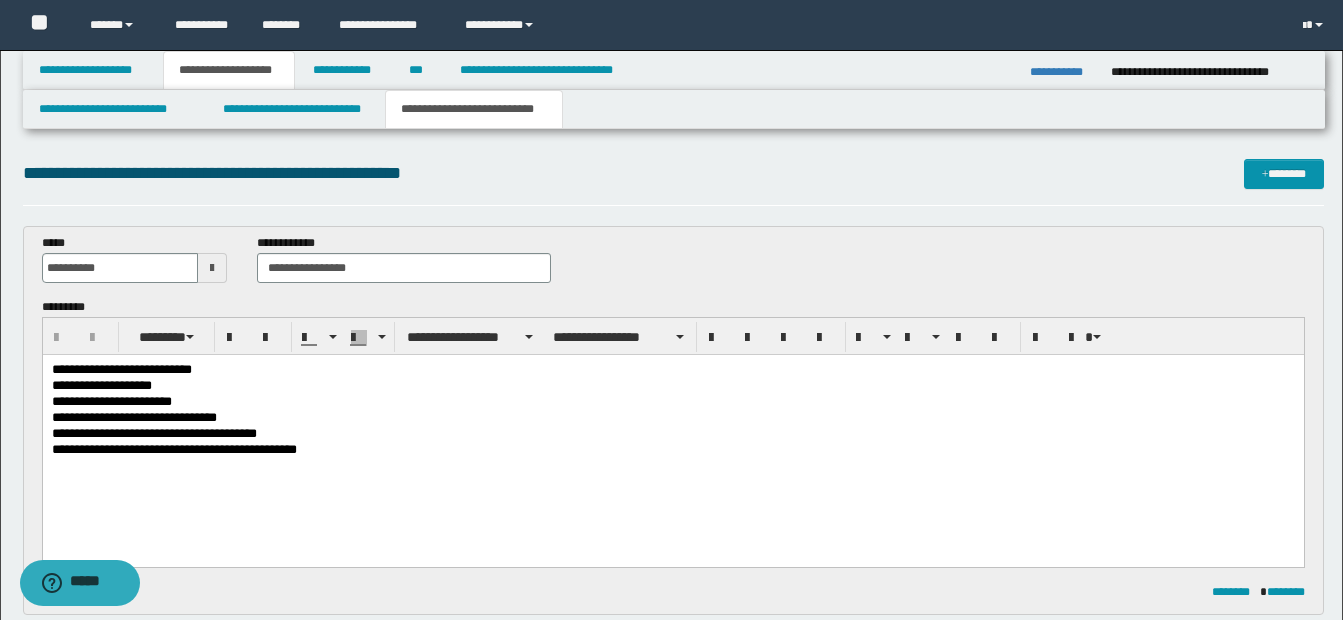 scroll, scrollTop: 0, scrollLeft: 0, axis: both 